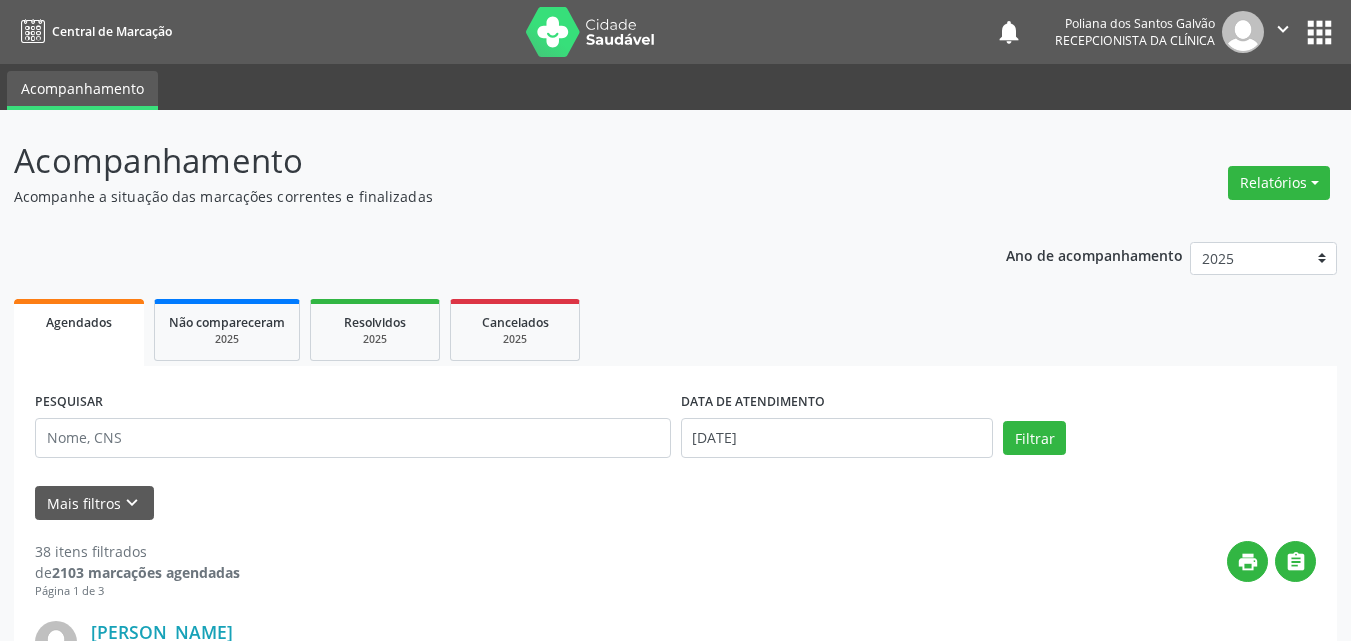 scroll, scrollTop: 0, scrollLeft: 0, axis: both 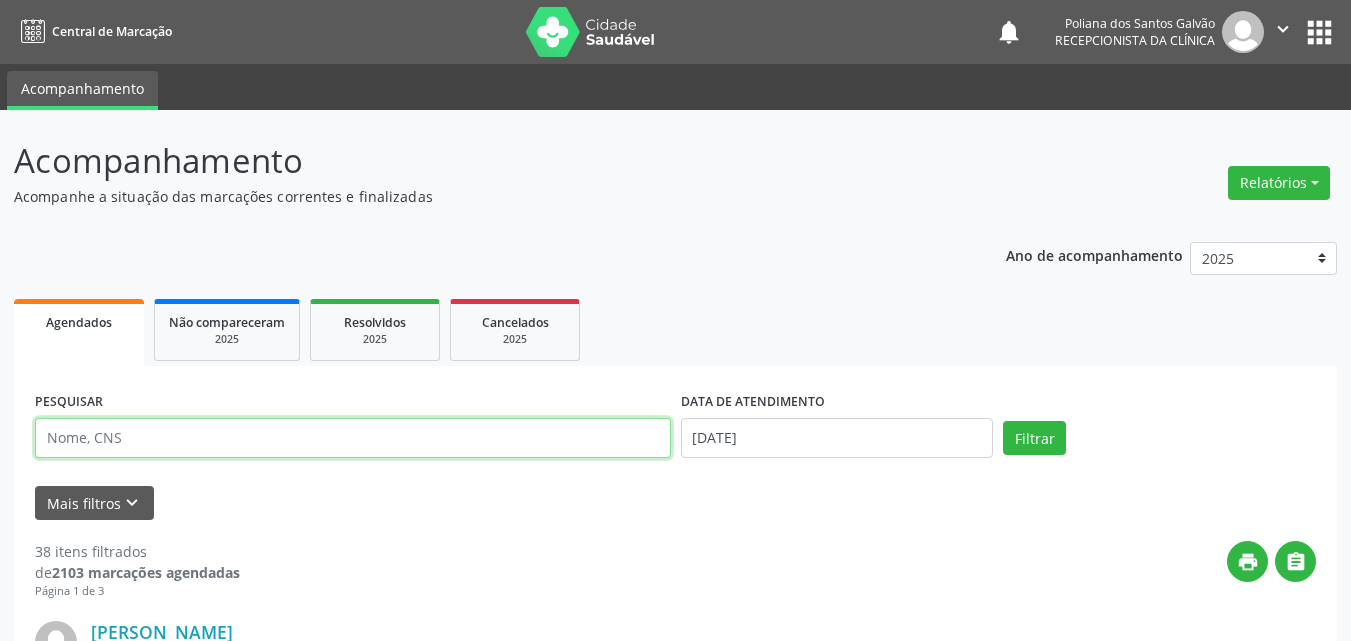 click on "PESQUISAR" at bounding box center (353, 429) 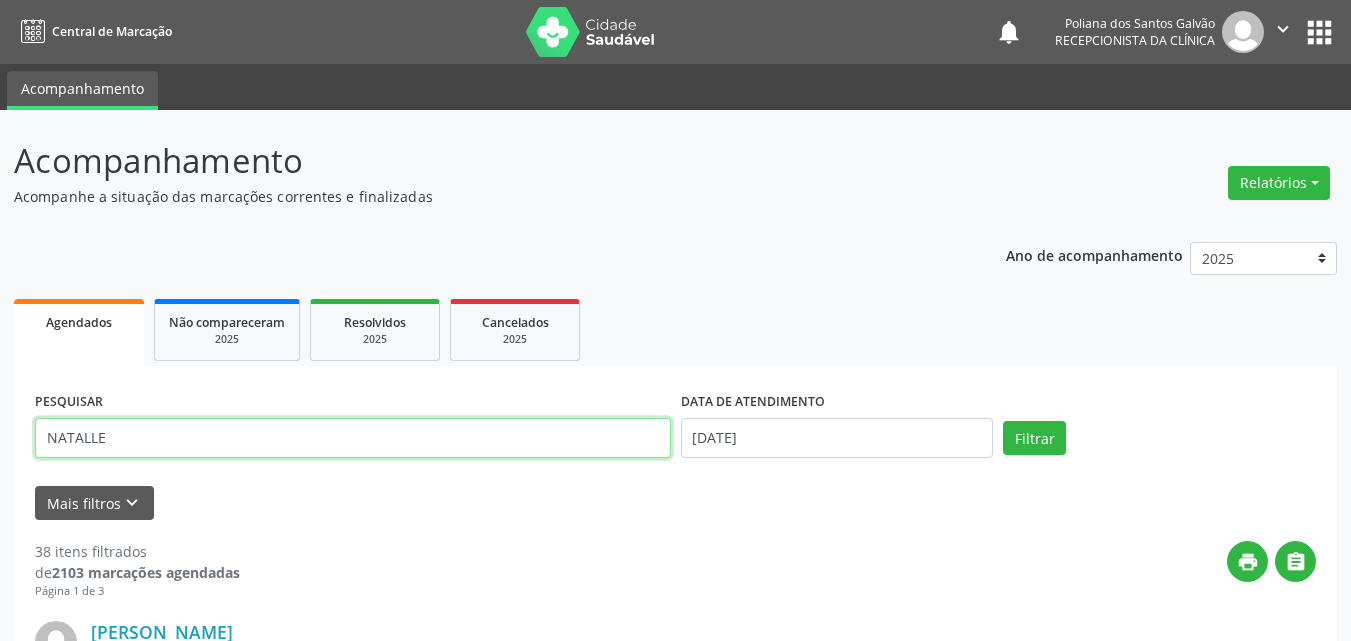 type on "NATALLE" 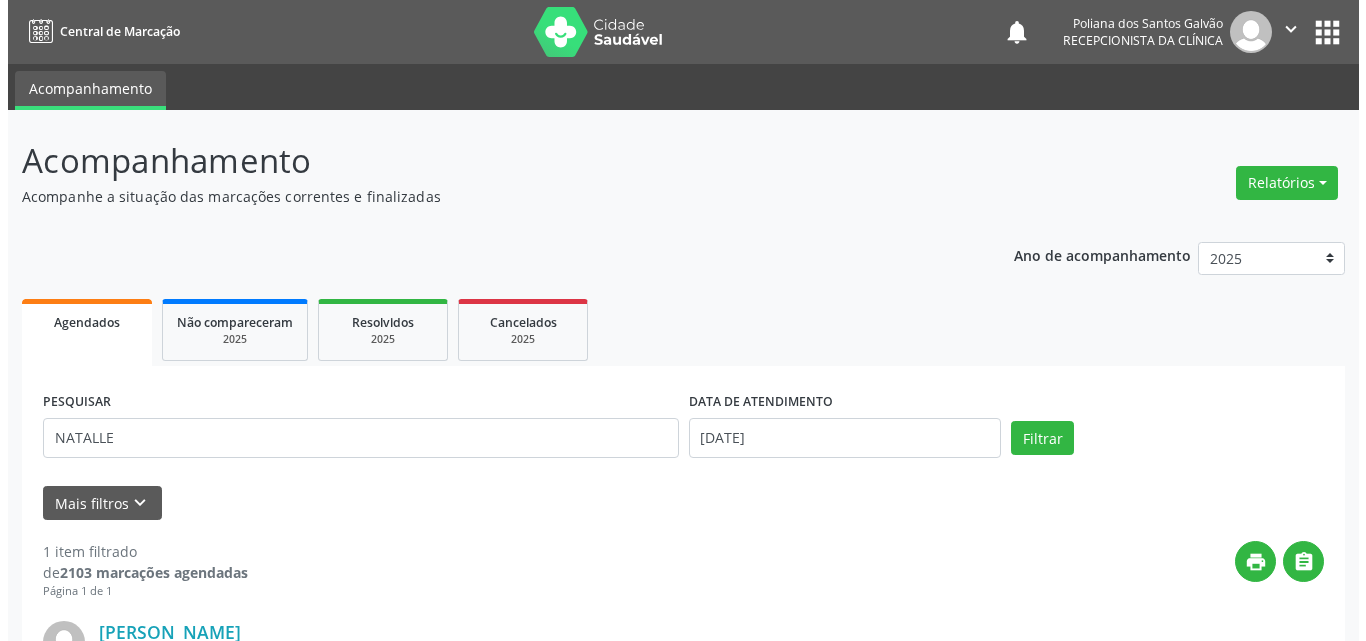 scroll, scrollTop: 264, scrollLeft: 0, axis: vertical 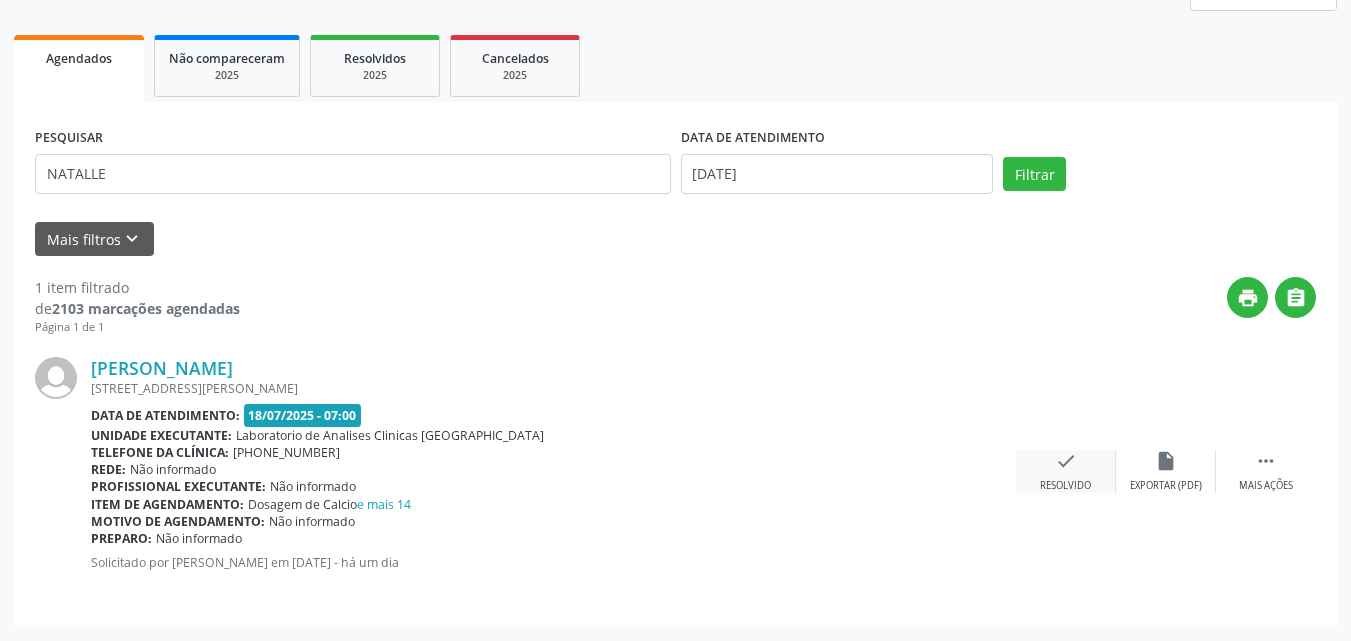 click on "check" at bounding box center (1066, 461) 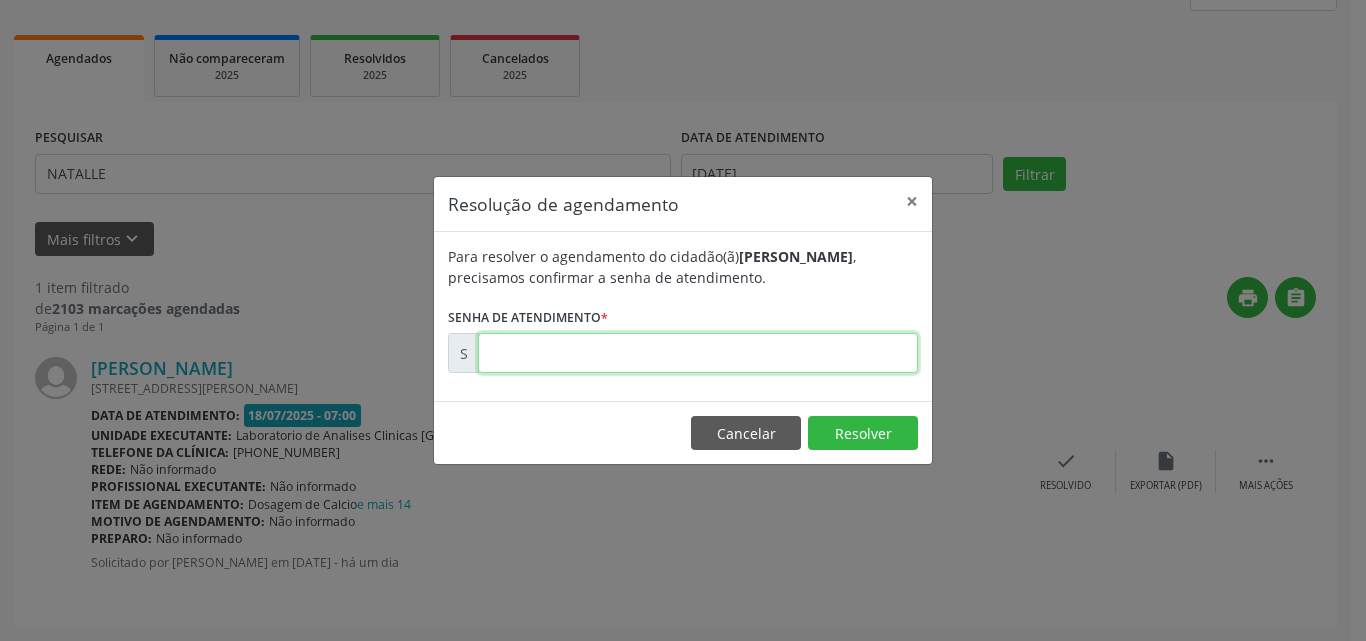 click at bounding box center (698, 353) 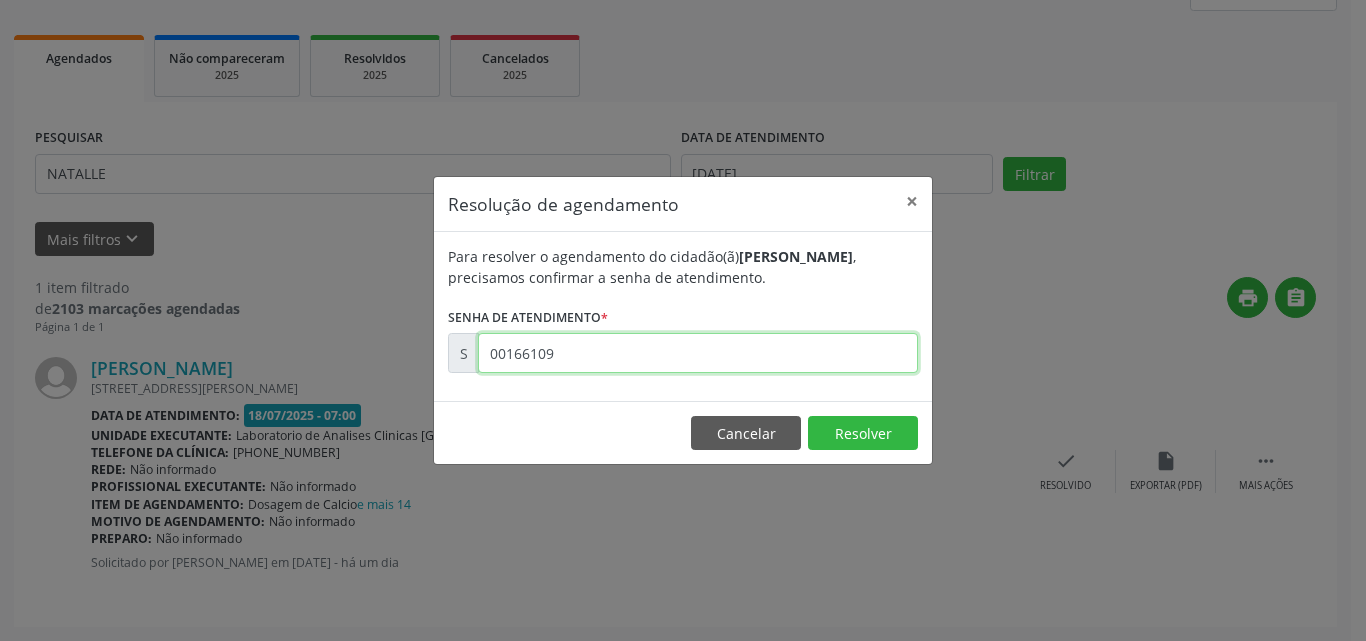 type on "00166109" 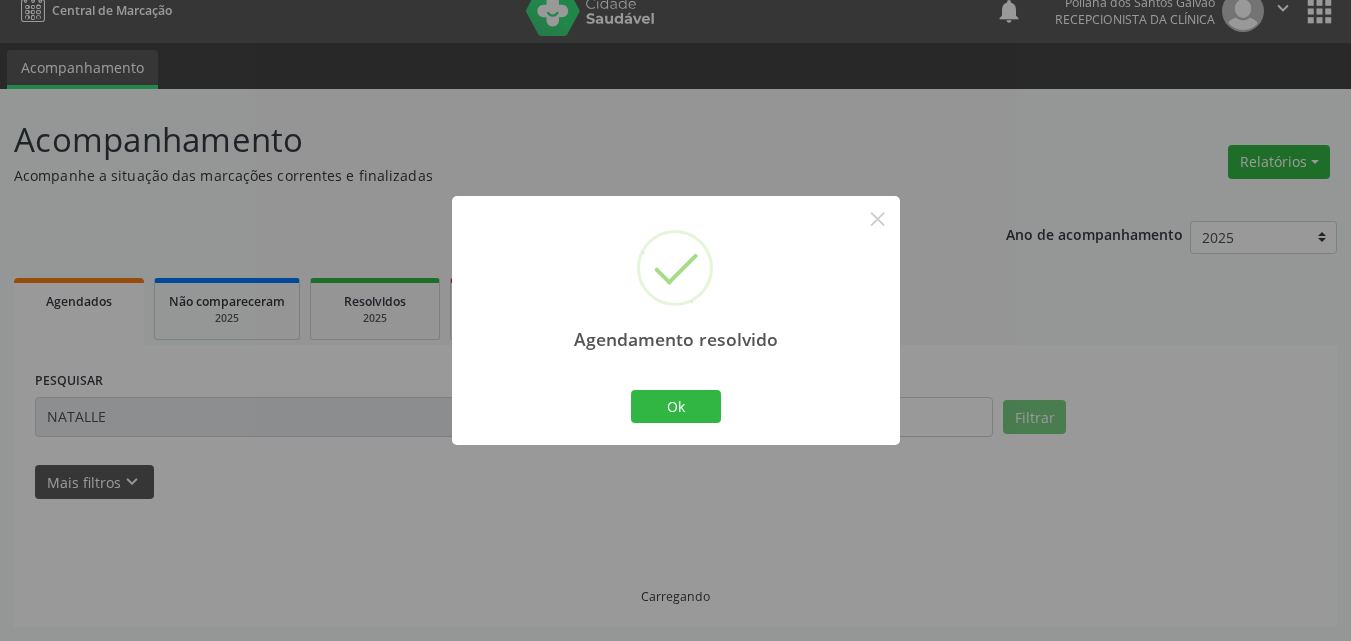 scroll, scrollTop: 0, scrollLeft: 0, axis: both 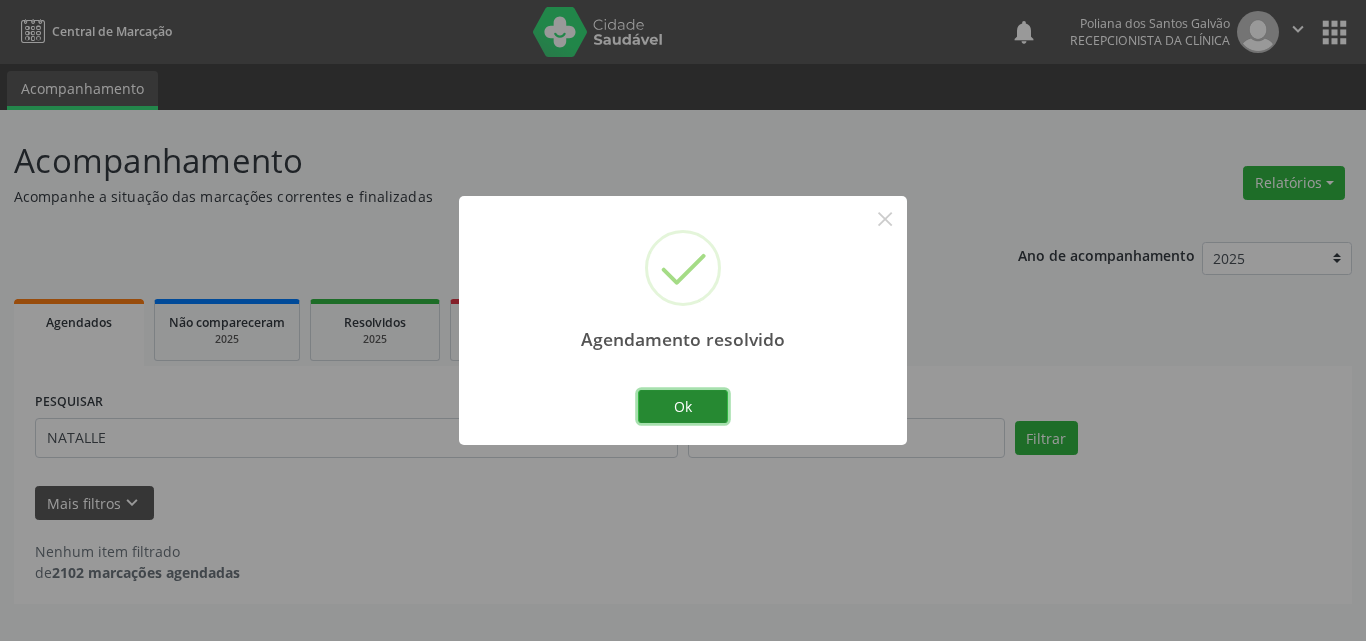 click on "Ok" at bounding box center [683, 407] 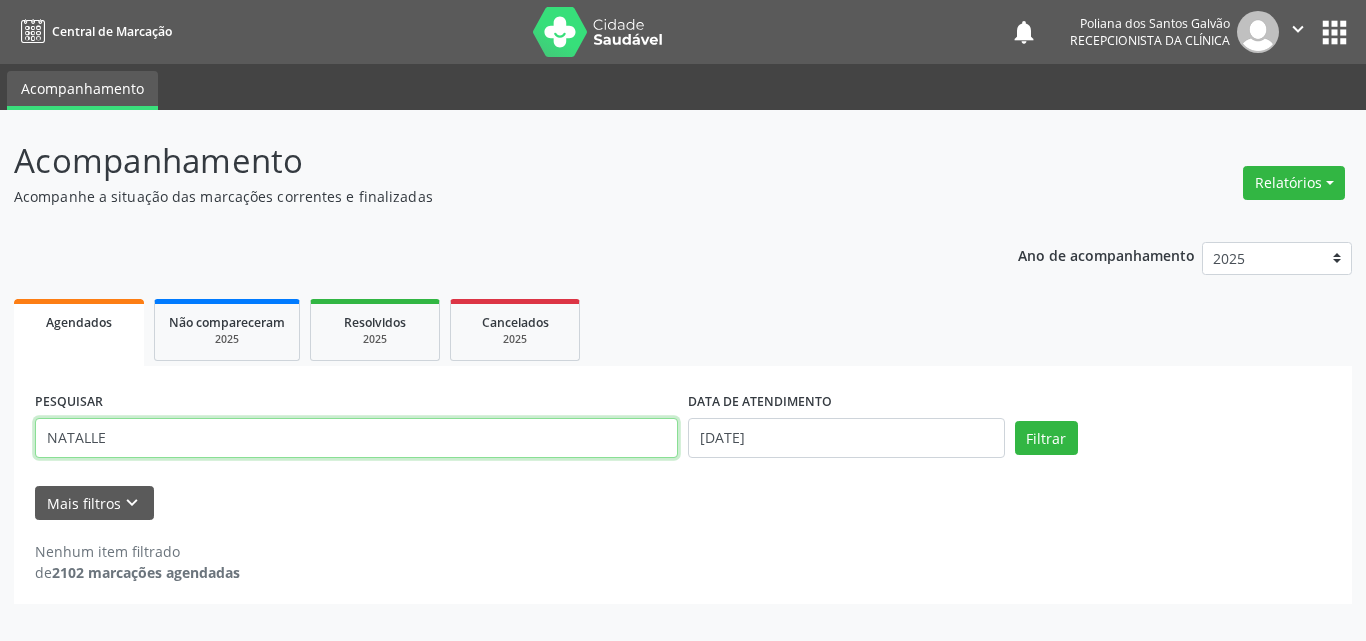 drag, startPoint x: 579, startPoint y: 440, endPoint x: 0, endPoint y: 119, distance: 662.0287 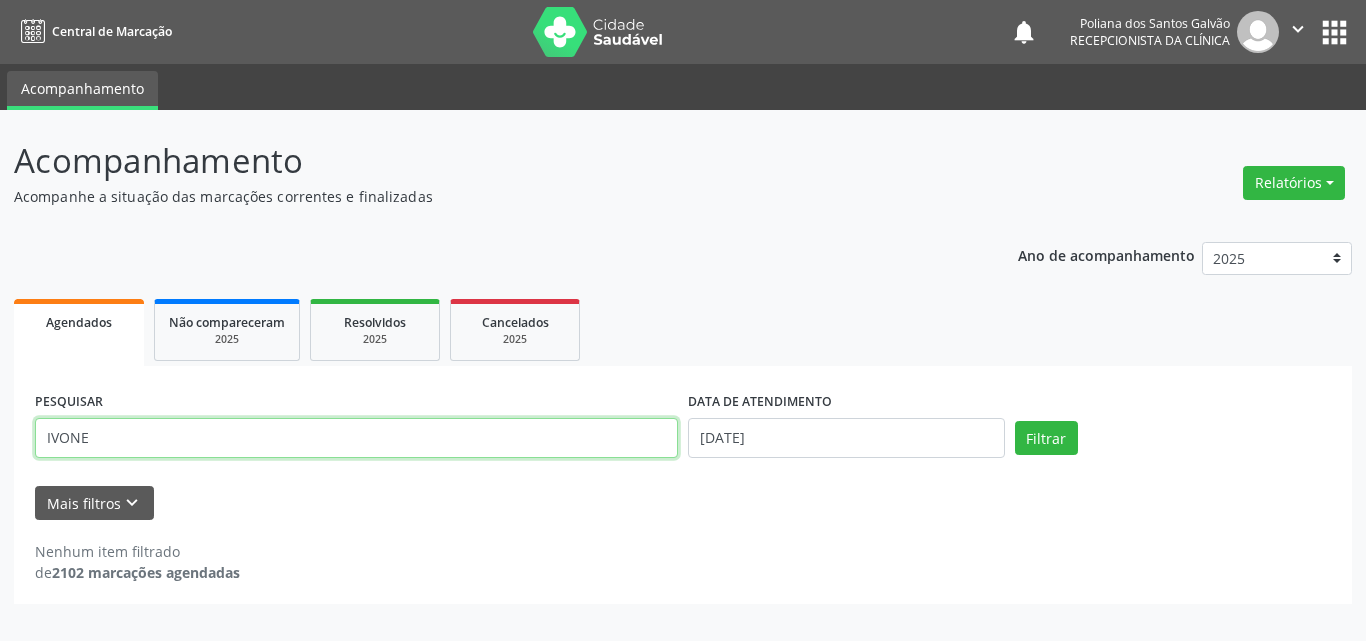 type on "IVONE" 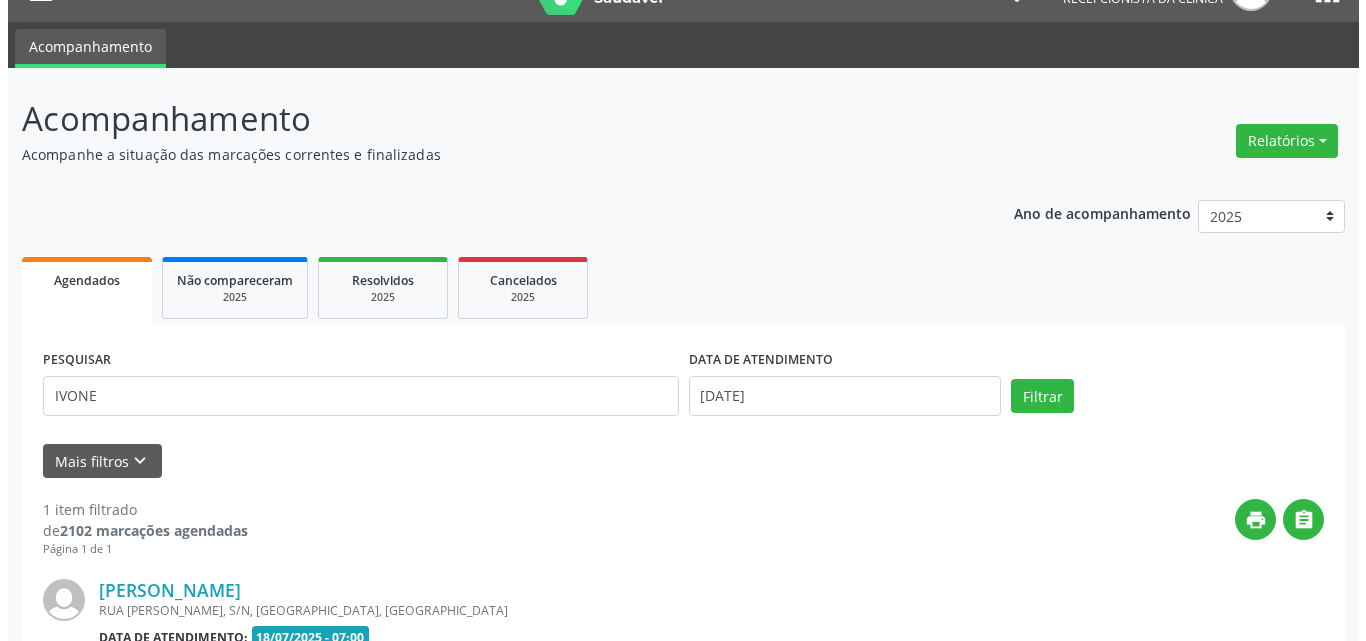 scroll, scrollTop: 264, scrollLeft: 0, axis: vertical 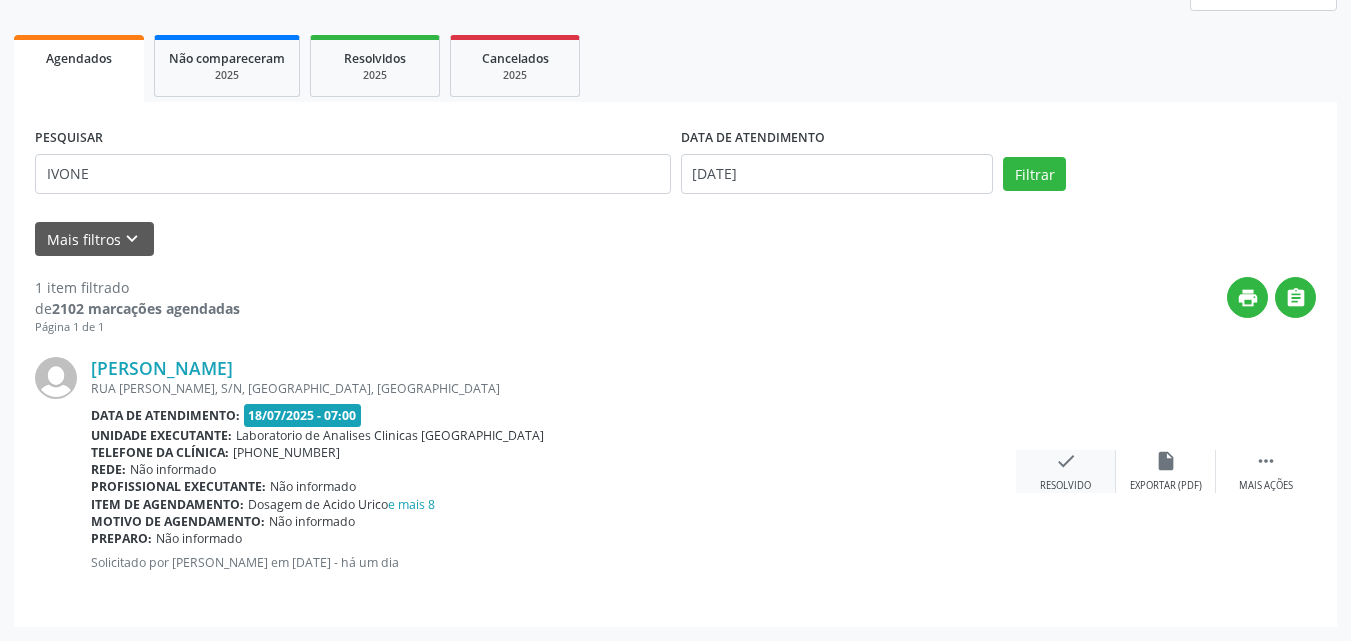 click on "check
Resolvido" at bounding box center (1066, 471) 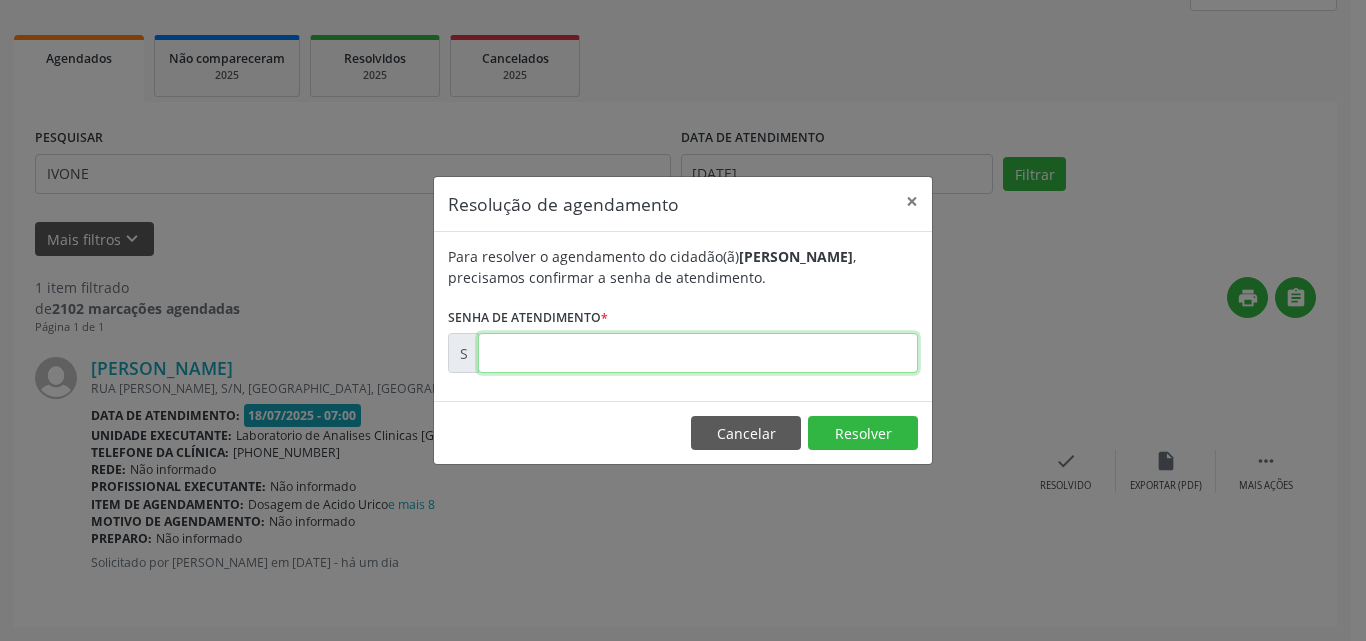 click at bounding box center (698, 353) 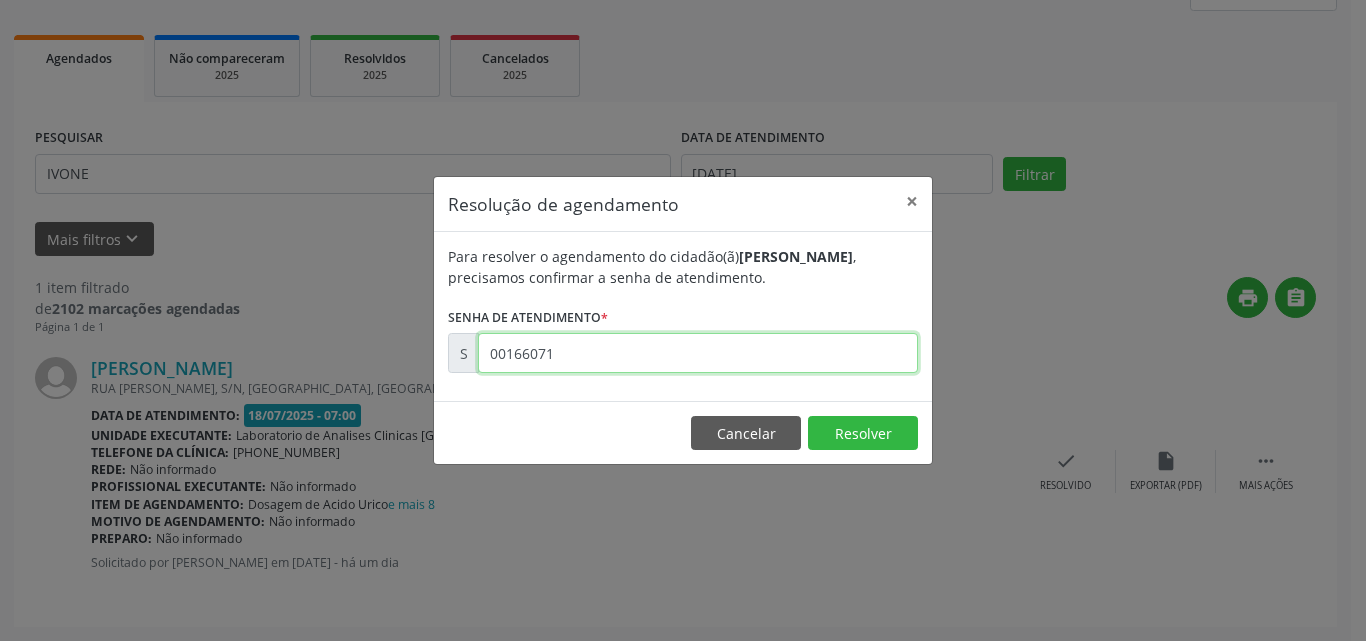 type on "00166071" 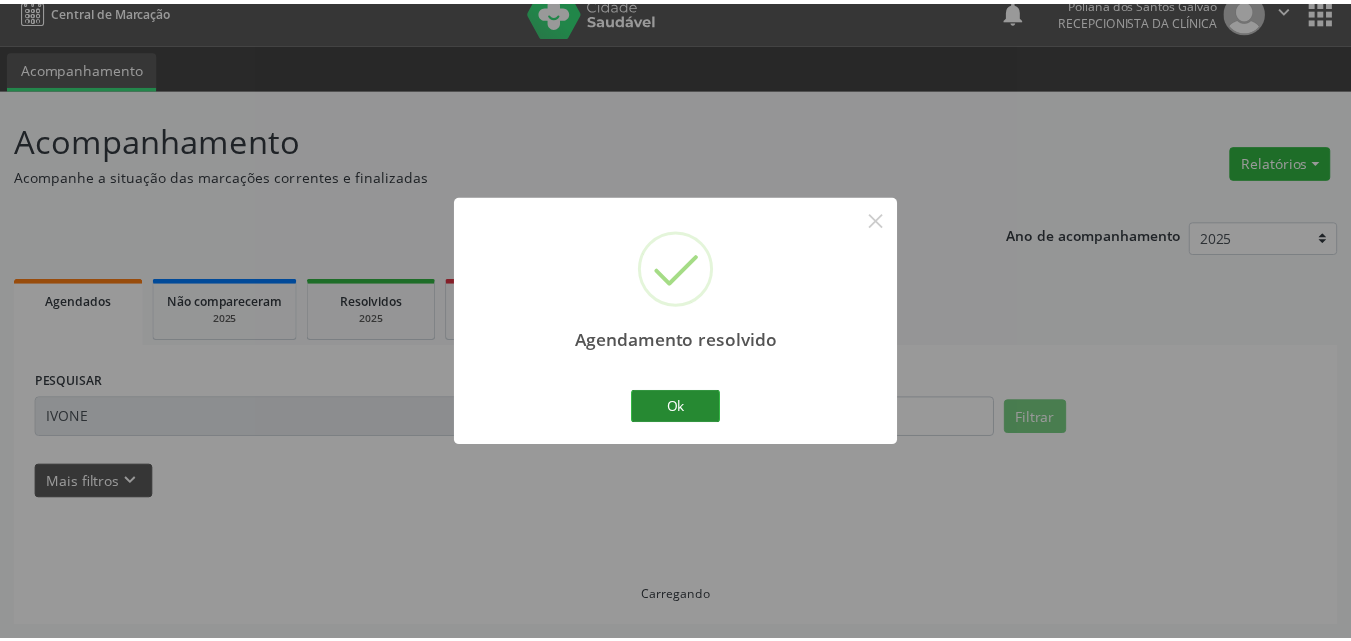 scroll, scrollTop: 21, scrollLeft: 0, axis: vertical 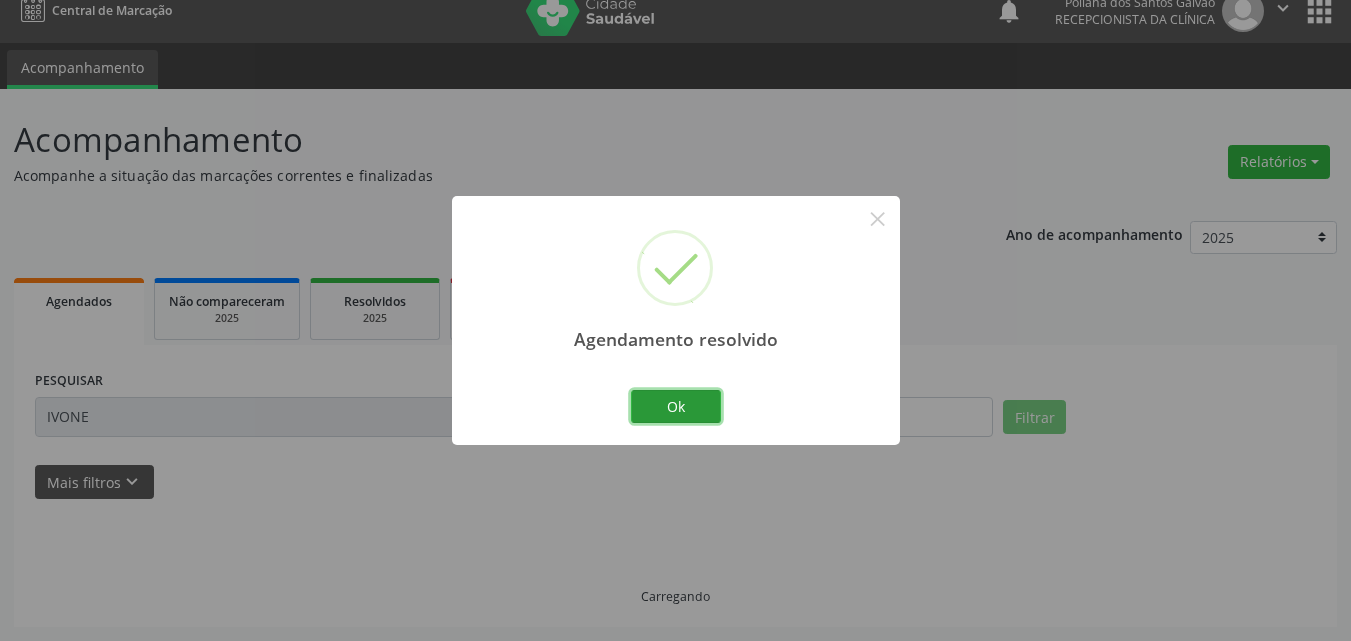 click on "Ok" at bounding box center (676, 407) 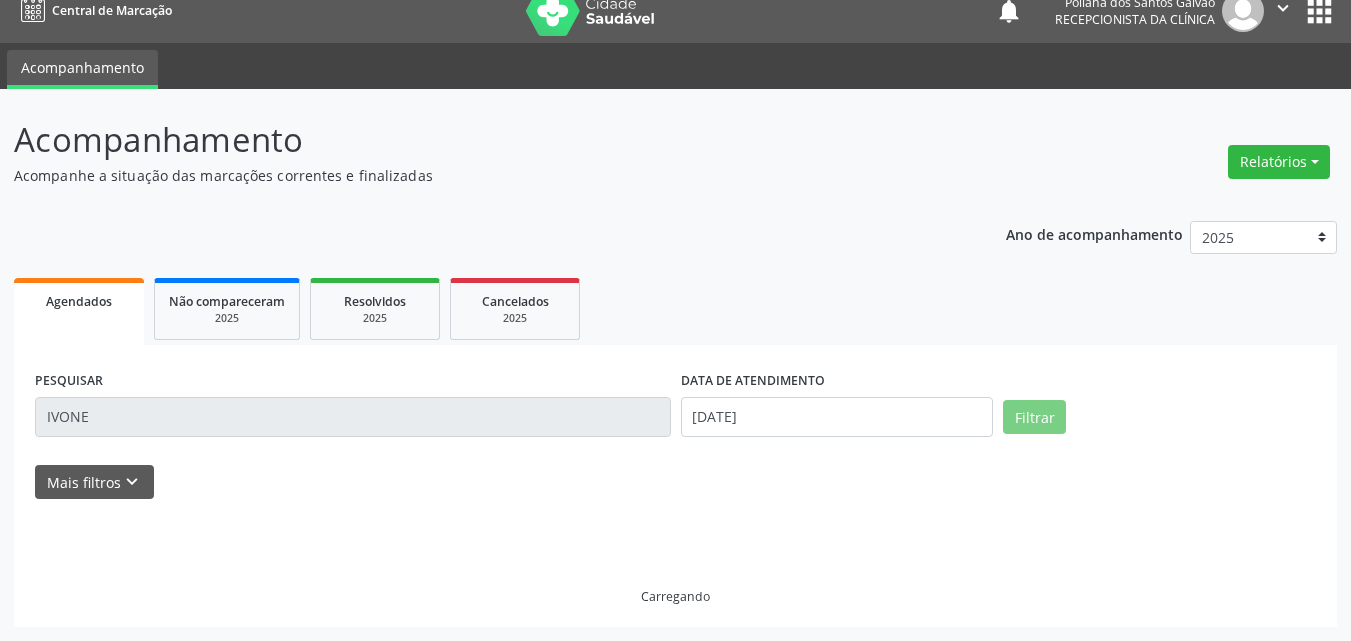click on "Acompanhamento
Acompanhe a situação das marcações correntes e finalizadas
Relatórios
Agendamentos
Procedimentos realizados
Ano de acompanhamento
2025 2024 2023   Agendados   Não compareceram
2025
Resolvidos
2025
Cancelados
2025
PESQUISAR
IVONE
DATA DE ATENDIMENTO
[DATE]
Filtrar
UNIDADE DE REFERÊNCIA
Selecione uma UBS
Todas as UBS   Unidade Basica de Saude da Familia Dr [PERSON_NAME]   Centro de Enfrentamento Para [MEDICAL_DATA] de Campo Formoso   Central de [GEOGRAPHIC_DATA] de Consultas e Exames de [GEOGRAPHIC_DATA]   Vigilancia em Saude de Campo Formoso   PSF Lage dos Negros III   P S da Familia do Povoado de Caraibas   Unidade Basica de Saude da Familia [PERSON_NAME]   P S de Curral da Ponta Psf Oseas Manoel da Silva   Farmacia Basica   Unidade Basica de Saude da Familia de Brejao da Caatinga" at bounding box center (675, 365) 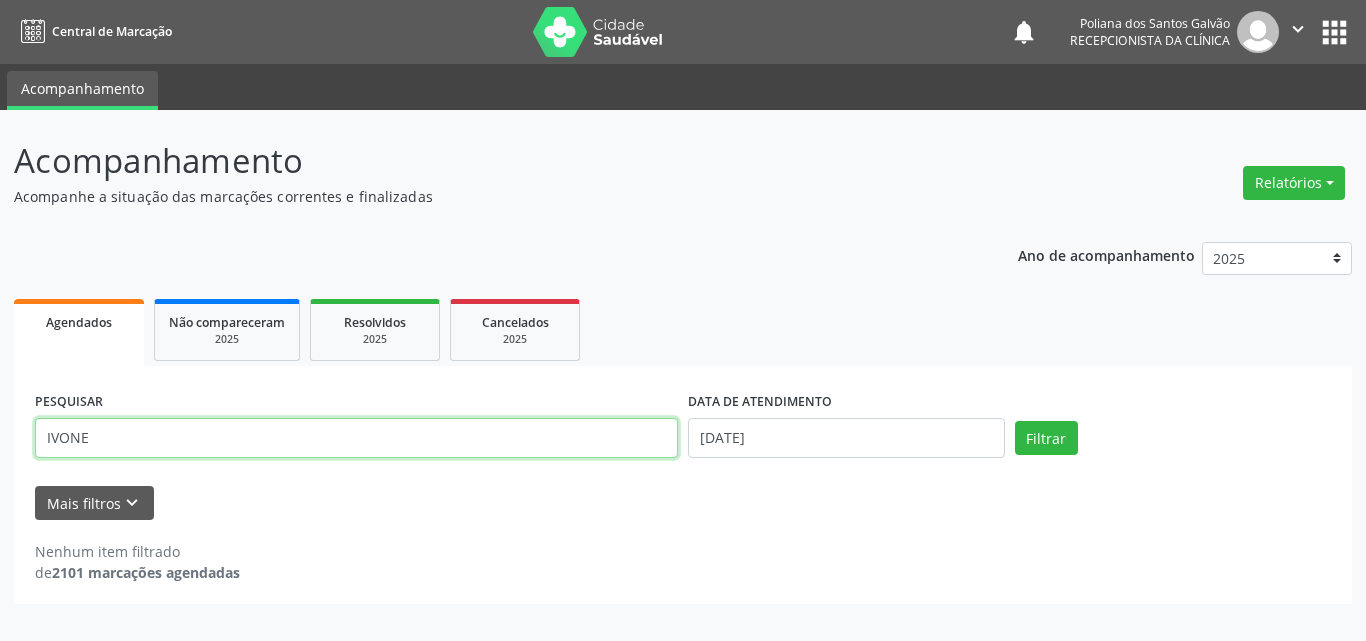 drag, startPoint x: 138, startPoint y: 443, endPoint x: 0, endPoint y: 65, distance: 402.40277 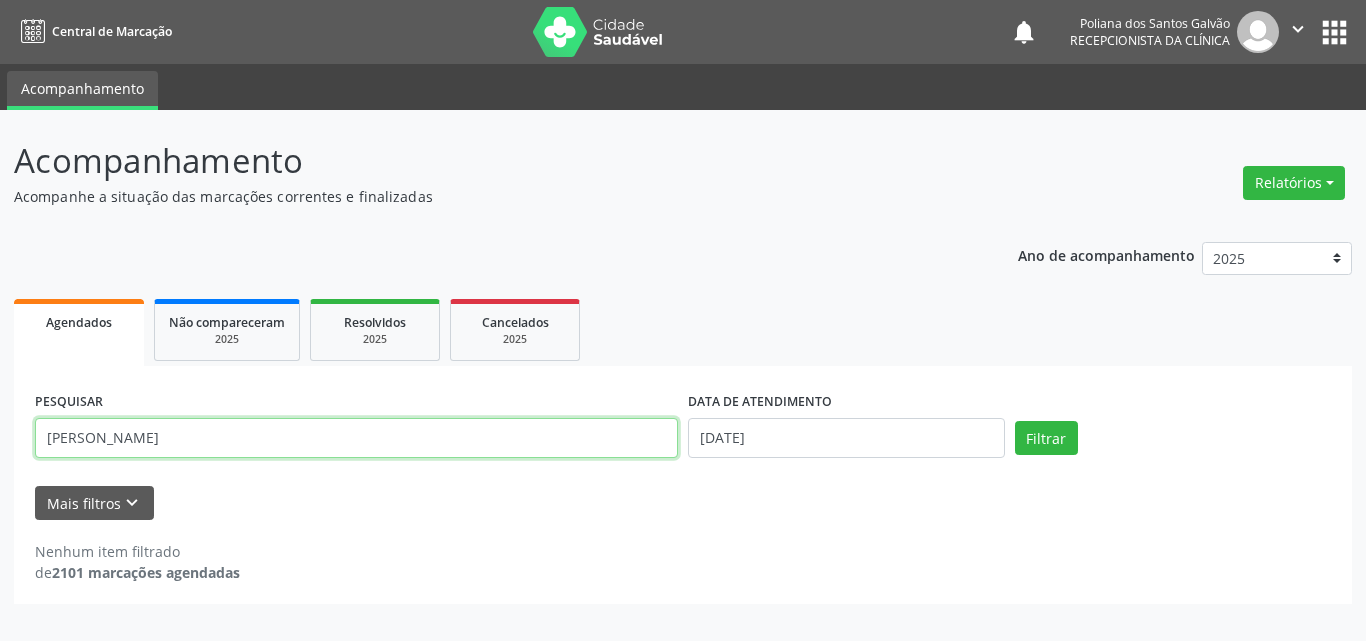 click on "Filtrar" at bounding box center (1046, 438) 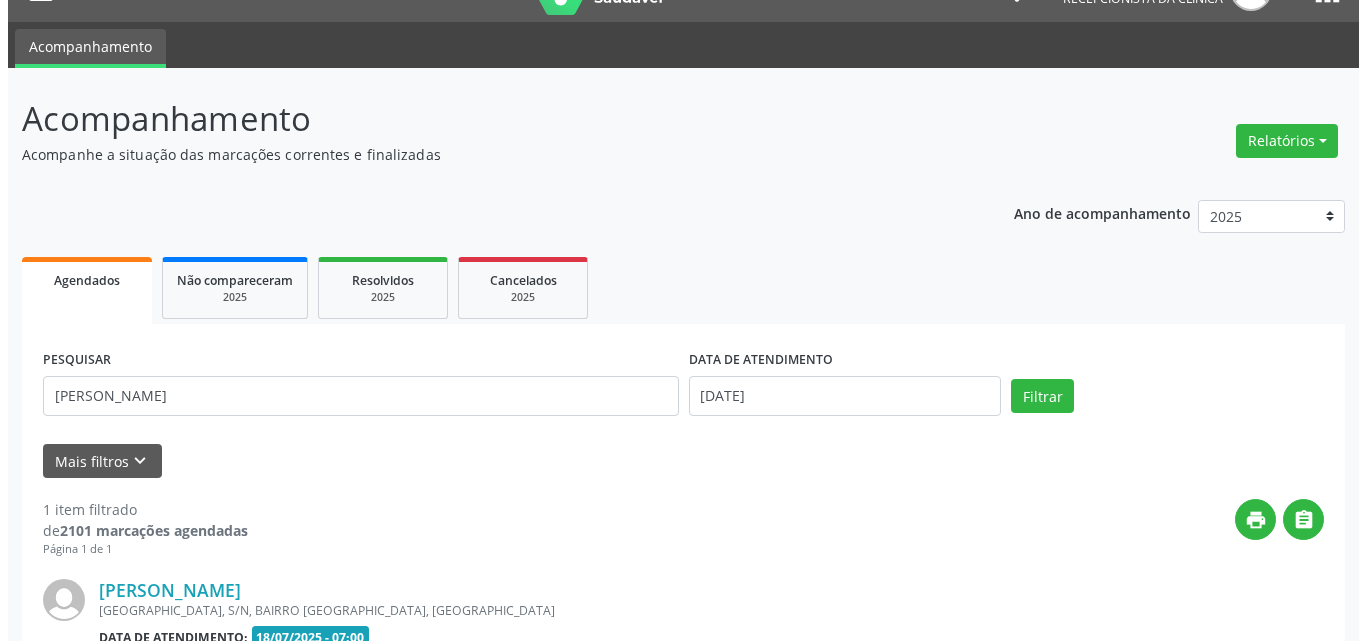 scroll, scrollTop: 264, scrollLeft: 0, axis: vertical 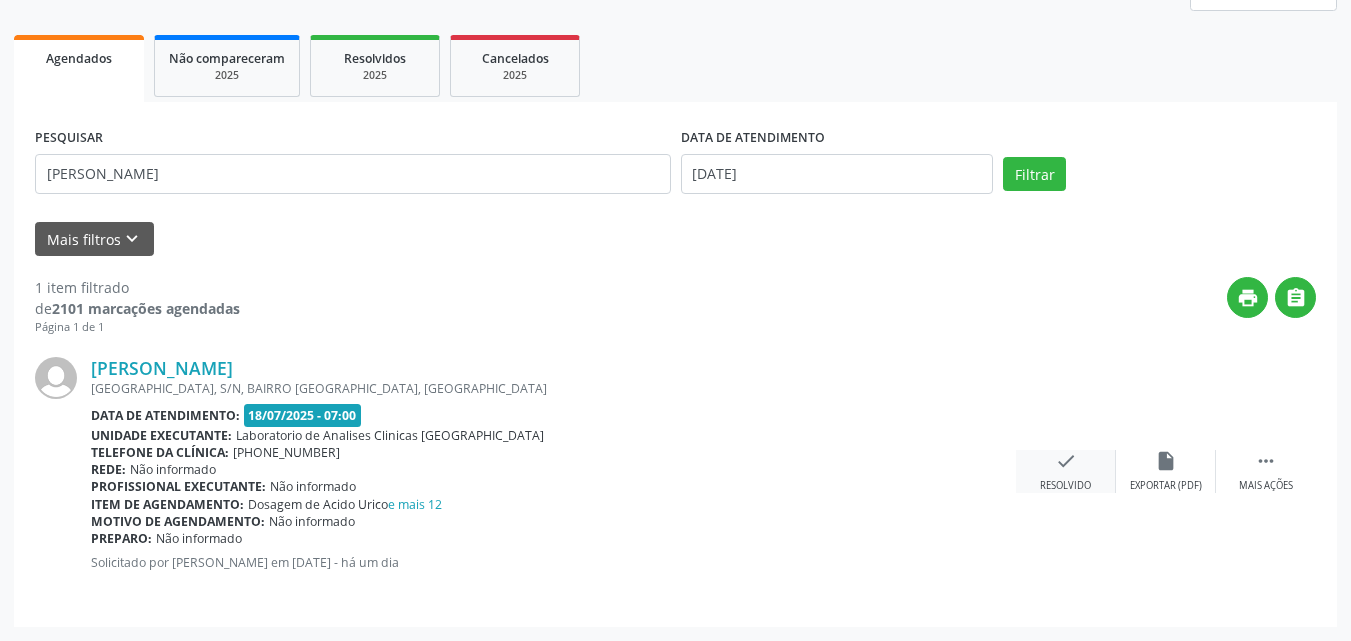 click on "check
Resolvido" at bounding box center (1066, 471) 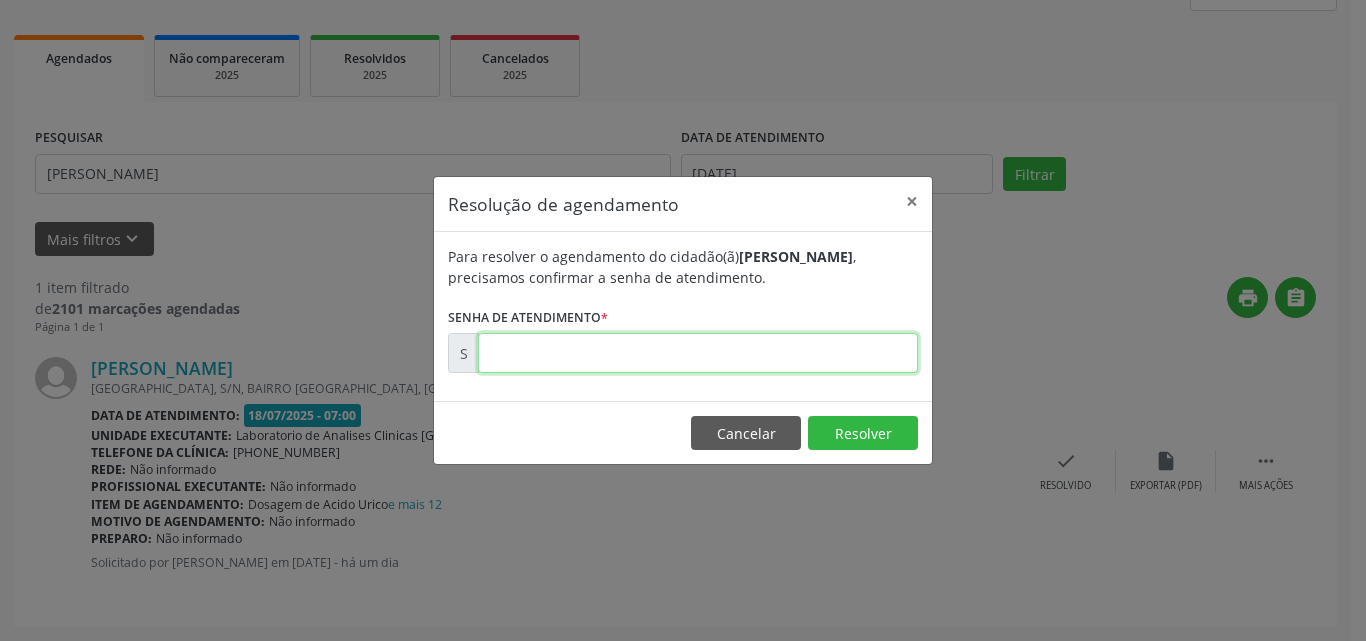 click at bounding box center [698, 353] 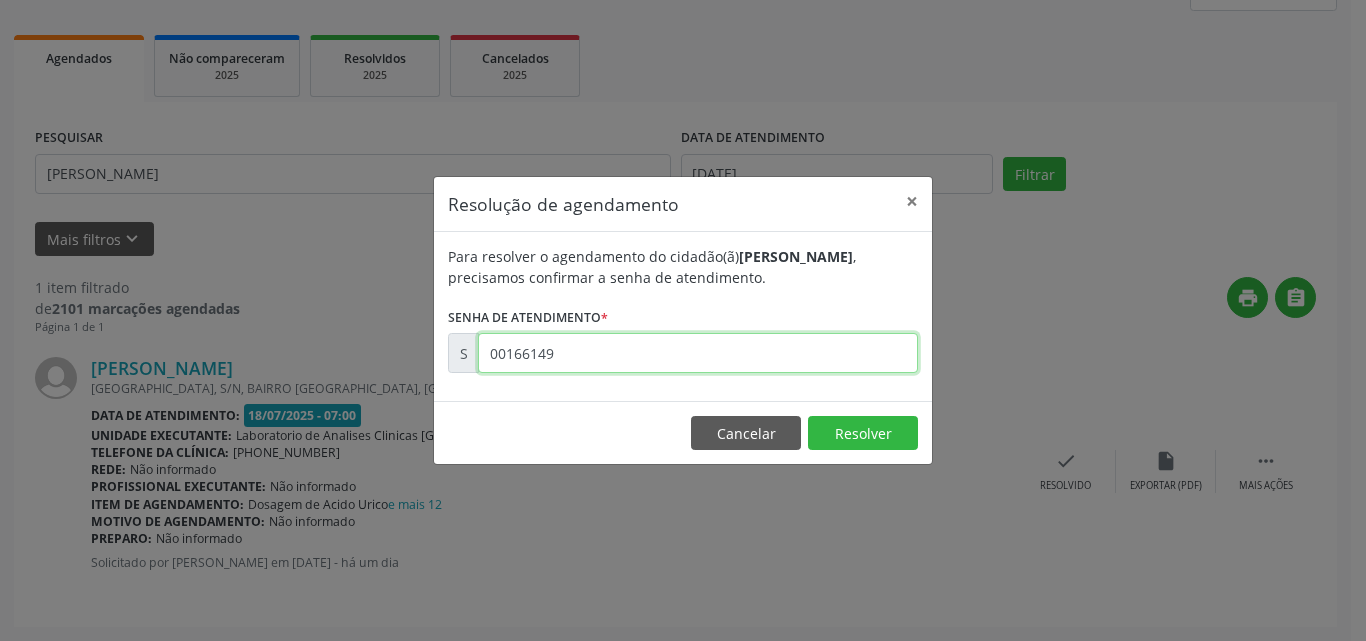 type on "00166149" 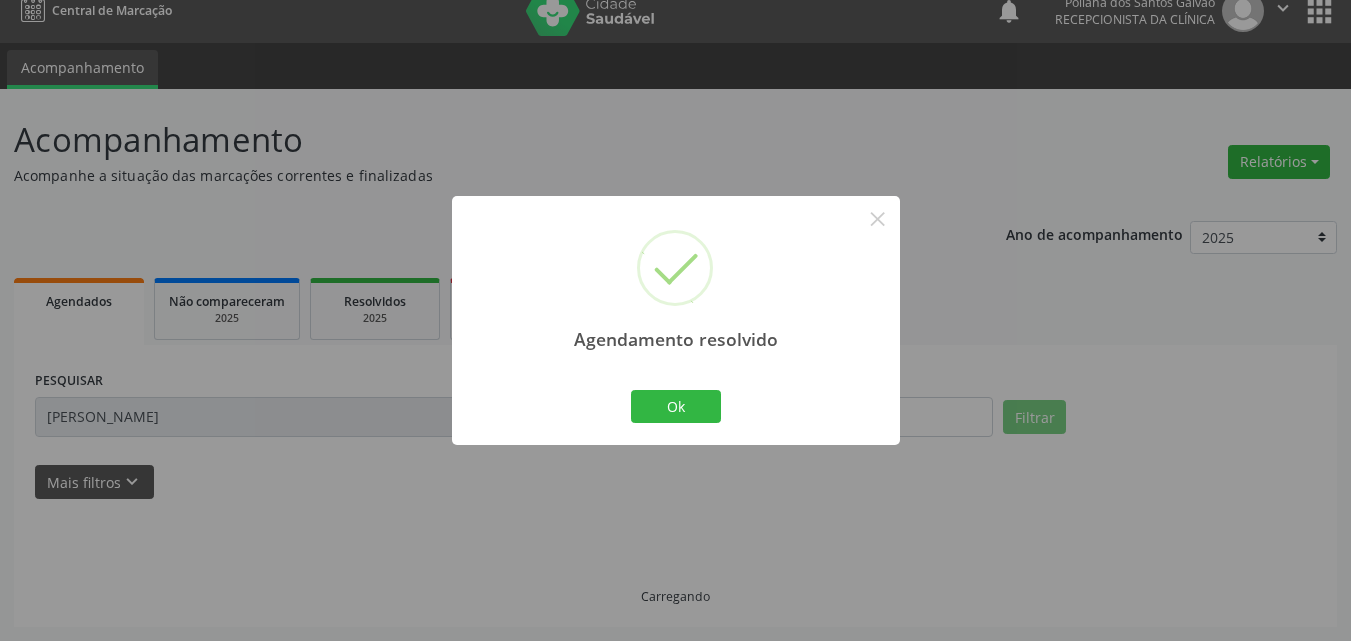 scroll, scrollTop: 0, scrollLeft: 0, axis: both 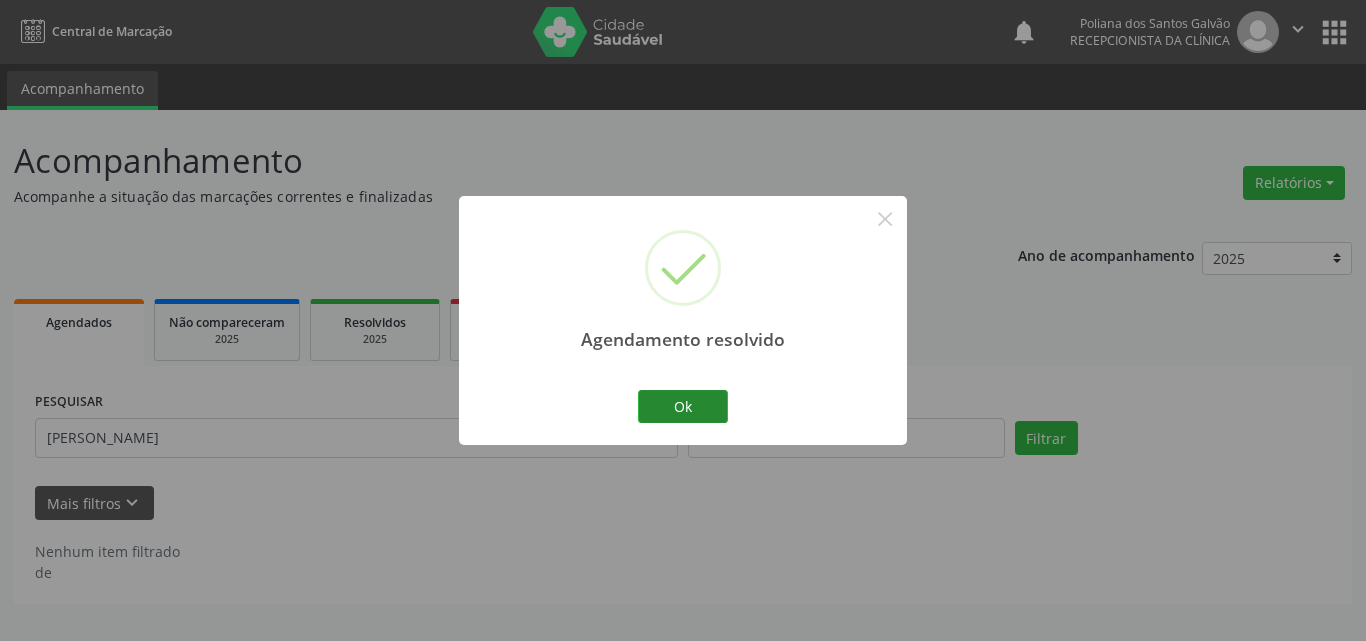 click on "Ok Cancel" at bounding box center [683, 406] 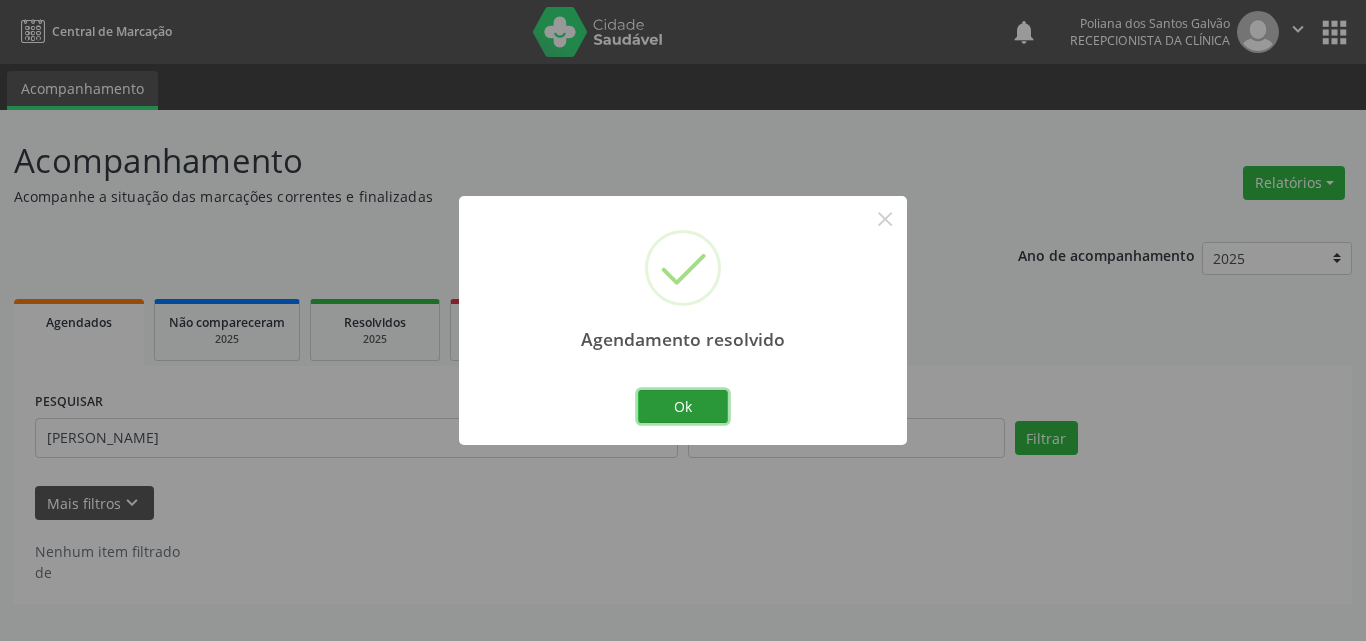 click on "Agendamento resolvido × Ok Cancel" at bounding box center [683, 320] 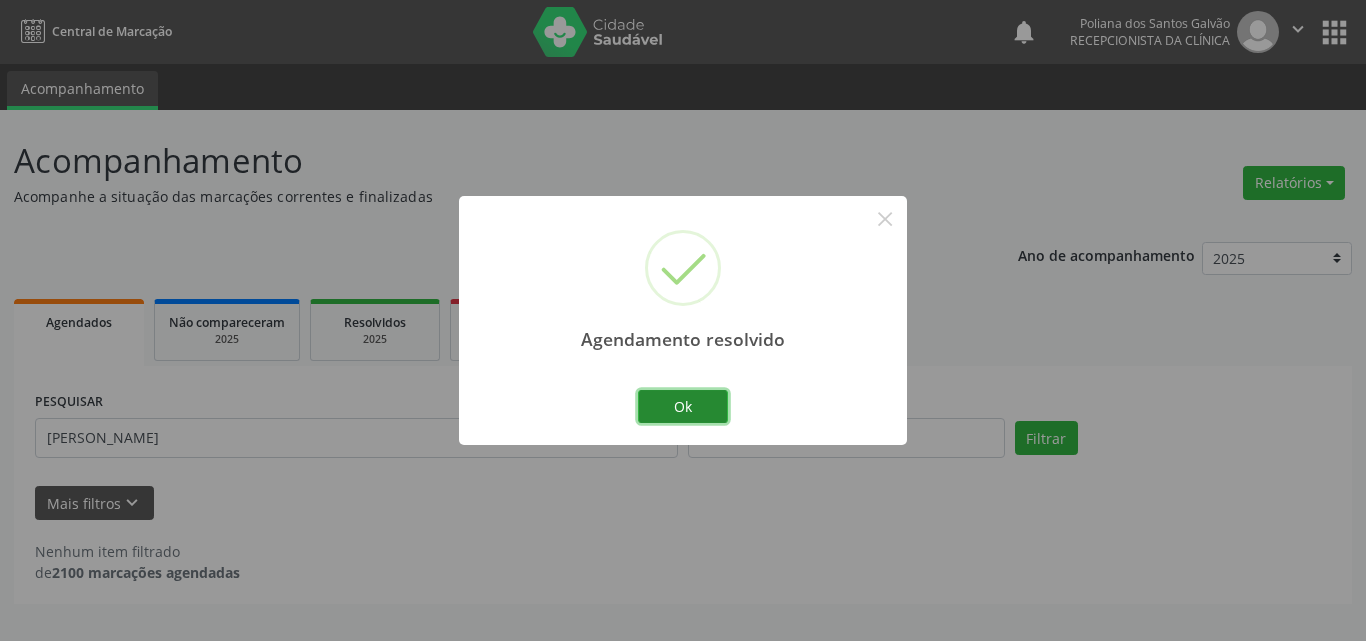 click on "Ok" at bounding box center [683, 407] 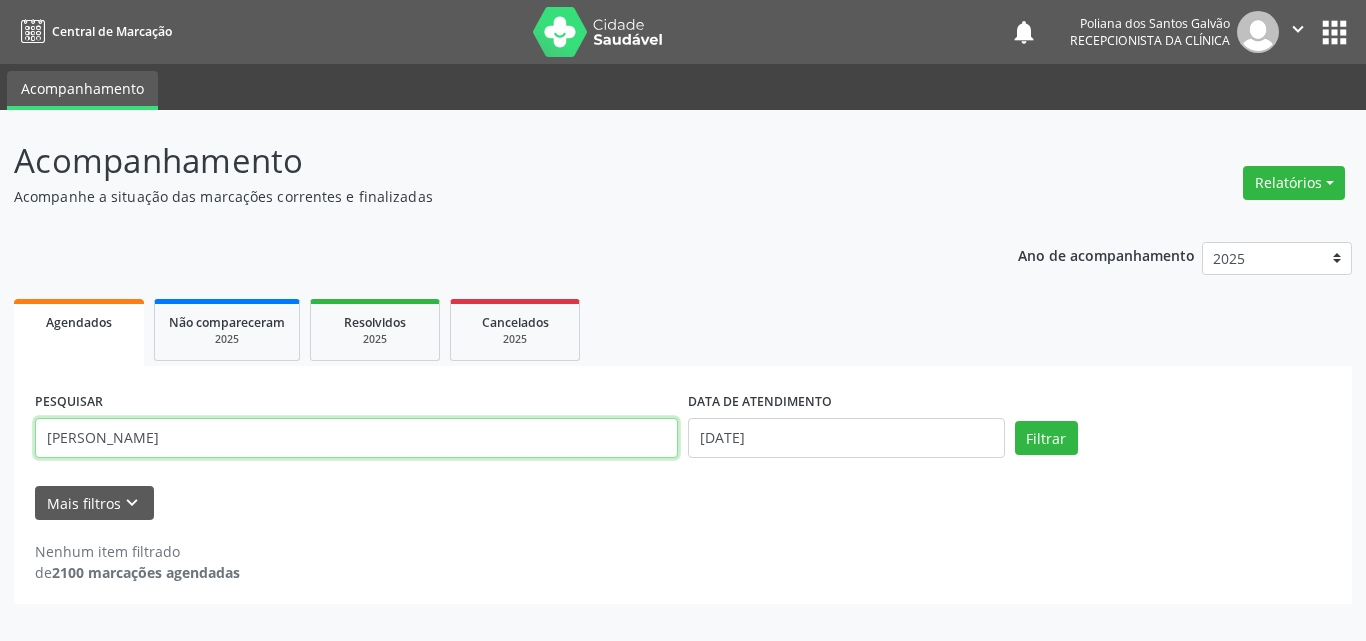 drag, startPoint x: 584, startPoint y: 439, endPoint x: 0, endPoint y: 305, distance: 599.1761 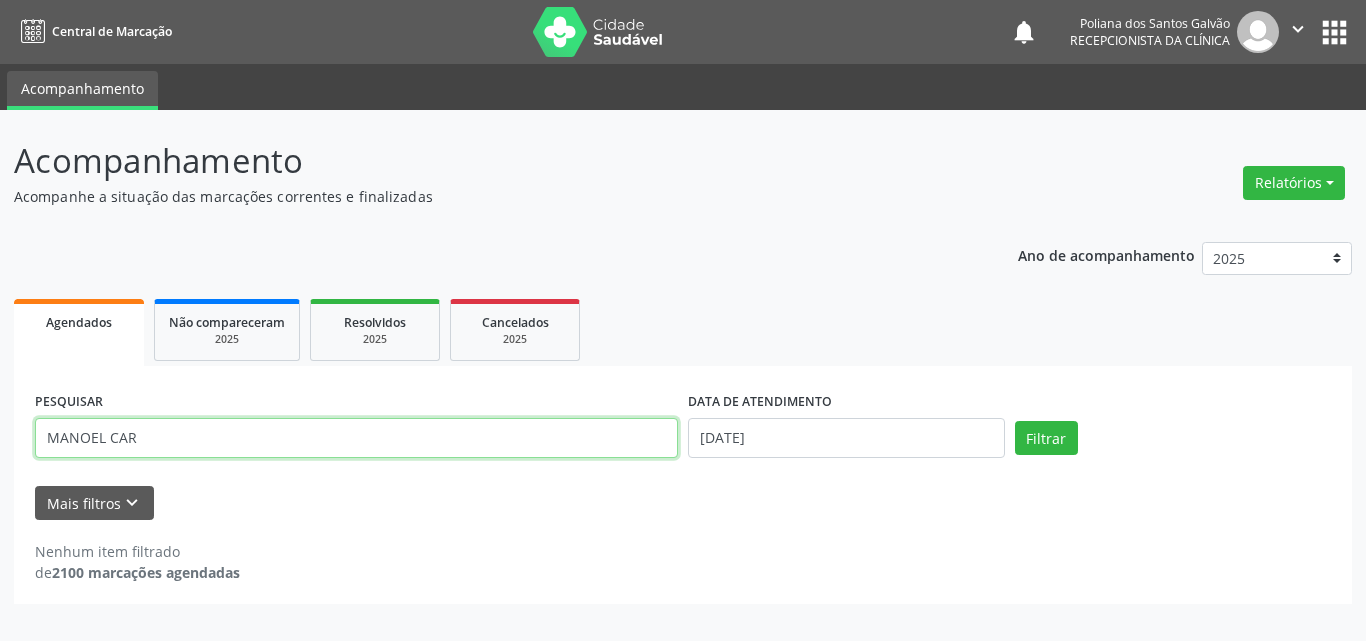 type on "MANOEL CAR" 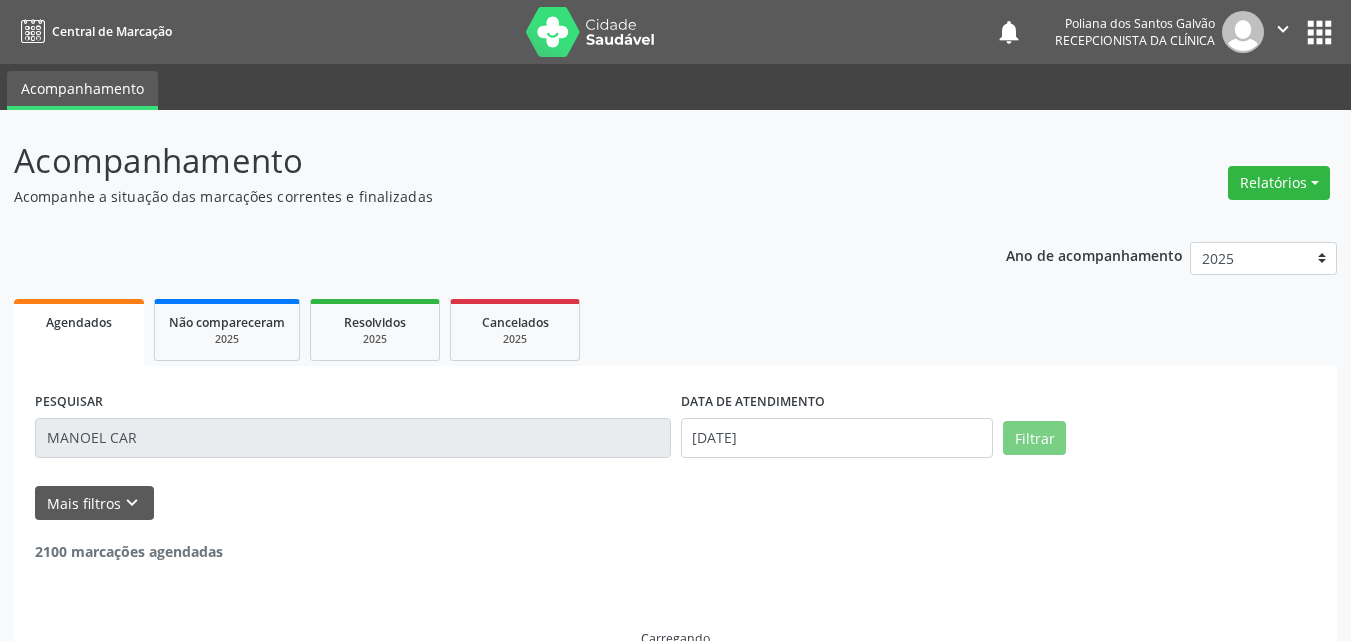 scroll, scrollTop: 42, scrollLeft: 0, axis: vertical 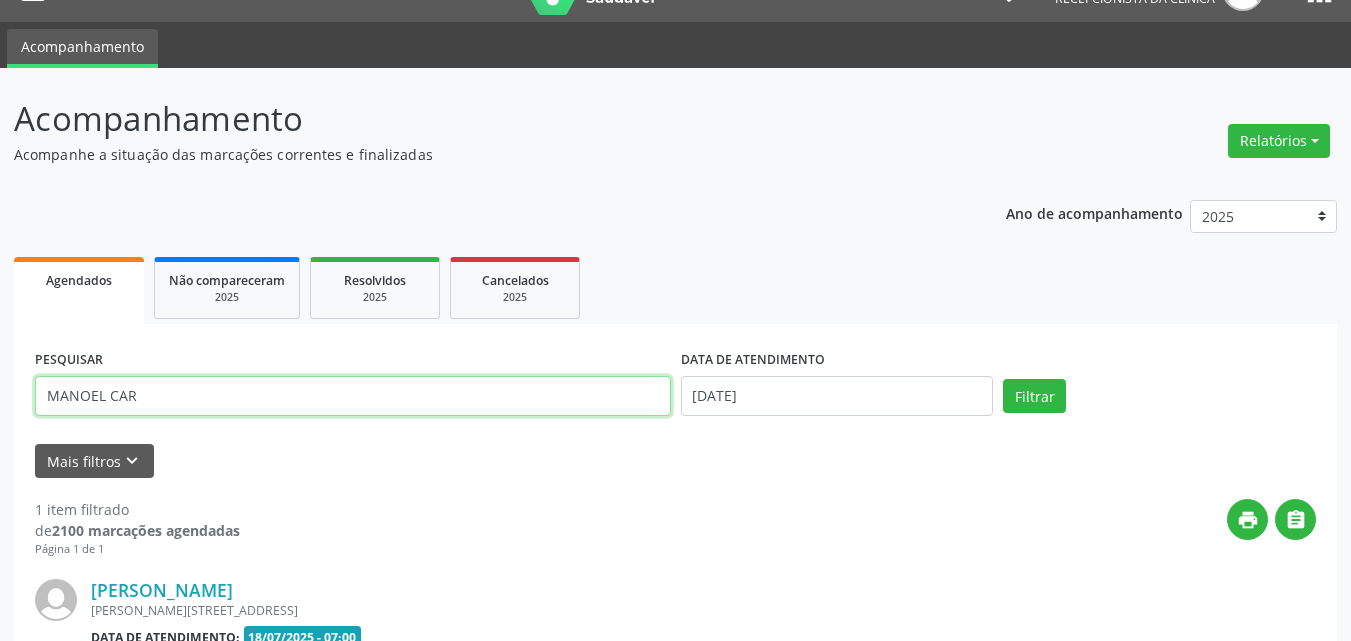 click on "MANOEL CAR" at bounding box center (353, 396) 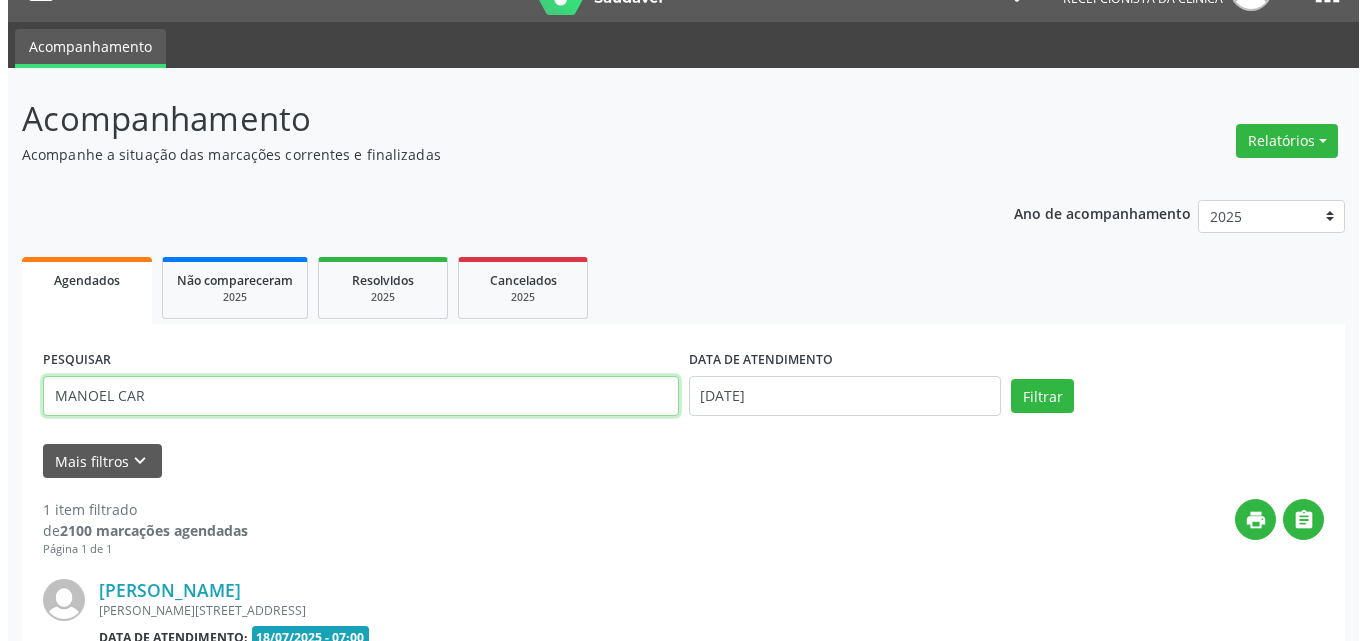 scroll, scrollTop: 264, scrollLeft: 0, axis: vertical 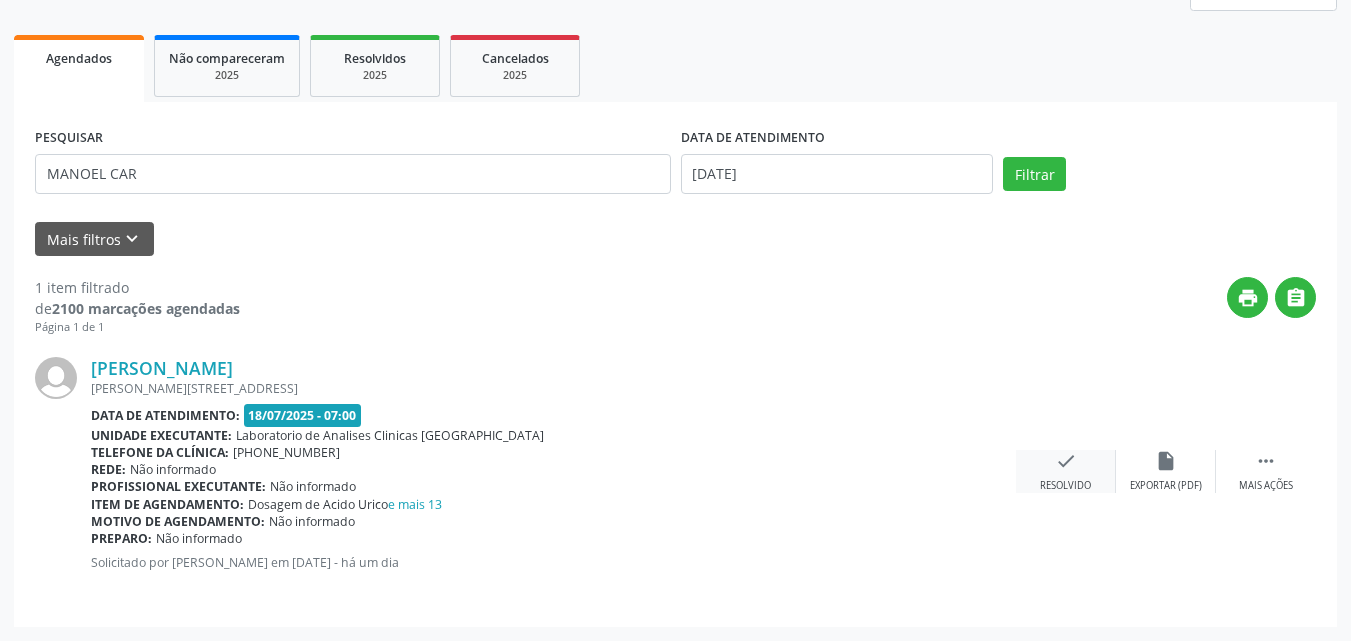 click on "check
Resolvido" at bounding box center (1066, 471) 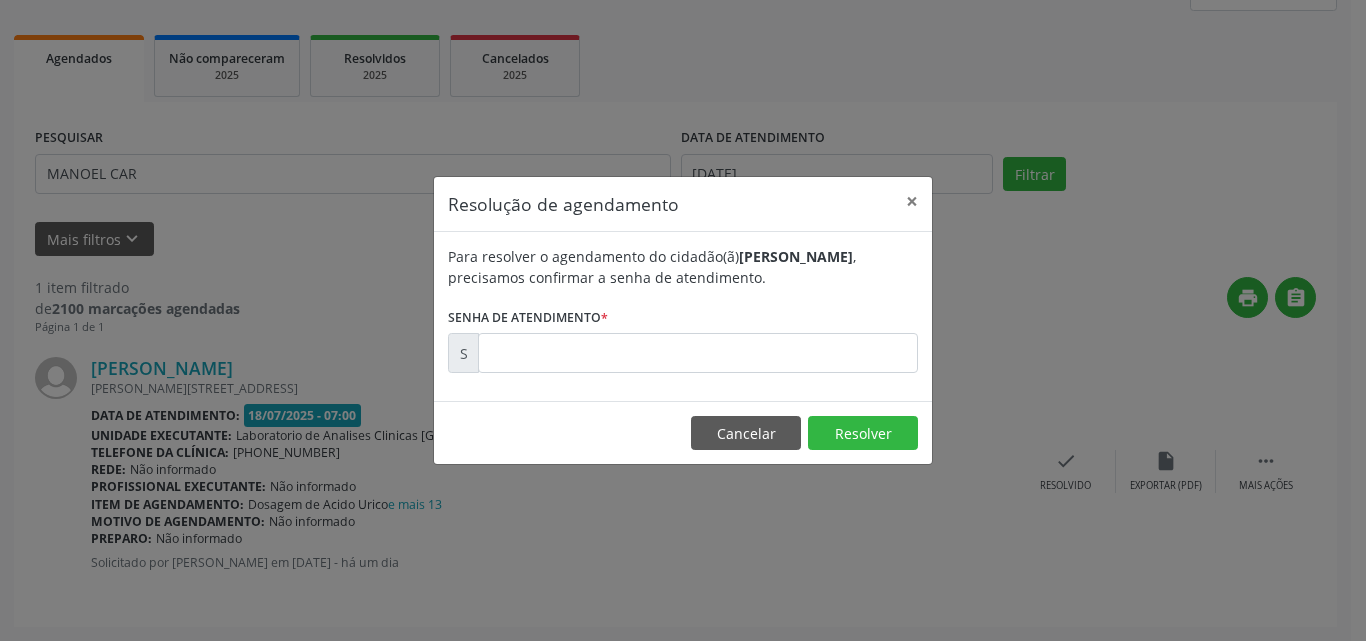 click on "Para resolver o agendamento do cidadão(ã)  [PERSON_NAME] ,
precisamos confirmar a senha de atendimento.
Senha de atendimento
*
S" at bounding box center [683, 309] 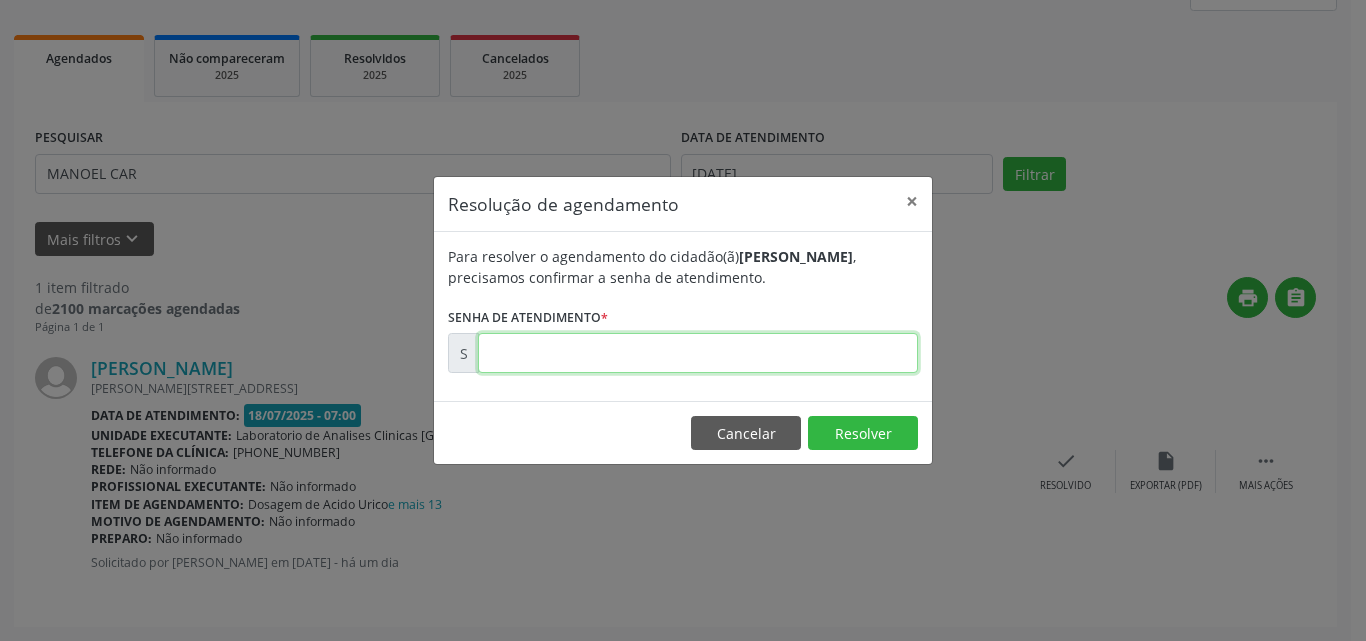 drag, startPoint x: 796, startPoint y: 357, endPoint x: 891, endPoint y: 273, distance: 126.81088 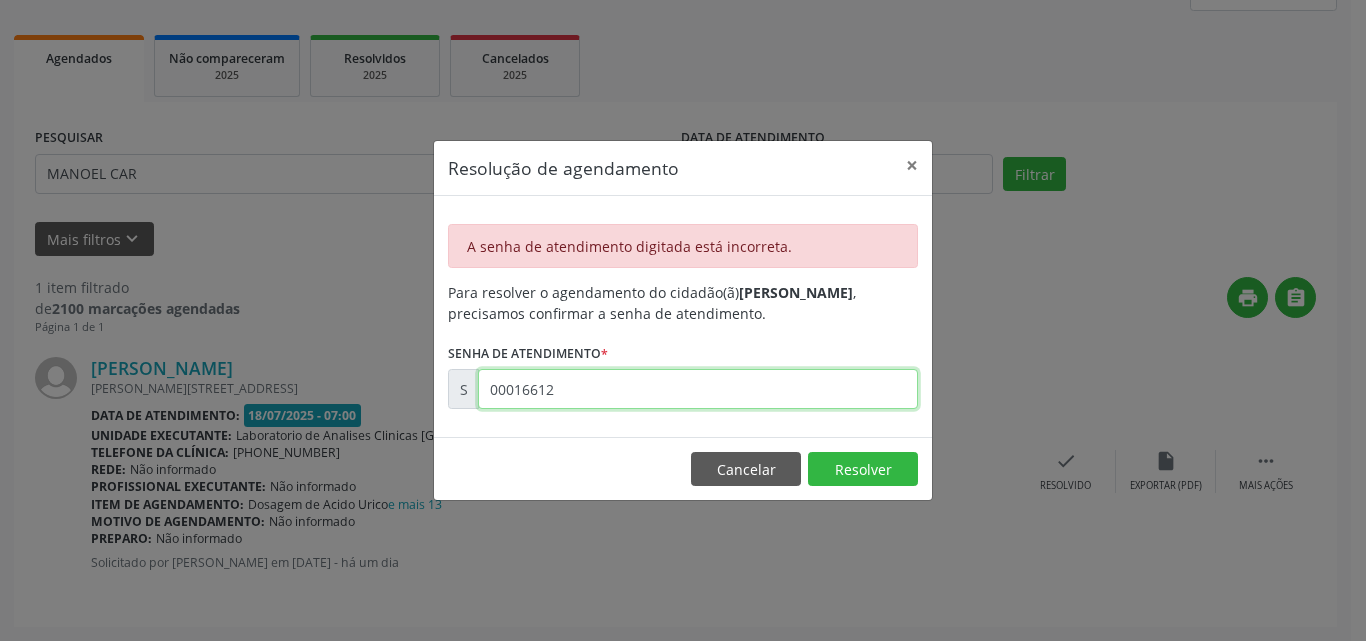 drag, startPoint x: 596, startPoint y: 393, endPoint x: 649, endPoint y: 355, distance: 65.21503 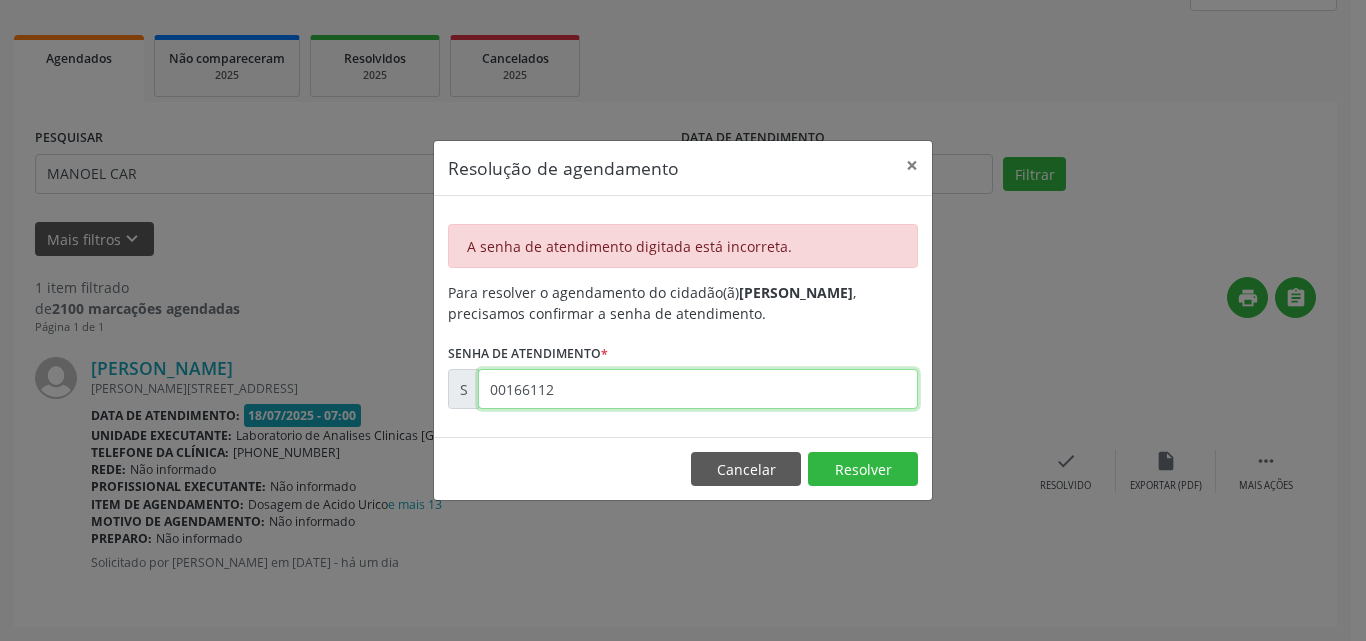 type on "00166112" 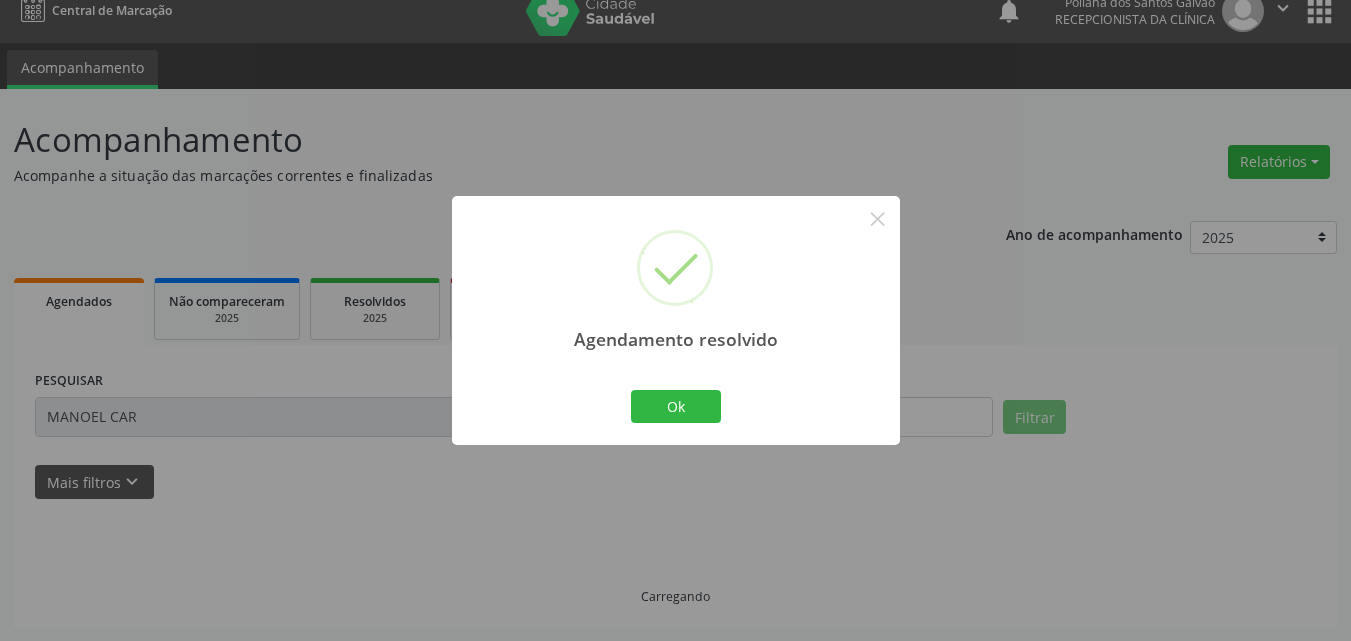 scroll, scrollTop: 0, scrollLeft: 0, axis: both 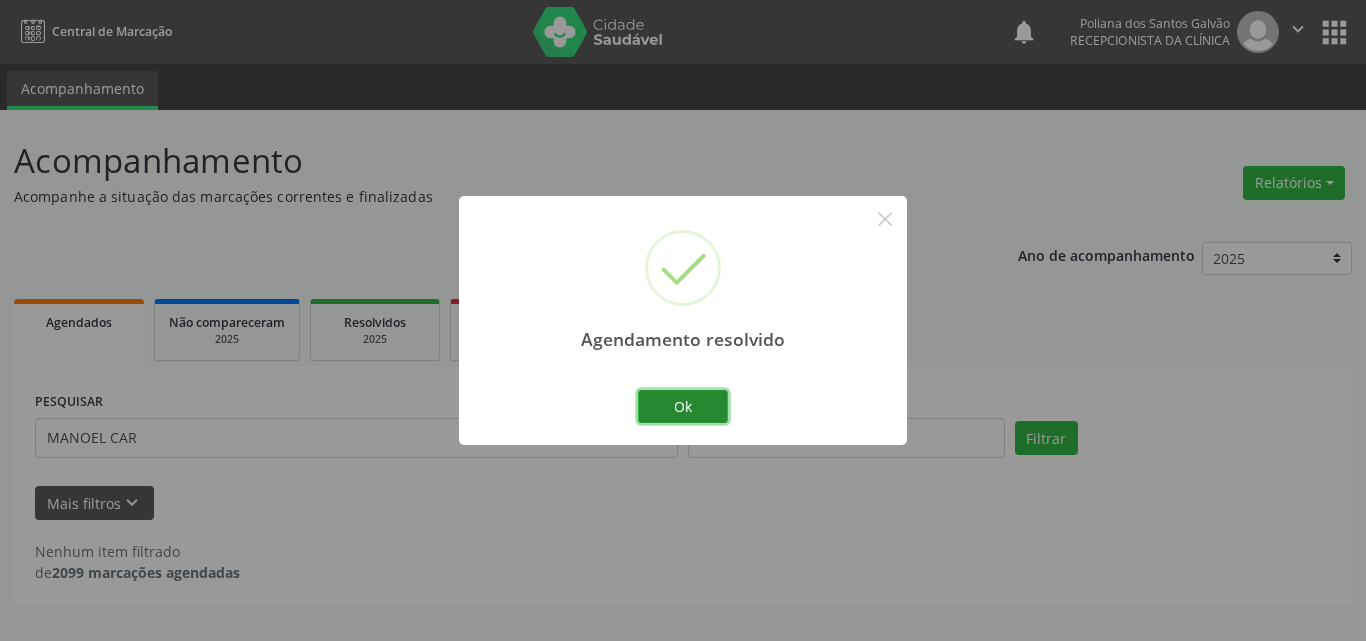 click on "Ok" at bounding box center [683, 407] 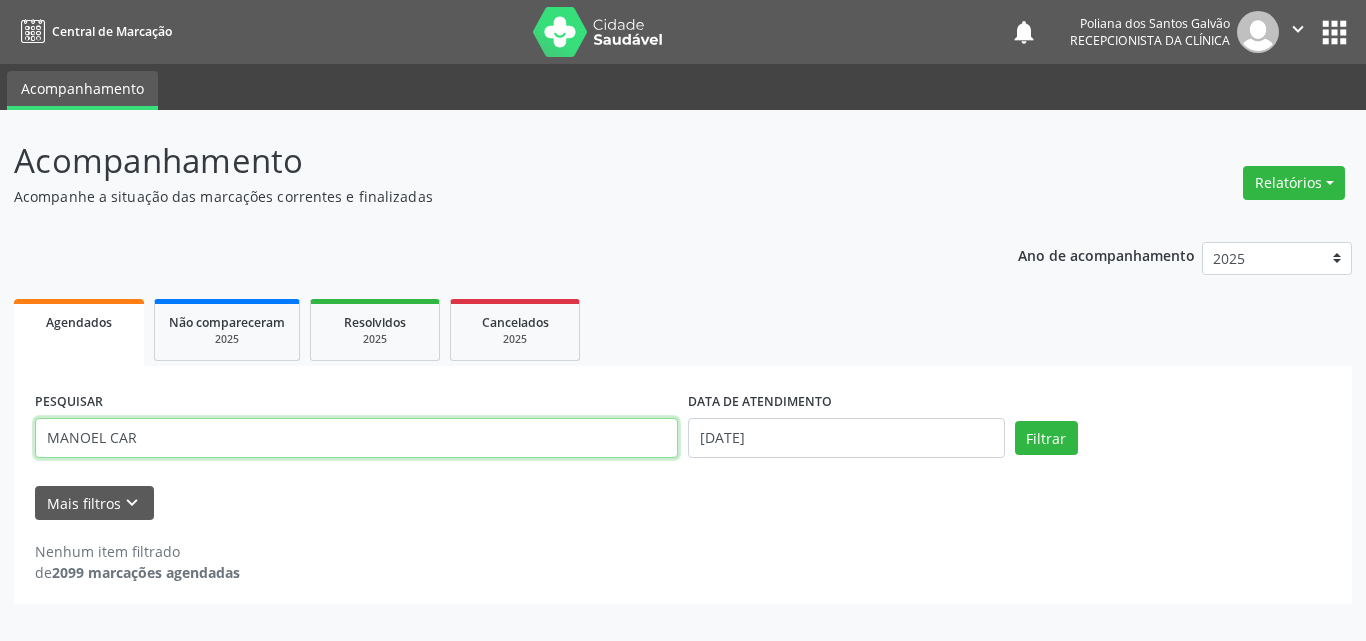 drag, startPoint x: 595, startPoint y: 437, endPoint x: 0, endPoint y: 1, distance: 737.64557 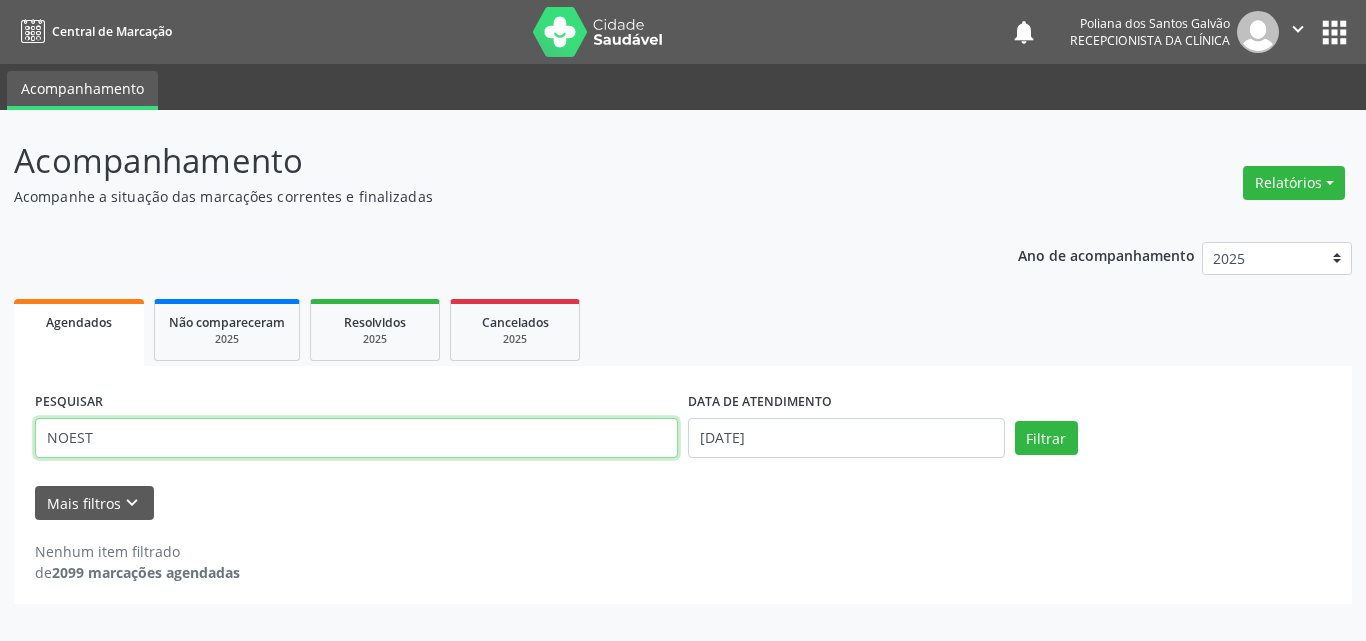 type on "NOEST" 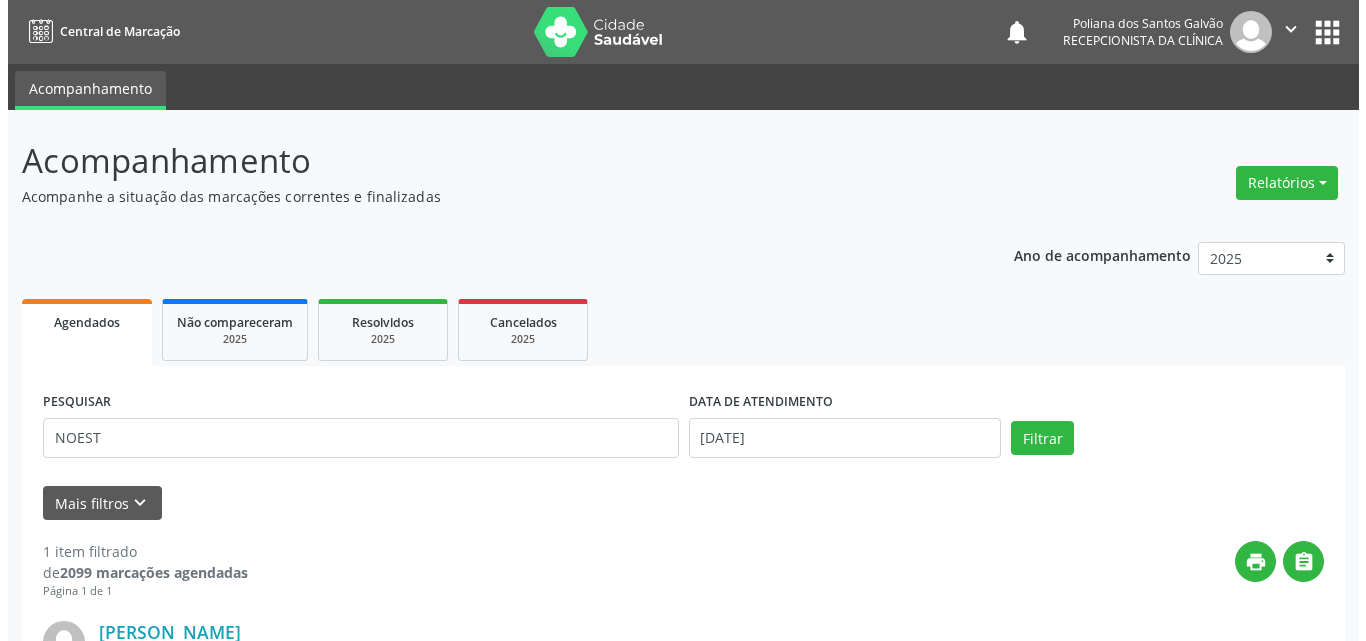 scroll, scrollTop: 264, scrollLeft: 0, axis: vertical 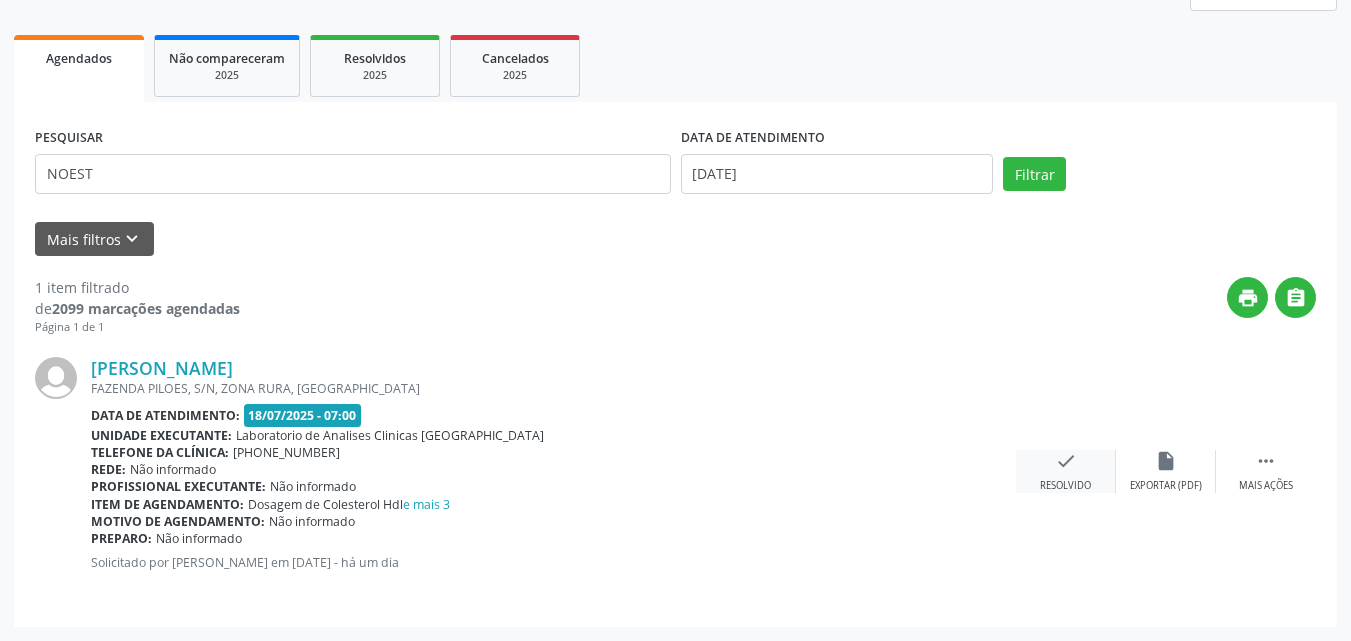 click on "check
Resolvido" at bounding box center (1066, 471) 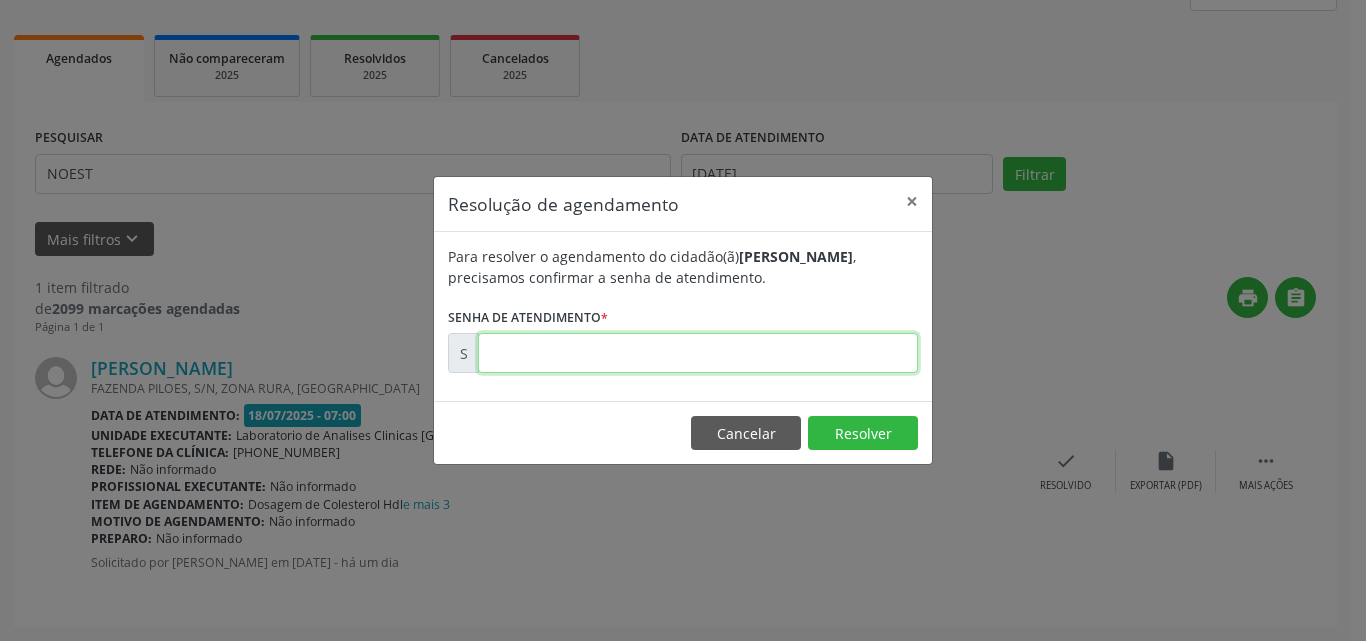 drag, startPoint x: 850, startPoint y: 351, endPoint x: 888, endPoint y: 336, distance: 40.853397 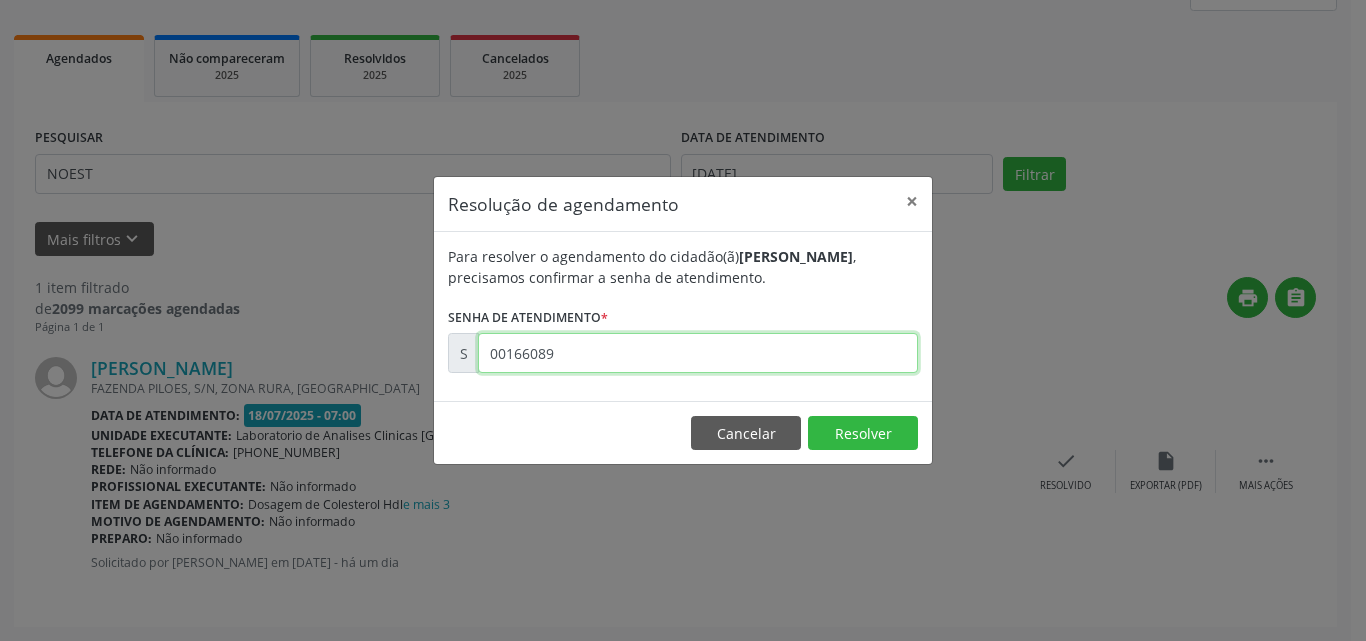 type on "00166089" 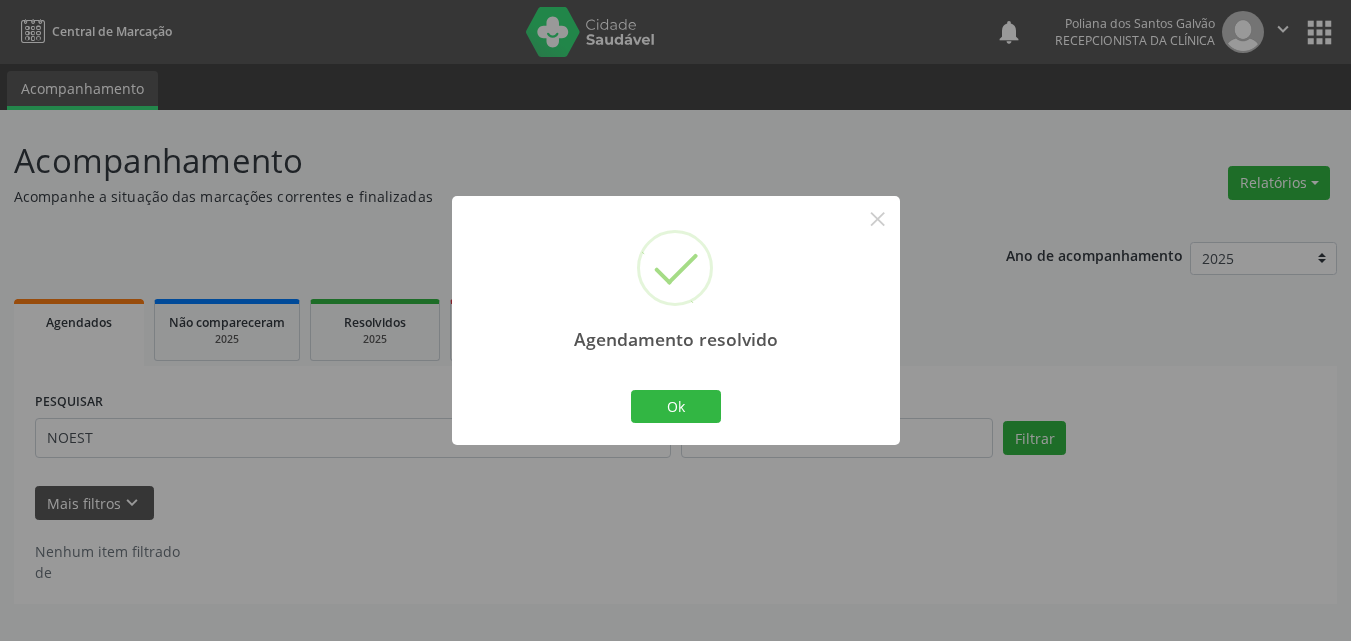 scroll, scrollTop: 0, scrollLeft: 0, axis: both 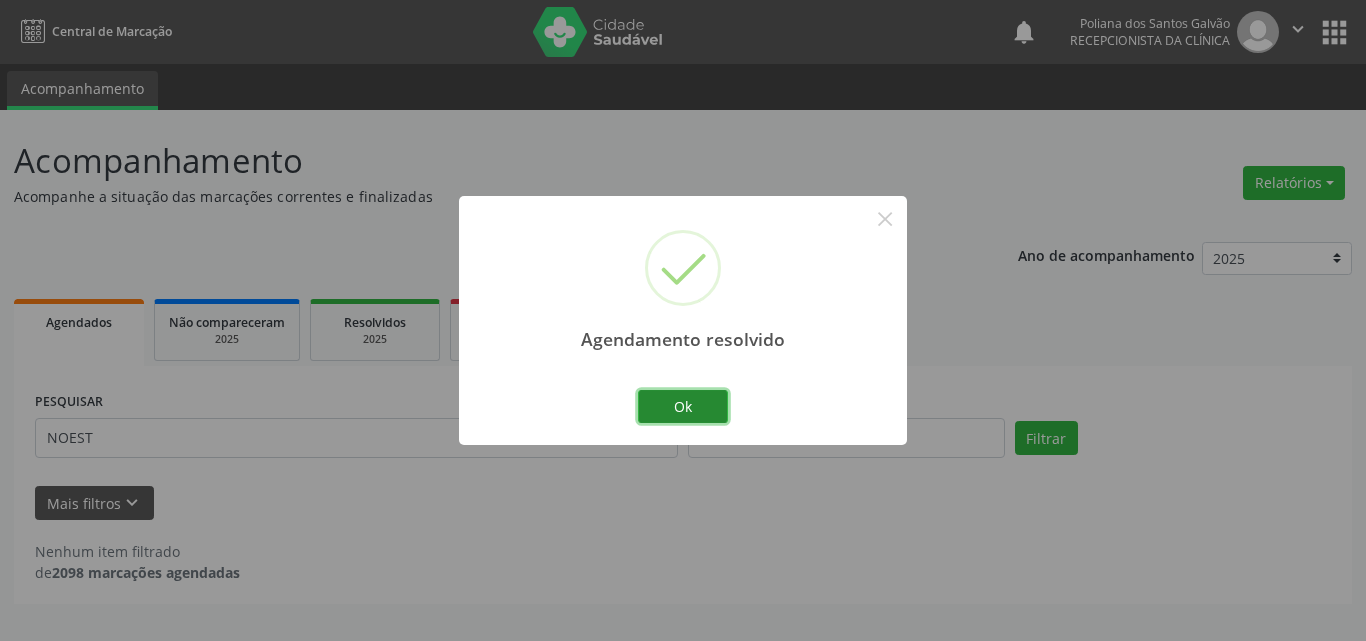 click on "Ok" at bounding box center (683, 407) 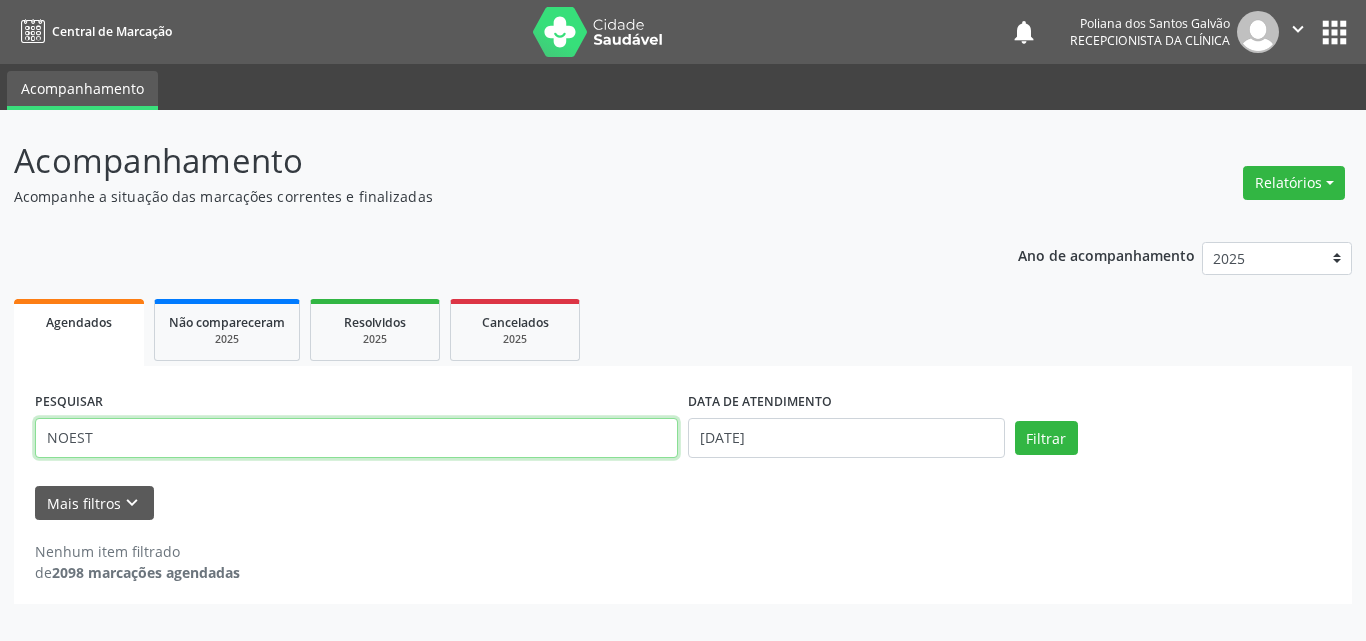 drag, startPoint x: 603, startPoint y: 429, endPoint x: 0, endPoint y: -87, distance: 793.6403 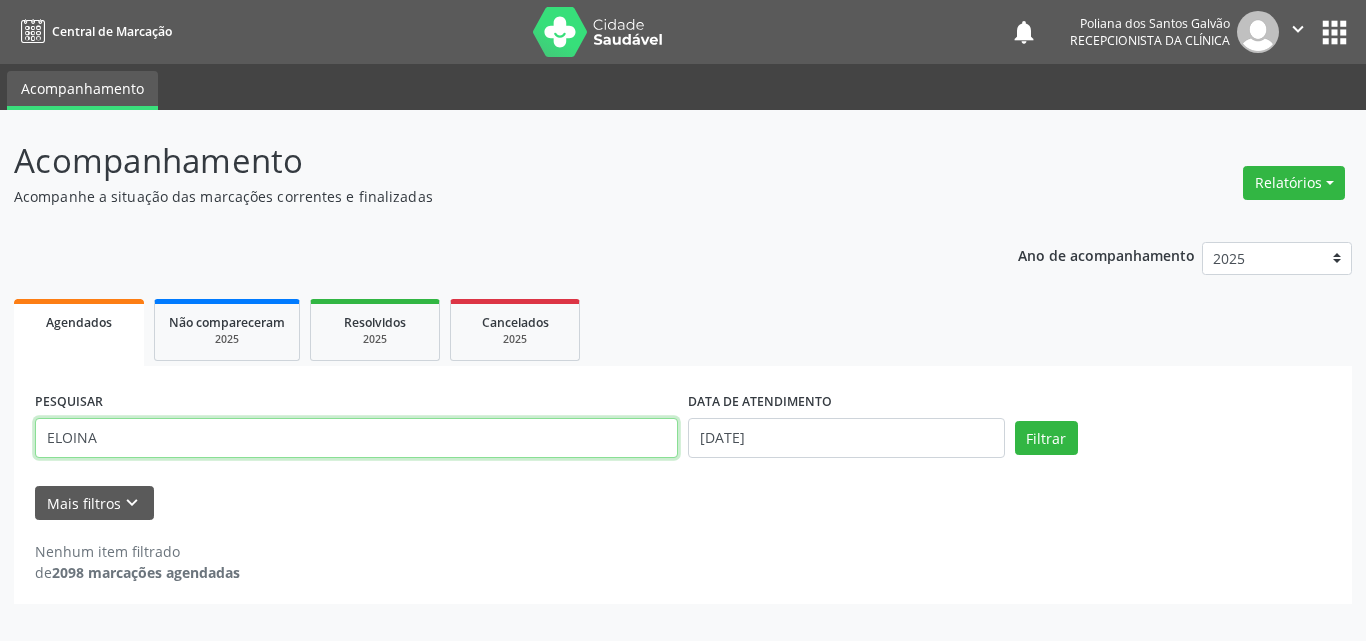 type on "ELOINA" 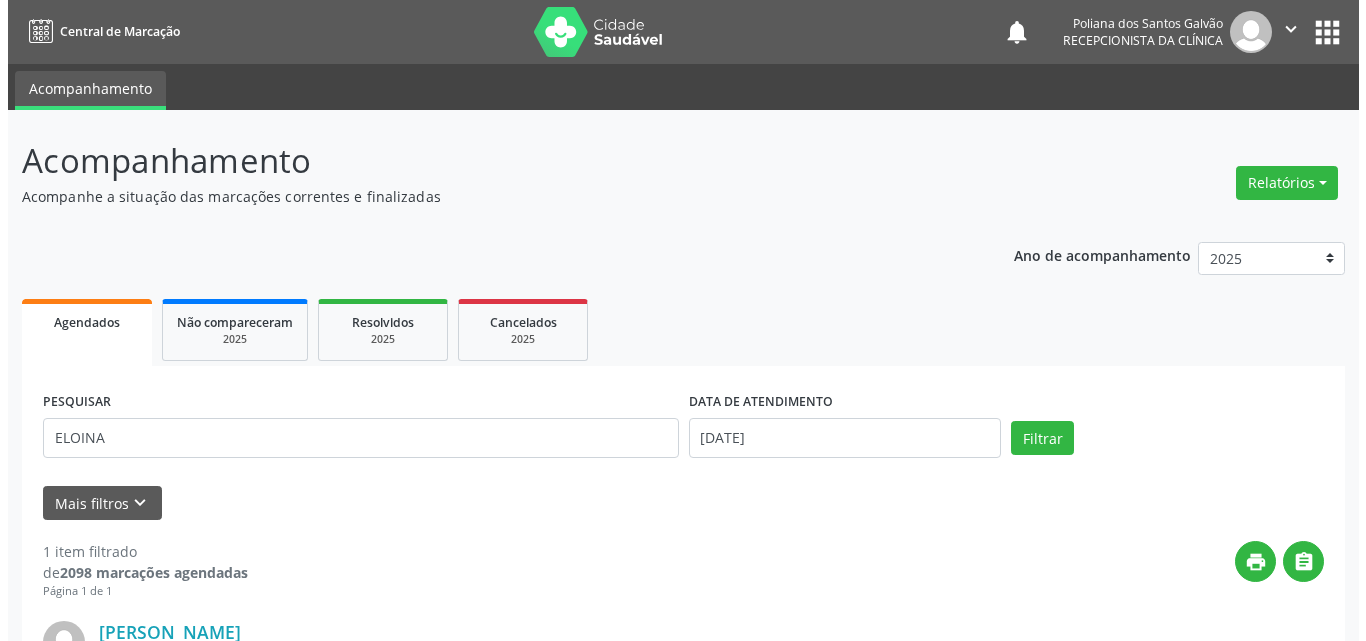 scroll, scrollTop: 264, scrollLeft: 0, axis: vertical 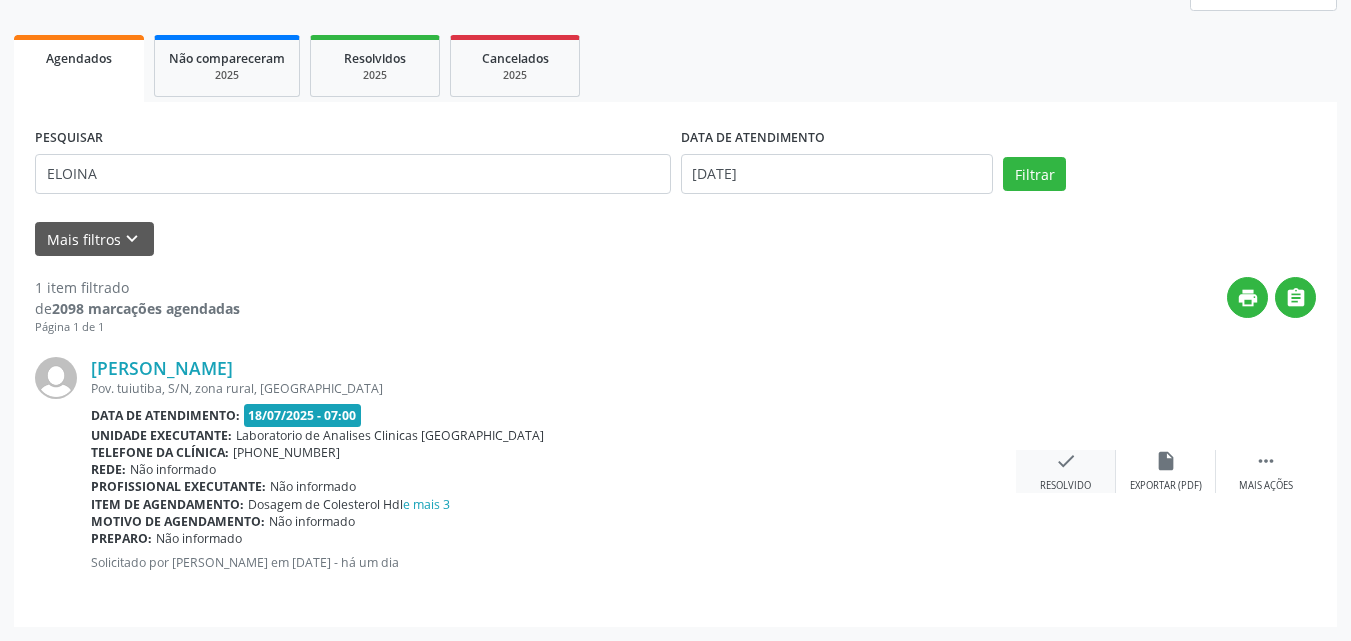 click on "check" at bounding box center (1066, 461) 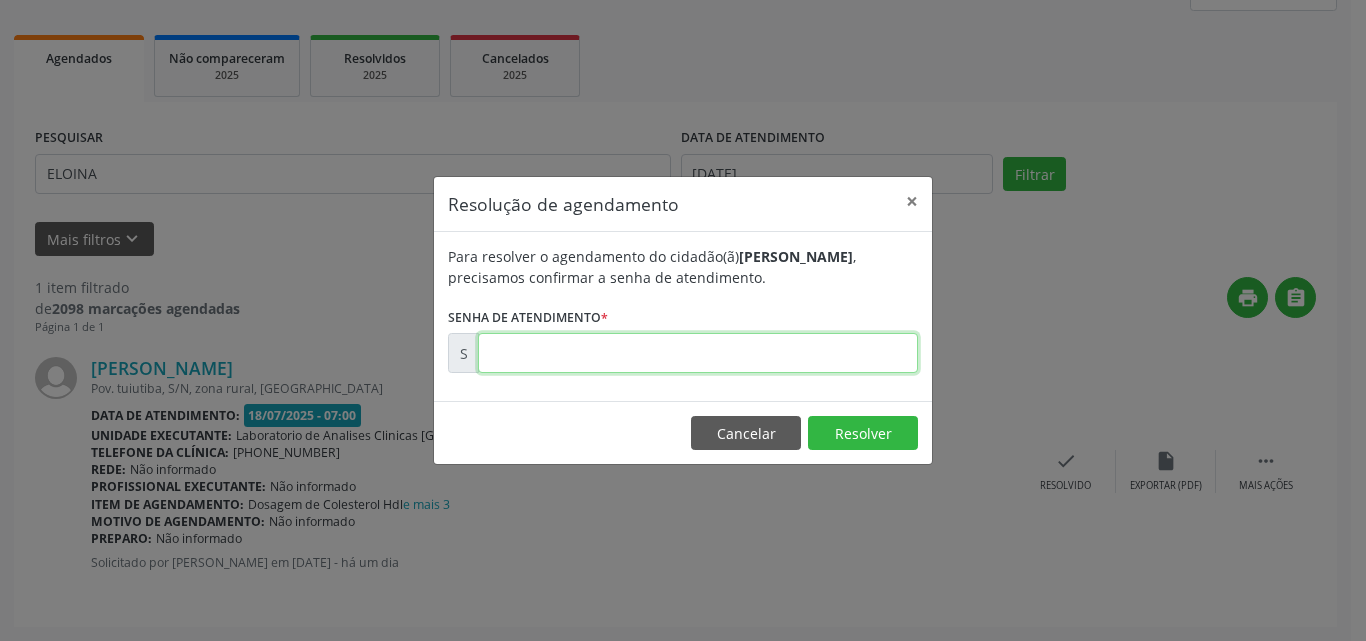 click at bounding box center [698, 353] 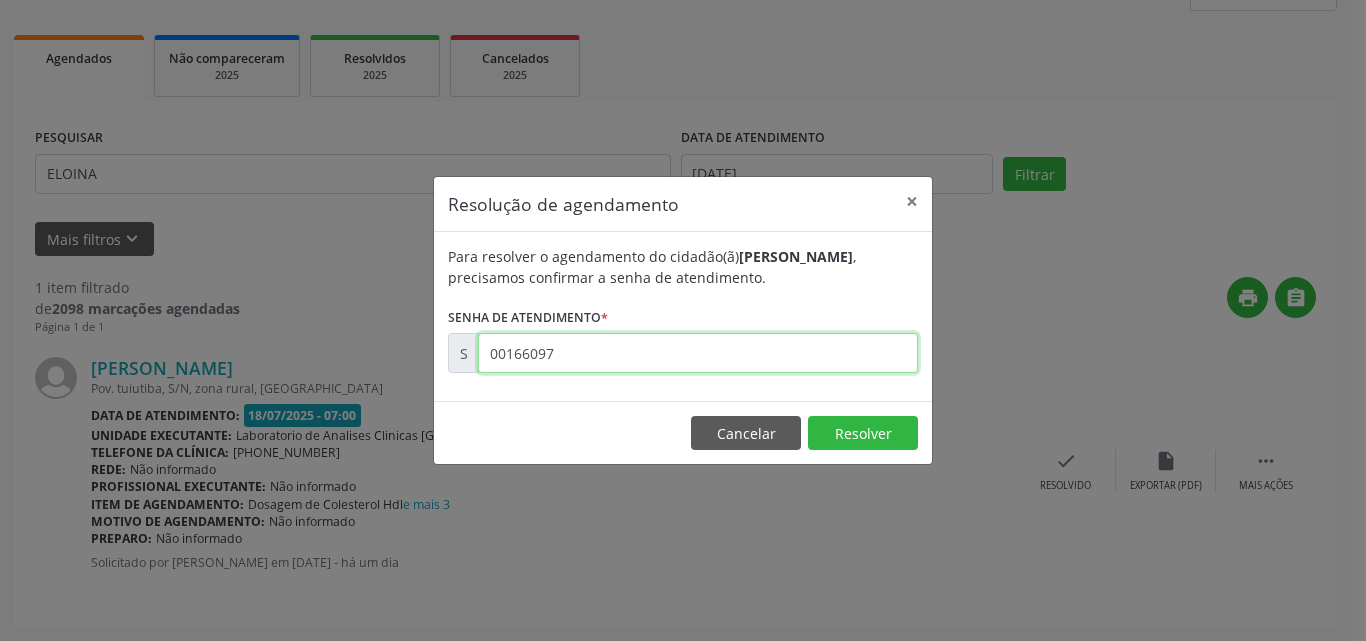 type on "00166097" 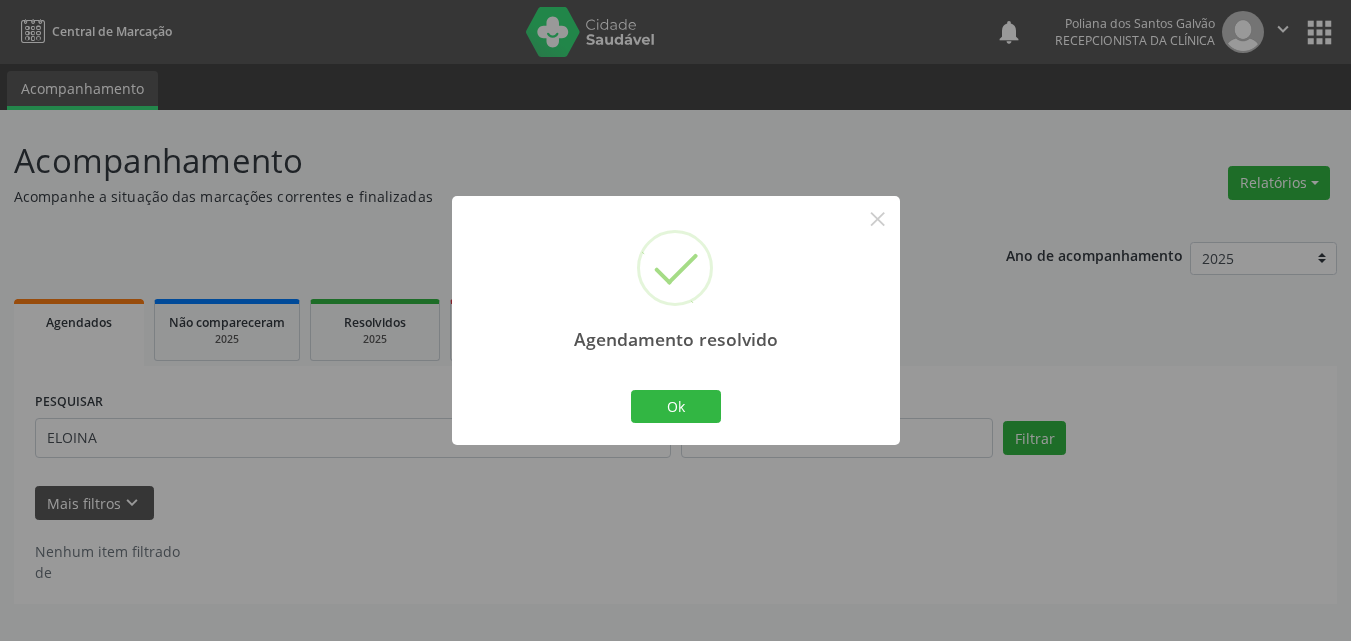 scroll, scrollTop: 0, scrollLeft: 0, axis: both 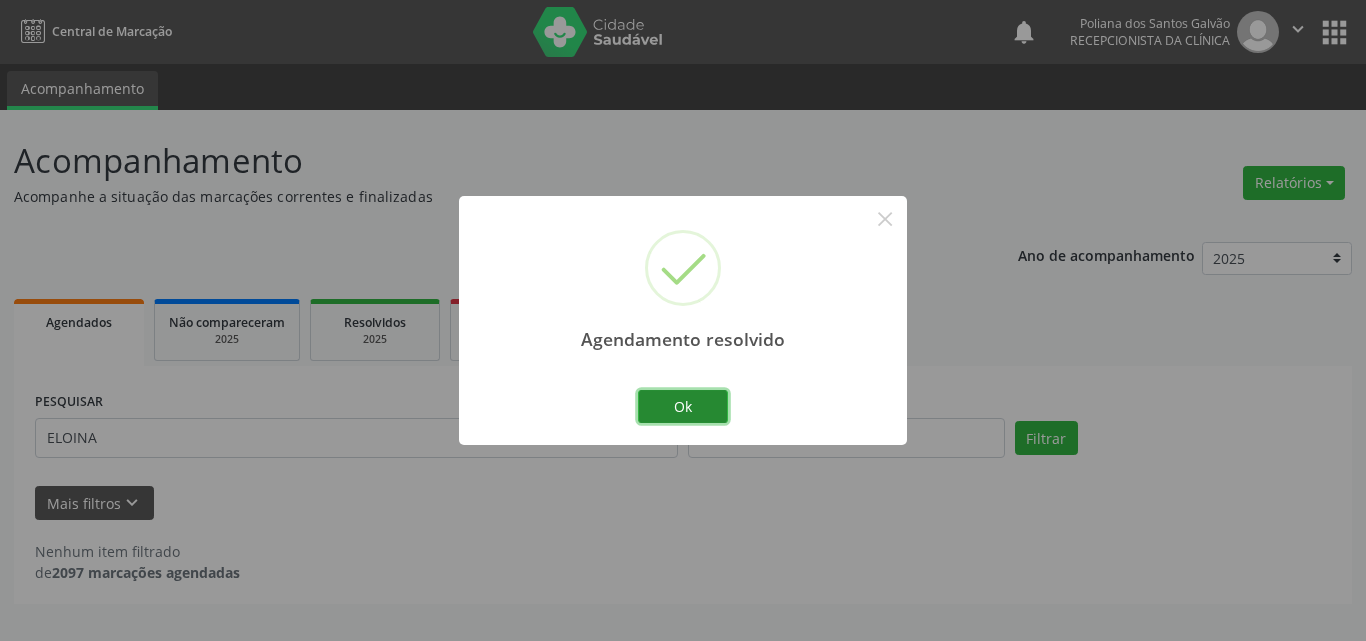 click on "Ok" at bounding box center [683, 407] 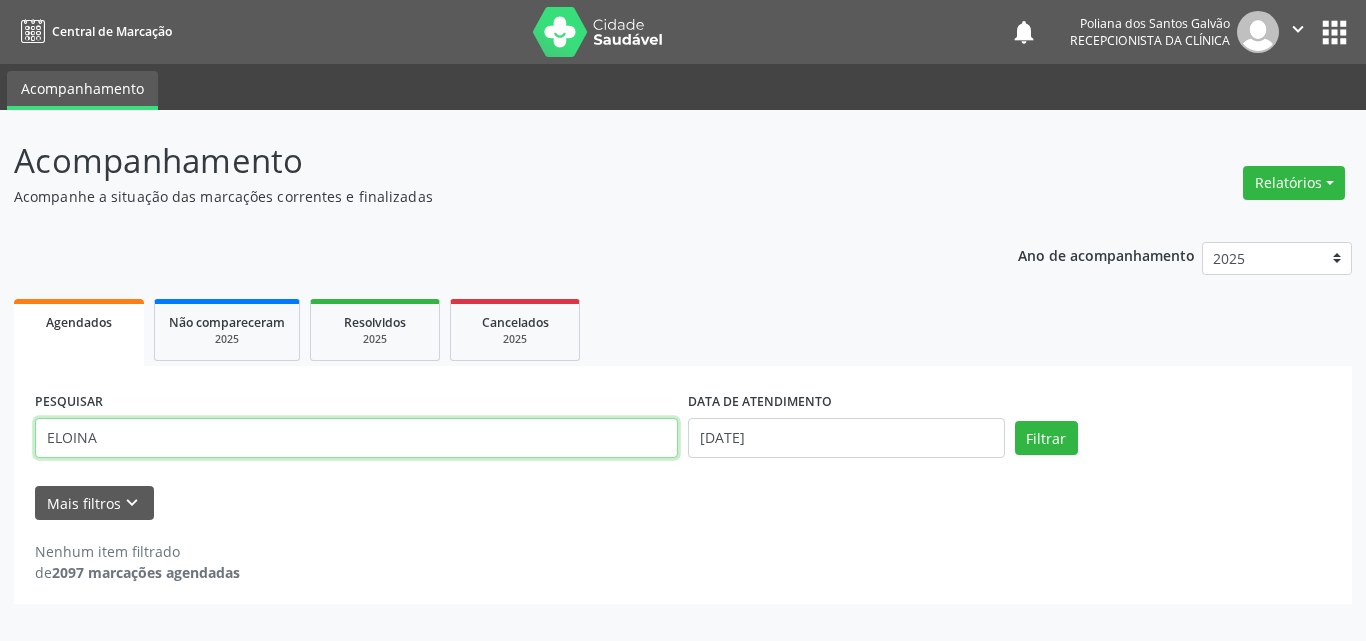 drag, startPoint x: 611, startPoint y: 440, endPoint x: 0, endPoint y: -87, distance: 806.8767 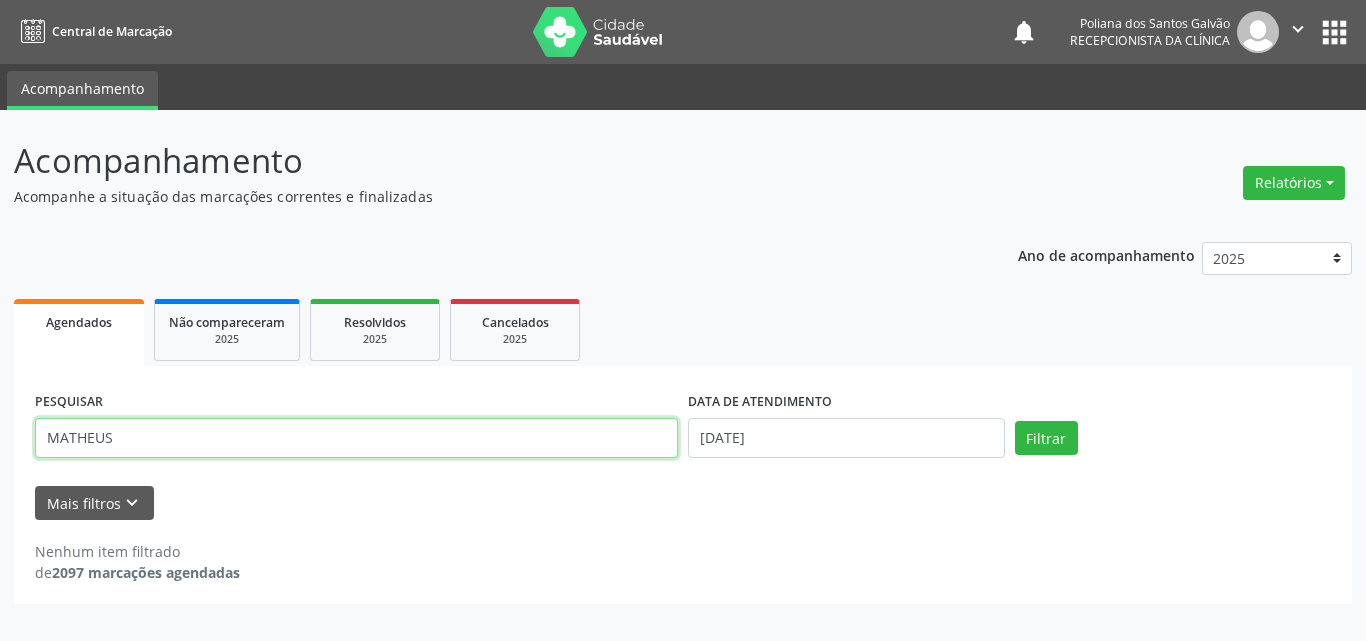 type on "MATHEUS" 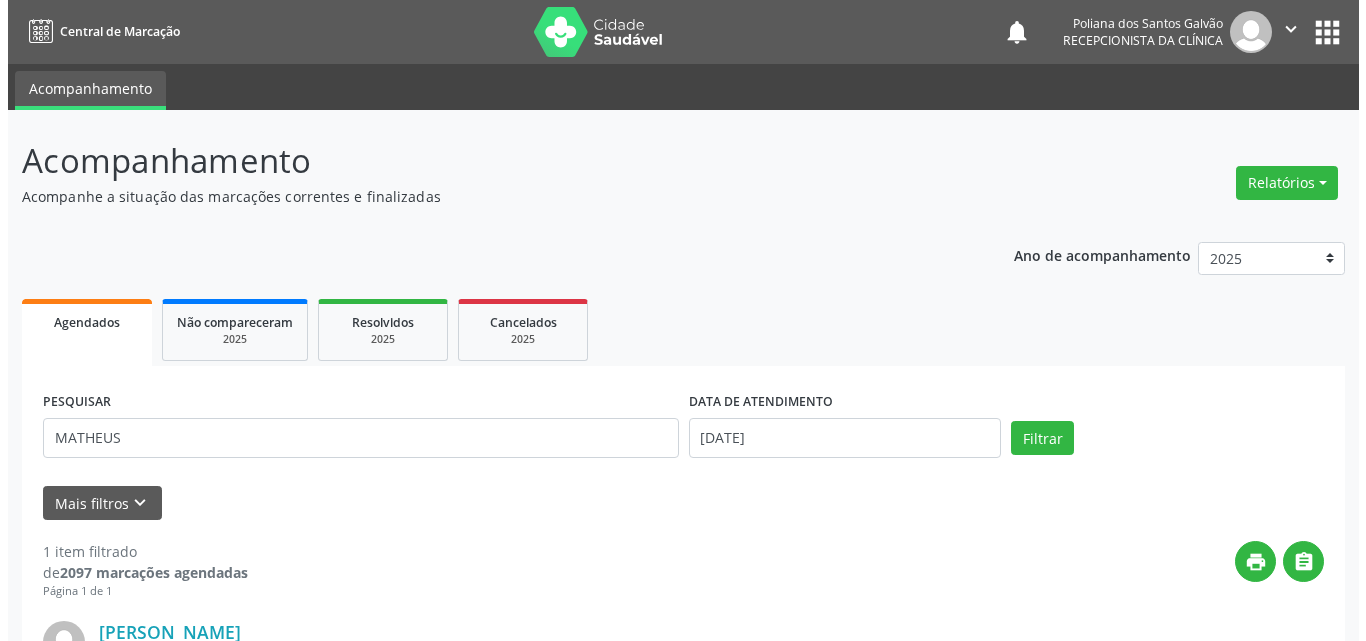 scroll, scrollTop: 264, scrollLeft: 0, axis: vertical 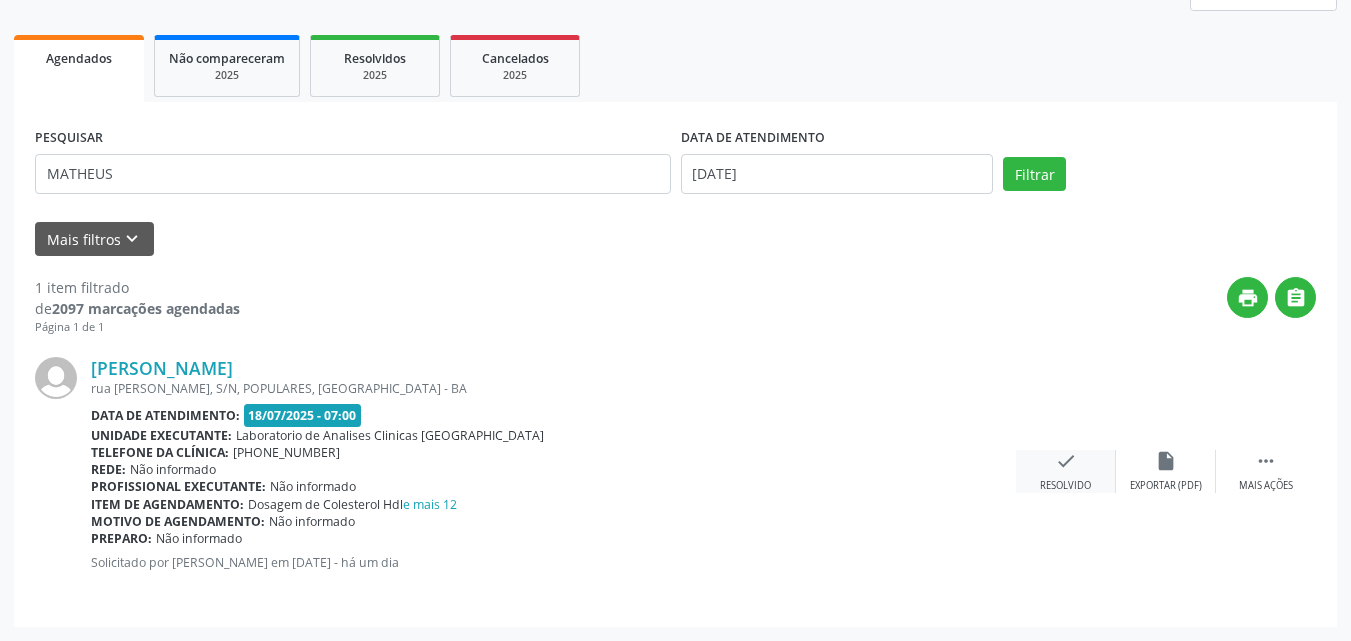click on "Resolvido" at bounding box center [1065, 486] 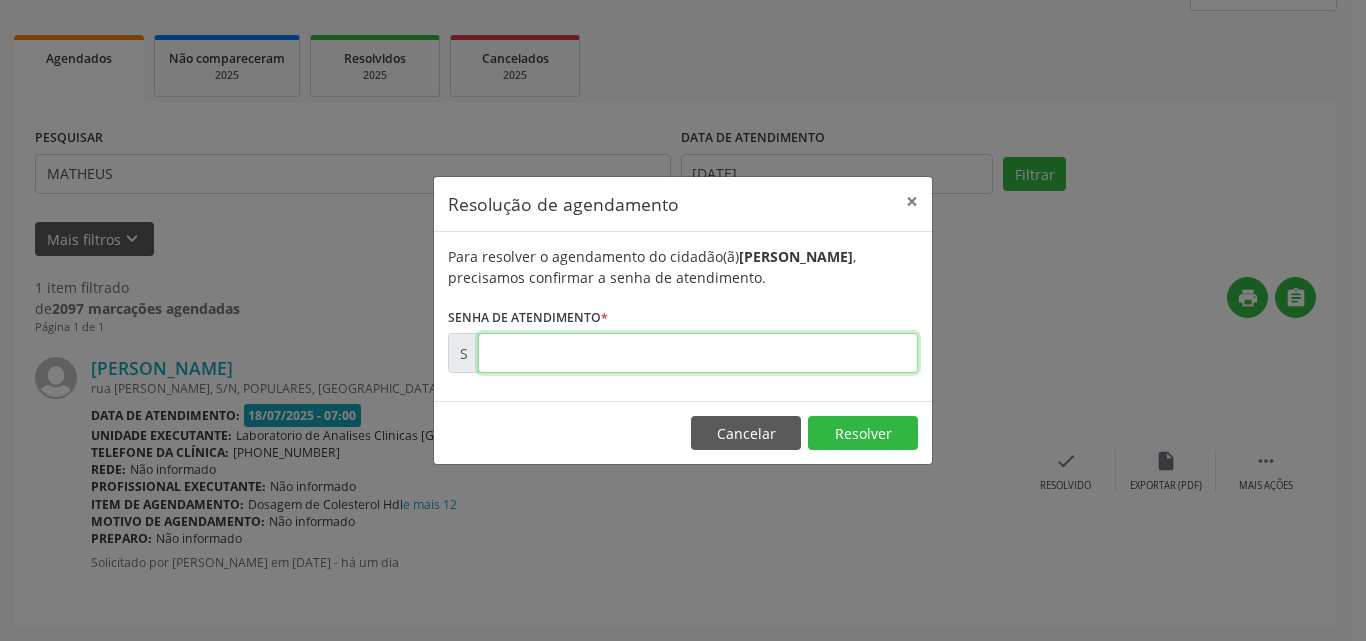 drag, startPoint x: 810, startPoint y: 350, endPoint x: 855, endPoint y: 315, distance: 57.00877 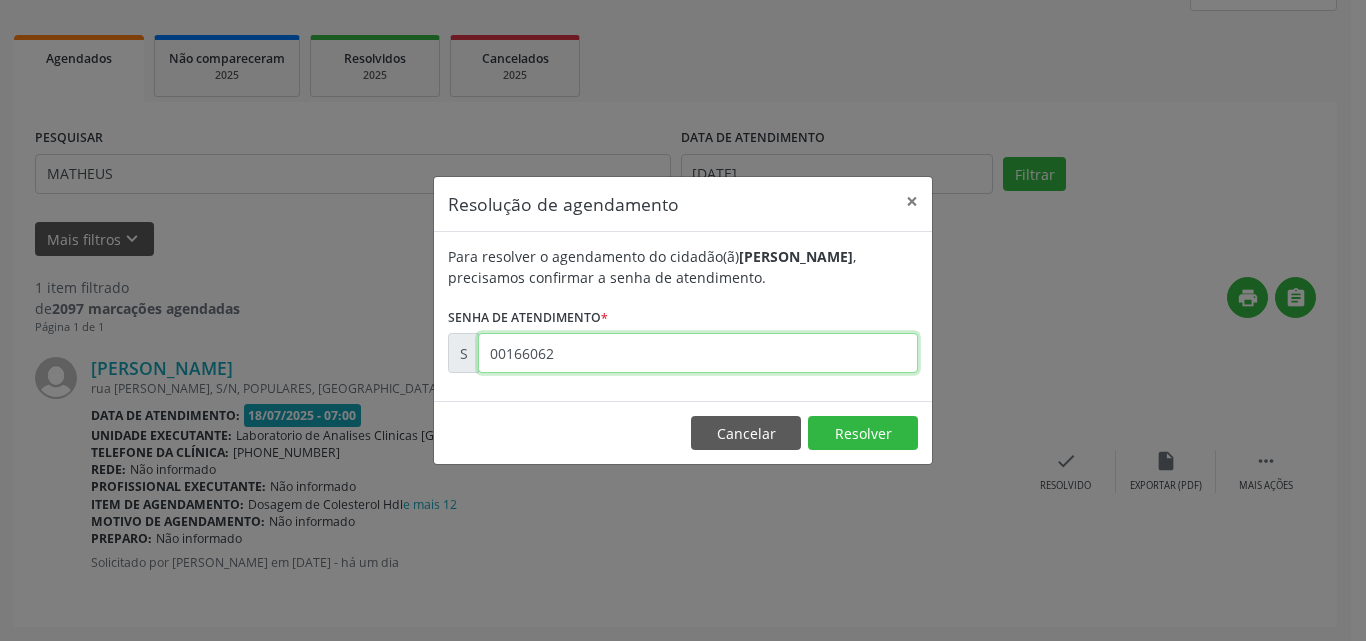 type on "00166062" 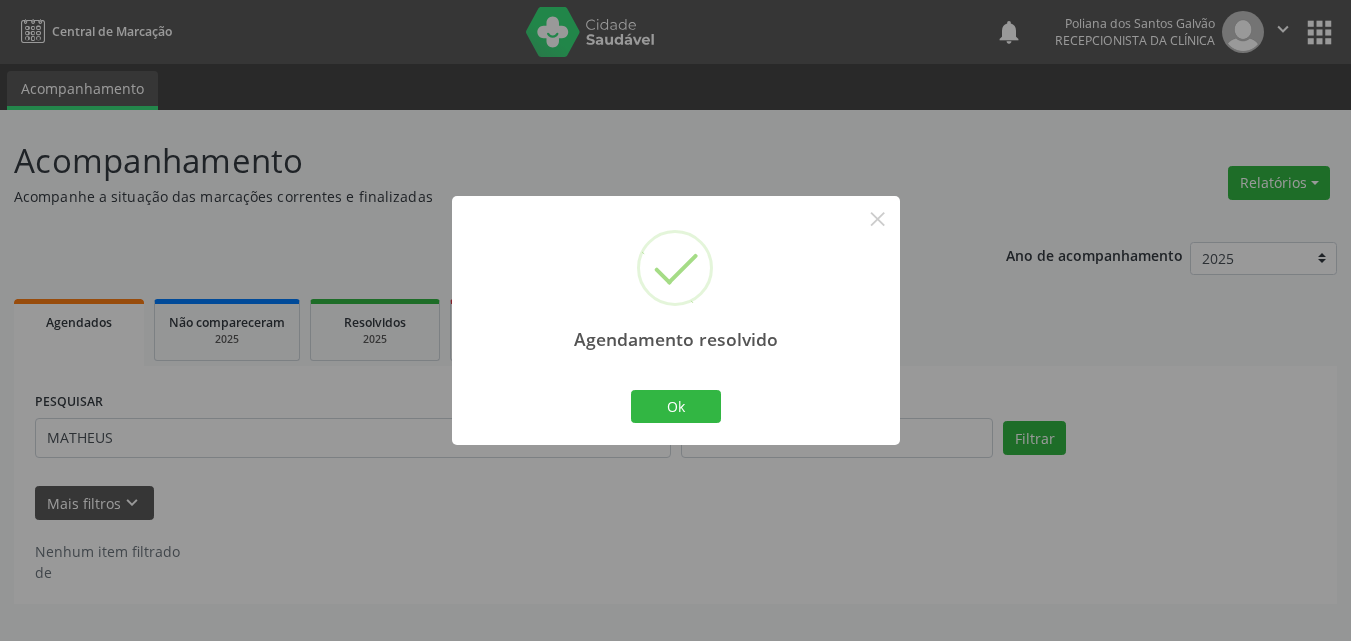 scroll, scrollTop: 0, scrollLeft: 0, axis: both 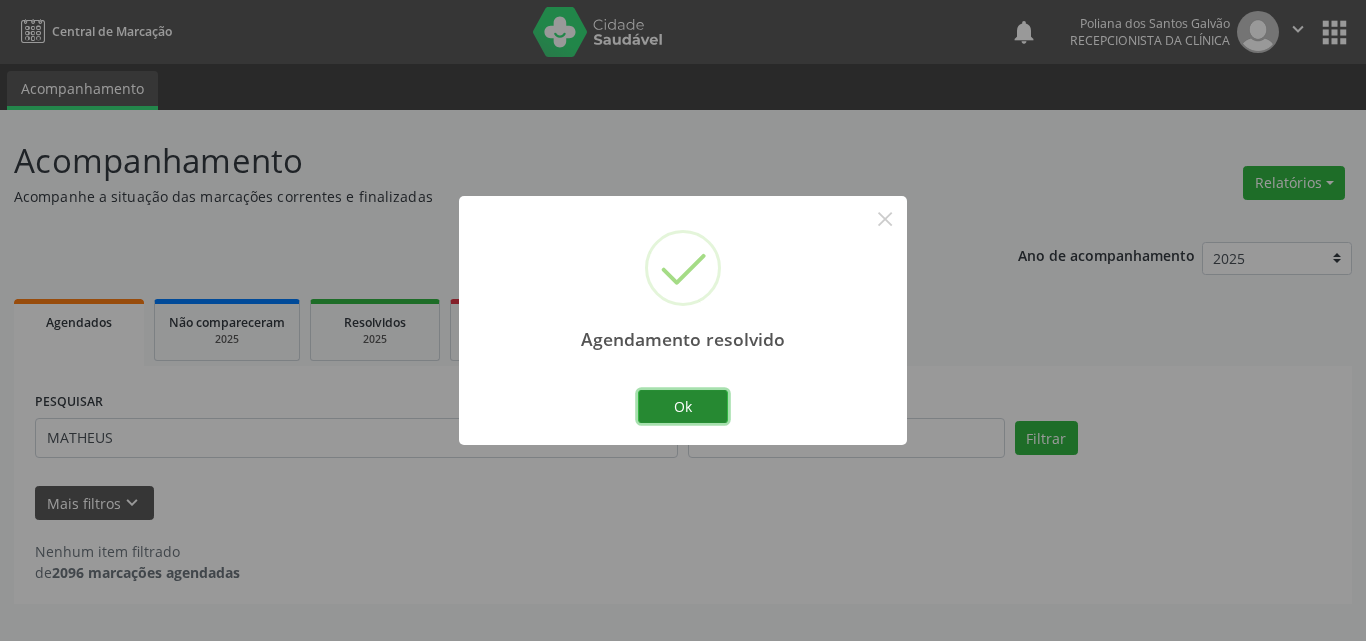 click on "Ok" at bounding box center (683, 407) 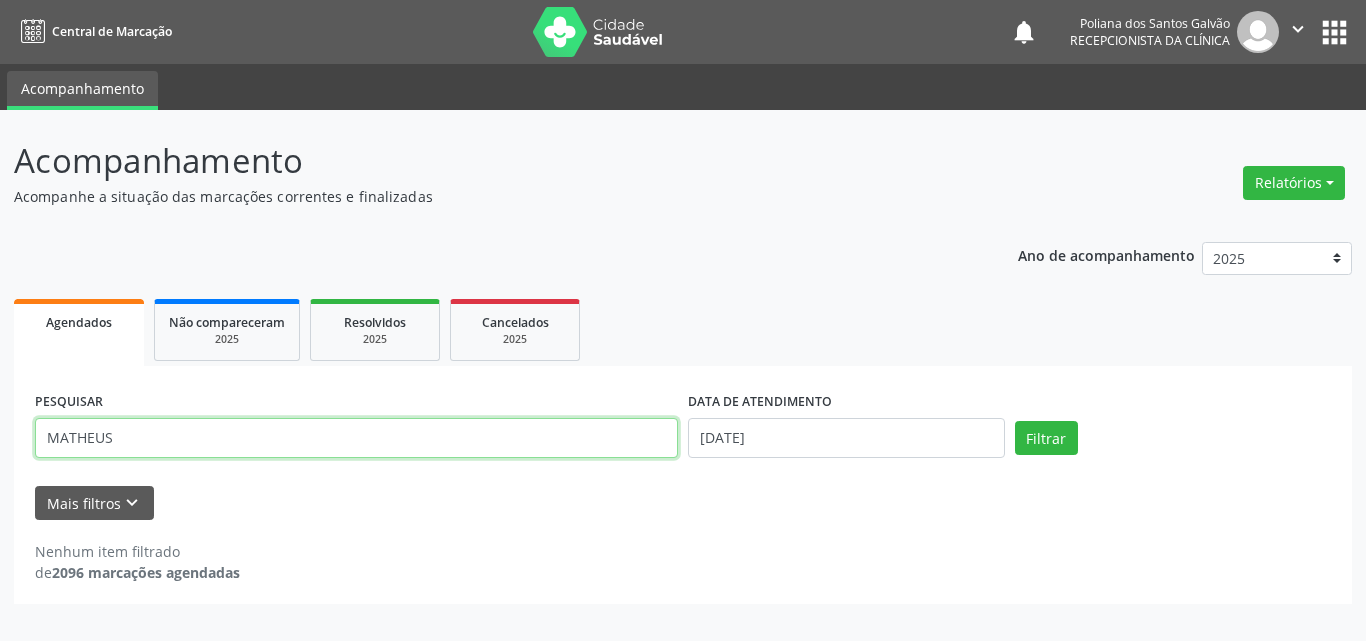 drag, startPoint x: 0, startPoint y: 232, endPoint x: 0, endPoint y: -87, distance: 319 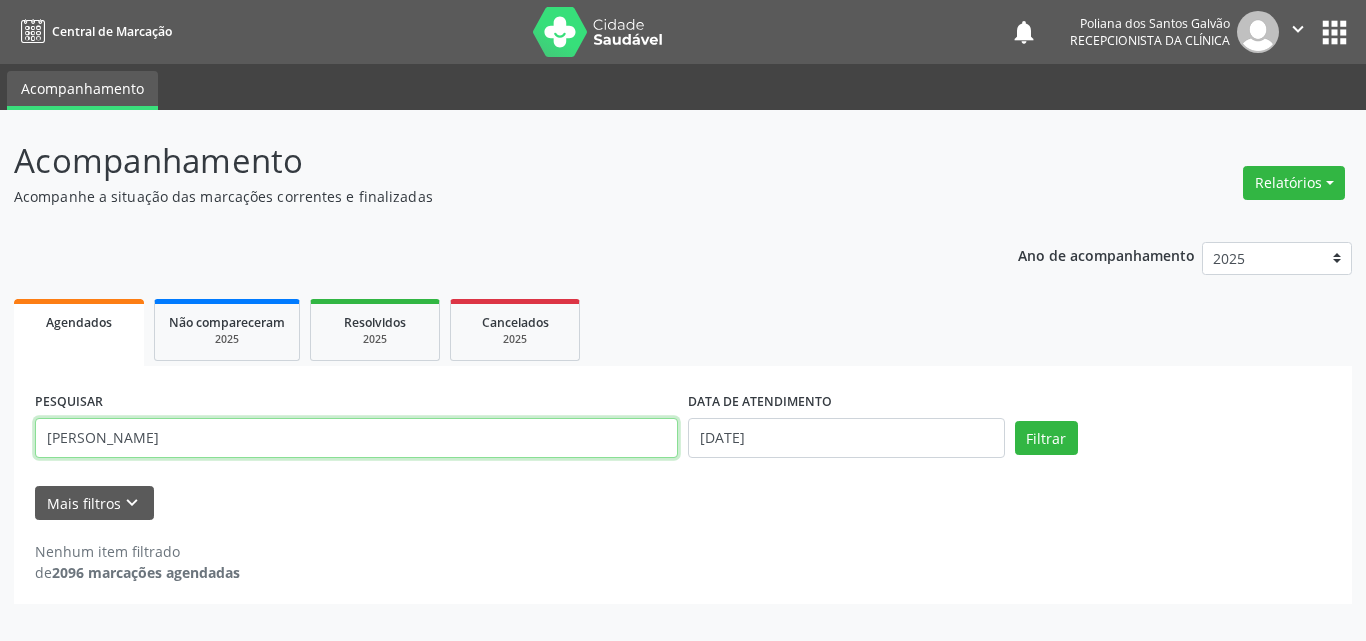 type on "[PERSON_NAME]" 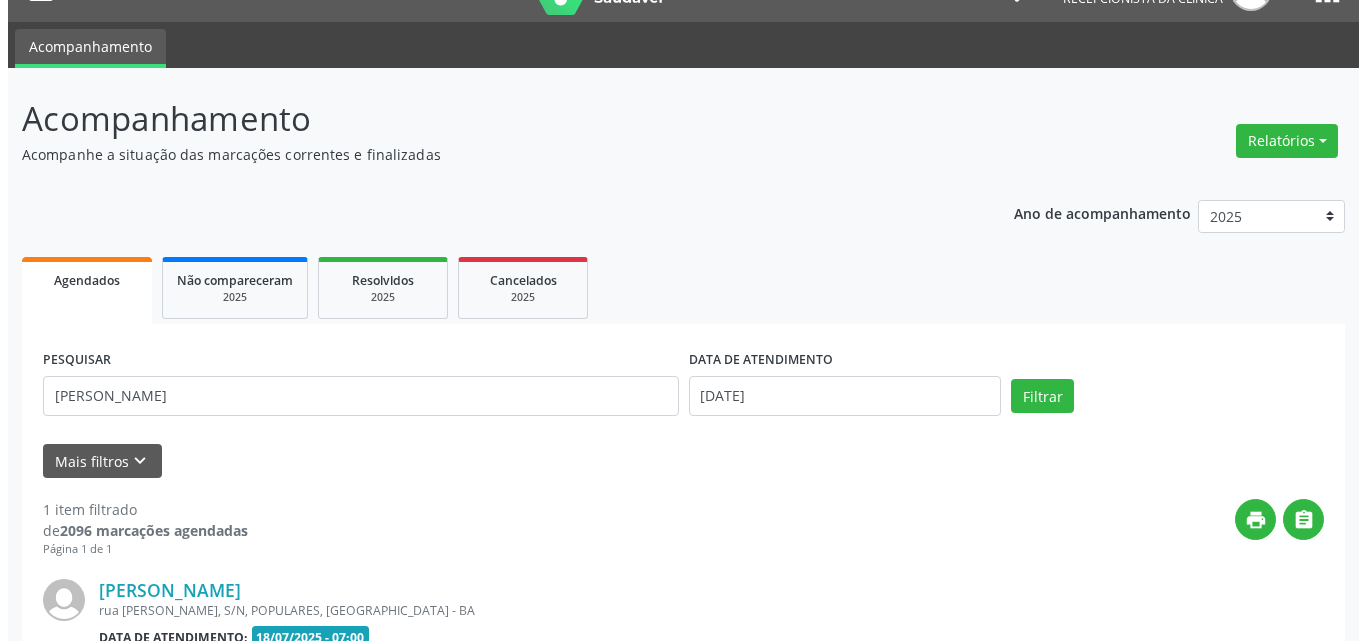 scroll, scrollTop: 264, scrollLeft: 0, axis: vertical 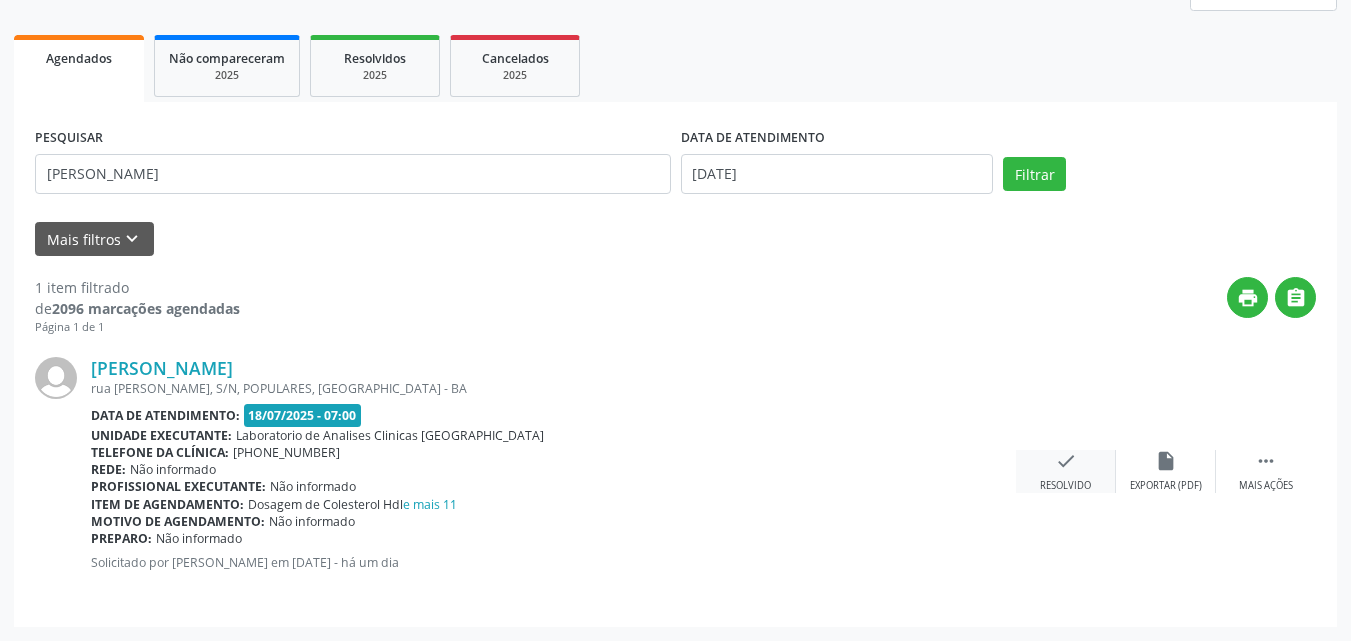 click on "check" at bounding box center (1066, 461) 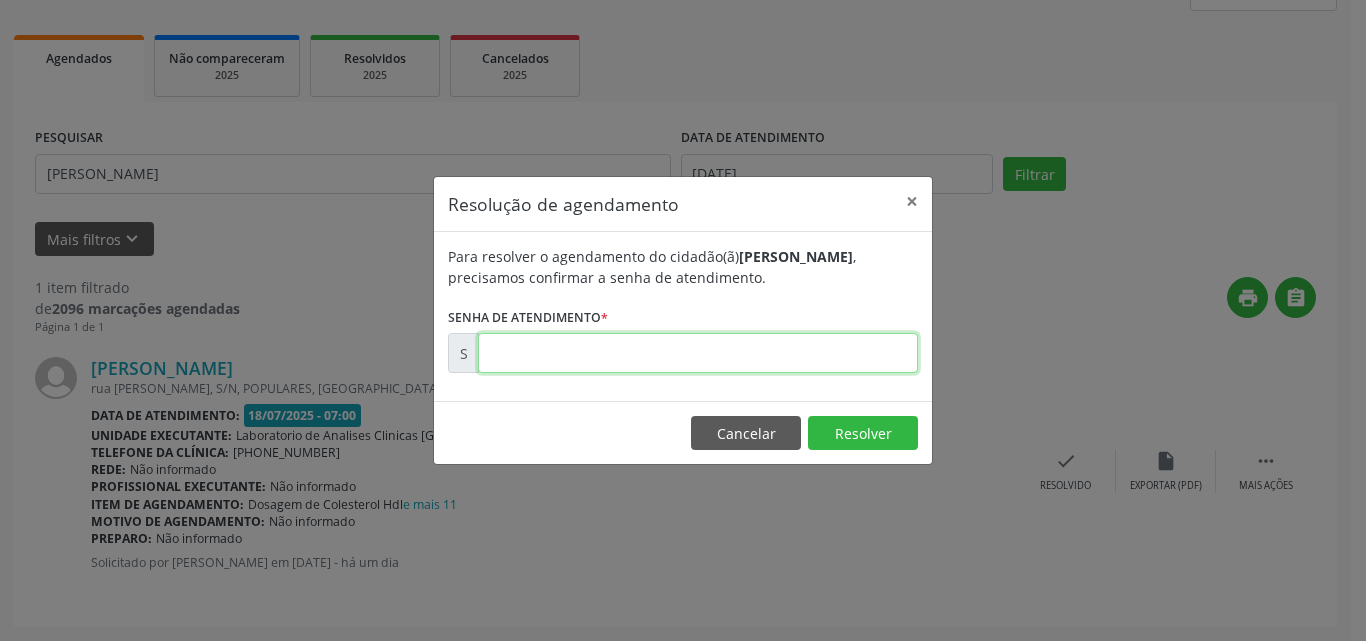 click at bounding box center (698, 353) 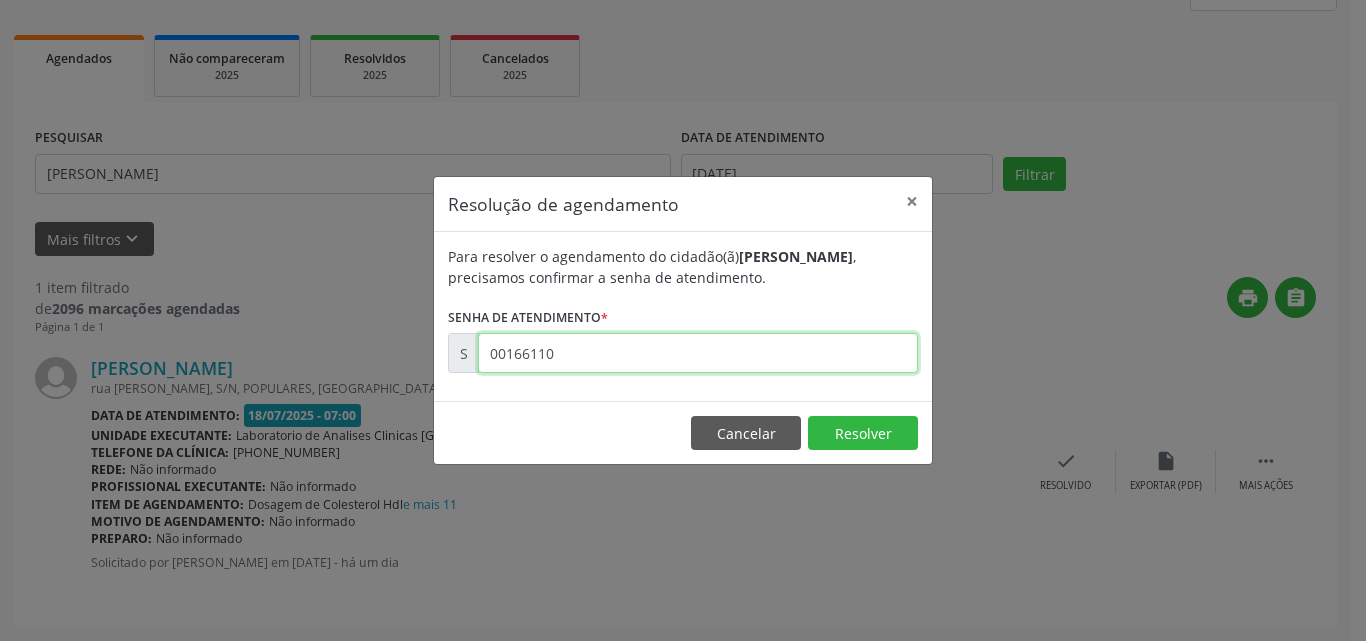 type on "00166110" 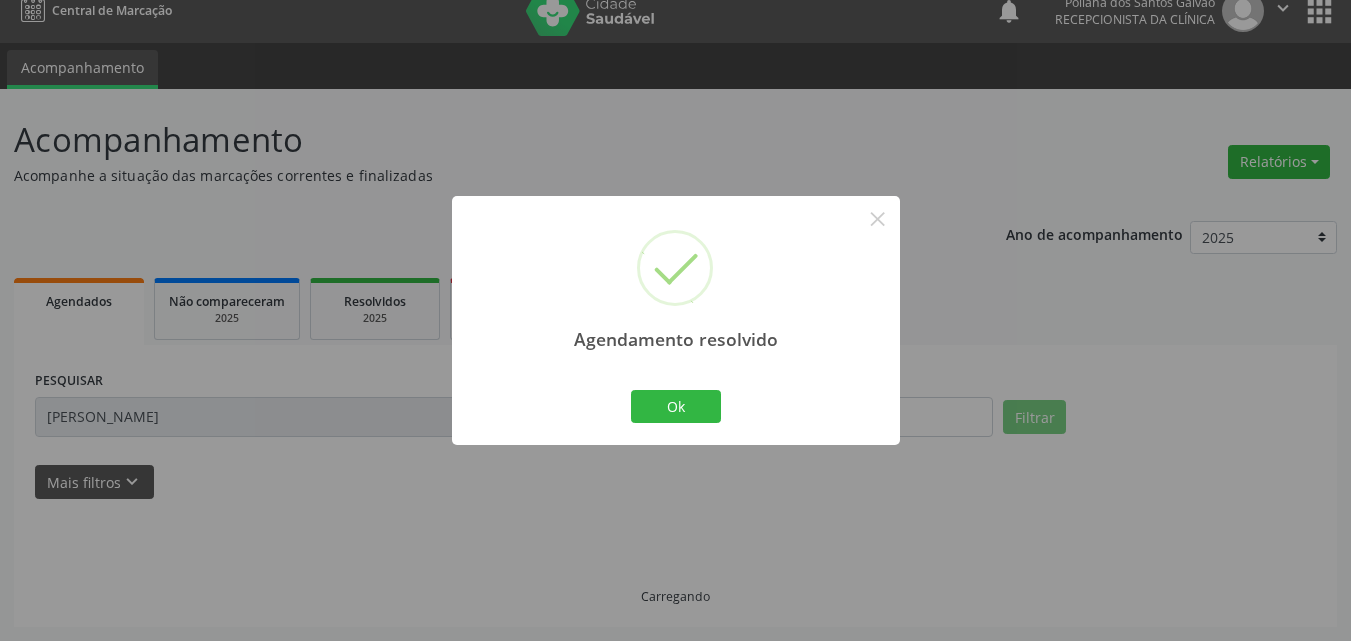 scroll, scrollTop: 0, scrollLeft: 0, axis: both 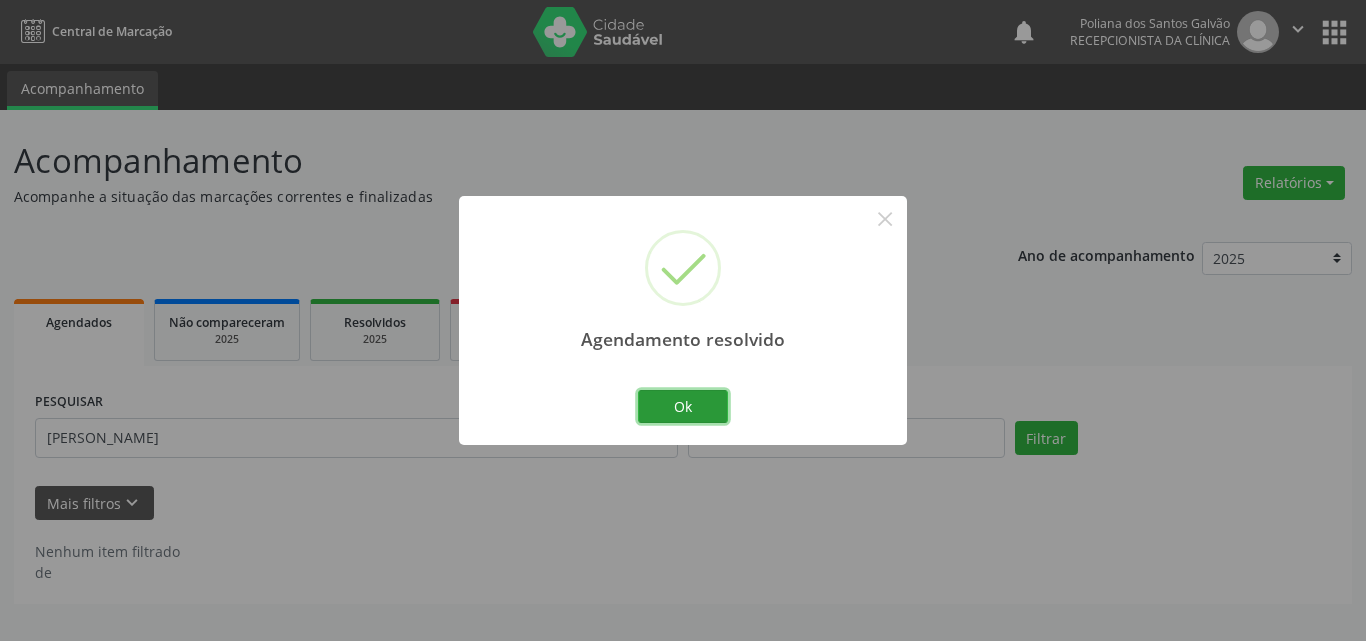 click on "Ok" at bounding box center (683, 407) 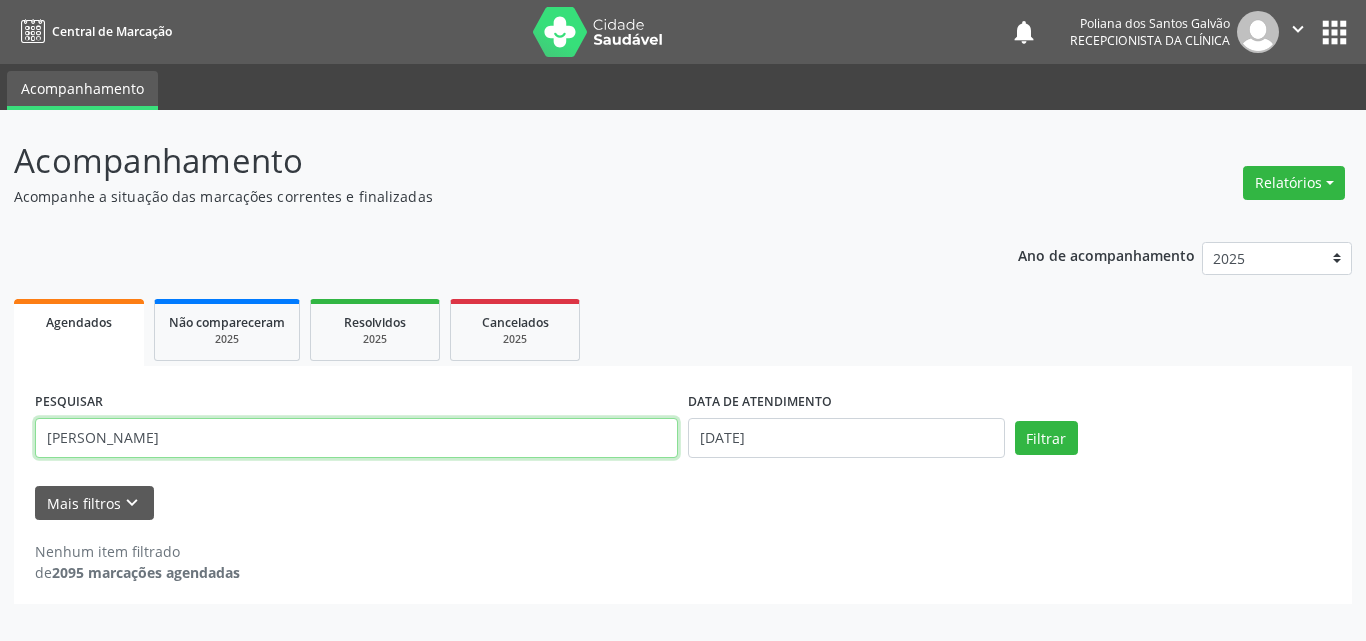 drag, startPoint x: 597, startPoint y: 421, endPoint x: 0, endPoint y: -39, distance: 753.6637 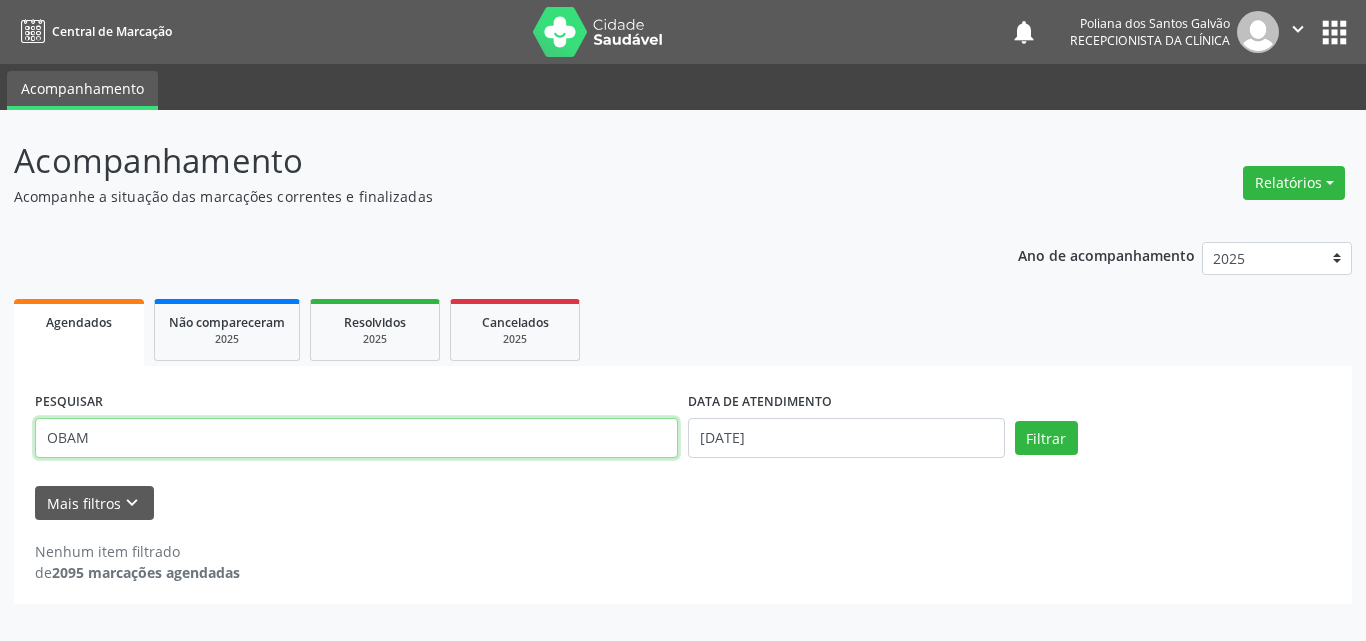 type on "OBAM" 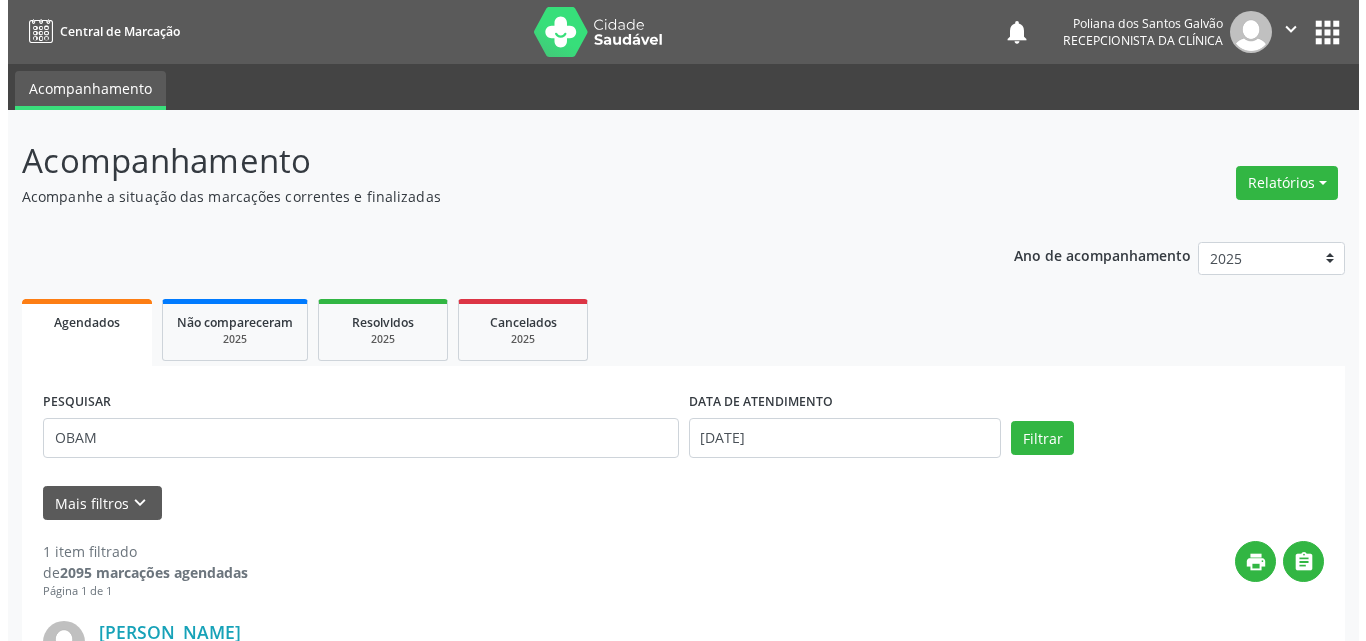 scroll, scrollTop: 264, scrollLeft: 0, axis: vertical 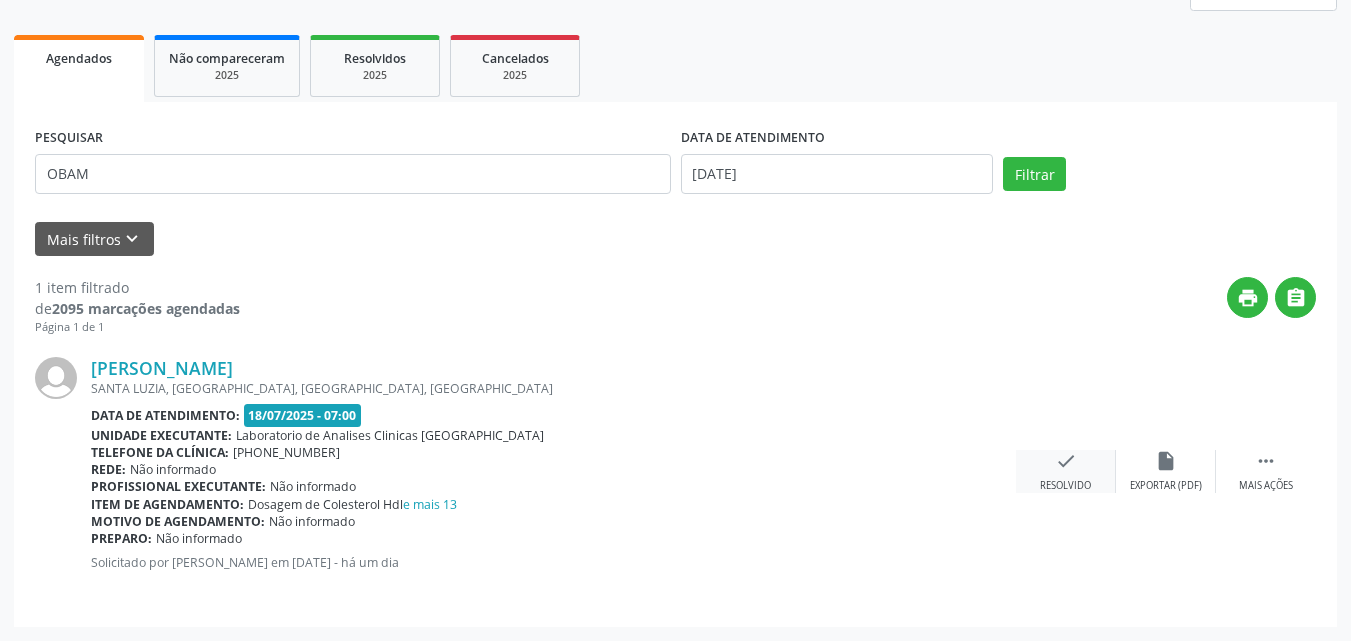 click on "check
Resolvido" at bounding box center (1066, 471) 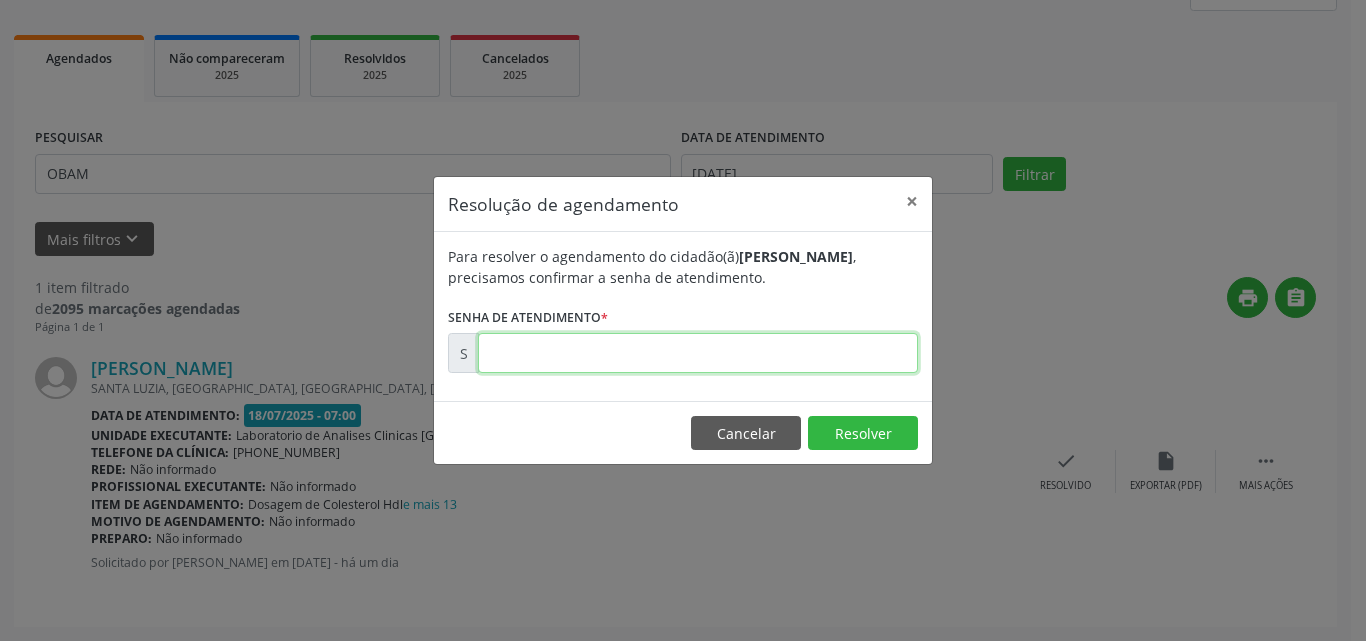 click at bounding box center [698, 353] 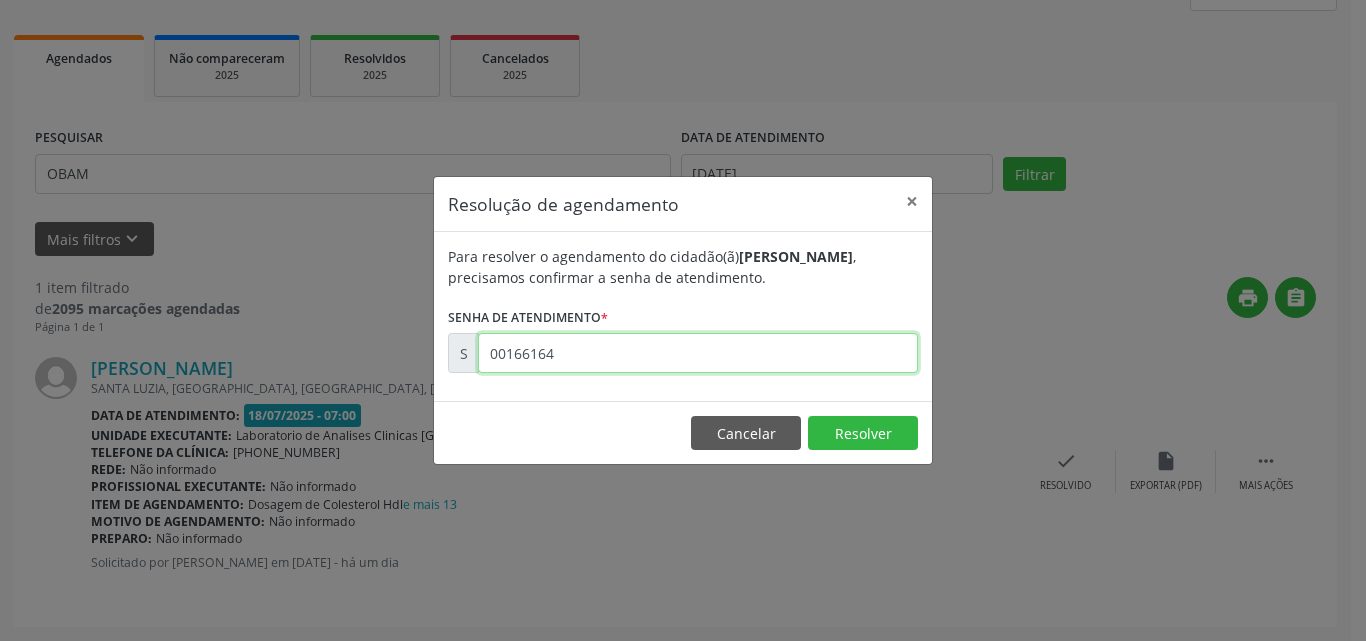 type on "00166164" 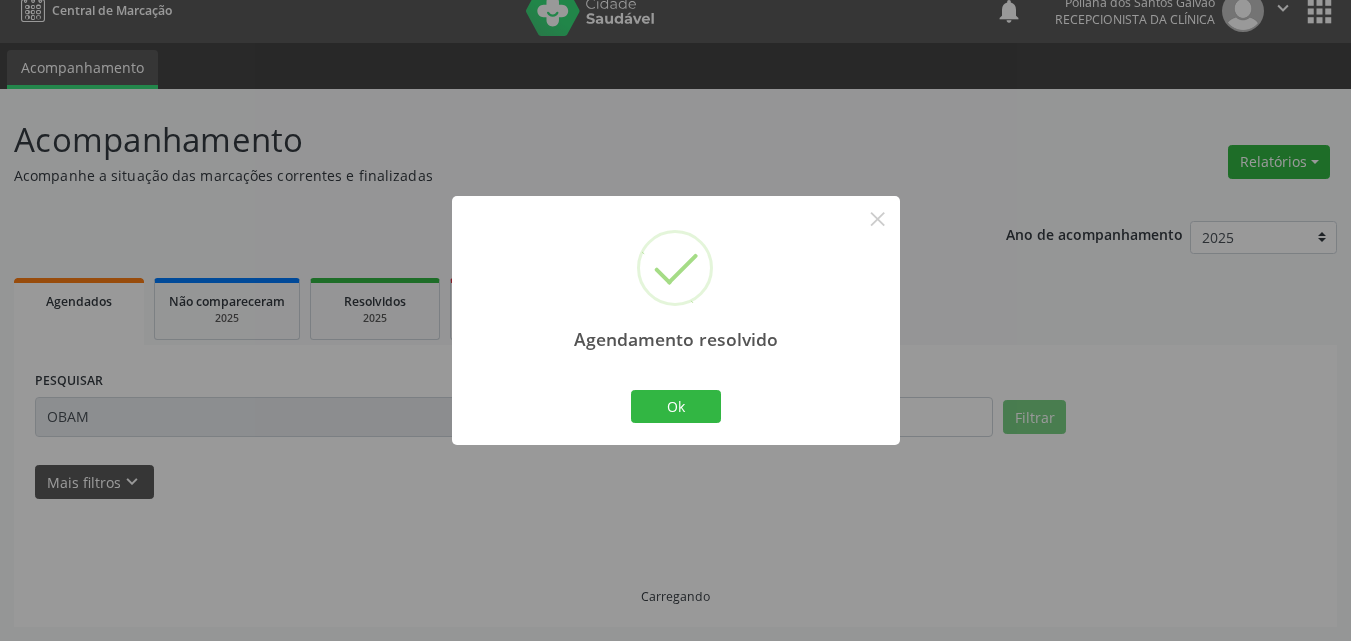 scroll, scrollTop: 0, scrollLeft: 0, axis: both 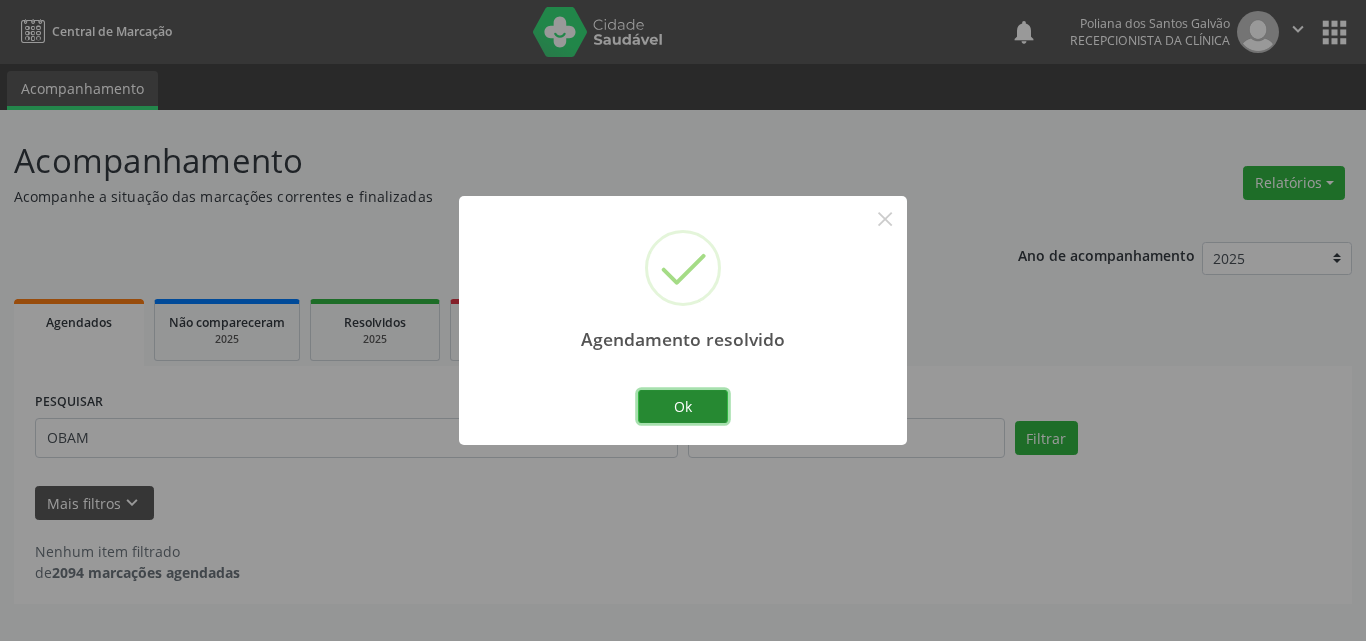 drag, startPoint x: 696, startPoint y: 410, endPoint x: 600, endPoint y: 434, distance: 98.95454 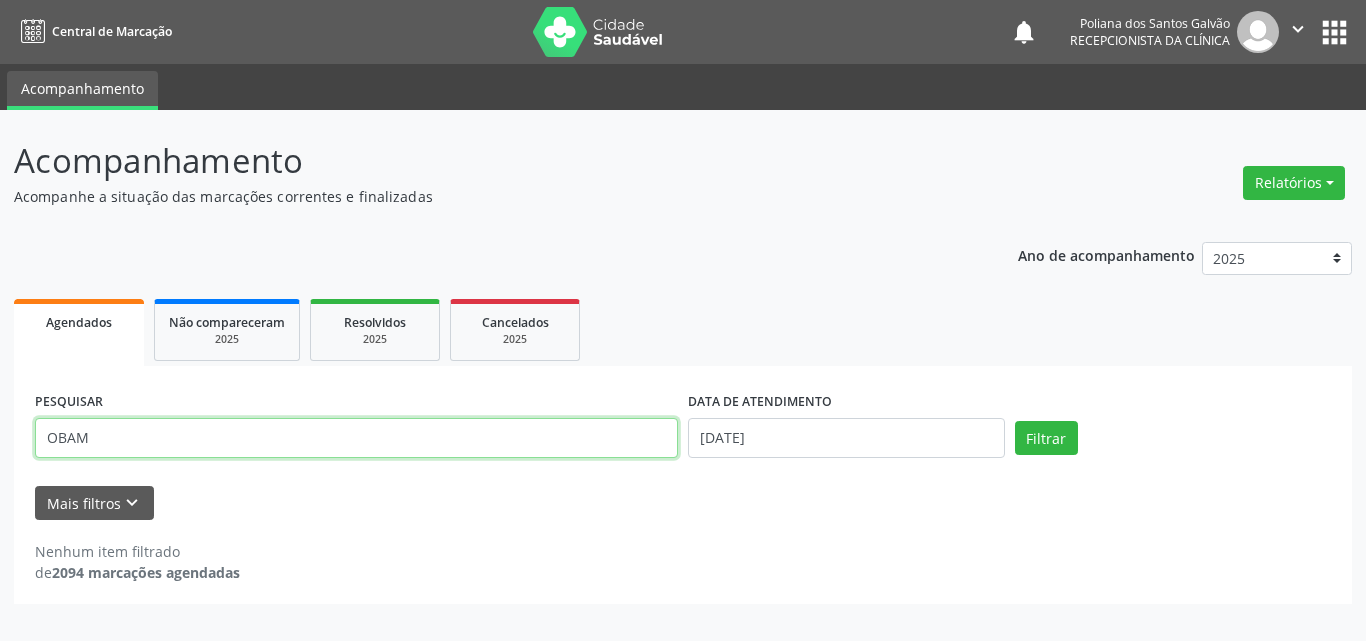 drag, startPoint x: 0, startPoint y: 217, endPoint x: 0, endPoint y: -17, distance: 234 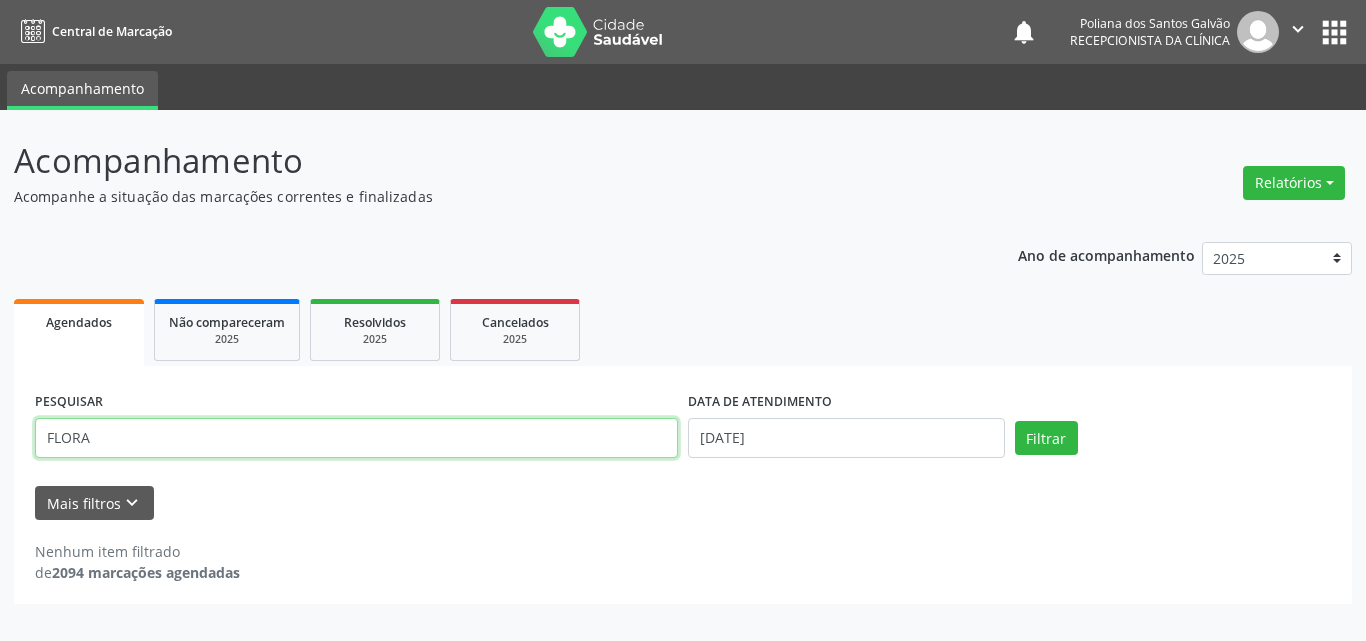 type on "FLORA" 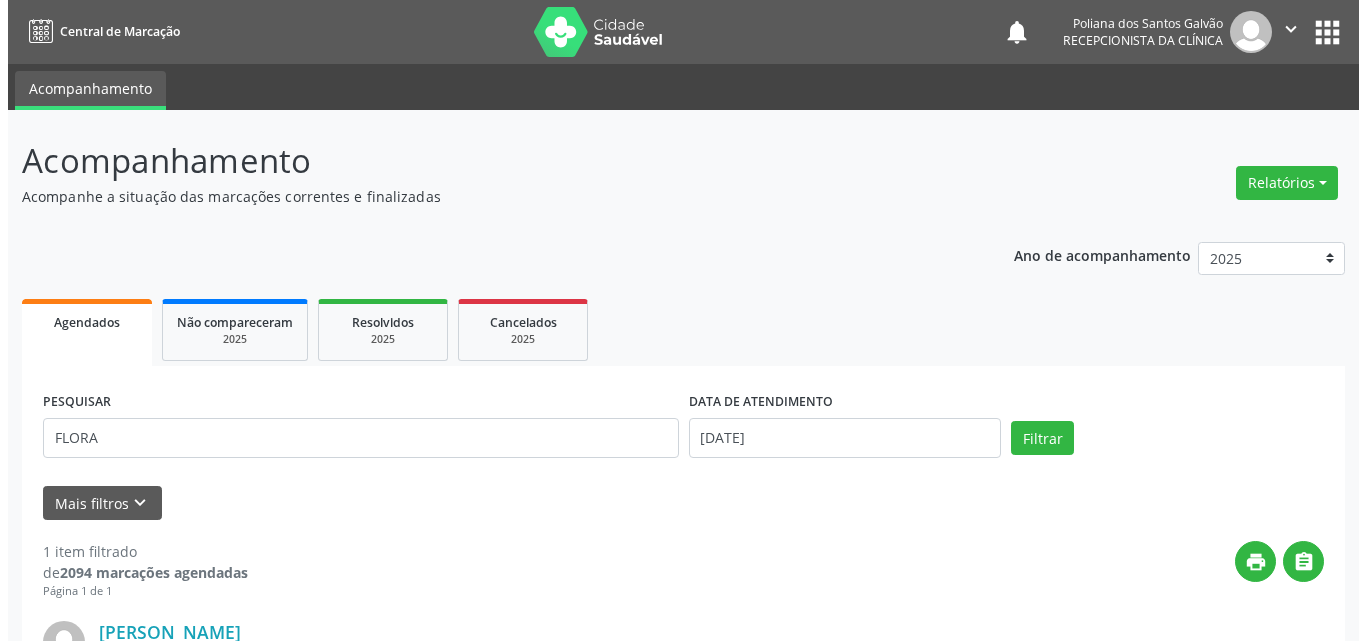 scroll, scrollTop: 264, scrollLeft: 0, axis: vertical 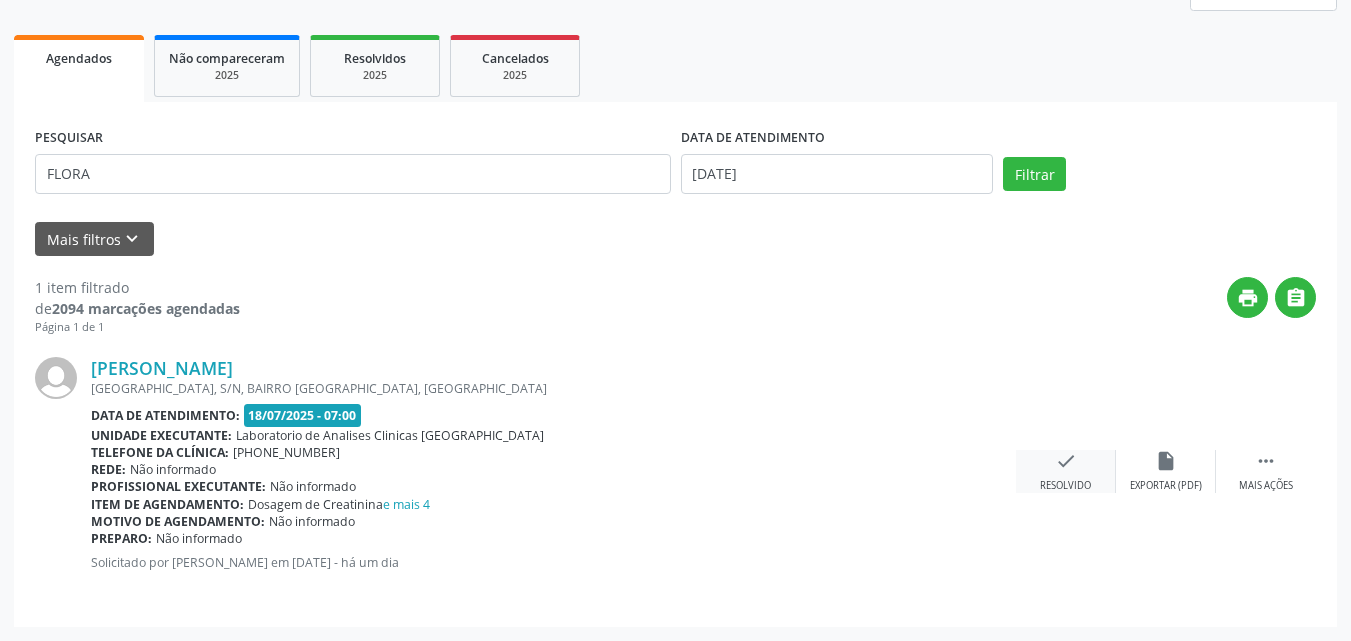 click on "check" at bounding box center (1066, 461) 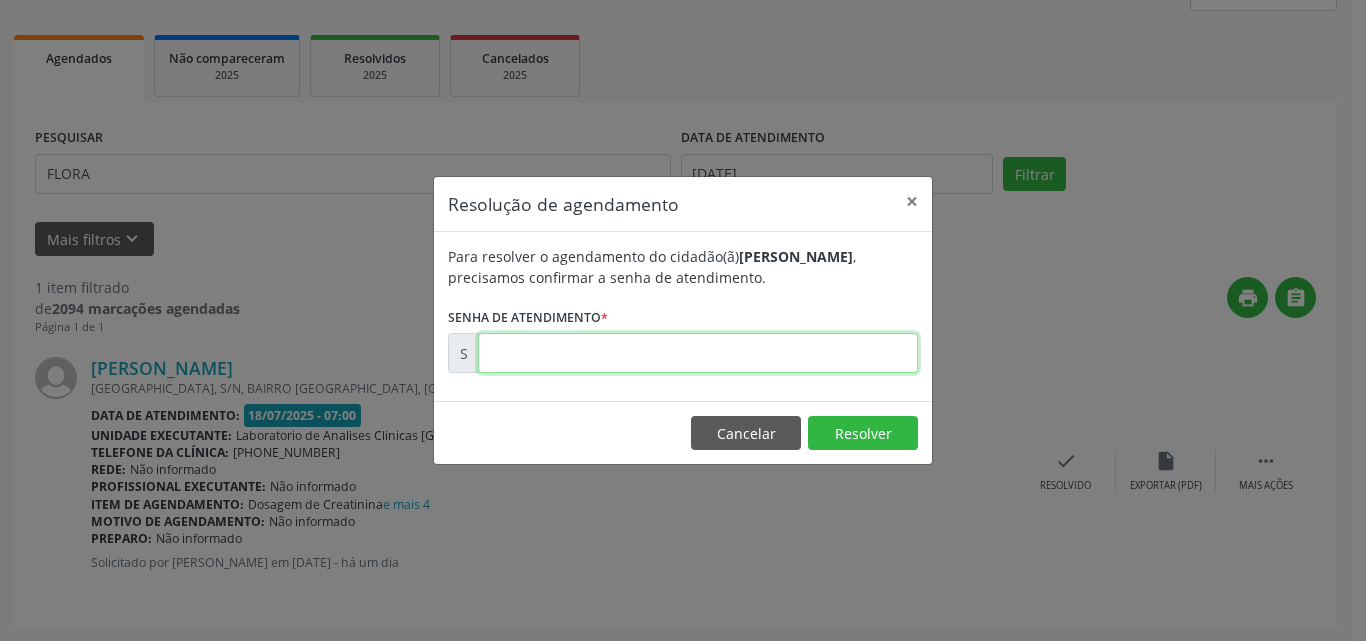click at bounding box center [698, 353] 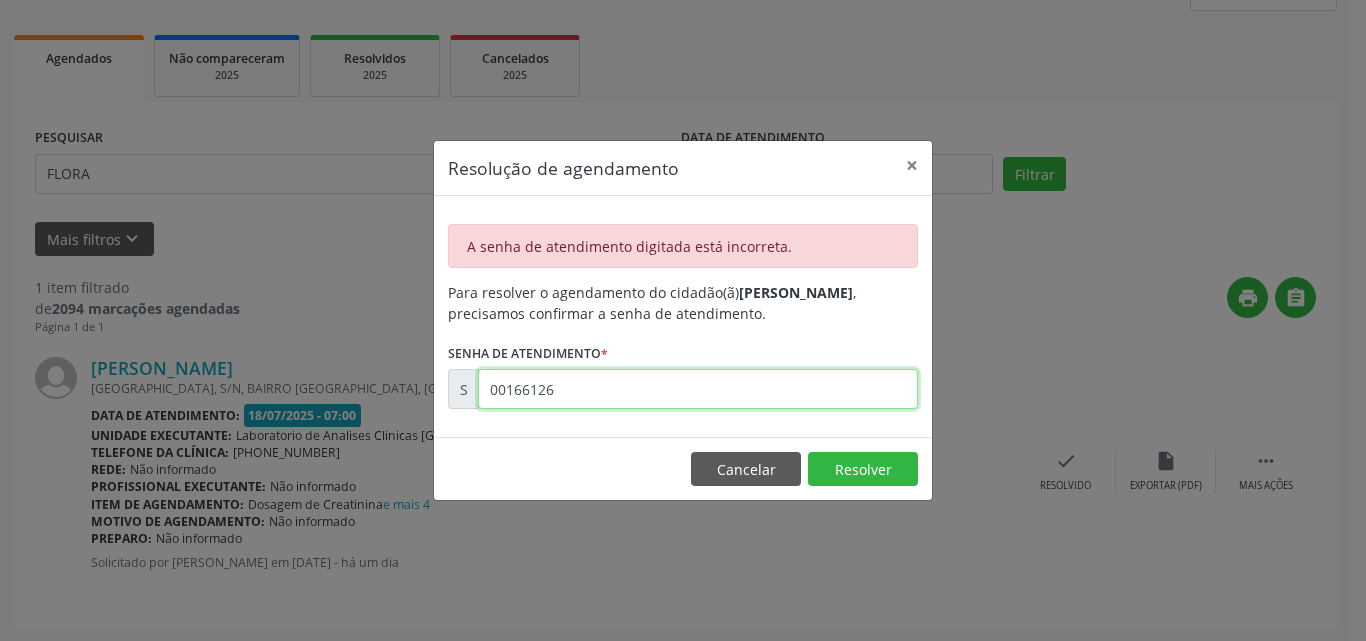 click on "00166126" at bounding box center [698, 389] 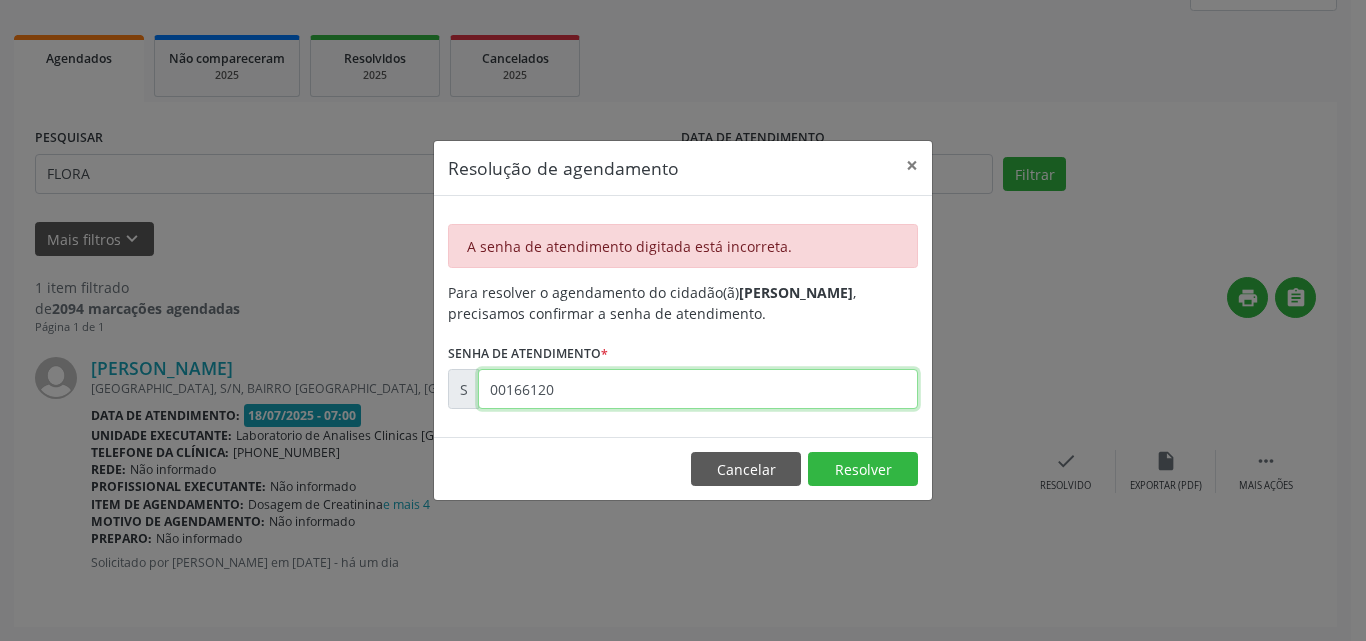 type on "00166120" 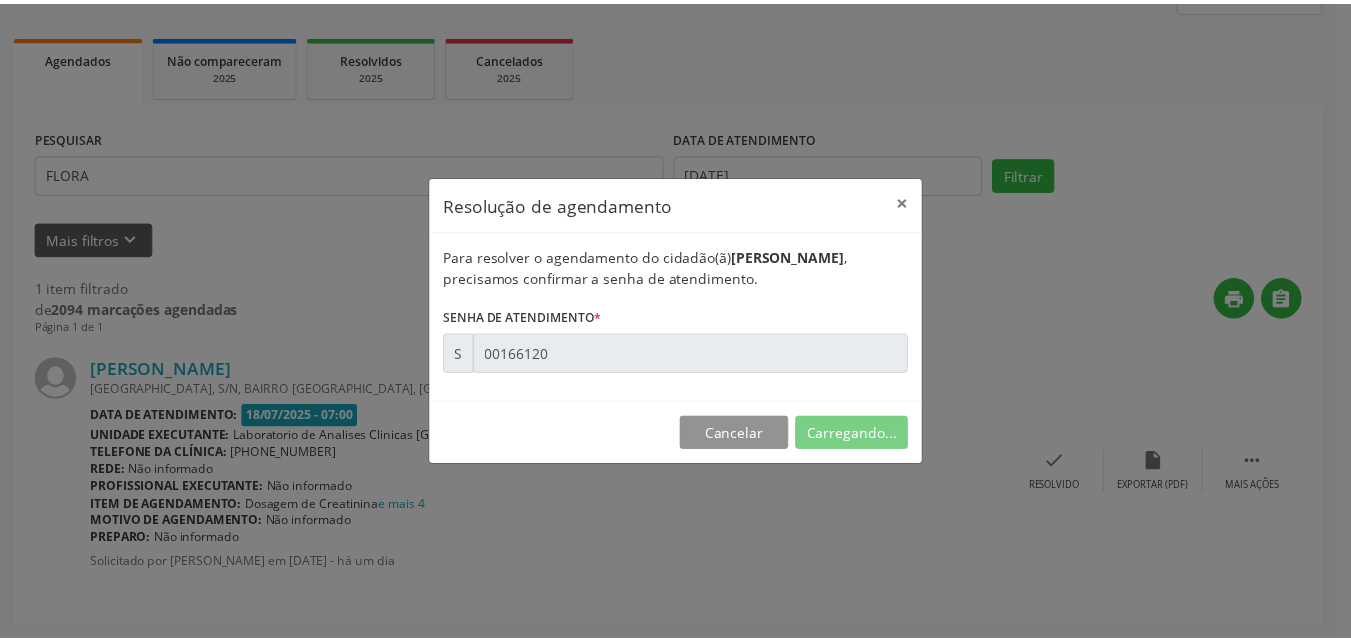 scroll, scrollTop: 21, scrollLeft: 0, axis: vertical 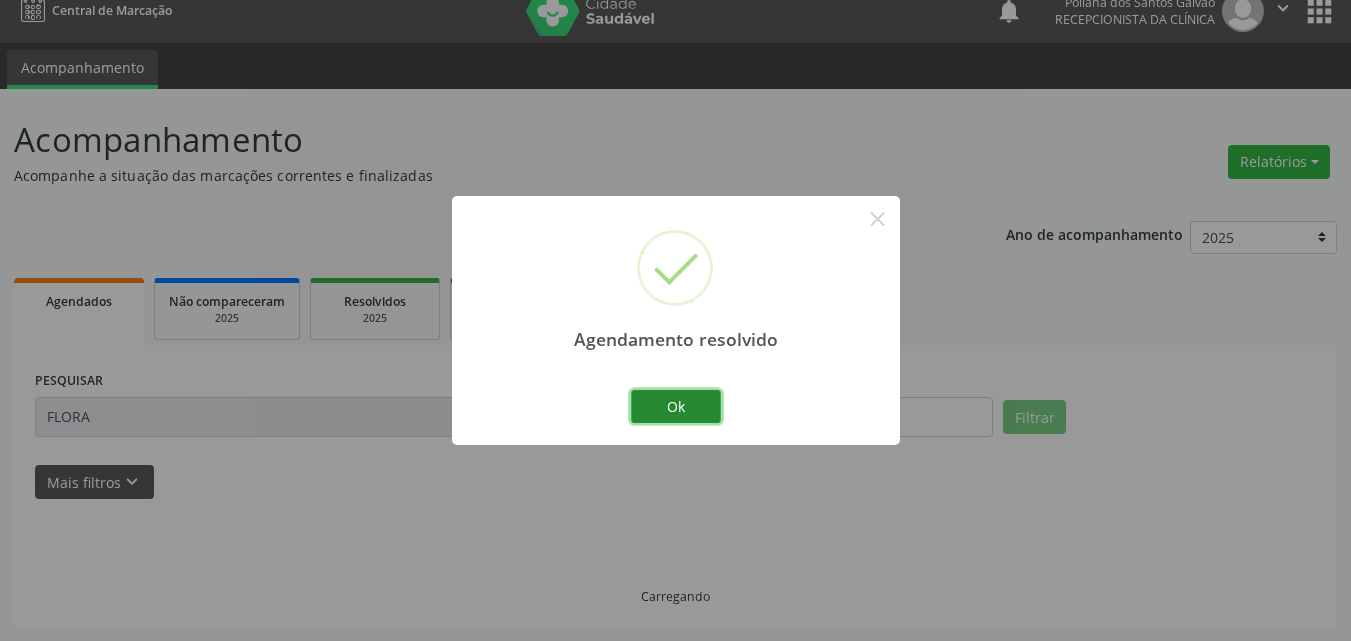 click on "Ok" at bounding box center (676, 407) 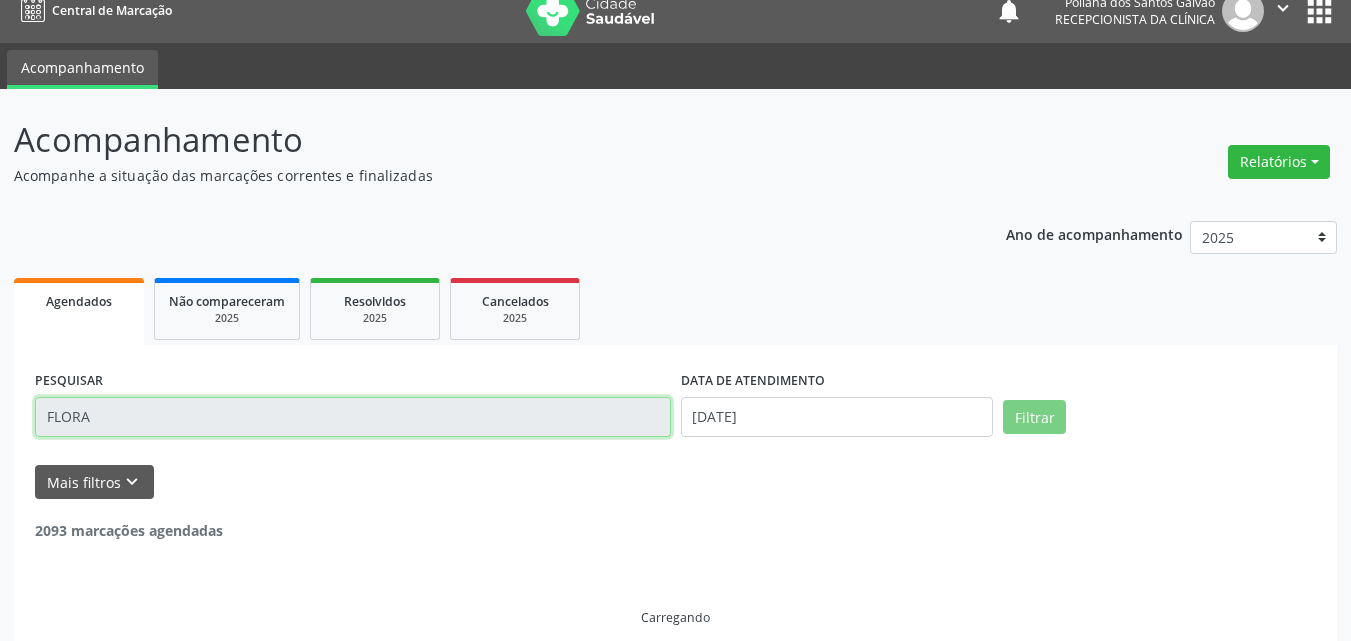 scroll, scrollTop: 0, scrollLeft: 0, axis: both 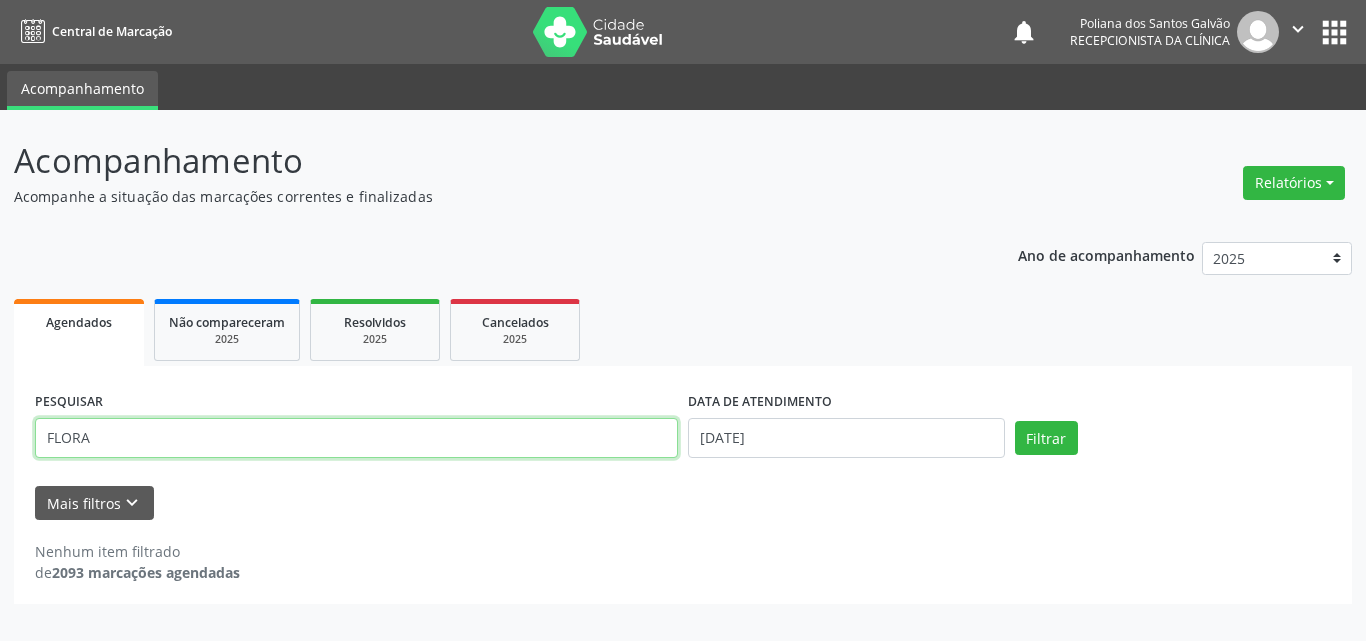 drag, startPoint x: 440, startPoint y: 421, endPoint x: 0, endPoint y: 173, distance: 505.07822 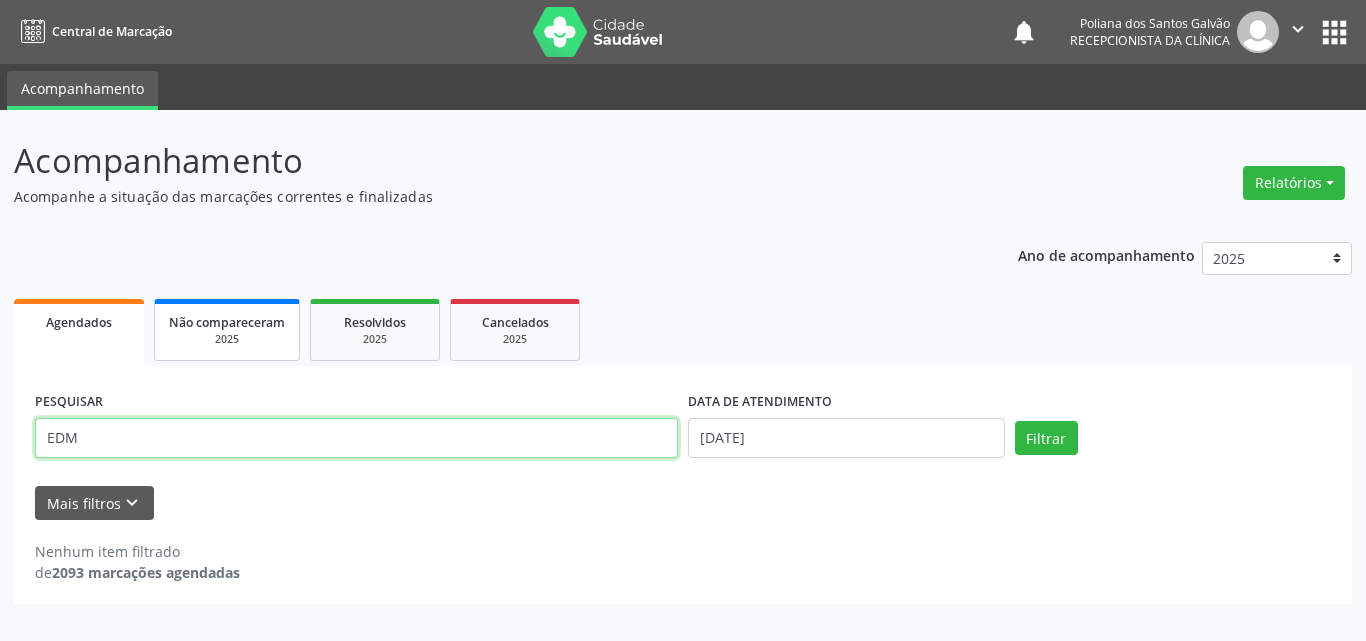 type on "EDM" 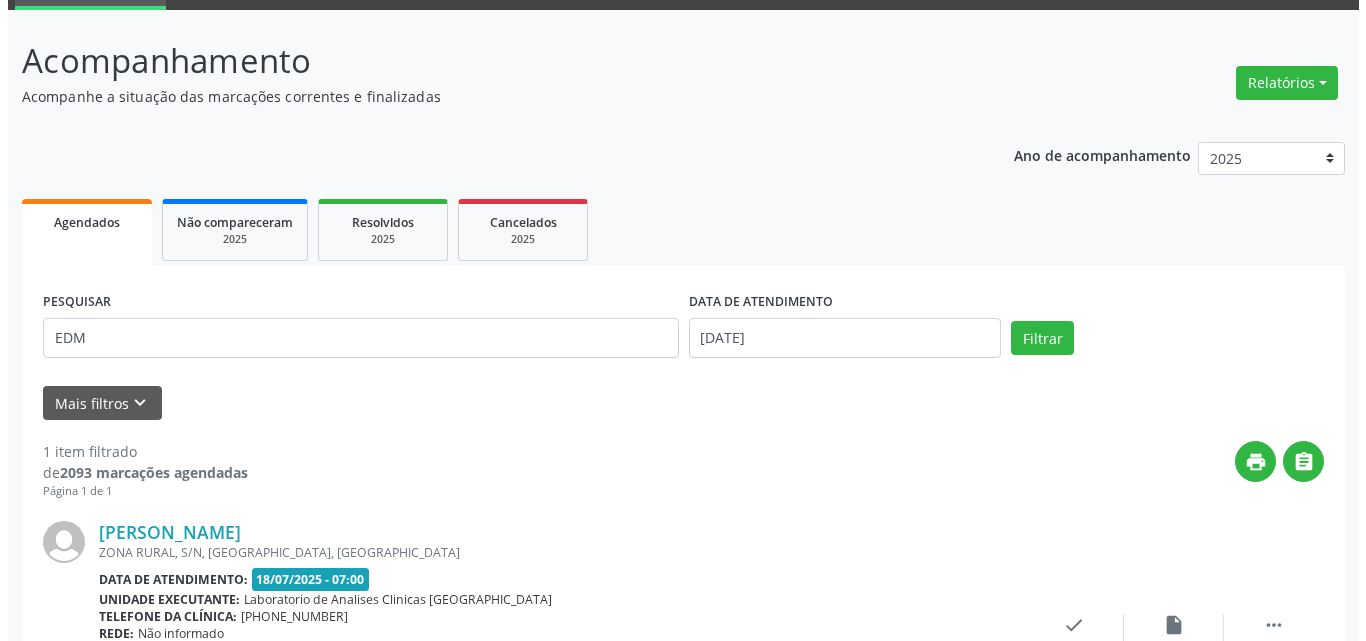 scroll, scrollTop: 264, scrollLeft: 0, axis: vertical 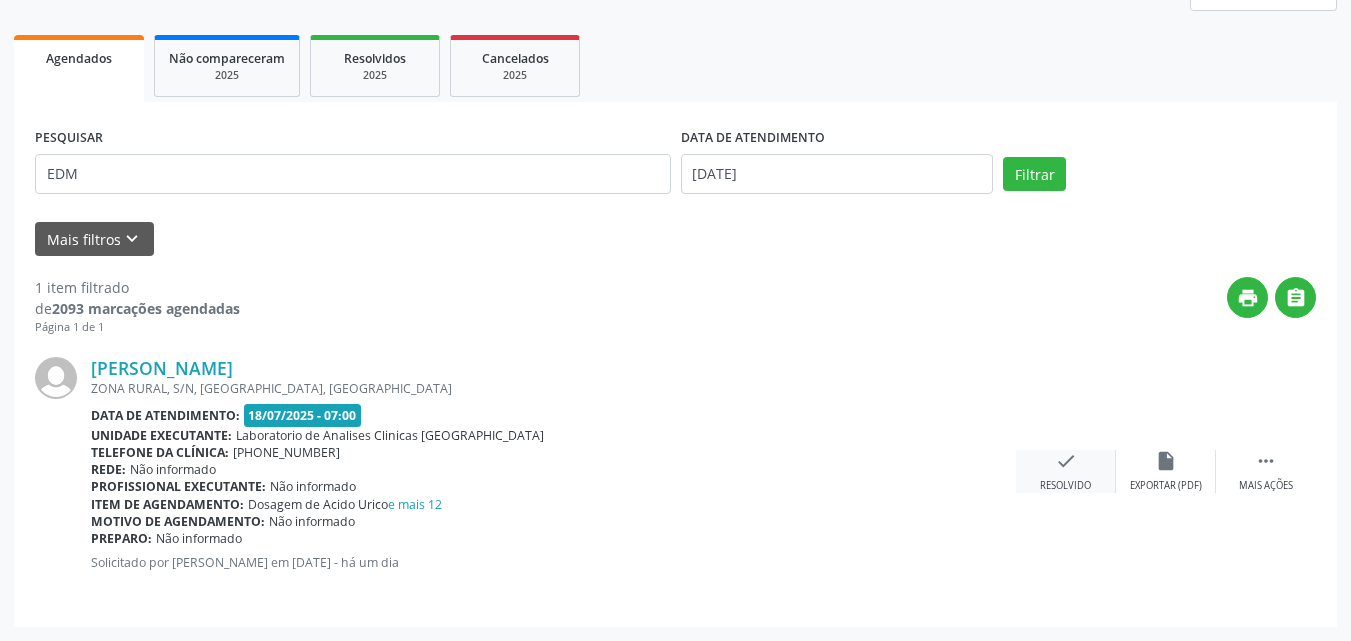 click on "check" at bounding box center (1066, 461) 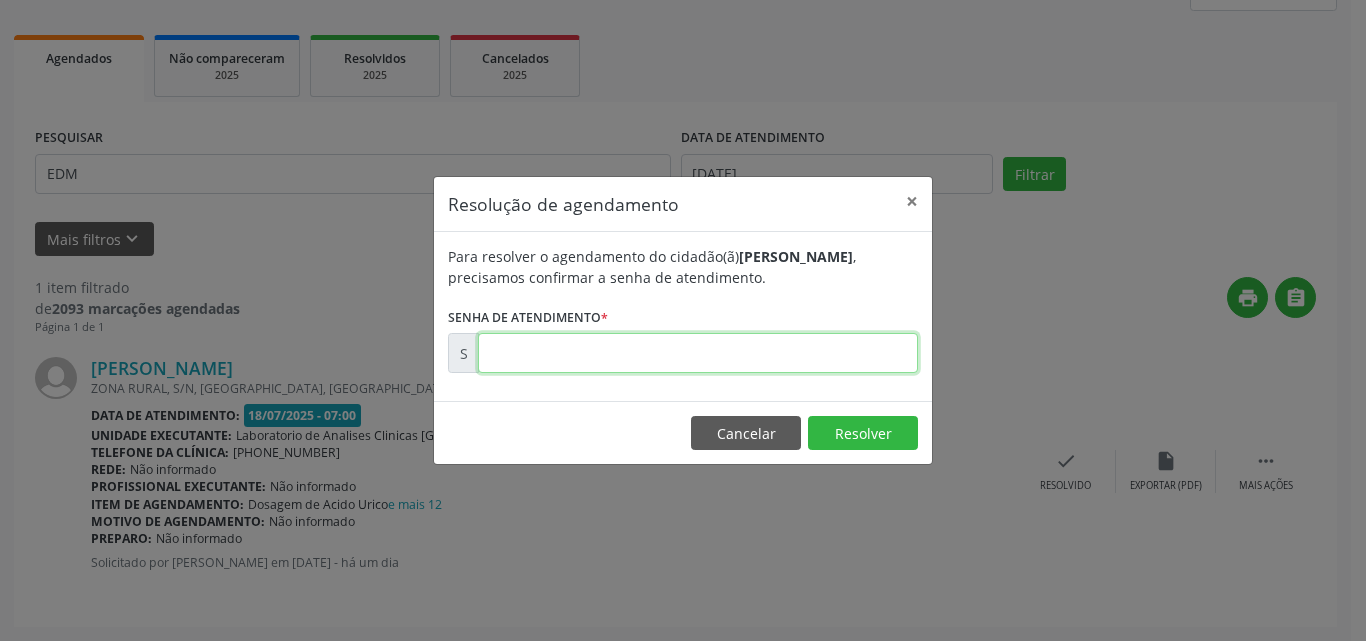 click at bounding box center (698, 353) 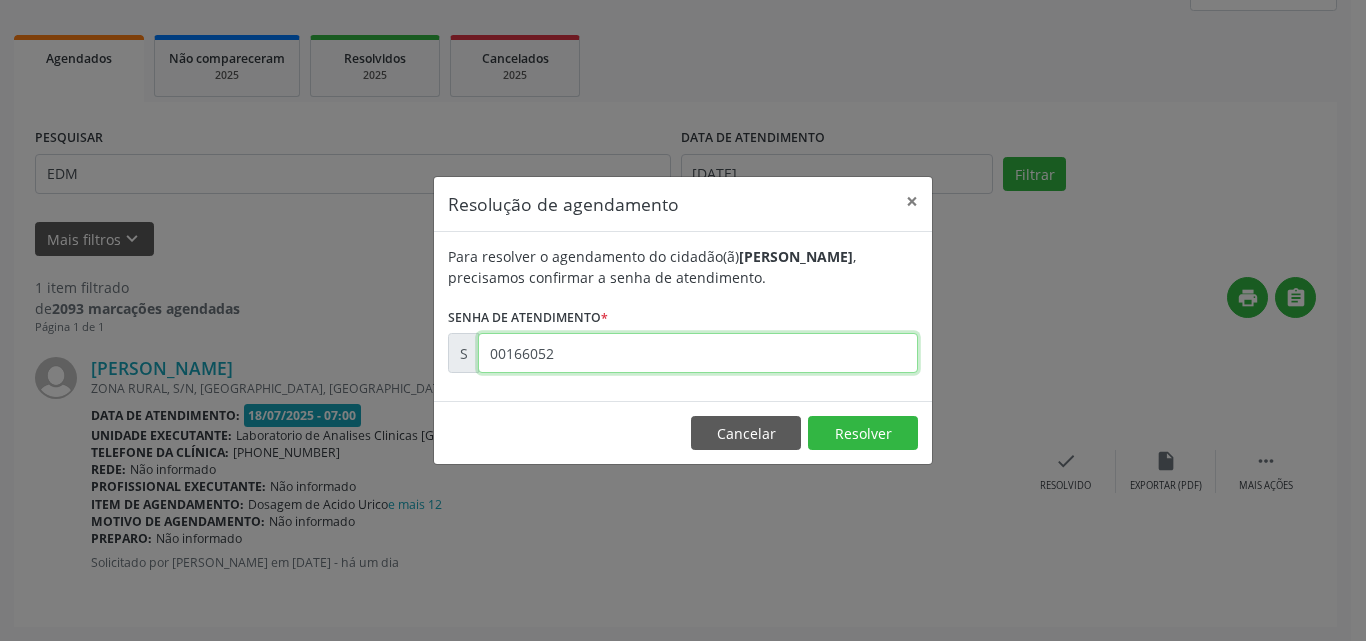 type on "00166052" 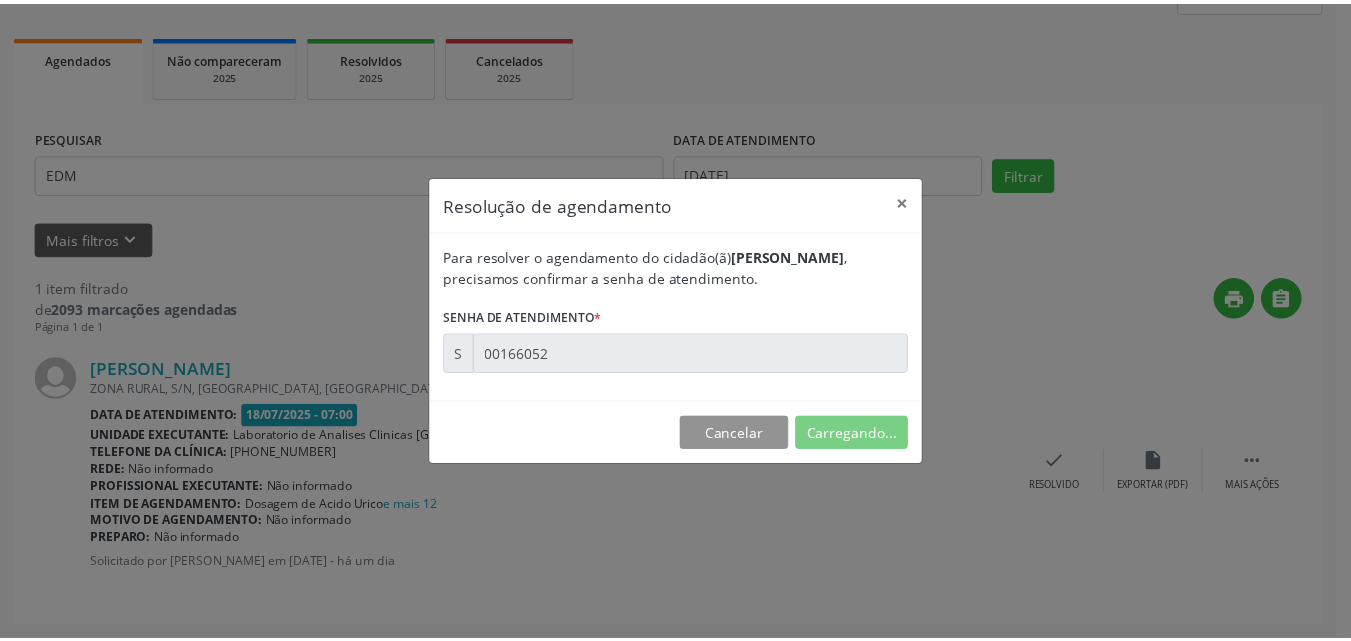 scroll, scrollTop: 21, scrollLeft: 0, axis: vertical 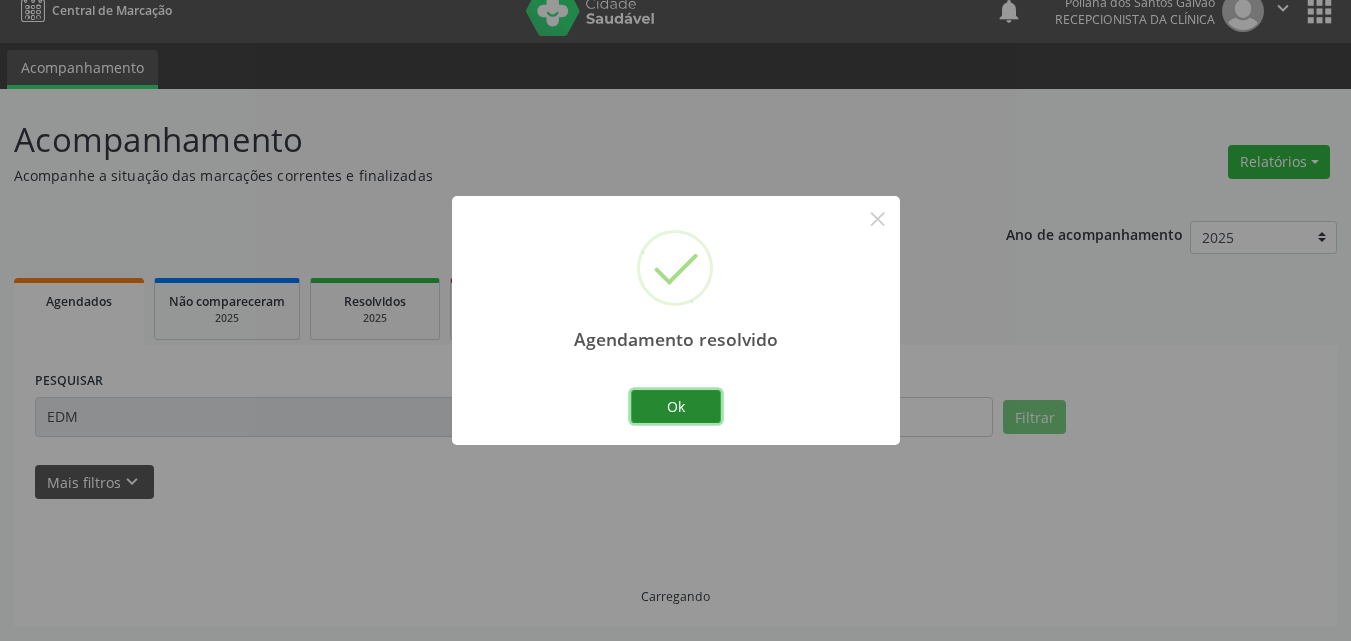 click on "Ok" at bounding box center (676, 407) 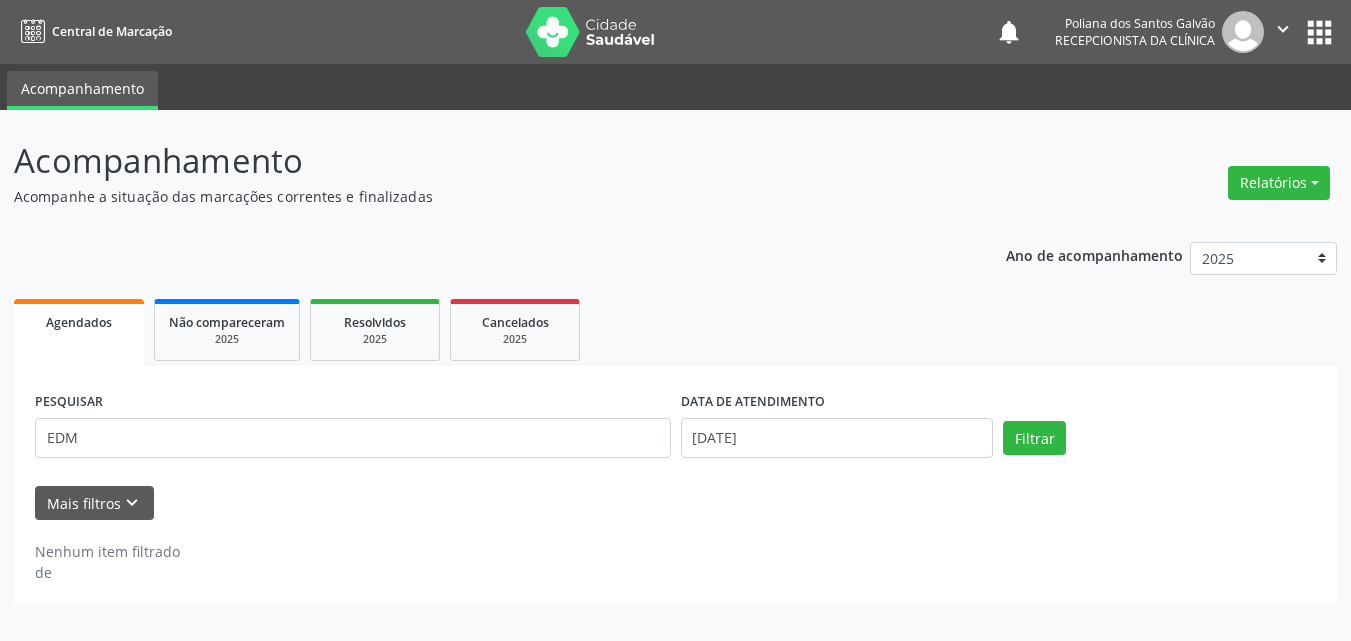 scroll, scrollTop: 0, scrollLeft: 0, axis: both 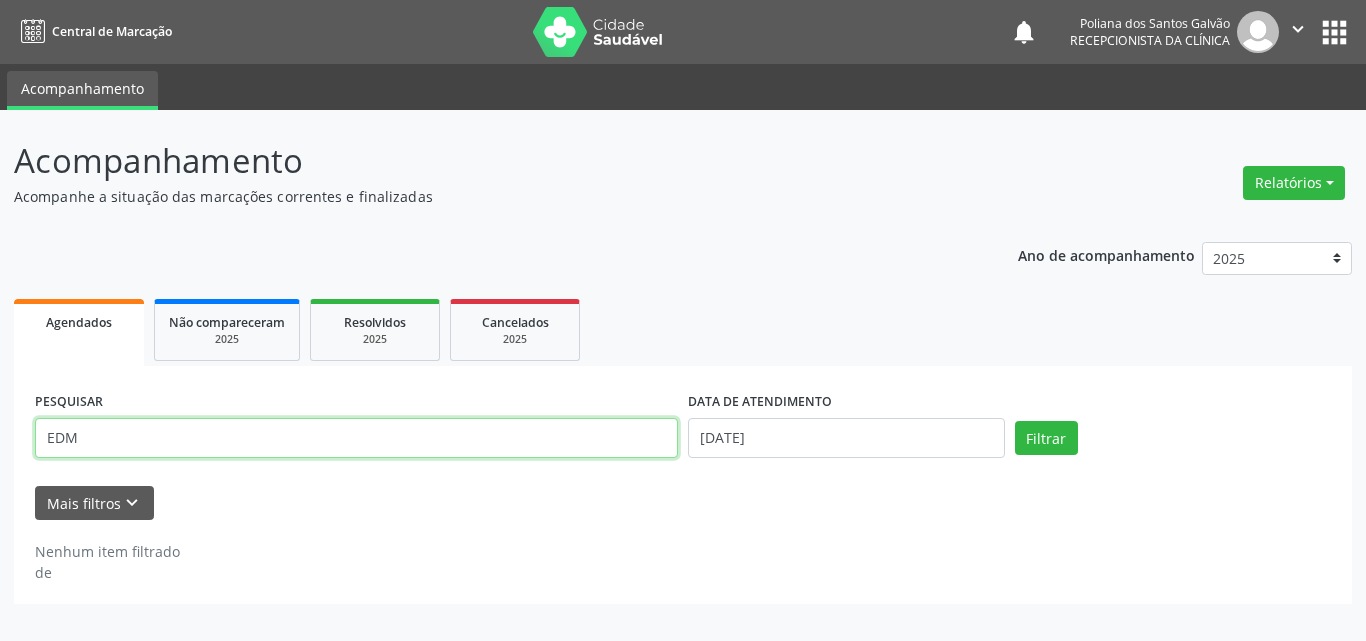 drag, startPoint x: 0, startPoint y: 212, endPoint x: 0, endPoint y: 129, distance: 83 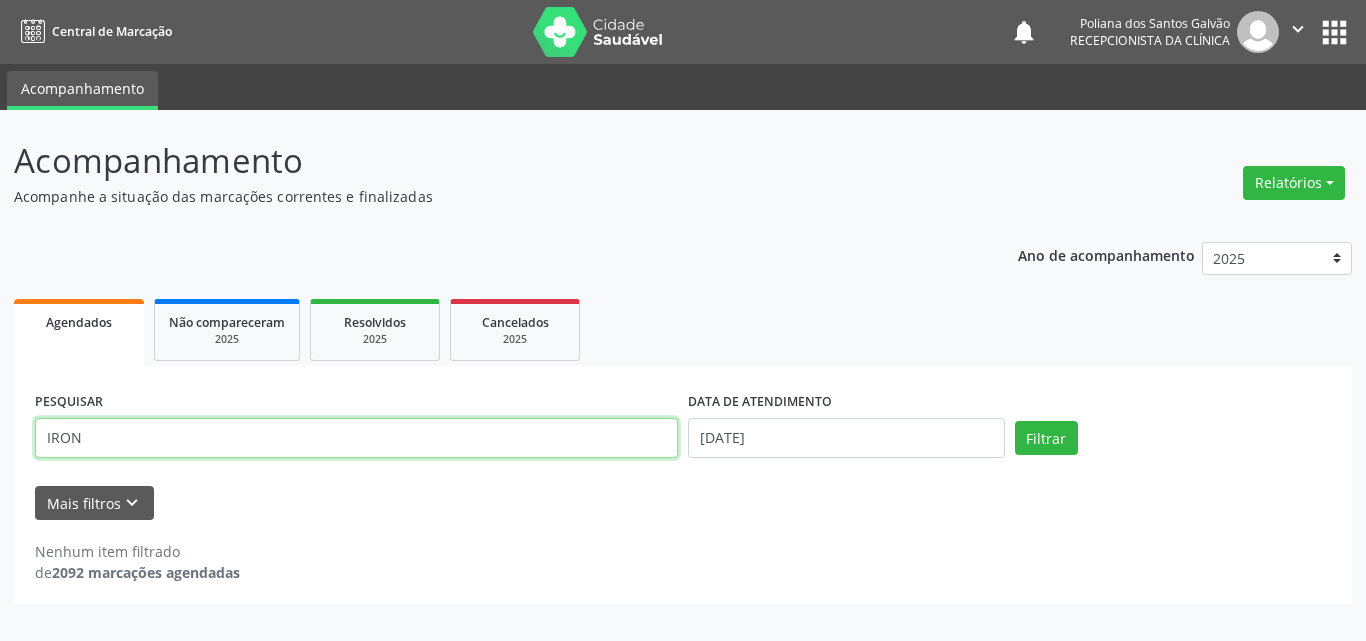 click on "Filtrar" at bounding box center [1046, 438] 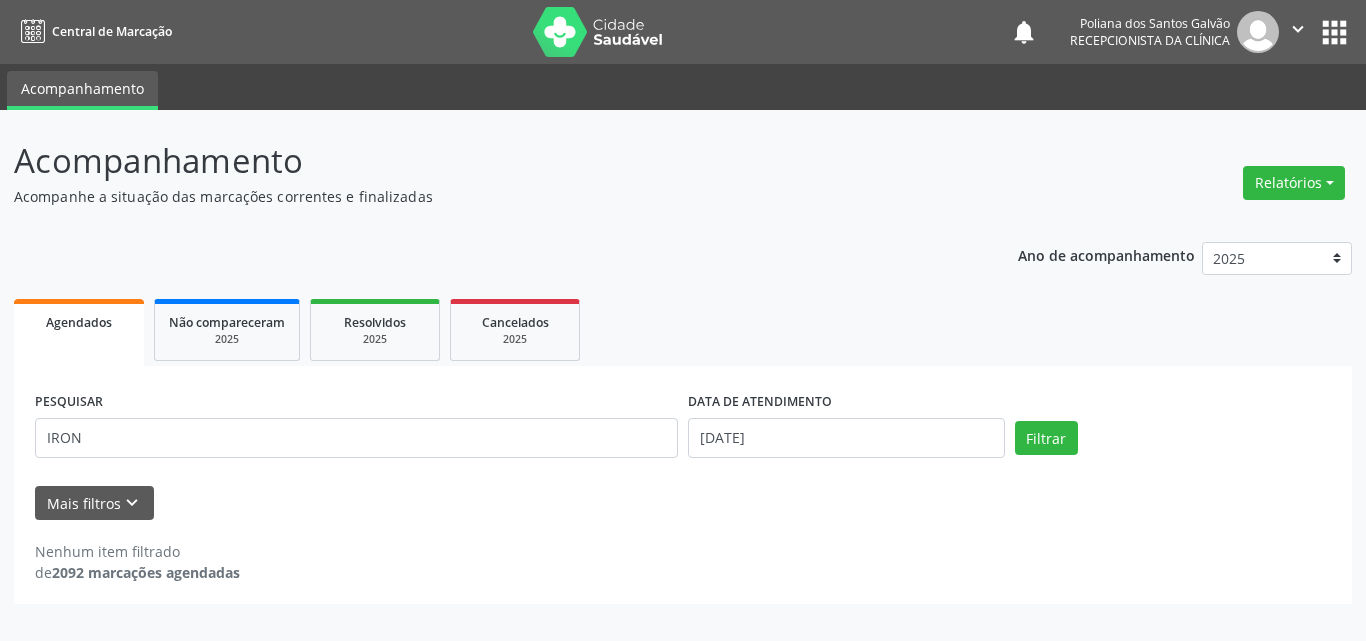 click on "PESQUISAR
IRON" at bounding box center (356, 429) 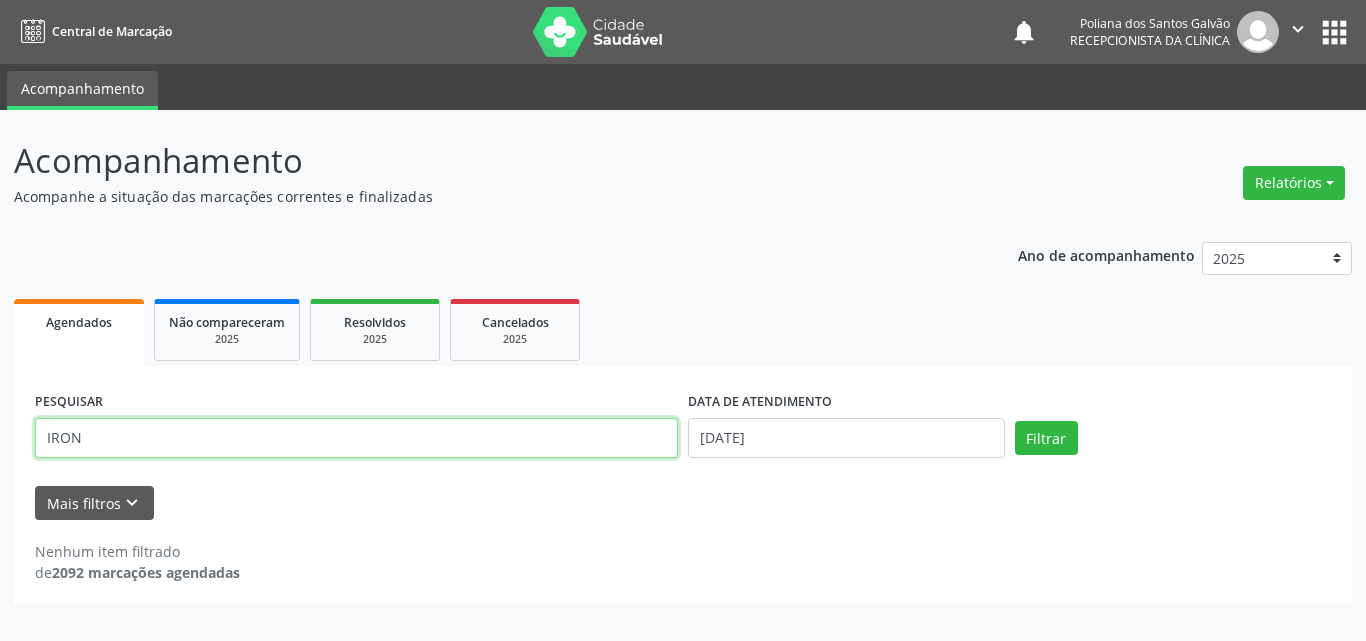 click on "IRON" at bounding box center [356, 438] 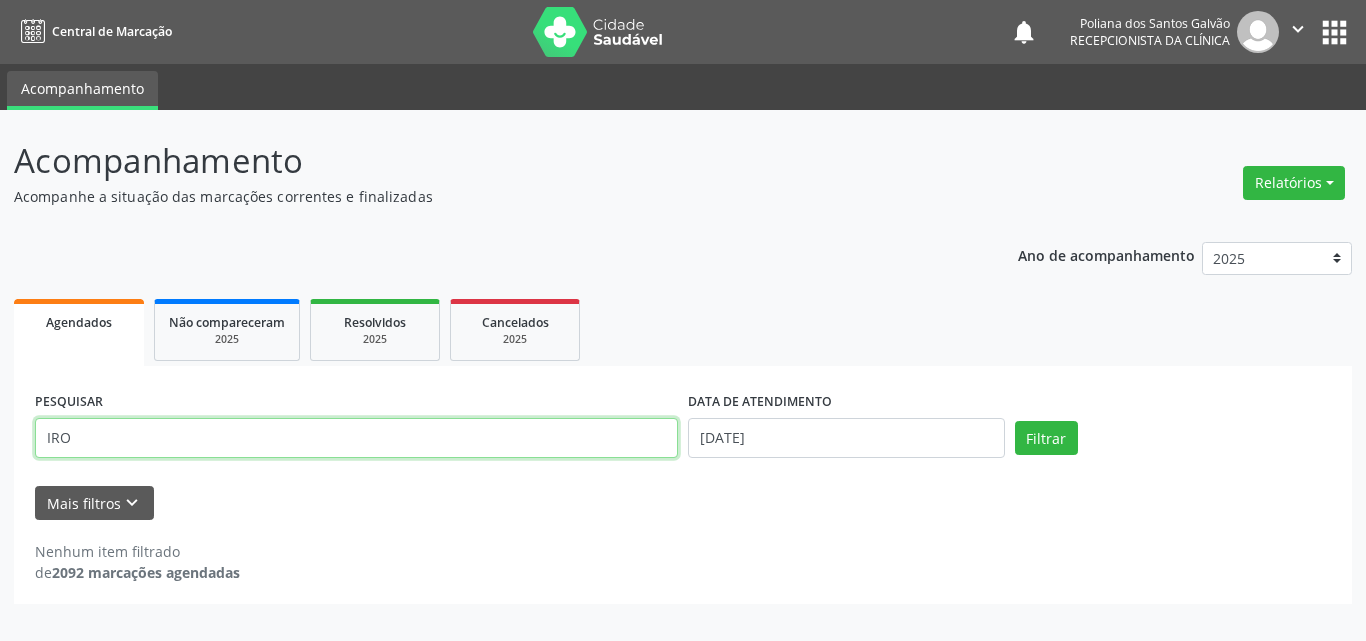 type on "IRO" 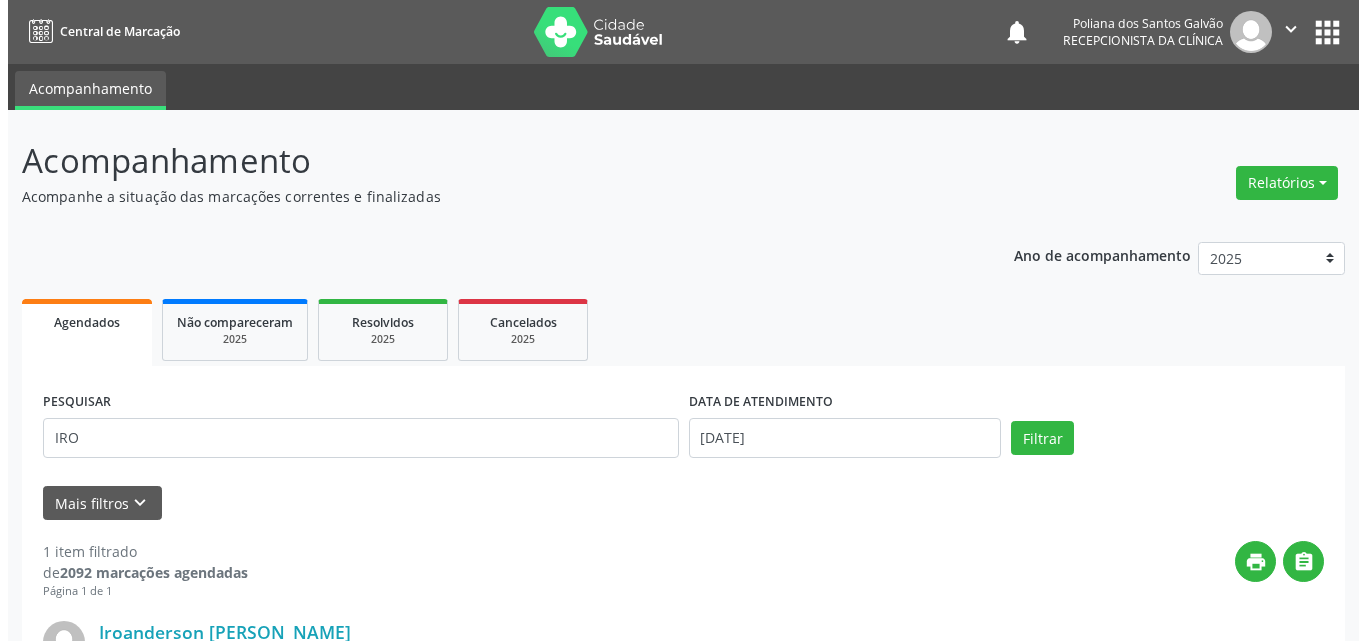 scroll, scrollTop: 264, scrollLeft: 0, axis: vertical 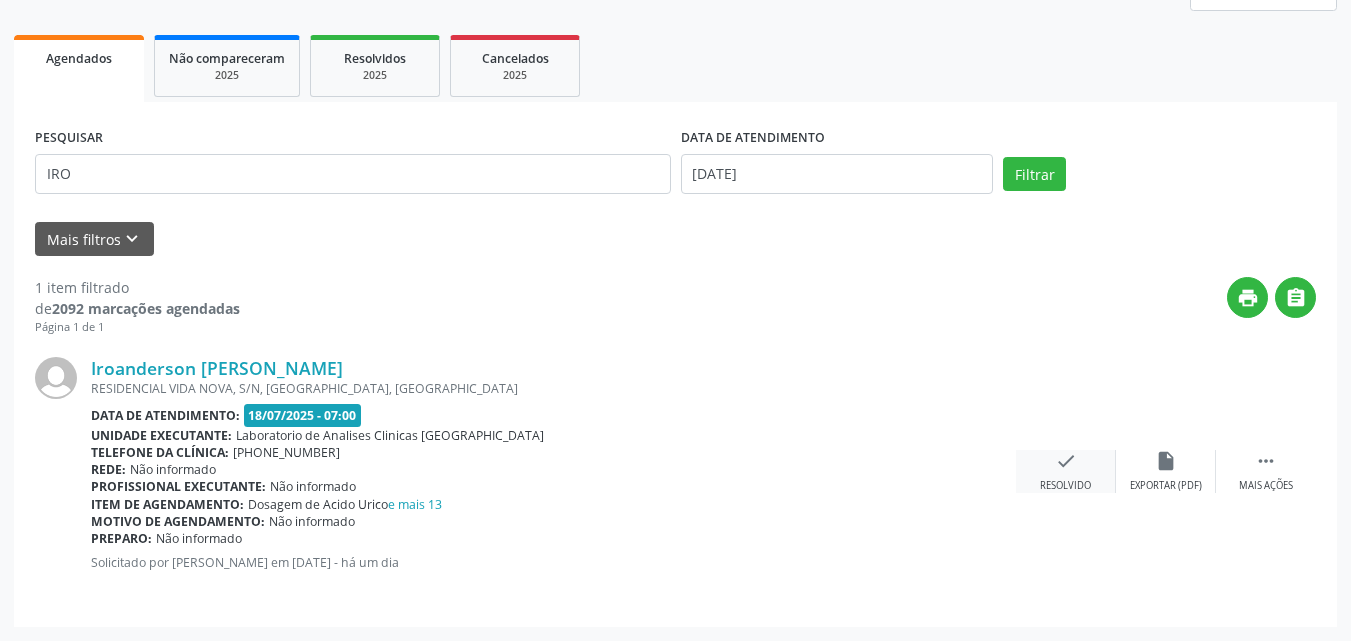 click on "check
Resolvido" at bounding box center (1066, 471) 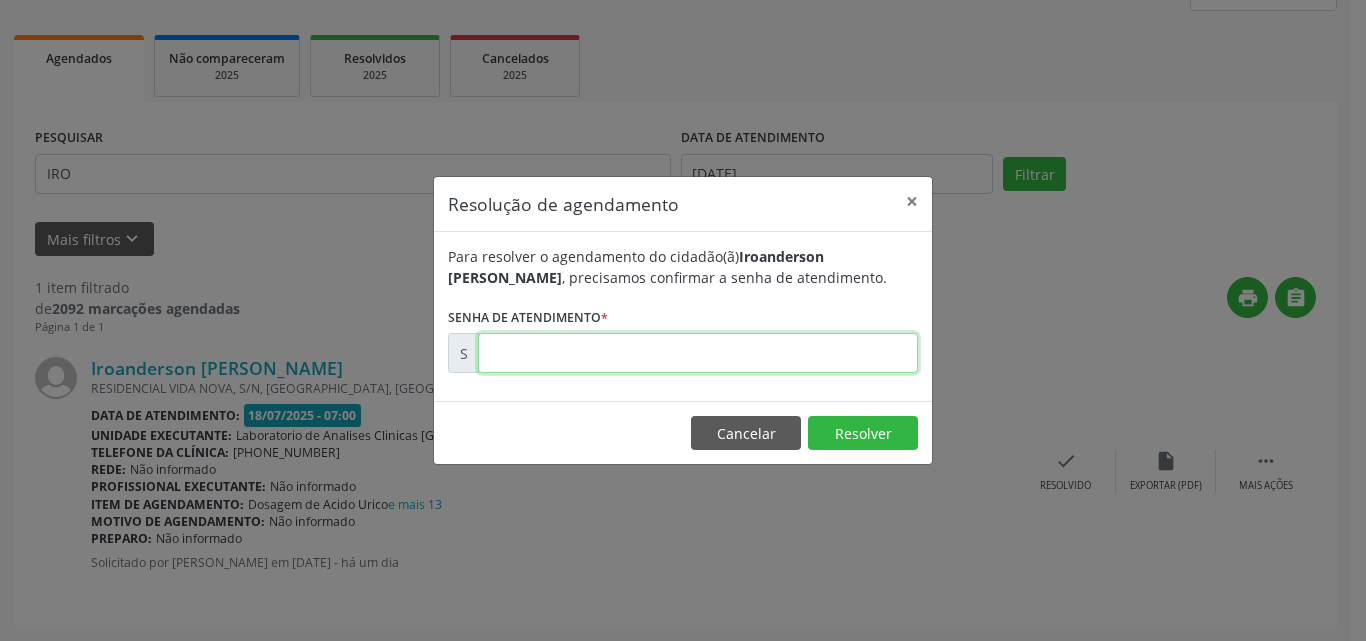 click at bounding box center (698, 353) 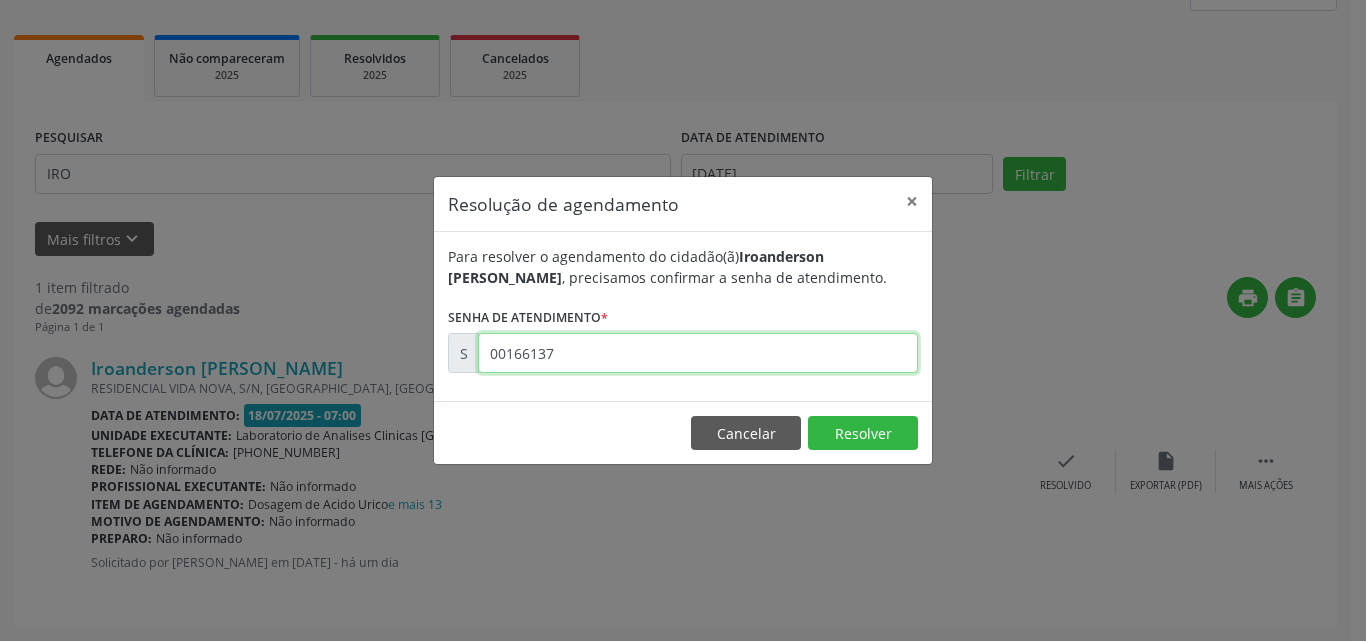 type on "00166137" 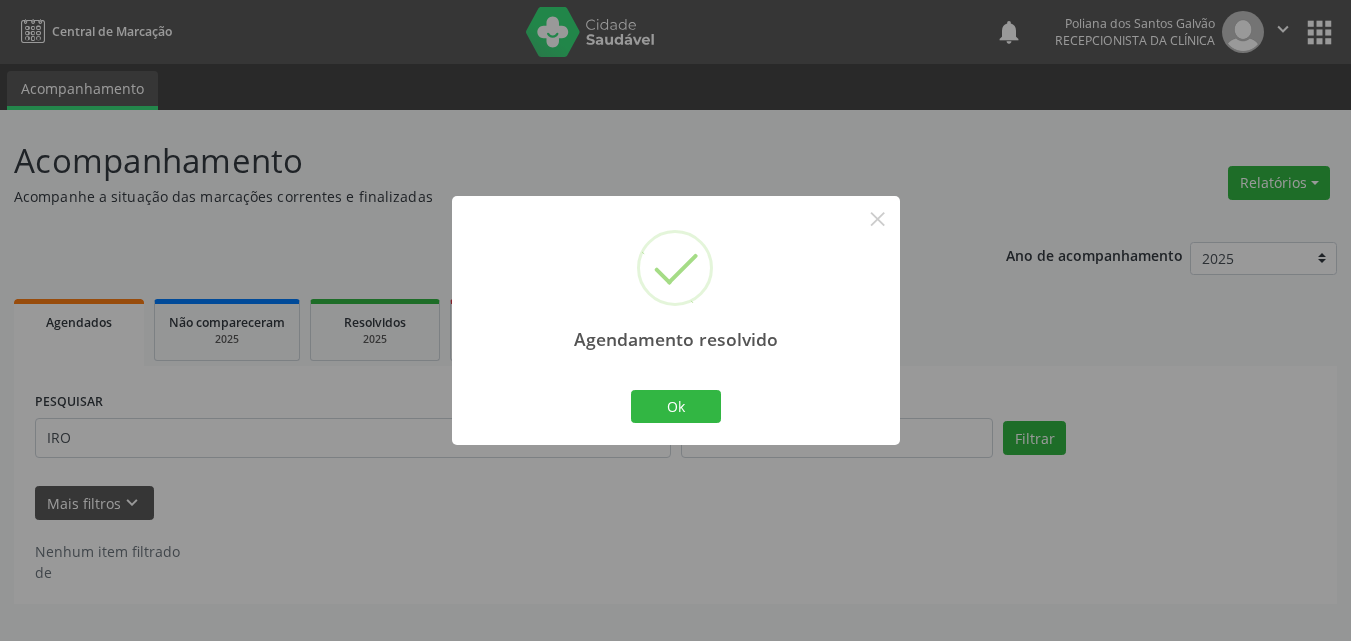 scroll, scrollTop: 0, scrollLeft: 0, axis: both 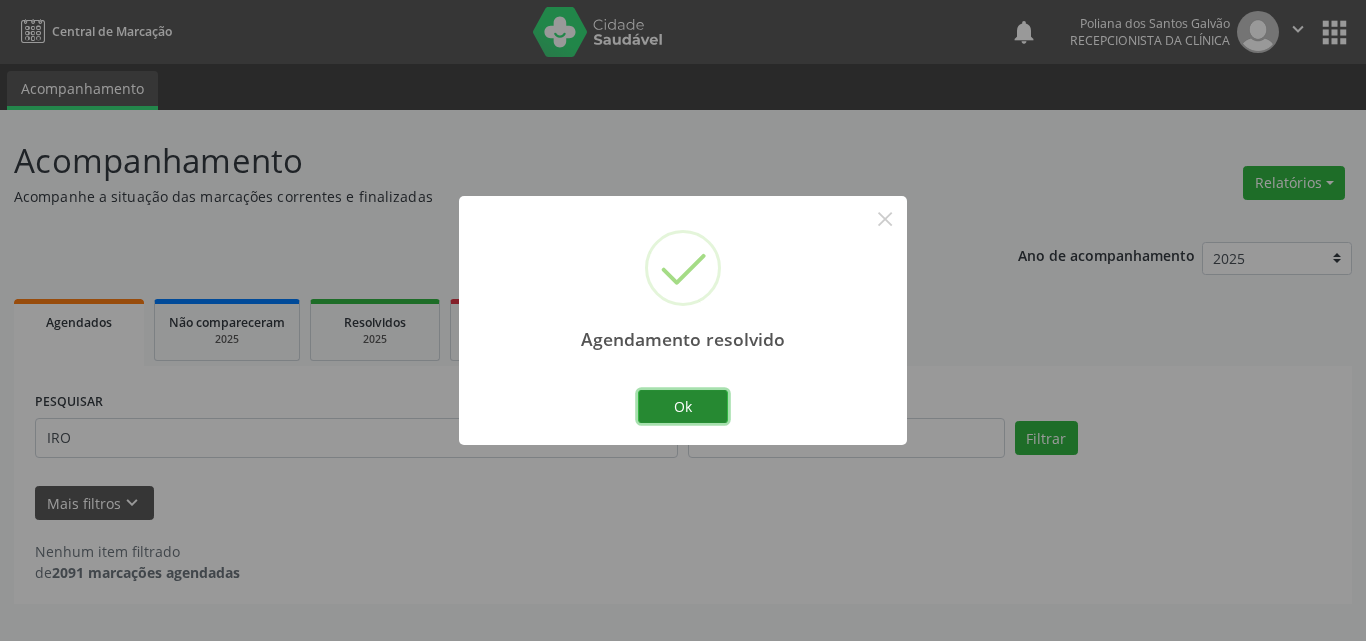 click on "Ok" at bounding box center [683, 407] 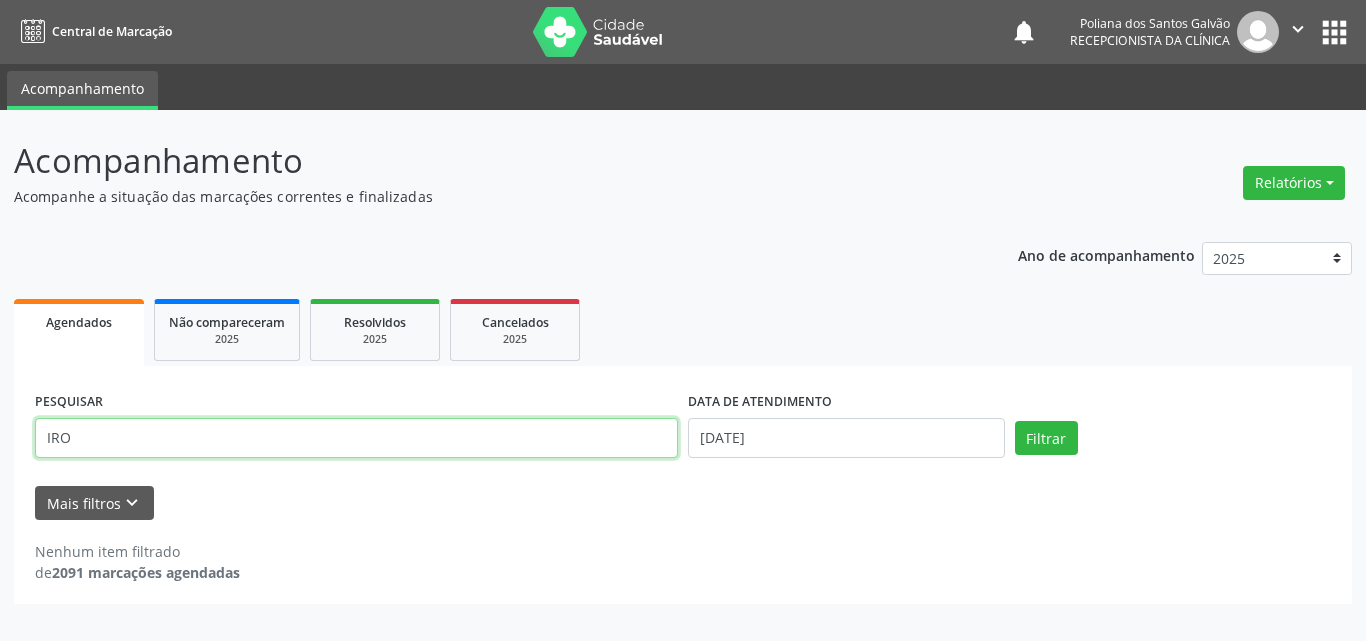 drag, startPoint x: 564, startPoint y: 442, endPoint x: 0, endPoint y: 283, distance: 585.98376 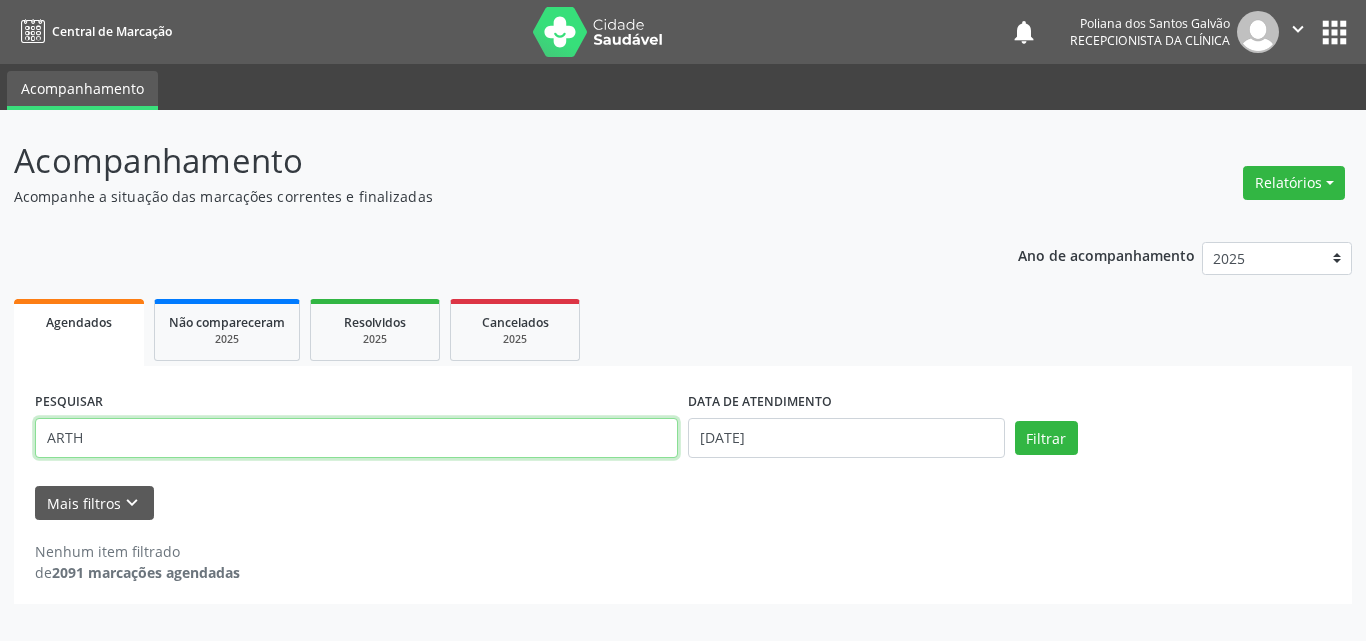 type on "ARTH" 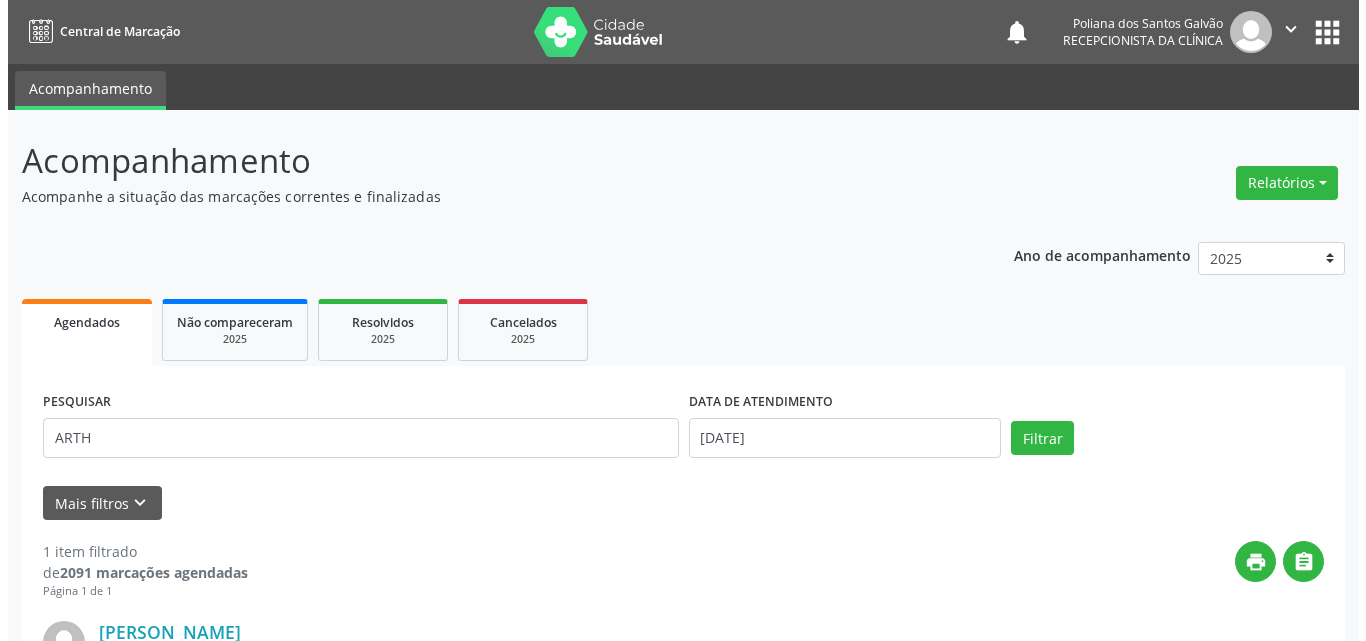scroll, scrollTop: 264, scrollLeft: 0, axis: vertical 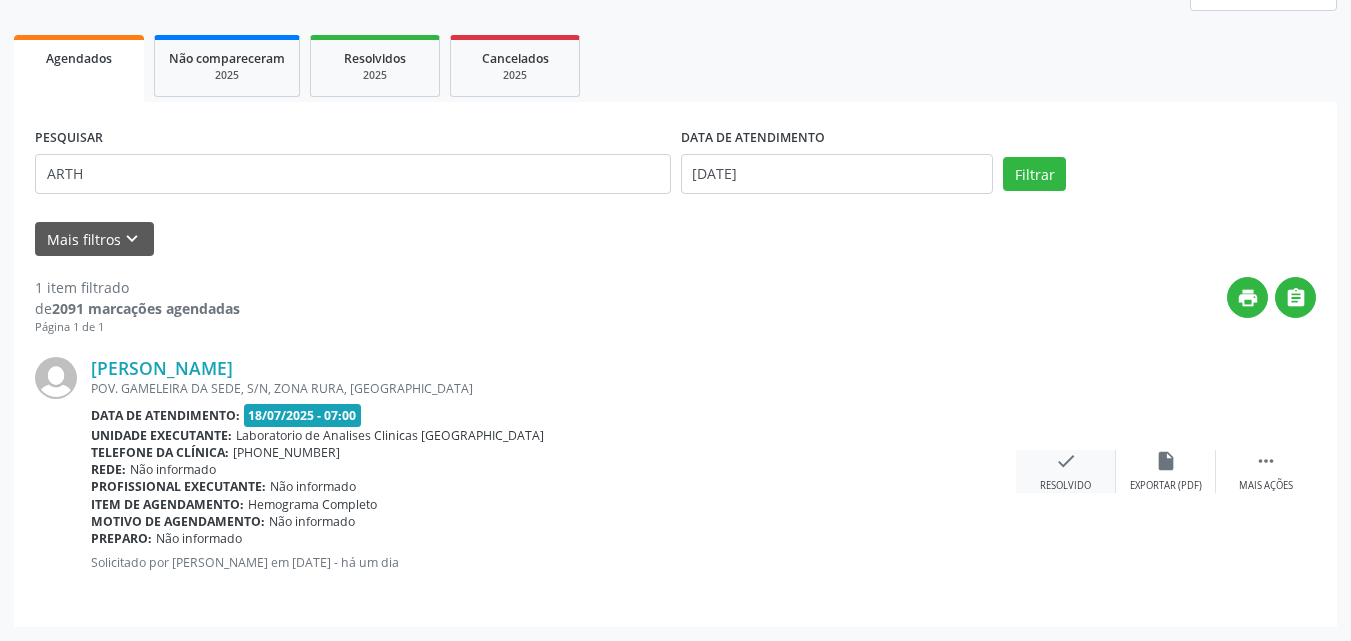 click on "check" at bounding box center (1066, 461) 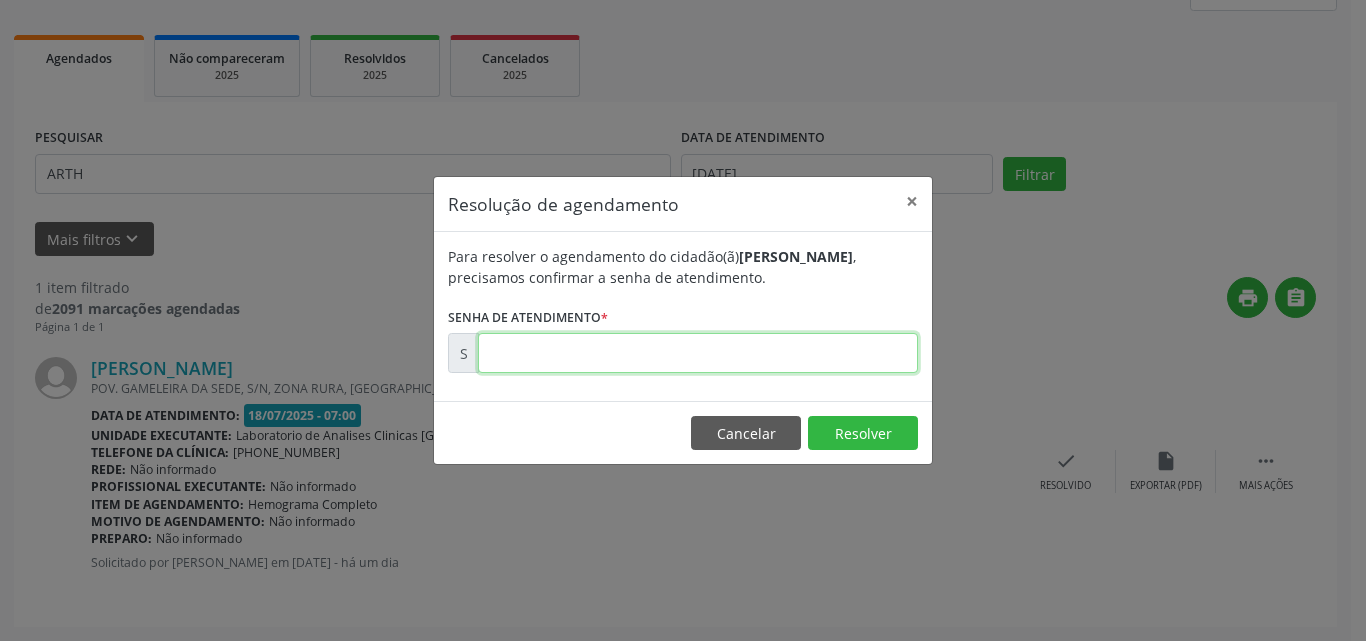 click at bounding box center [698, 353] 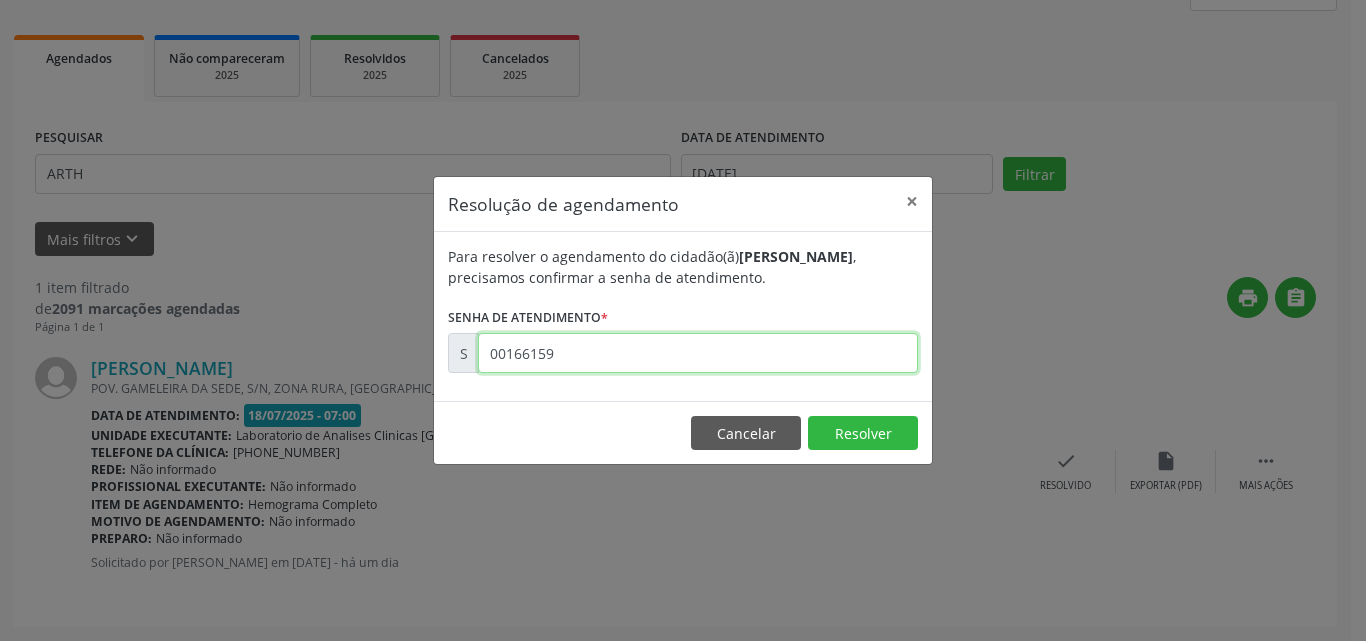 type on "00166159" 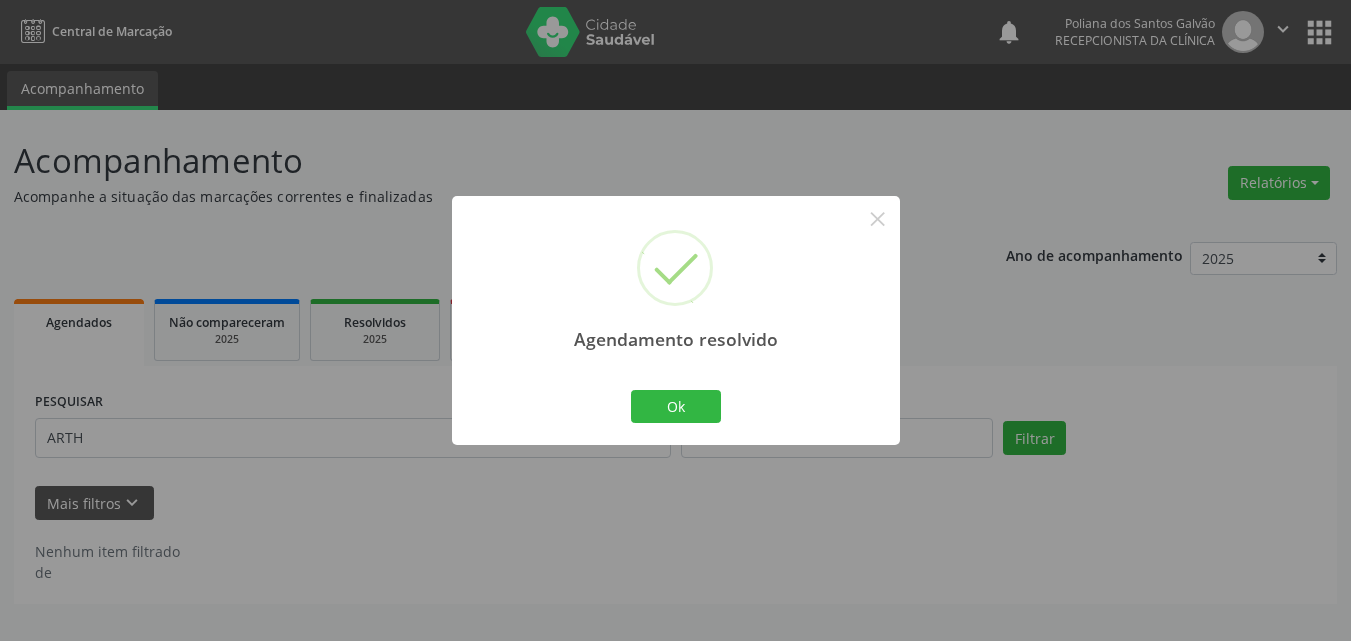 scroll, scrollTop: 0, scrollLeft: 0, axis: both 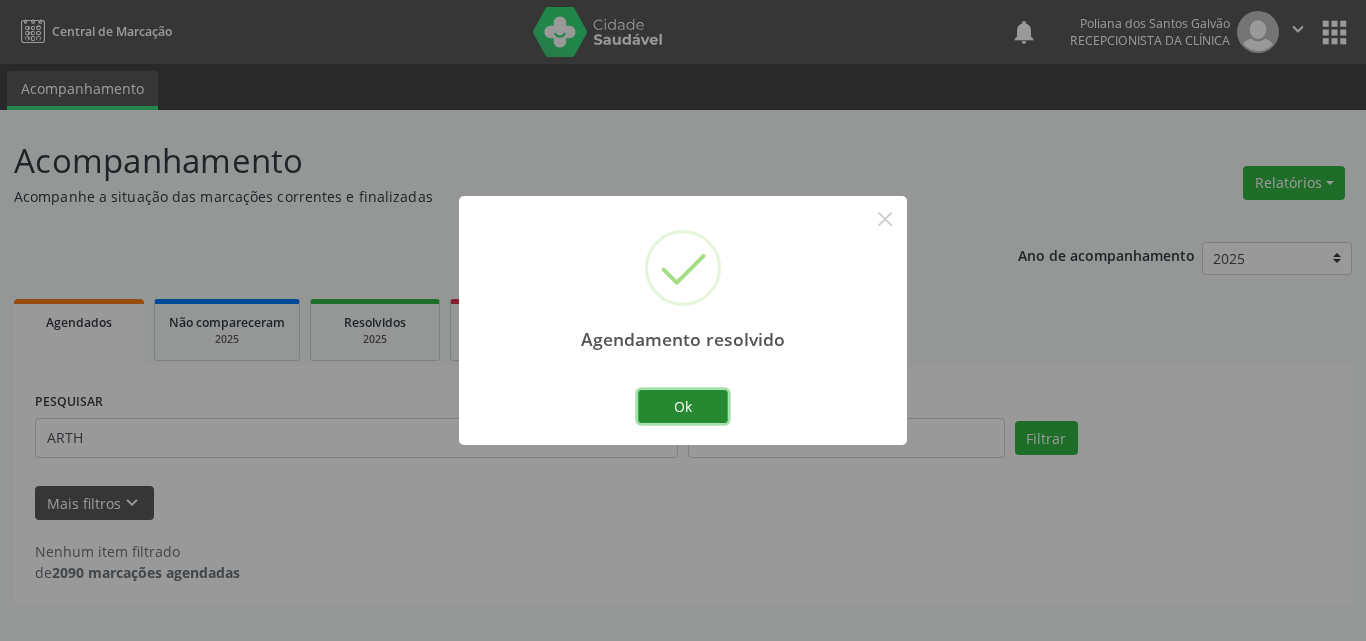 click on "Ok" at bounding box center [683, 407] 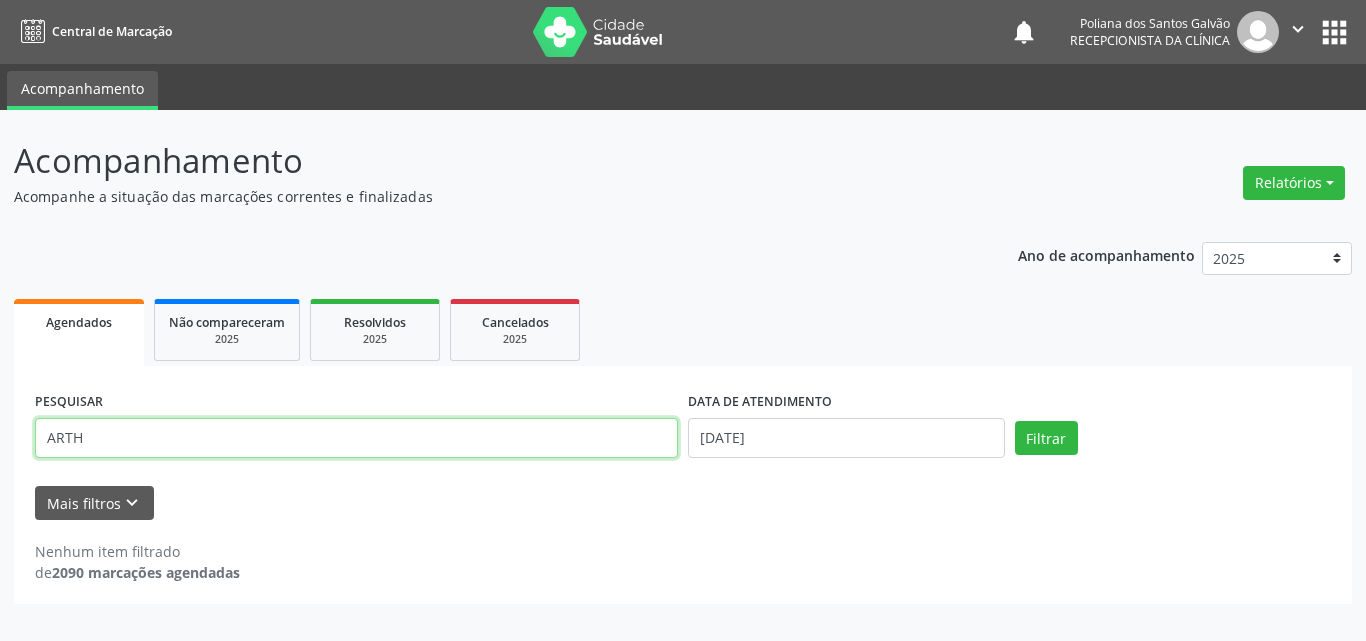 drag, startPoint x: 563, startPoint y: 437, endPoint x: 0, endPoint y: 266, distance: 588.3961 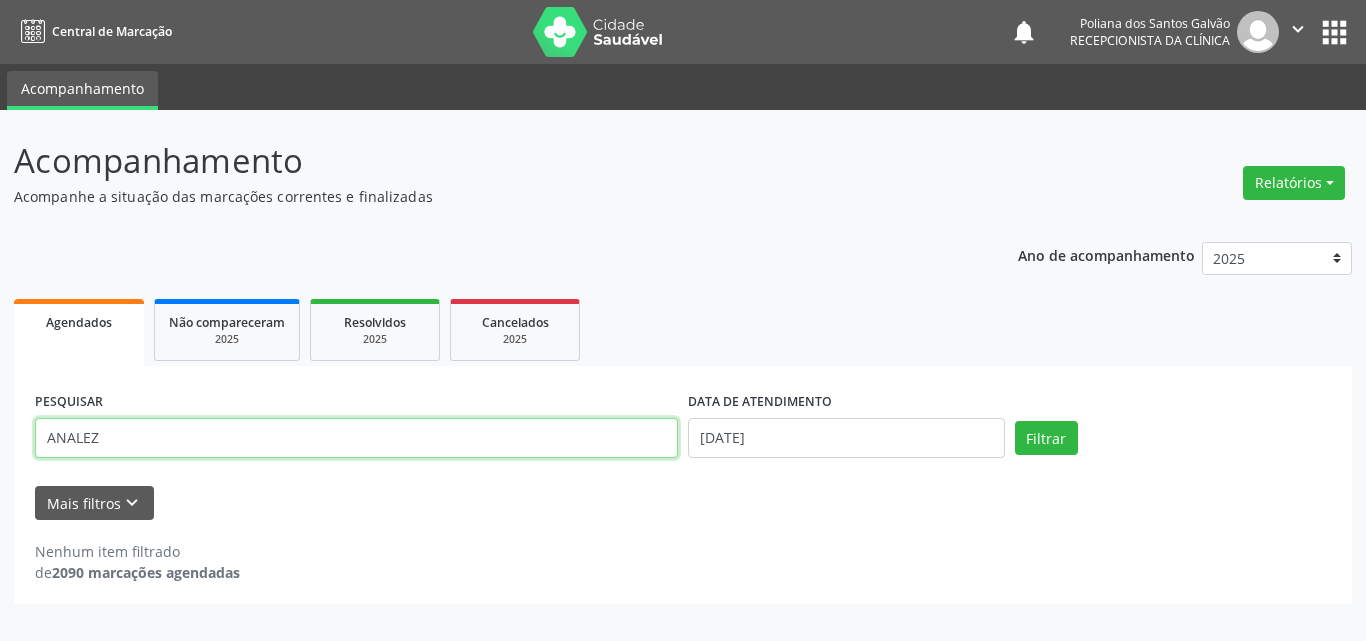 type on "ANALEZ" 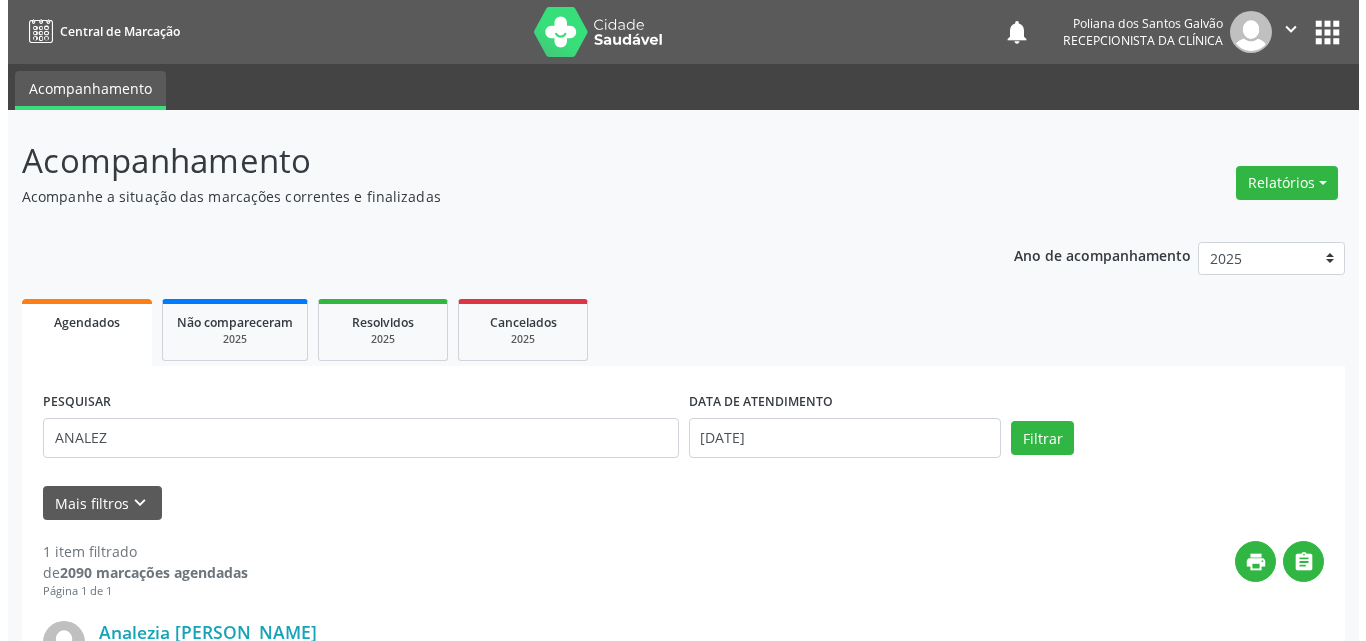 scroll, scrollTop: 264, scrollLeft: 0, axis: vertical 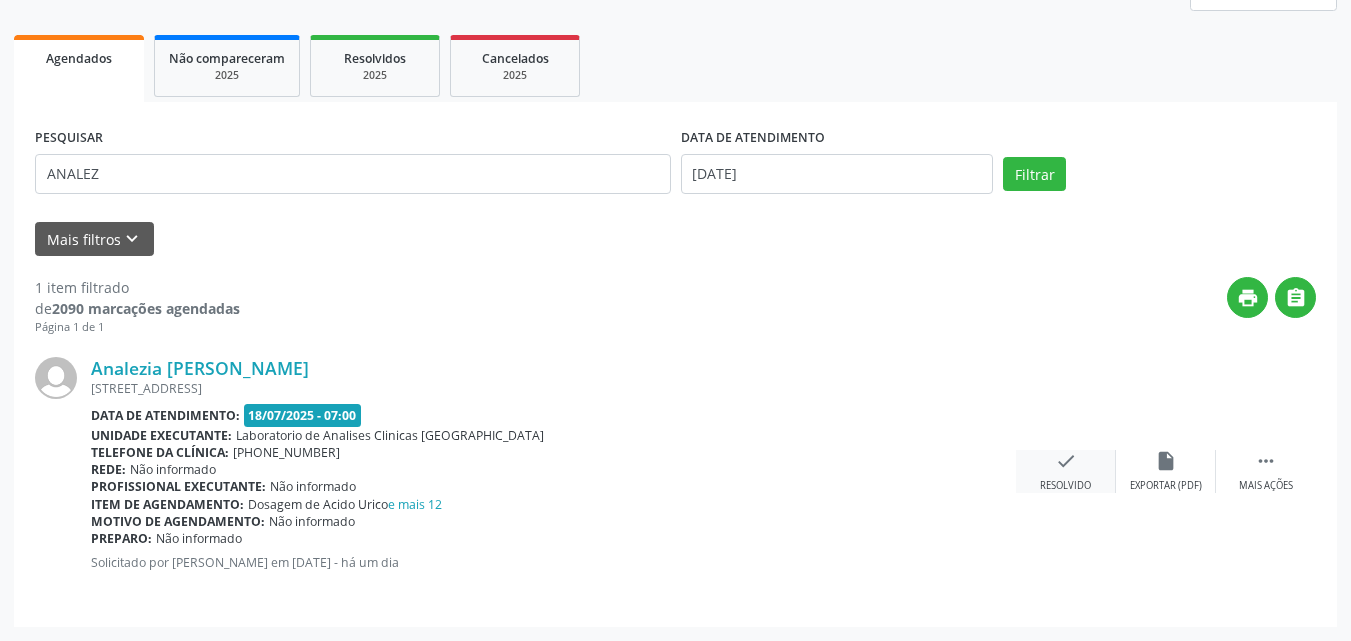 click on "check" at bounding box center (1066, 461) 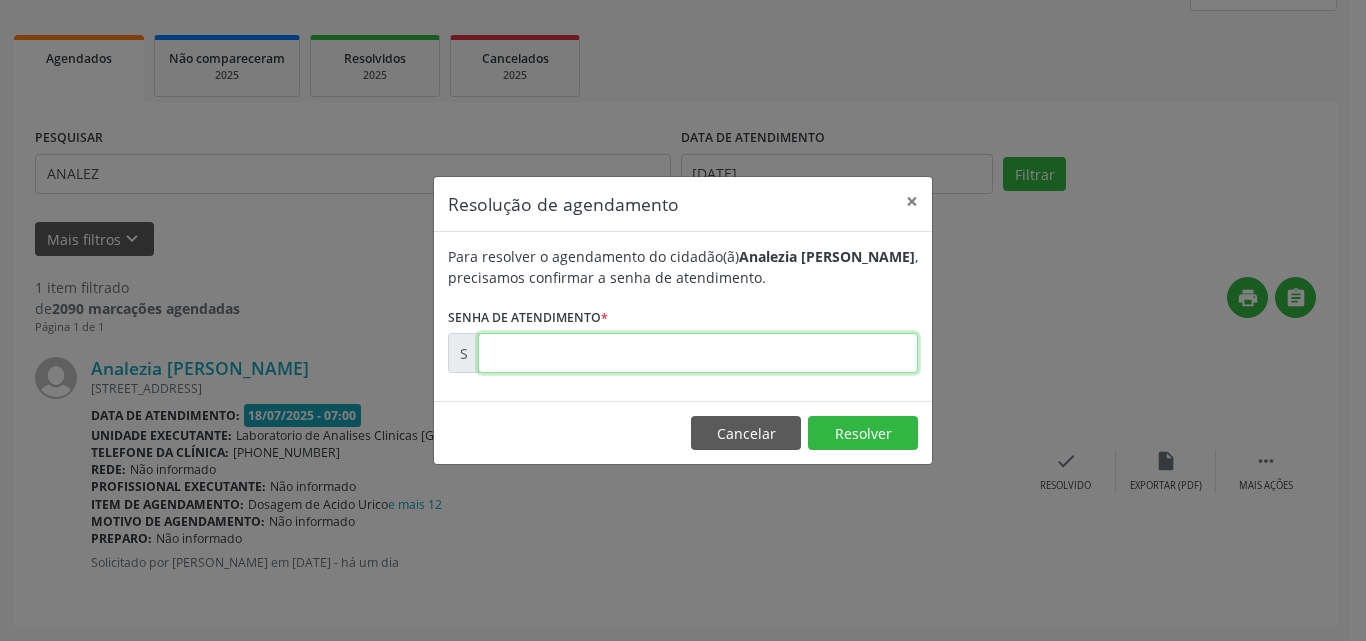 click at bounding box center (698, 353) 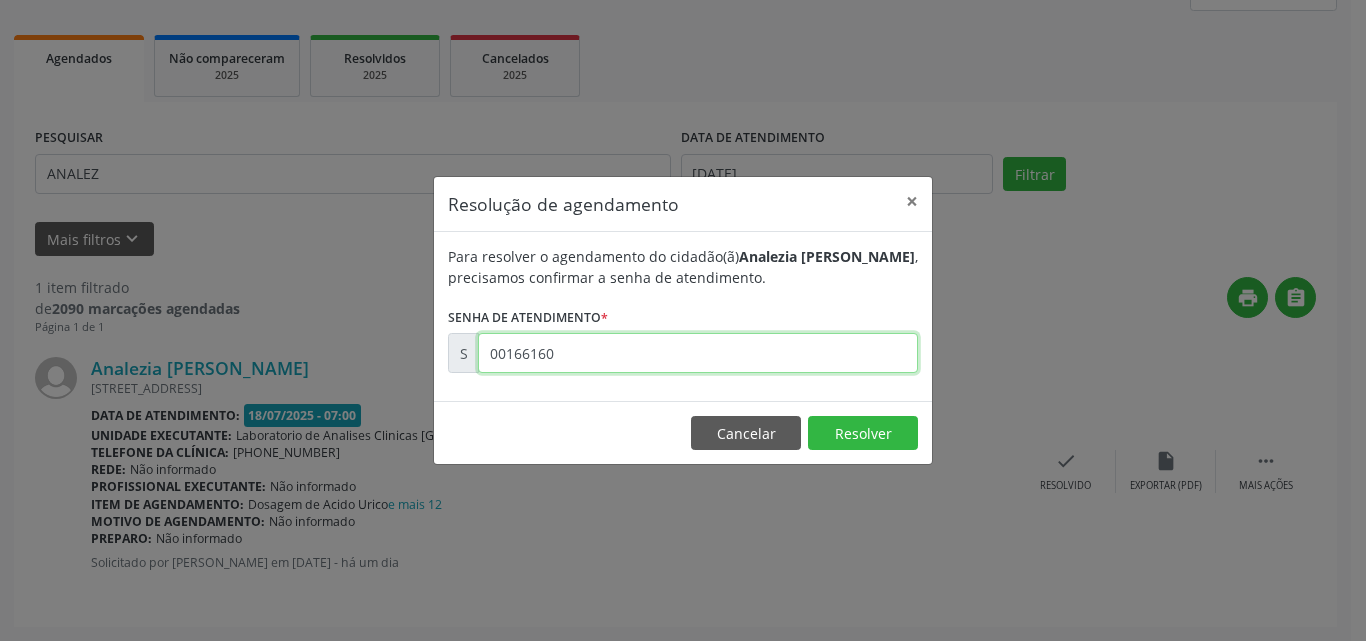type on "00166160" 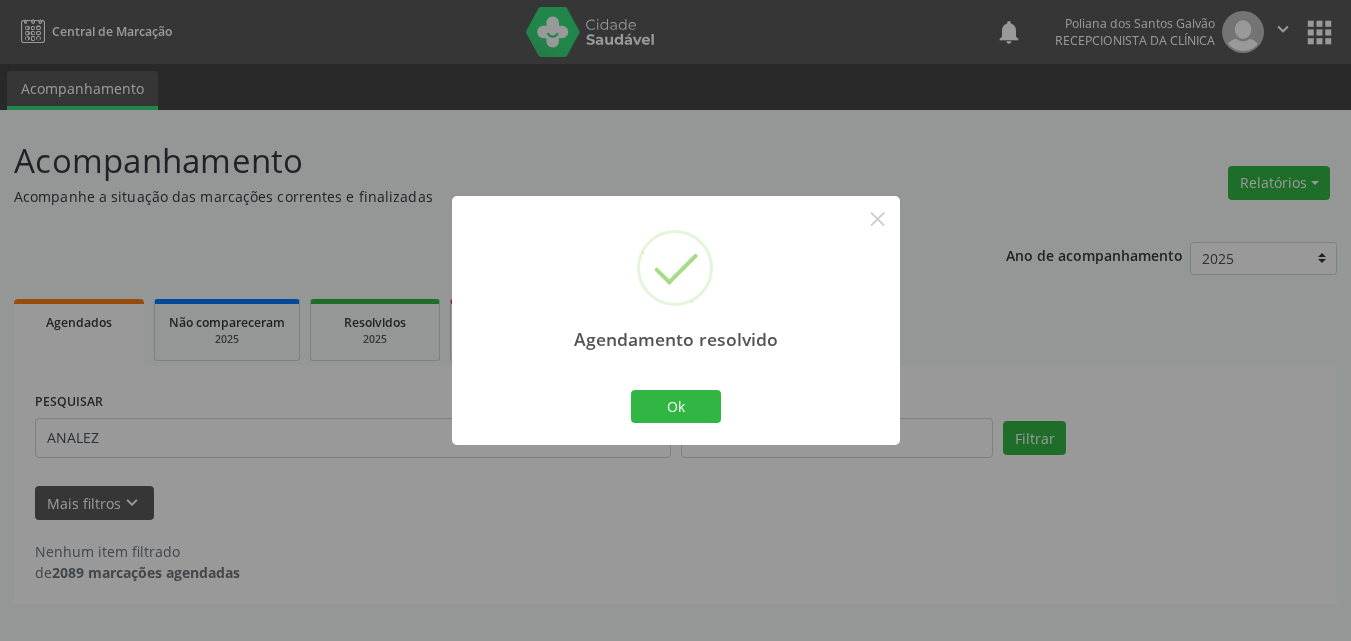 scroll, scrollTop: 0, scrollLeft: 0, axis: both 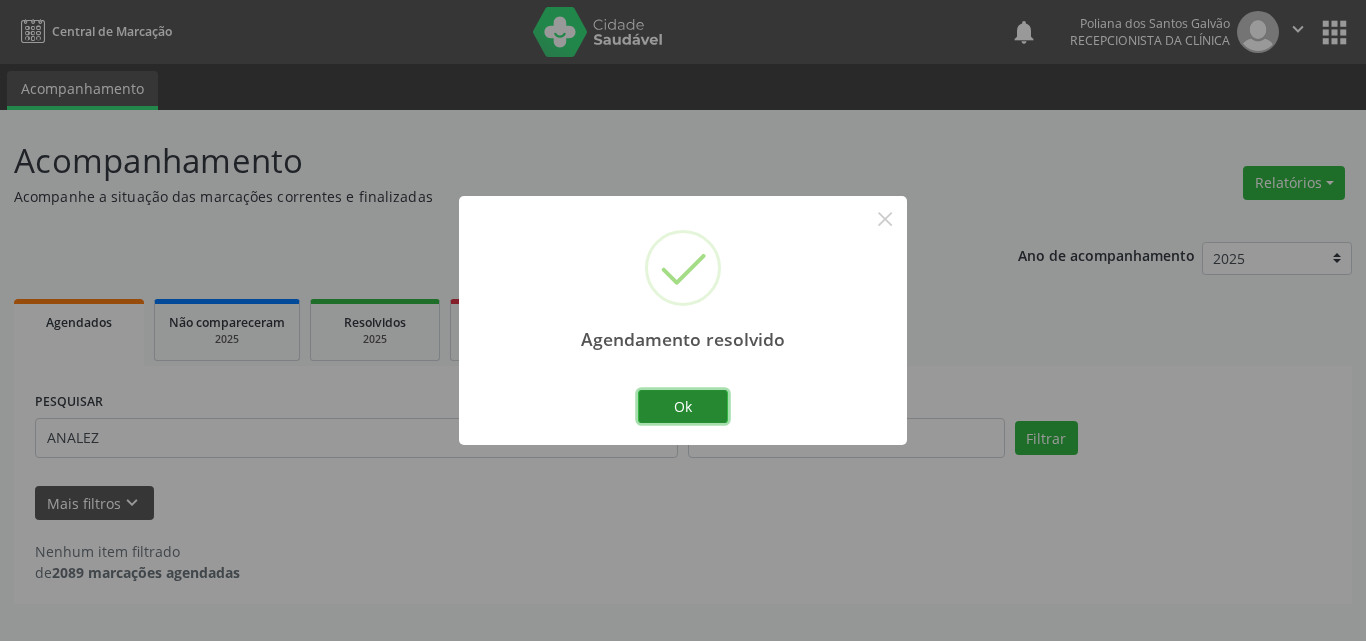 click on "Ok" at bounding box center (683, 407) 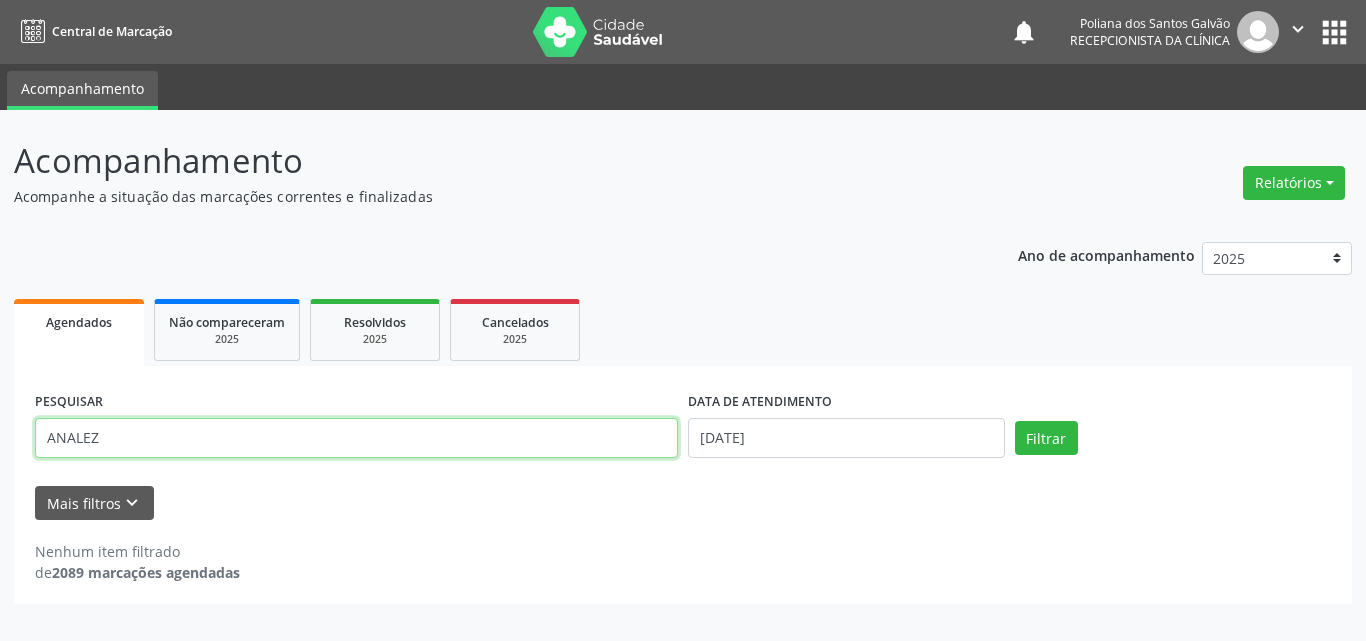 drag, startPoint x: 50, startPoint y: 260, endPoint x: 0, endPoint y: 12, distance: 252.99011 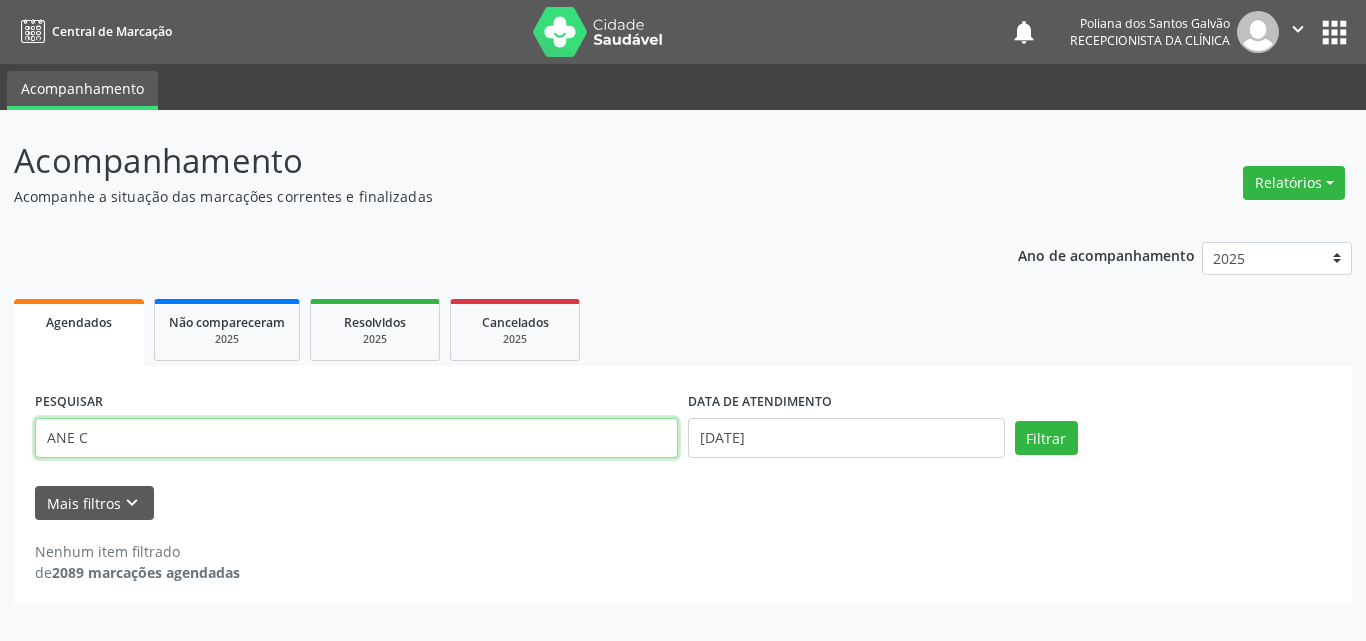 type on "ANE C" 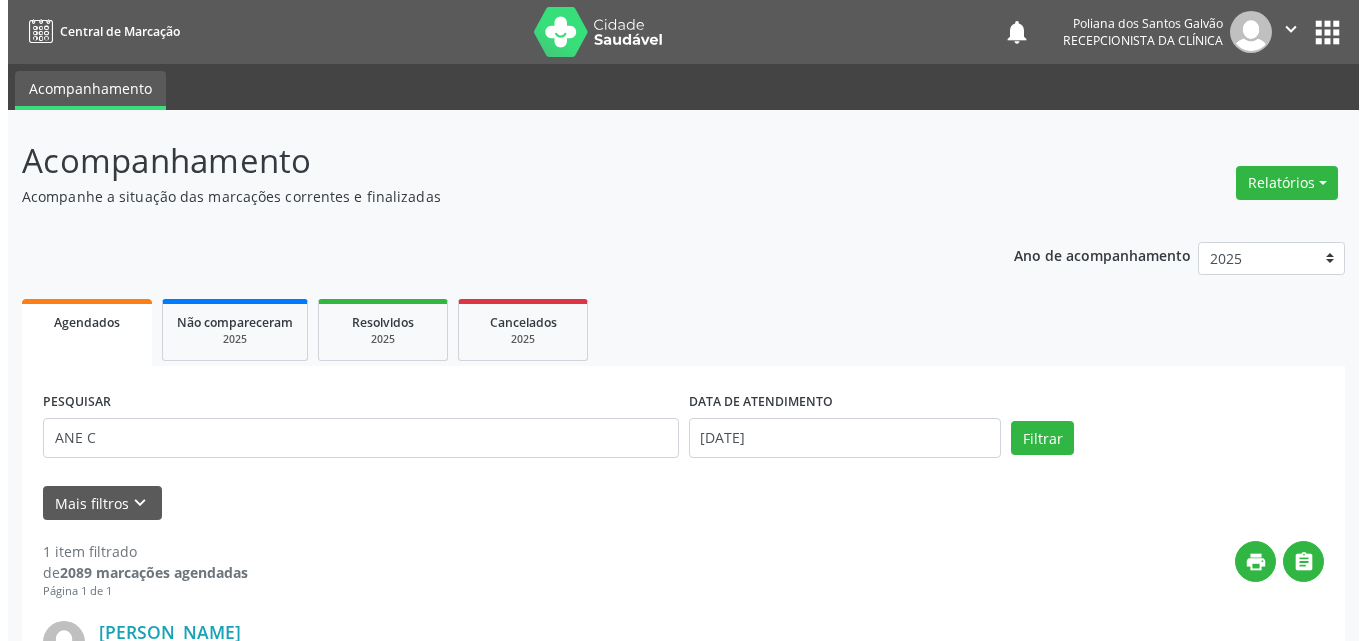 scroll, scrollTop: 264, scrollLeft: 0, axis: vertical 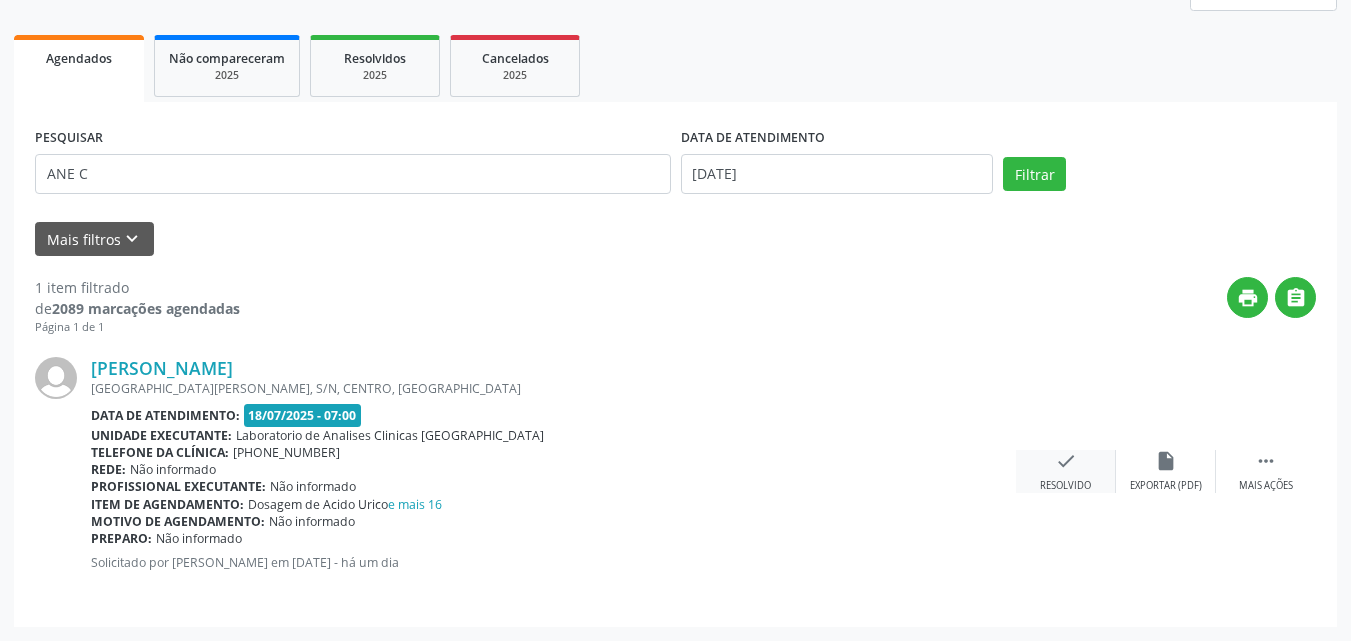 click on "check
Resolvido" at bounding box center (1066, 471) 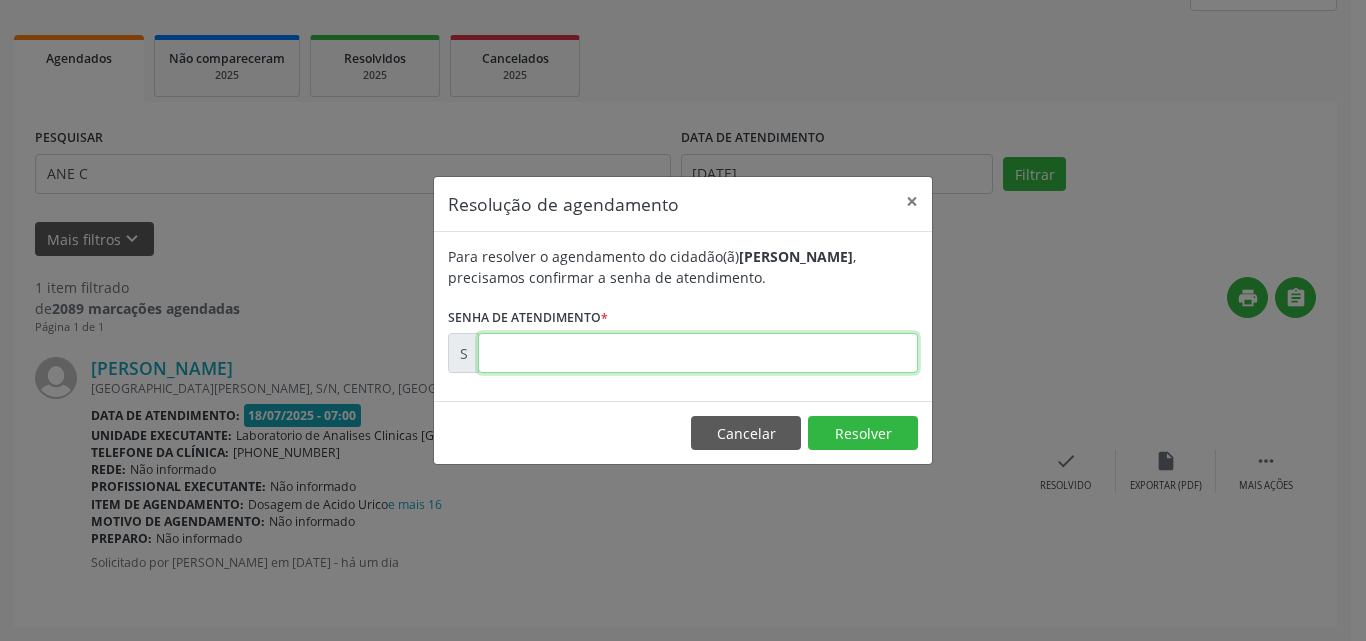 drag, startPoint x: 1073, startPoint y: 464, endPoint x: 824, endPoint y: 345, distance: 275.97464 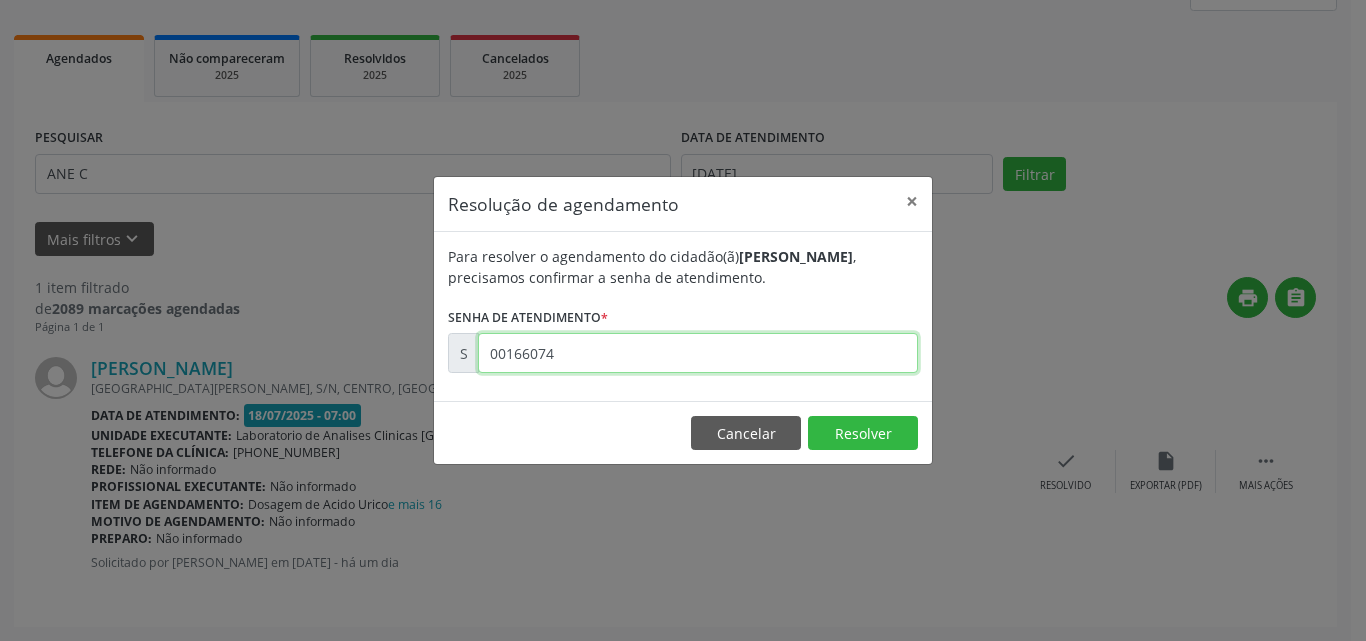 type on "00166074" 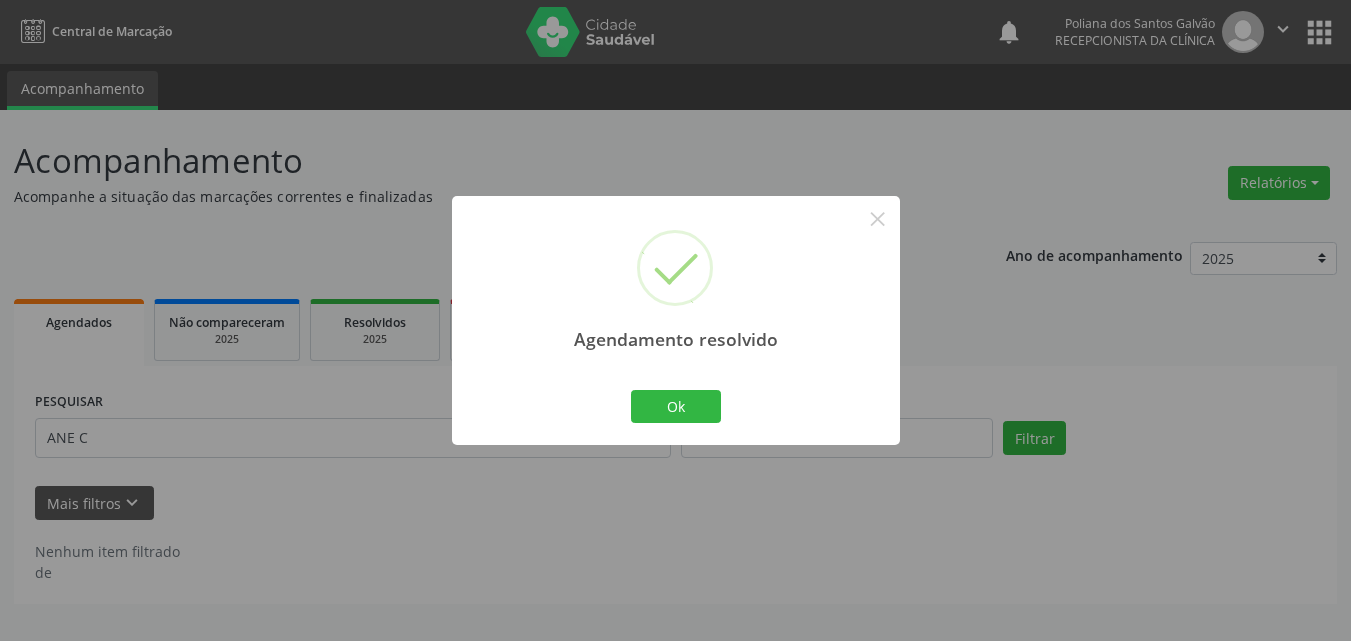 scroll, scrollTop: 0, scrollLeft: 0, axis: both 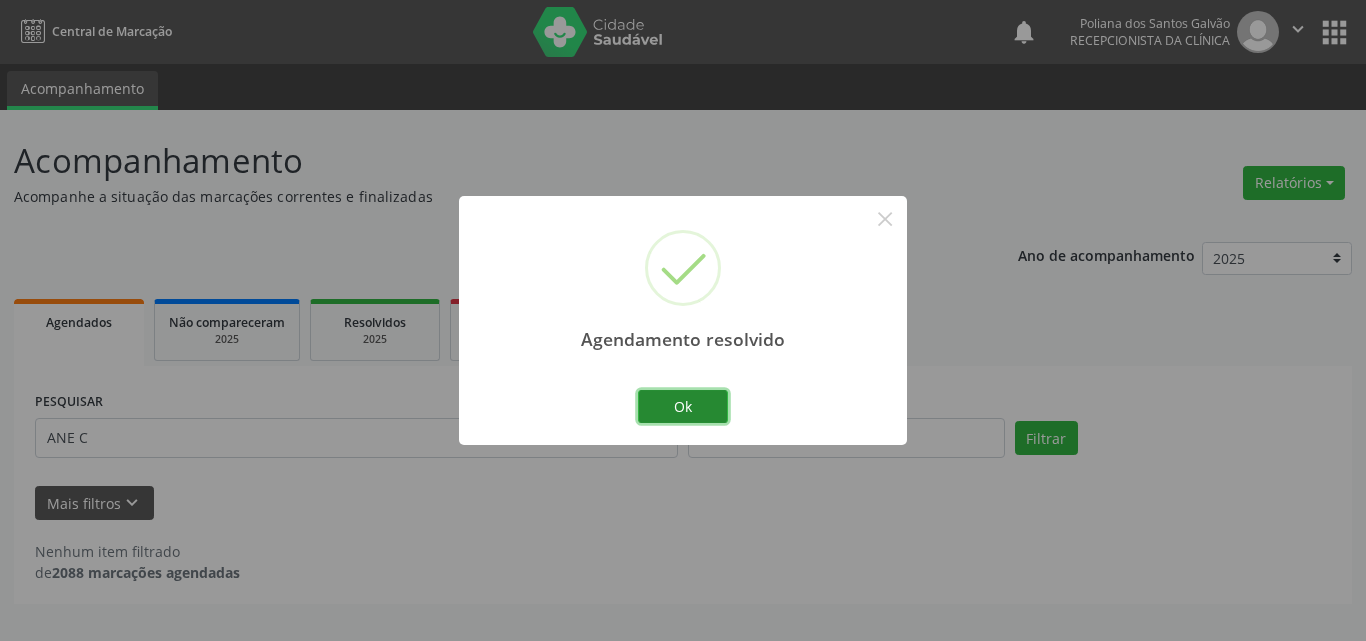 drag, startPoint x: 688, startPoint y: 412, endPoint x: 647, endPoint y: 413, distance: 41.01219 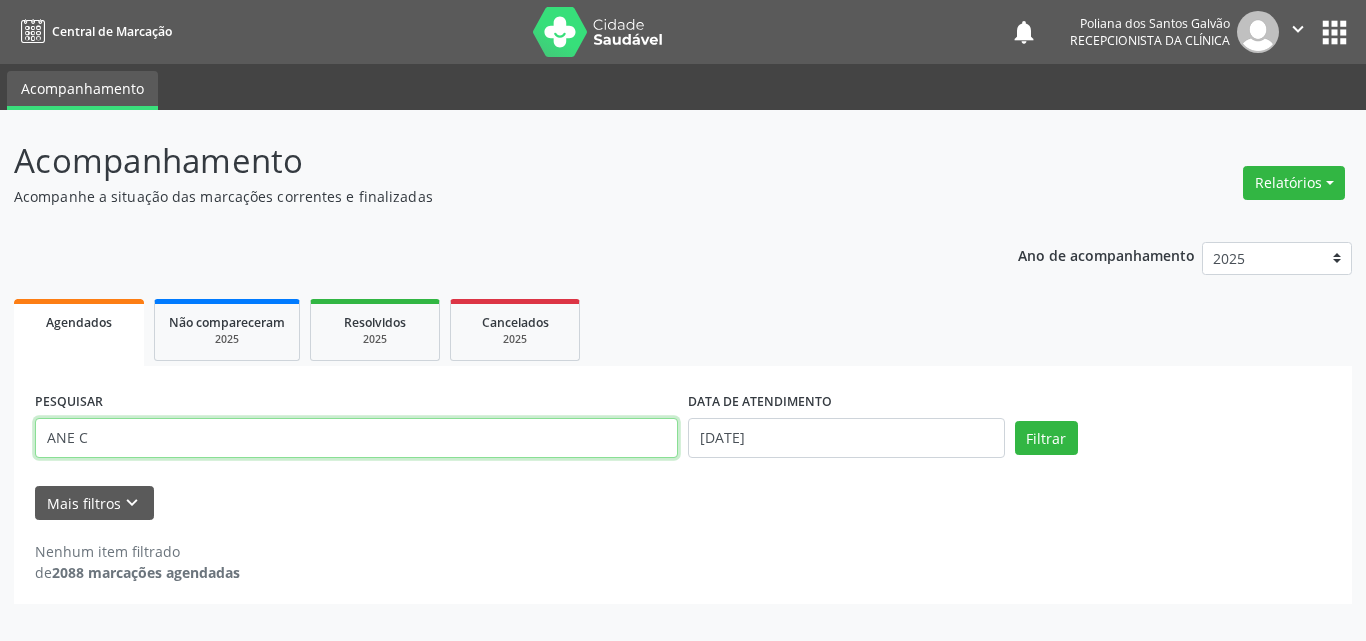 drag, startPoint x: 0, startPoint y: 316, endPoint x: 0, endPoint y: 256, distance: 60 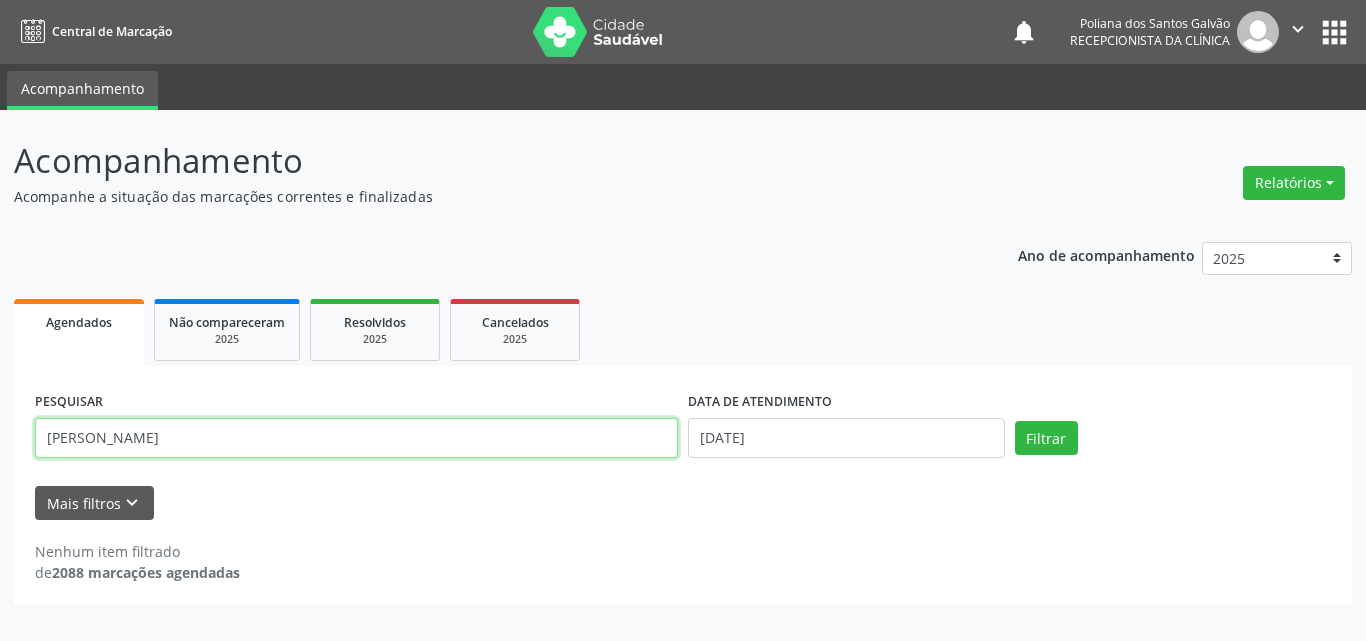 type on "[PERSON_NAME]" 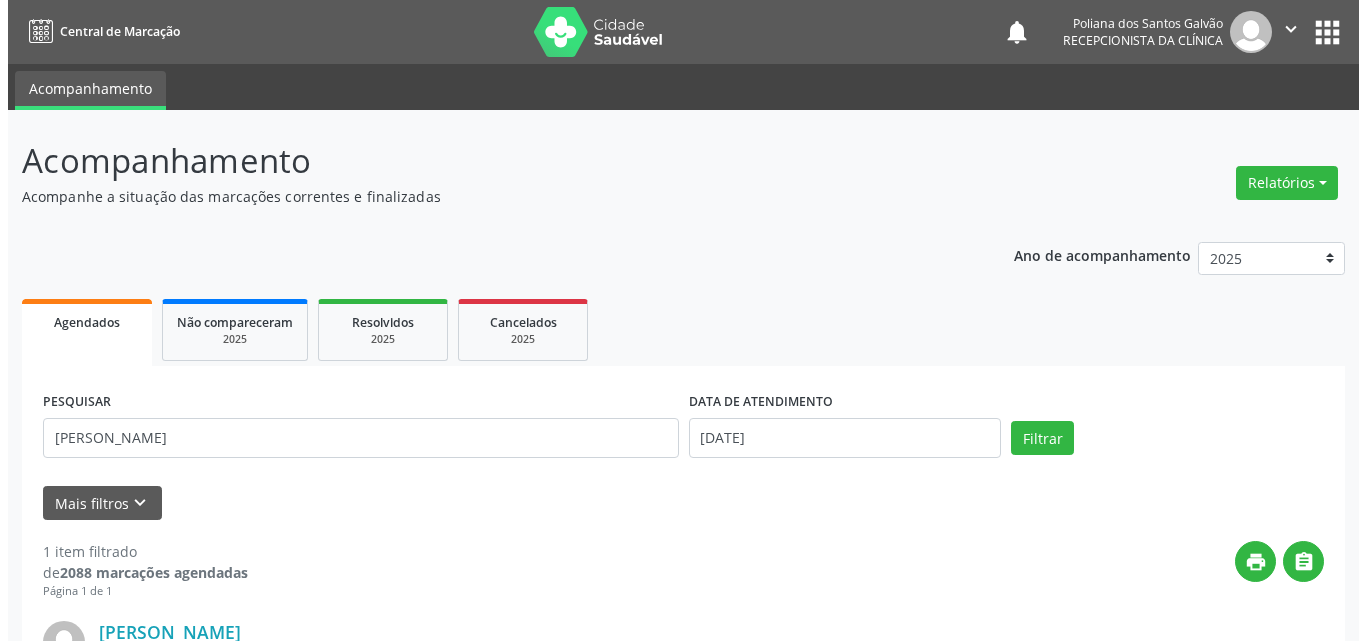 scroll, scrollTop: 264, scrollLeft: 0, axis: vertical 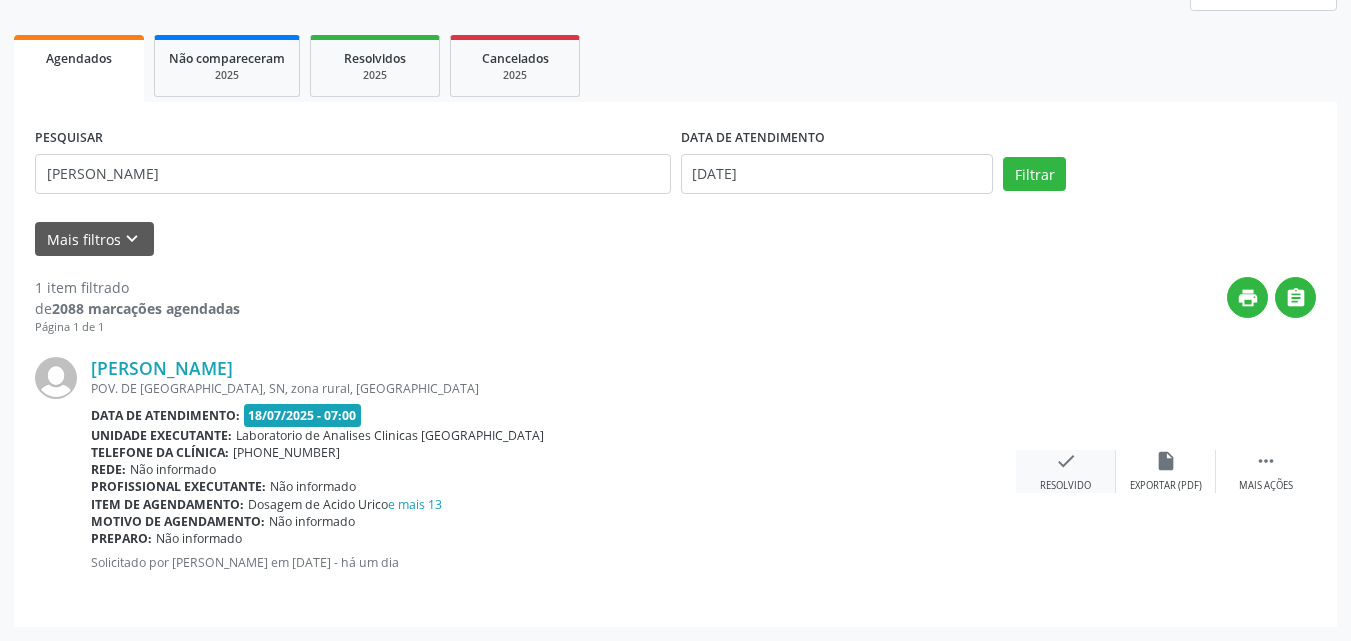 click on "check" at bounding box center [1066, 461] 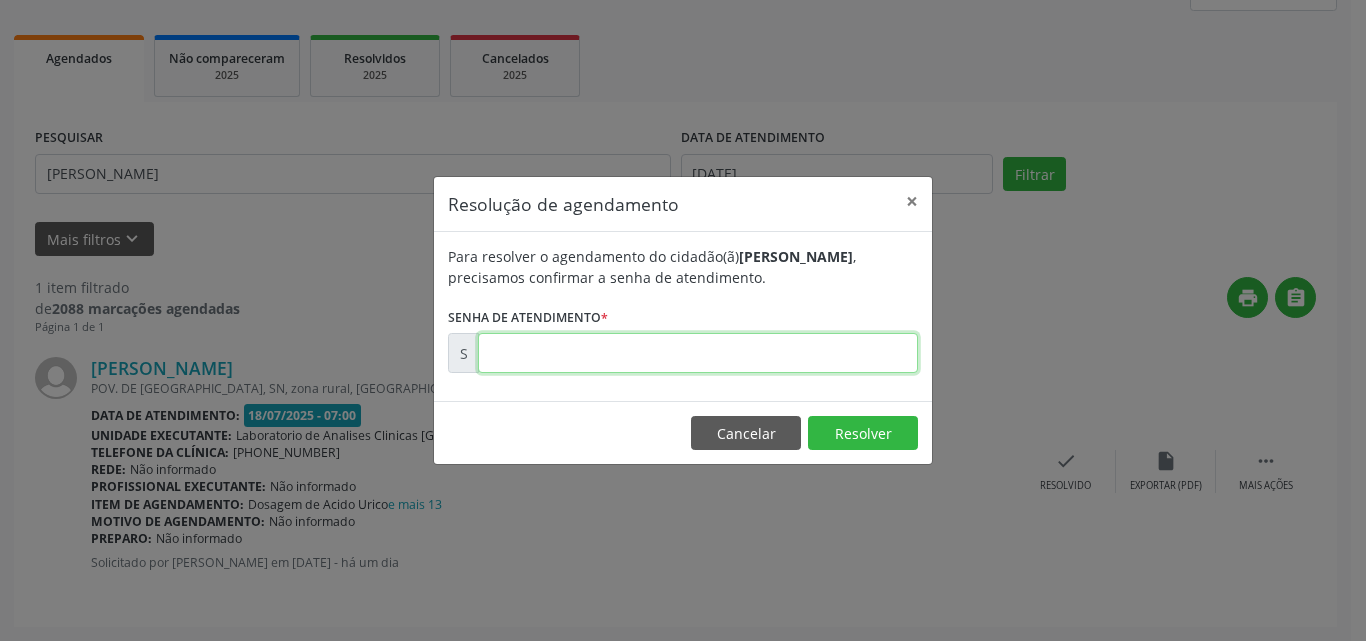 click at bounding box center [698, 353] 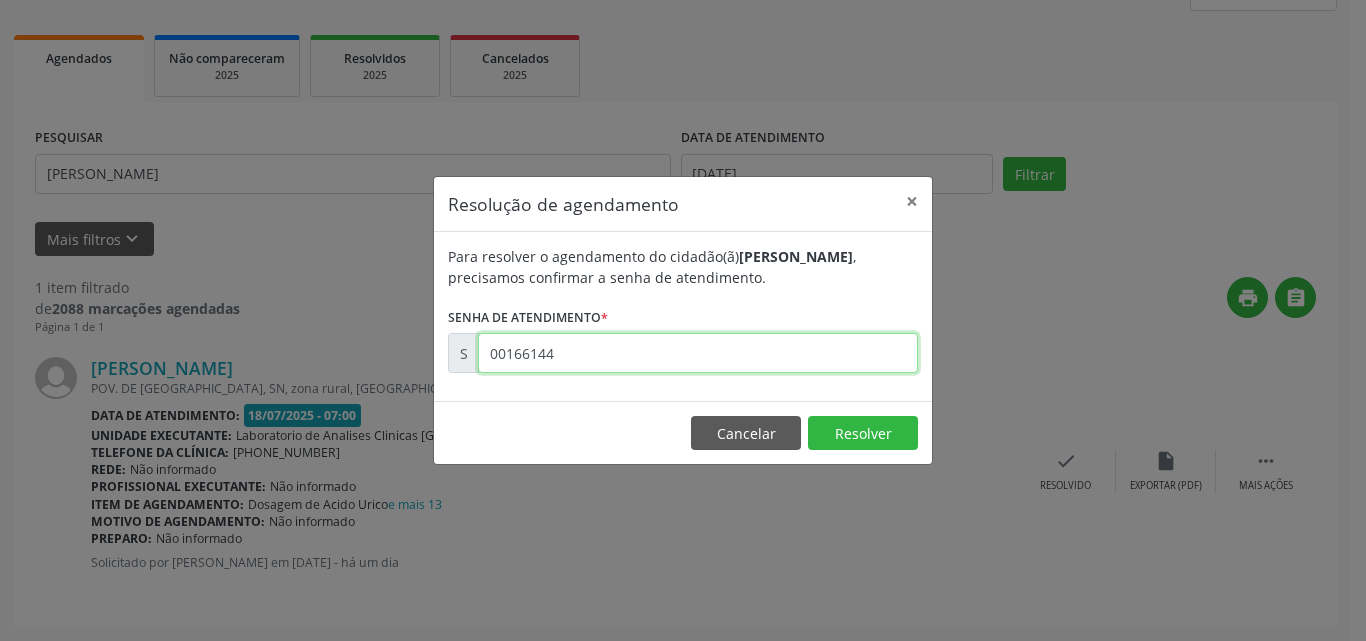 type on "00166144" 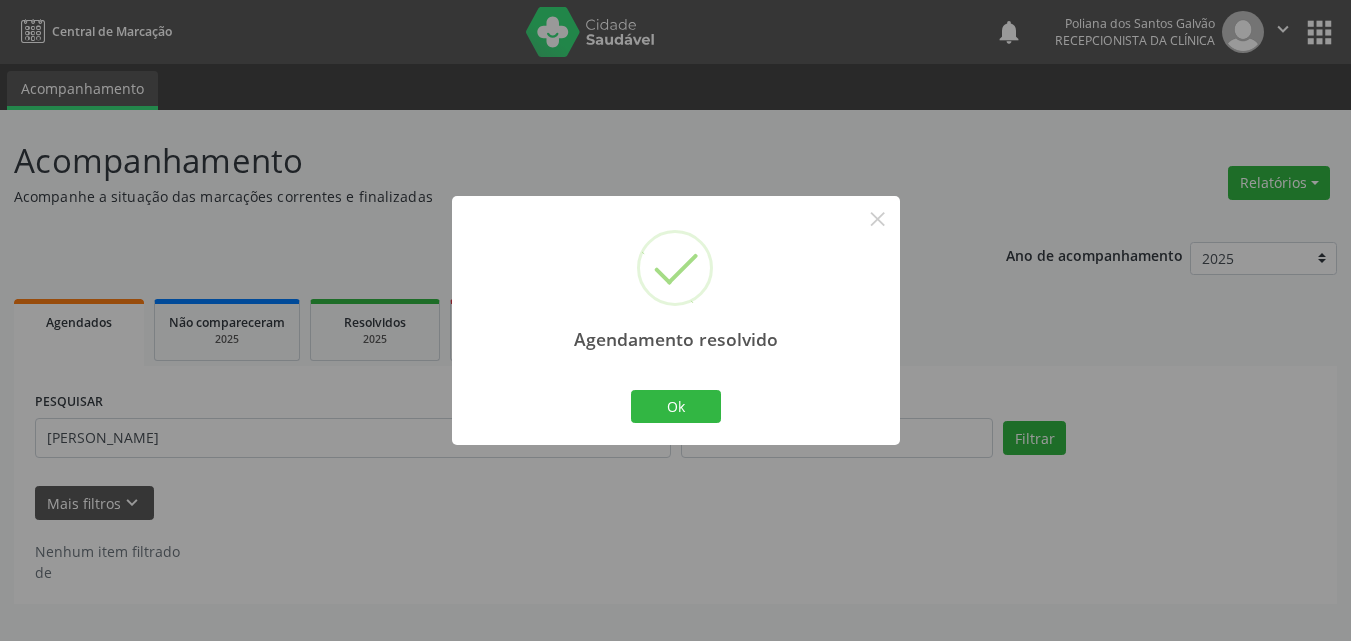 scroll, scrollTop: 0, scrollLeft: 0, axis: both 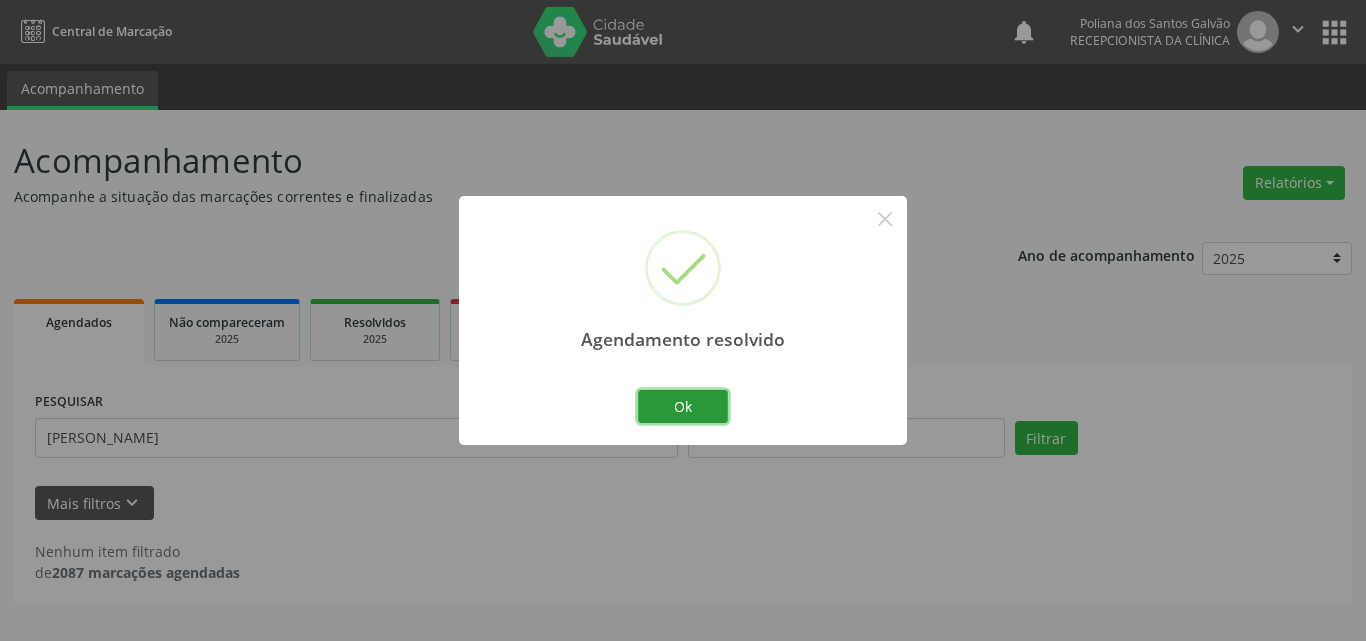 drag, startPoint x: 680, startPoint y: 401, endPoint x: 617, endPoint y: 431, distance: 69.77822 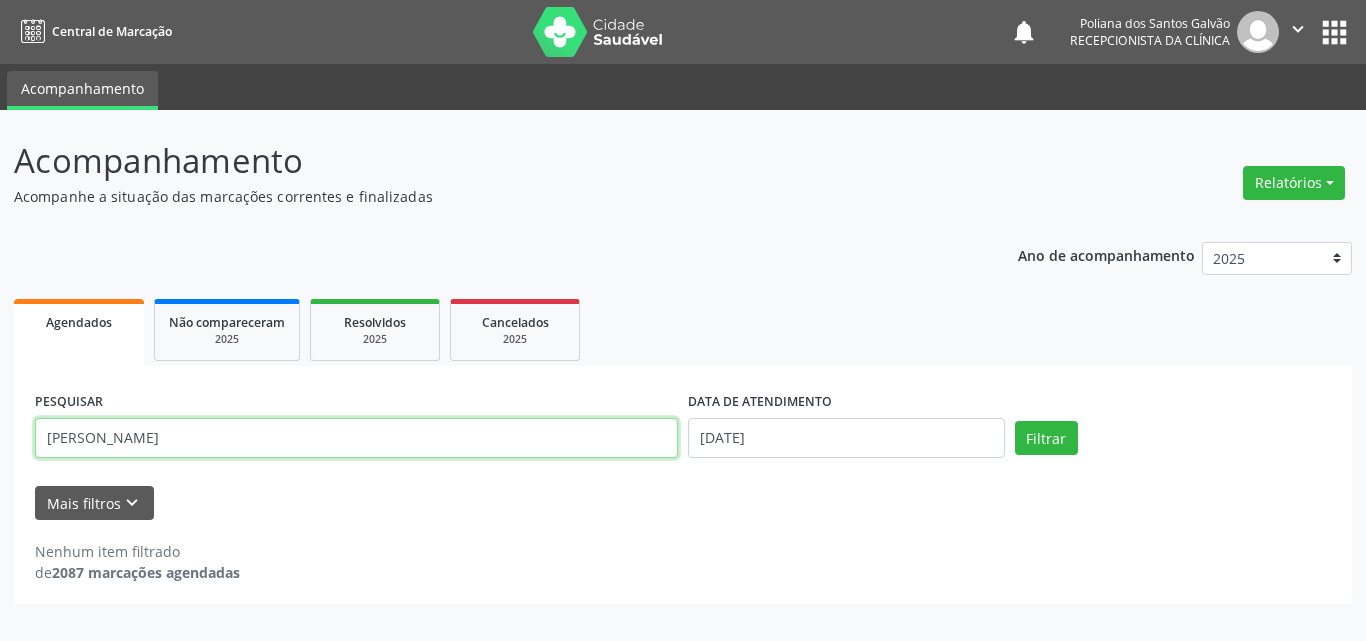 drag, startPoint x: 0, startPoint y: 231, endPoint x: 0, endPoint y: 98, distance: 133 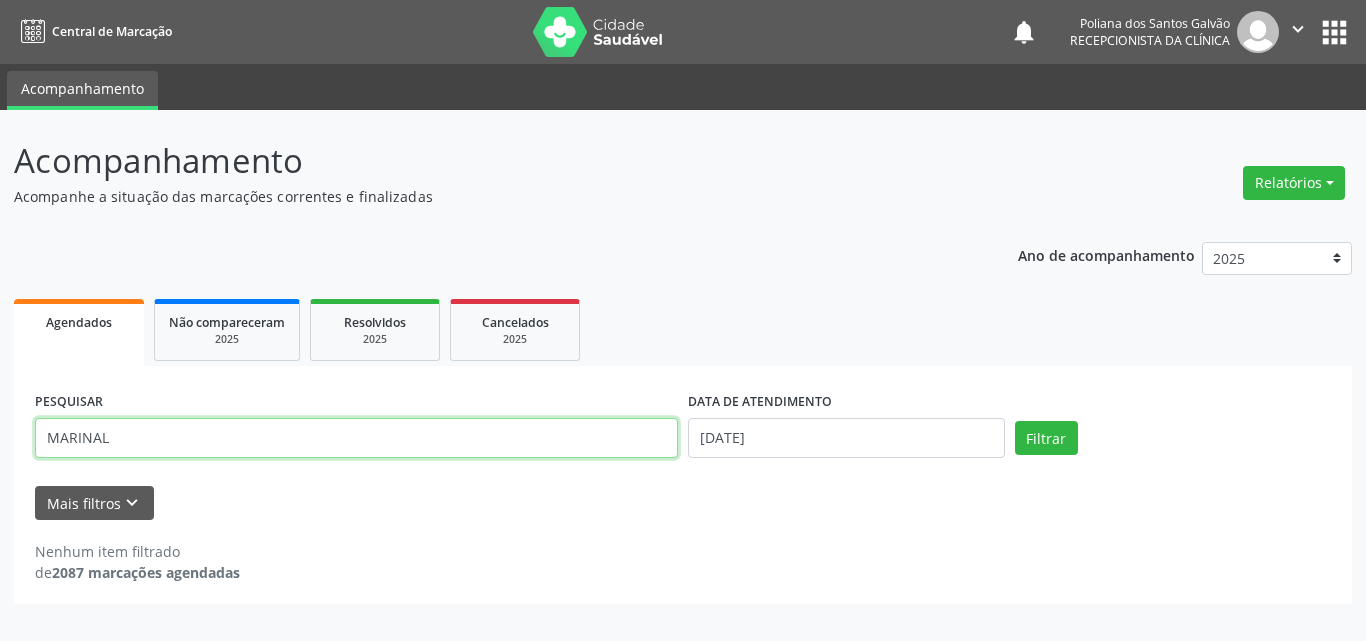 type on "MARINAL" 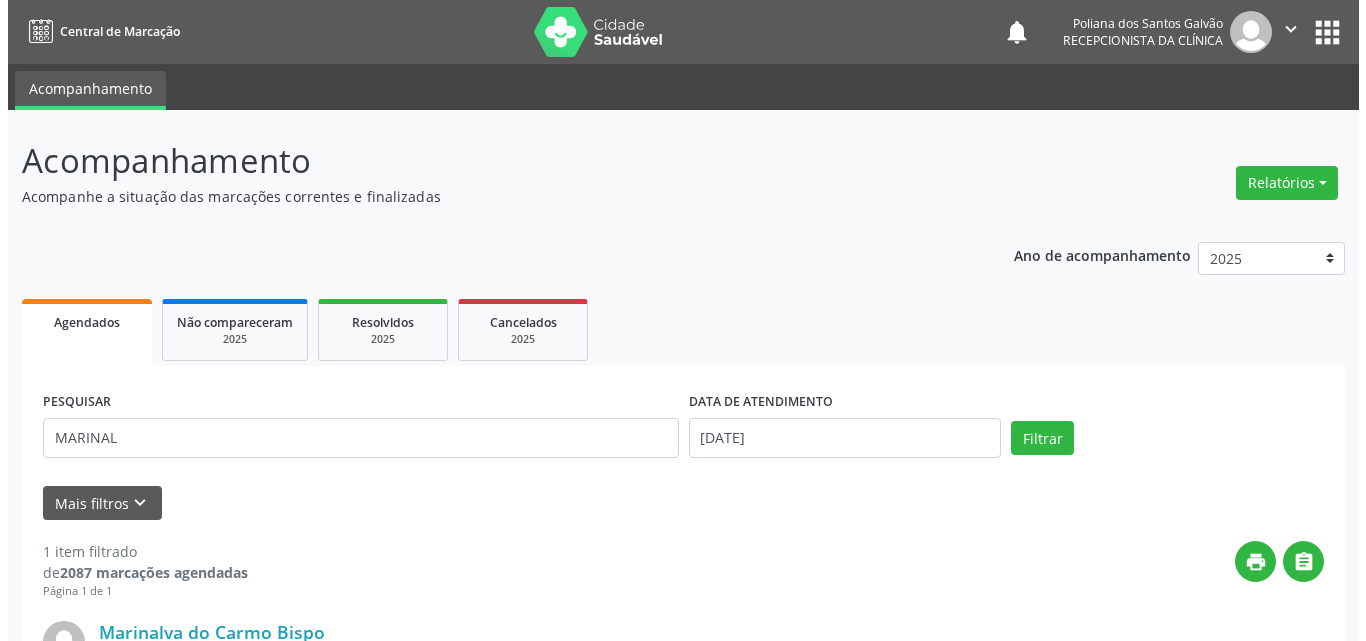 scroll, scrollTop: 264, scrollLeft: 0, axis: vertical 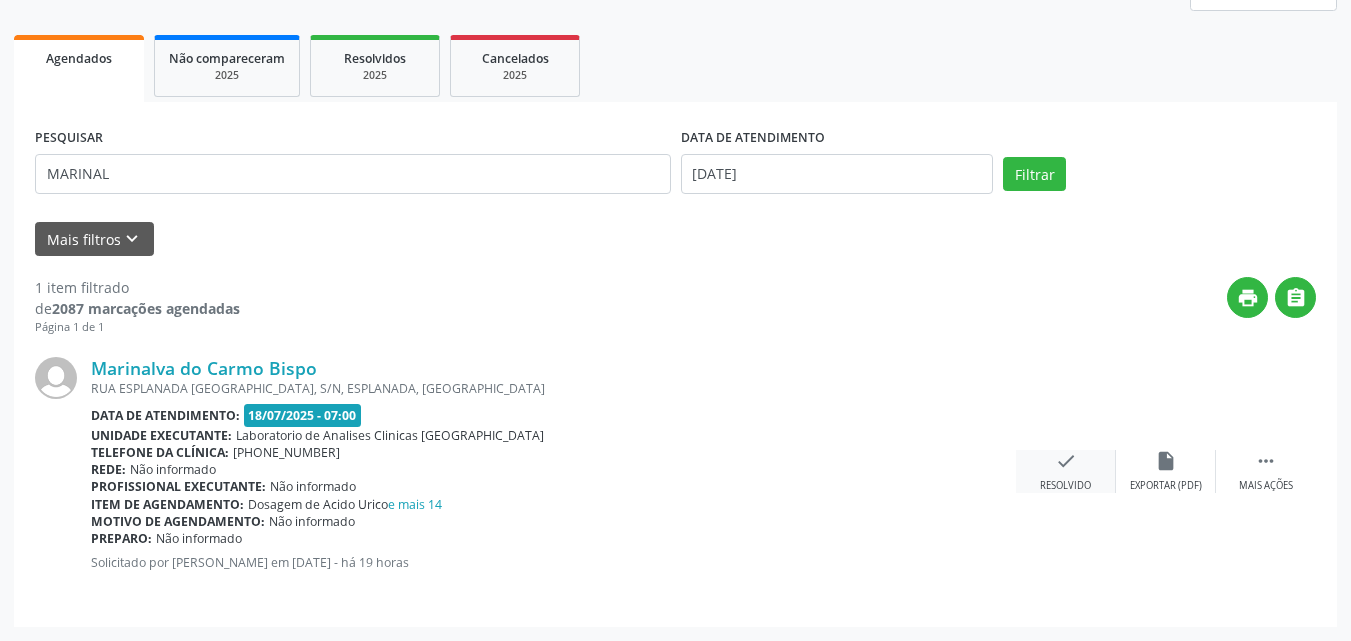 click on "check
Resolvido" at bounding box center [1066, 471] 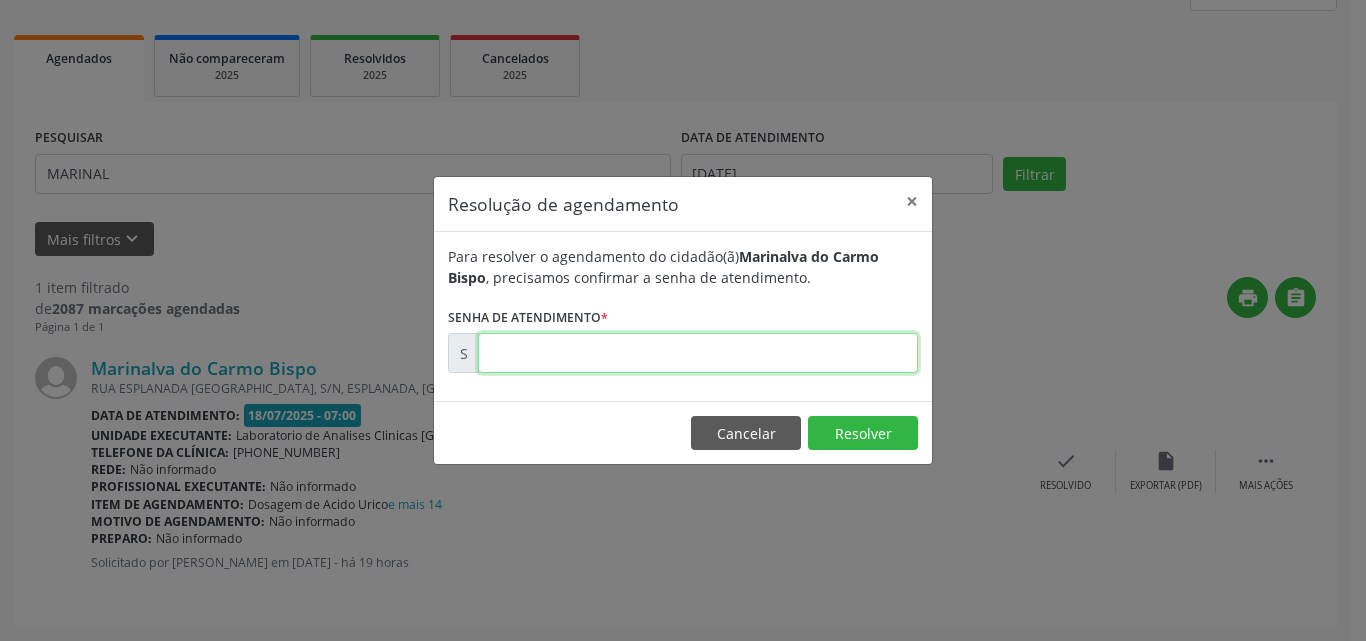 click at bounding box center (698, 353) 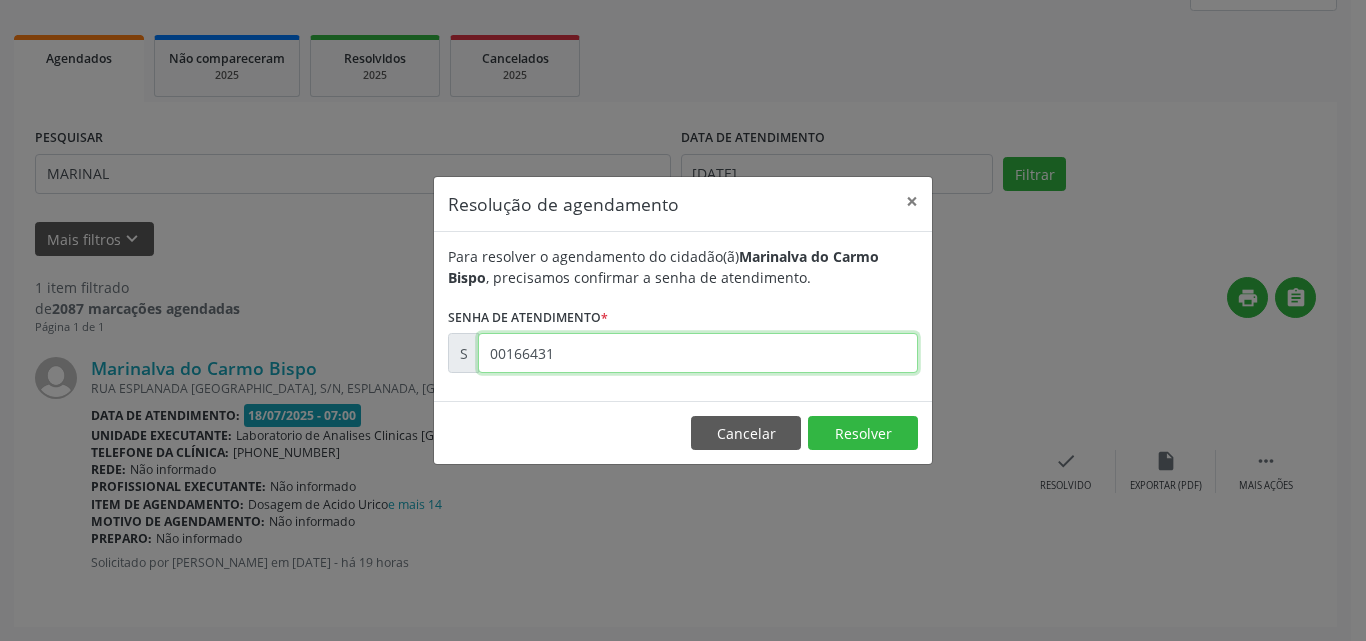 type on "00166431" 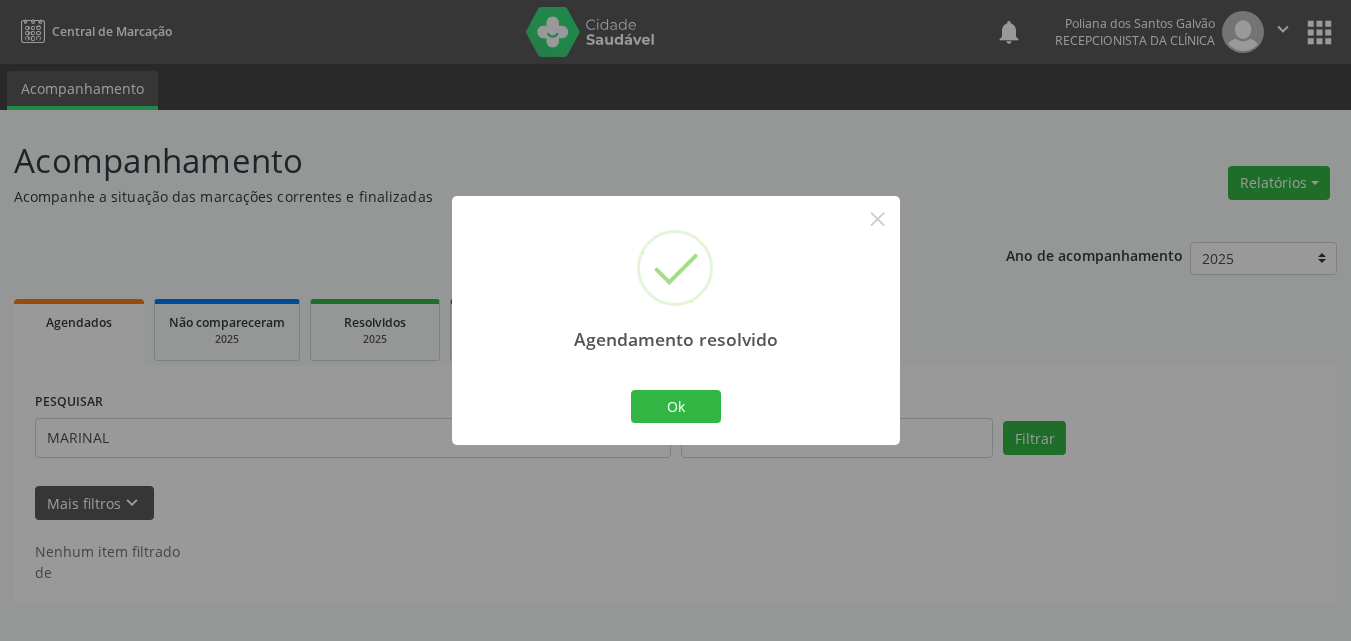scroll, scrollTop: 0, scrollLeft: 0, axis: both 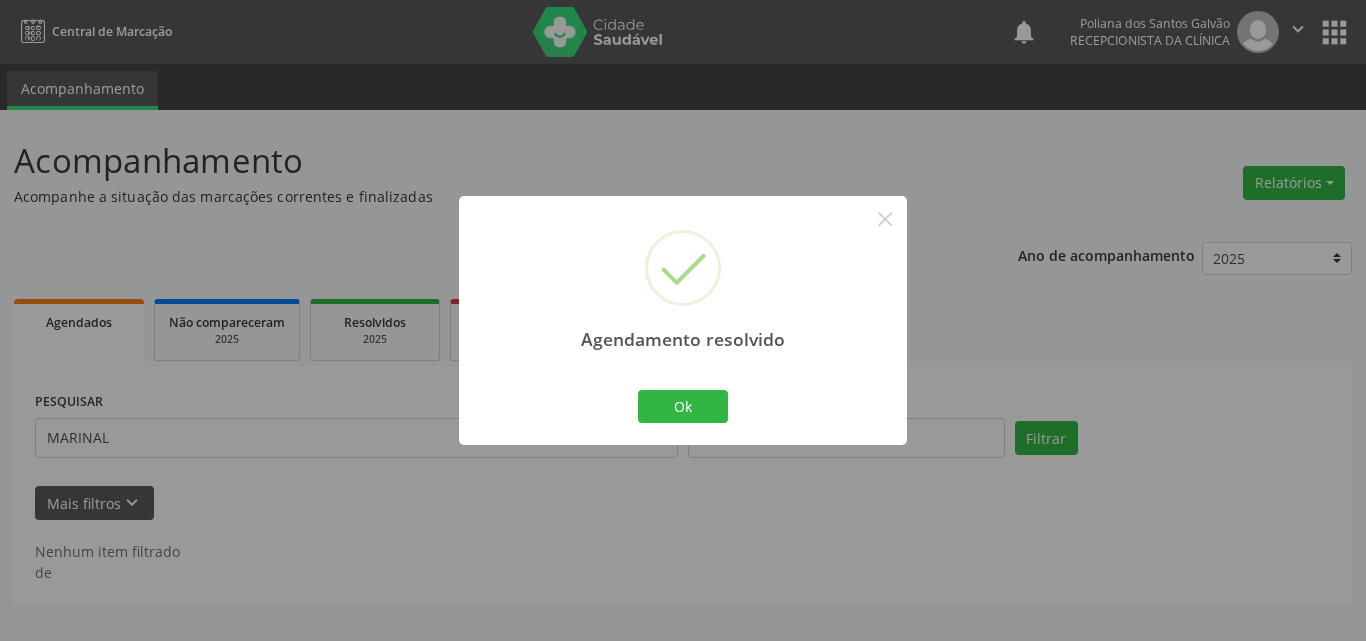 click on "Ok Cancel" at bounding box center (683, 406) 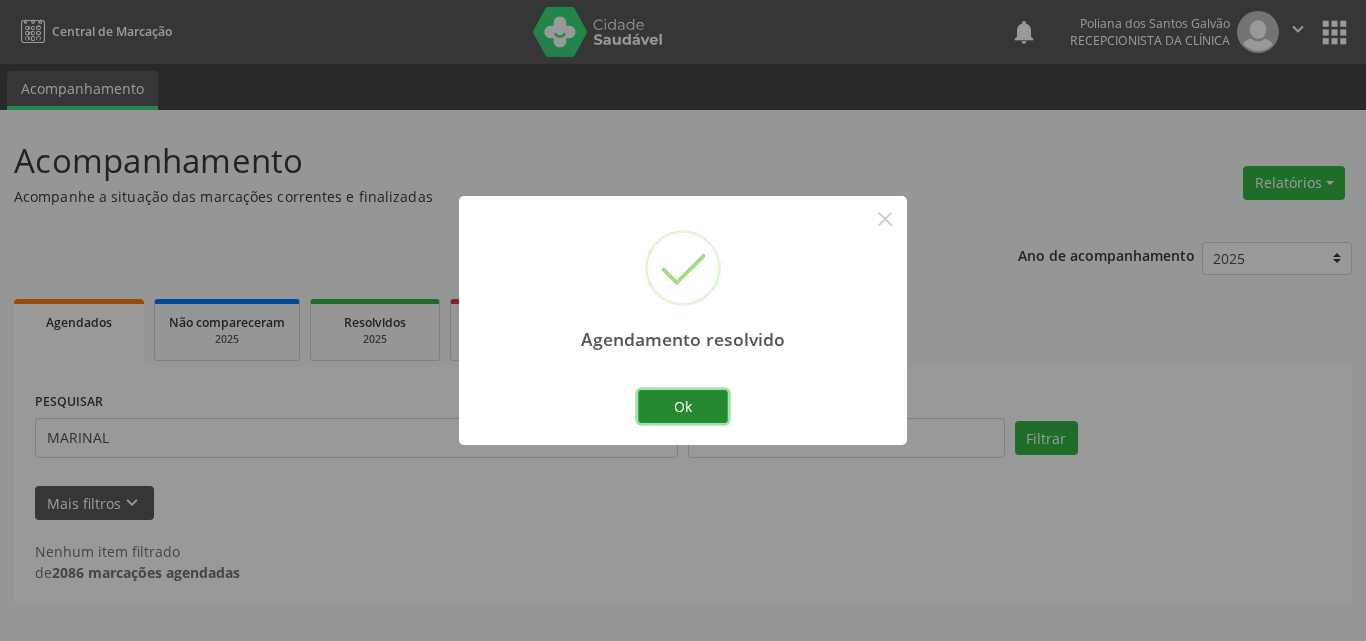 click on "Ok" at bounding box center [683, 407] 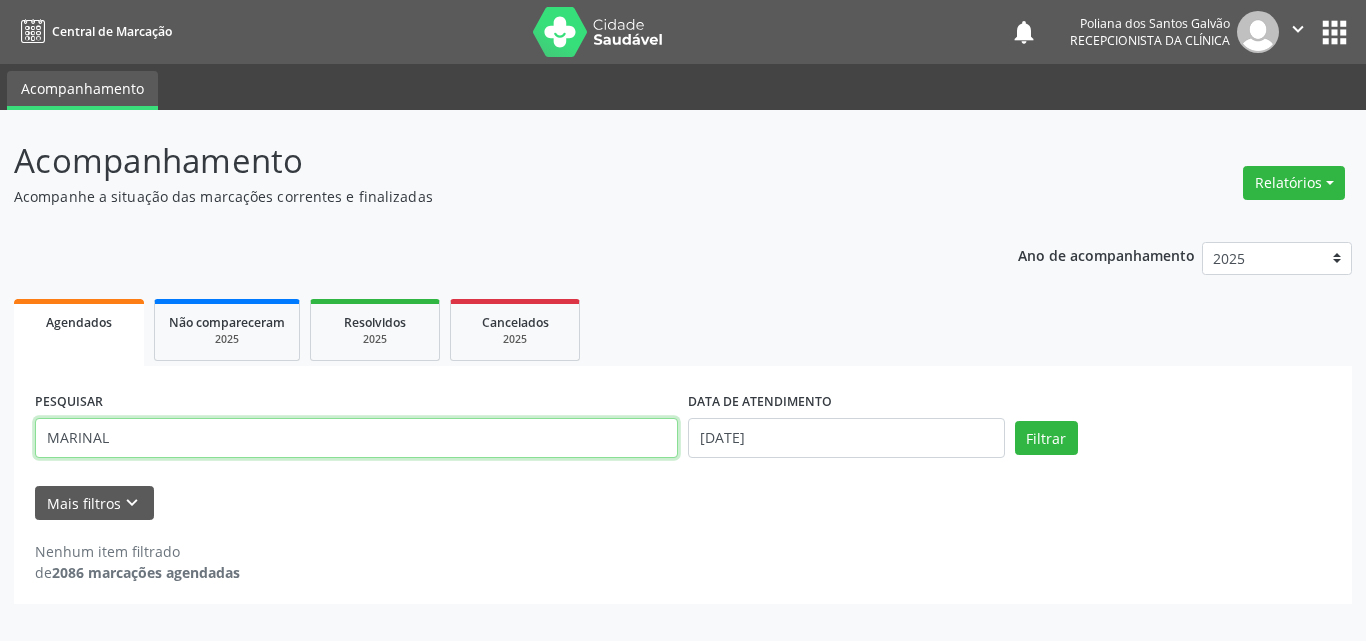 drag, startPoint x: 646, startPoint y: 421, endPoint x: 0, endPoint y: 337, distance: 651.4384 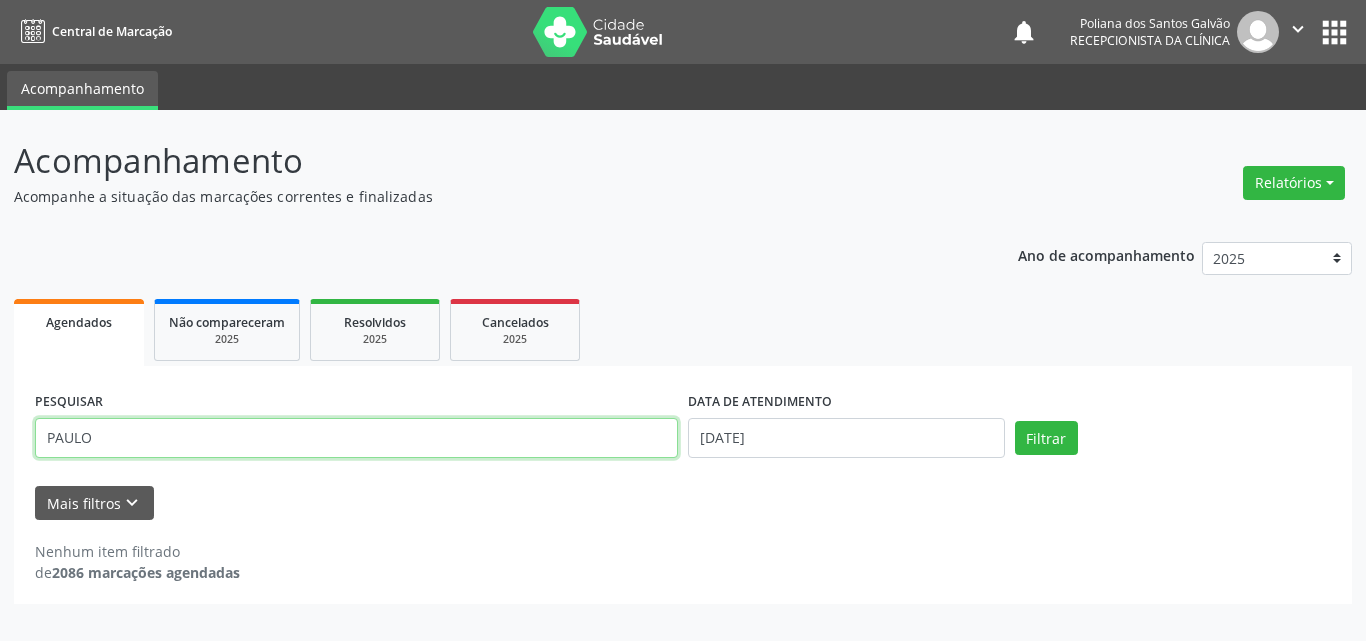 type on "PAULO" 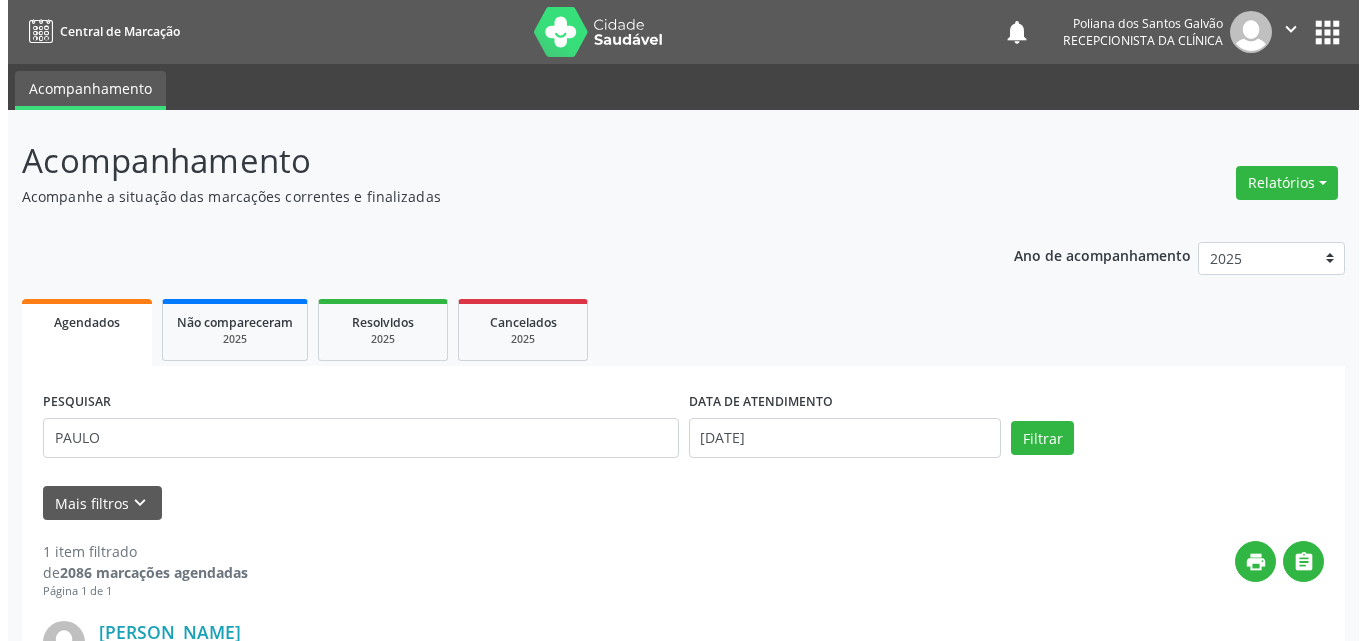 scroll, scrollTop: 264, scrollLeft: 0, axis: vertical 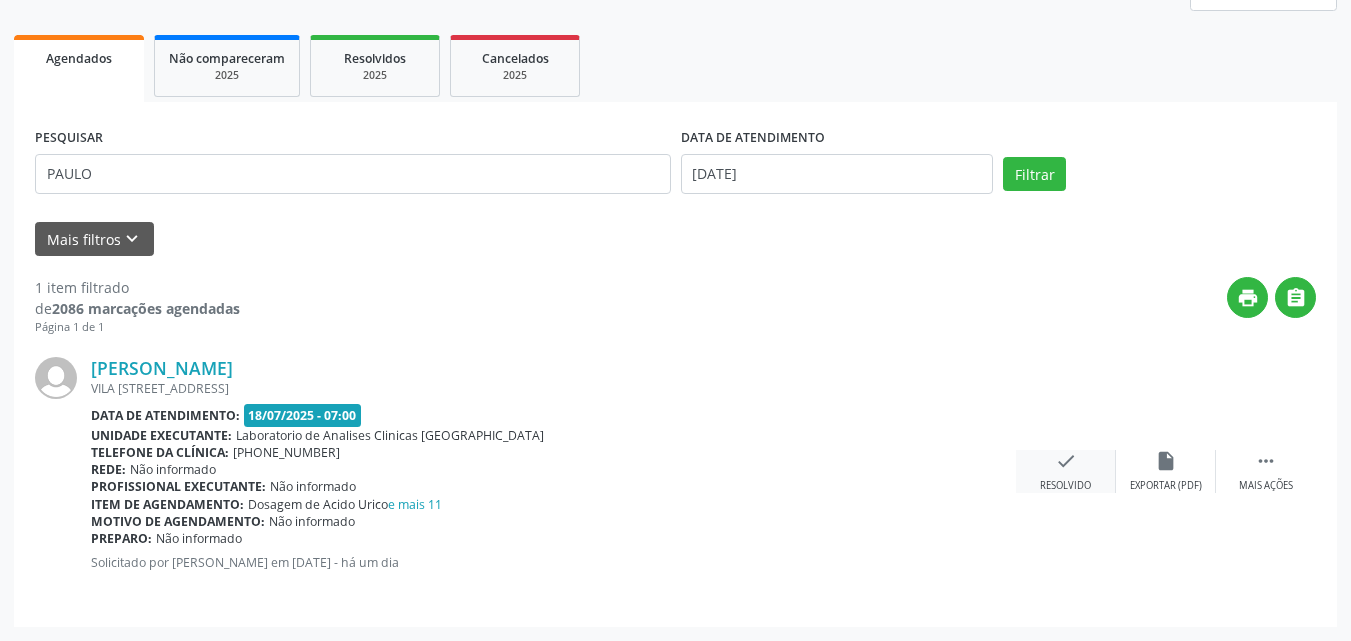 click on "Resolvido" at bounding box center (1065, 486) 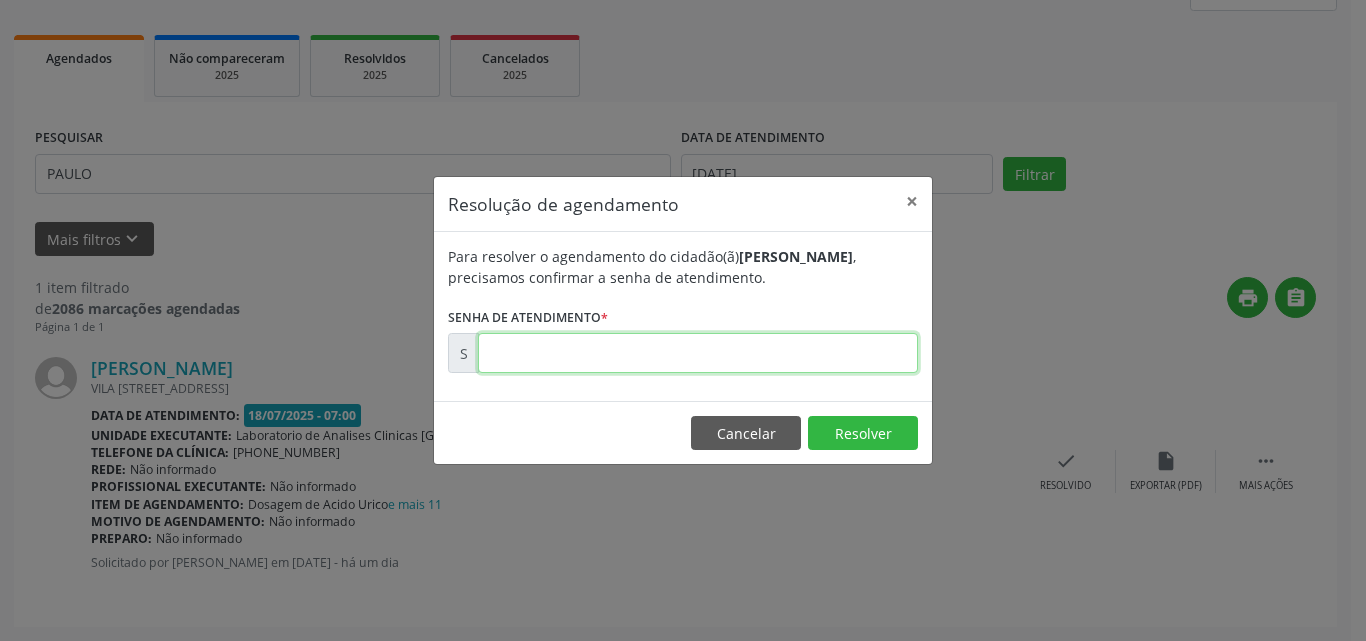 click at bounding box center [698, 353] 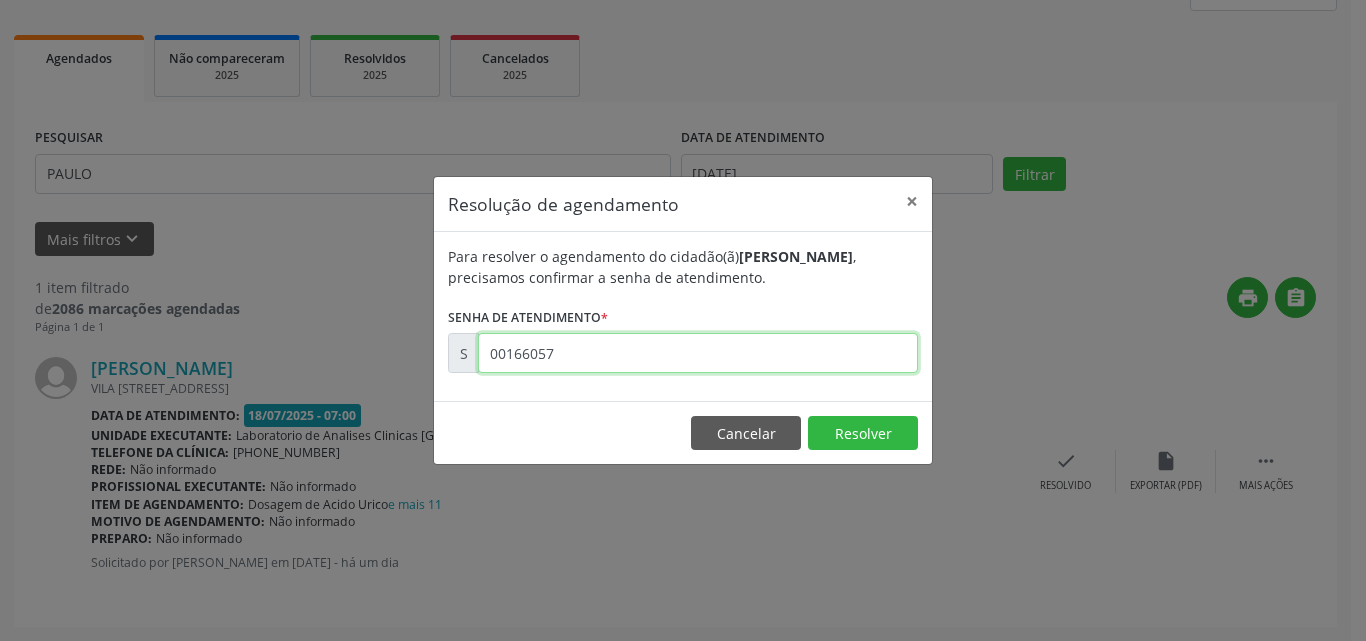 type on "00166057" 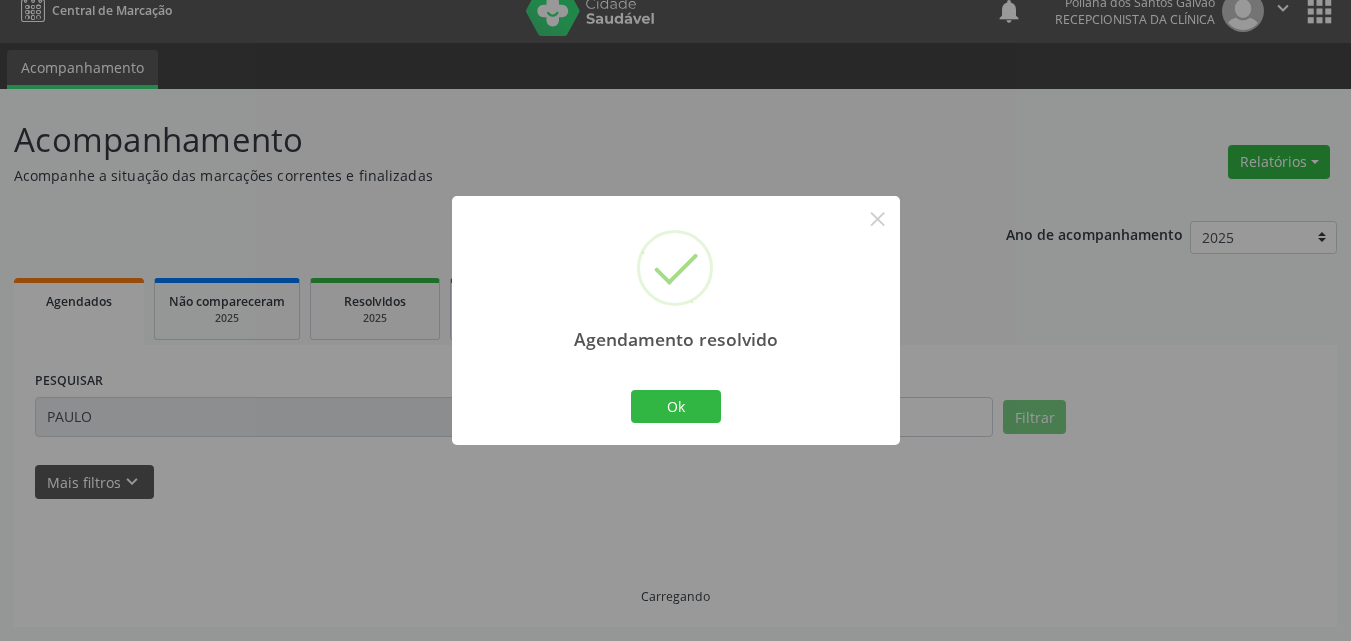 scroll, scrollTop: 0, scrollLeft: 0, axis: both 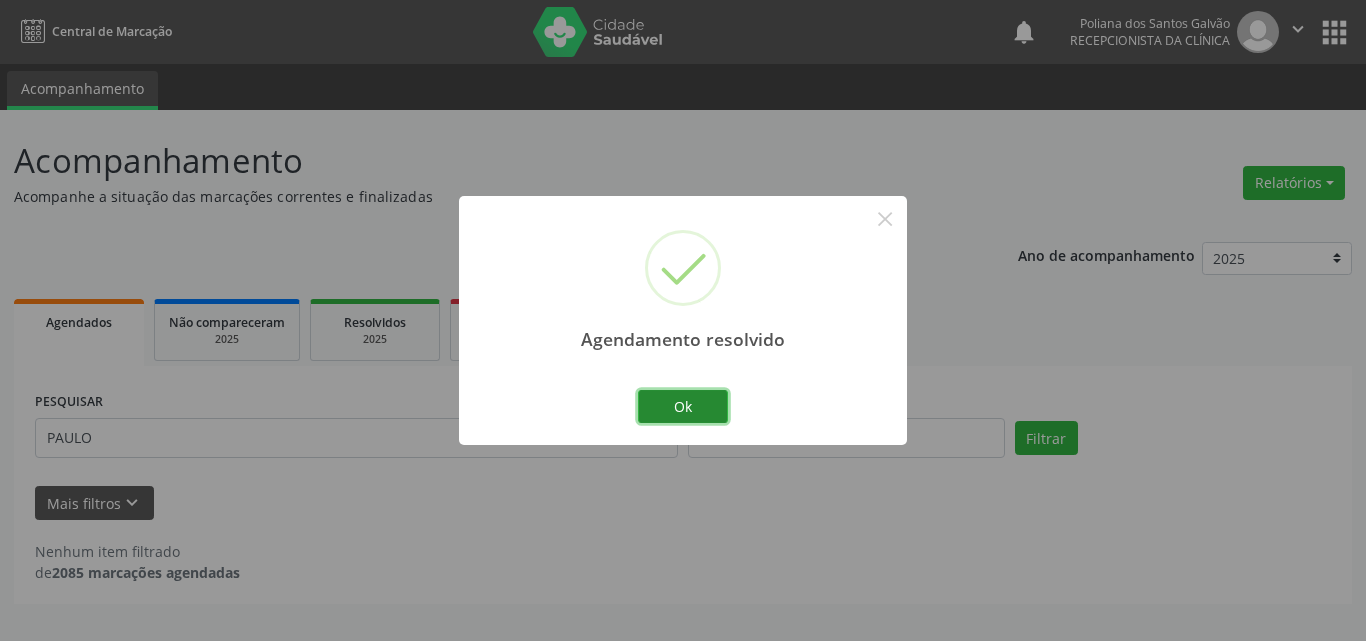 click on "Ok" at bounding box center [683, 407] 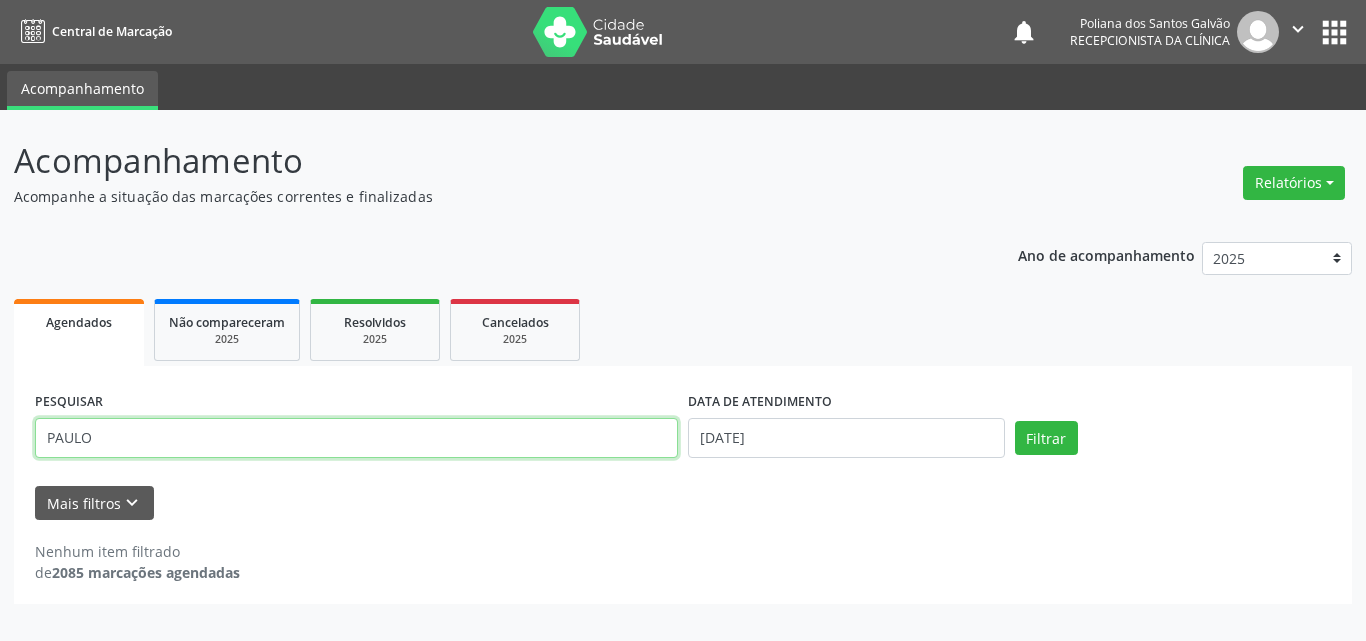 drag, startPoint x: 335, startPoint y: 435, endPoint x: 1, endPoint y: 57, distance: 504.42047 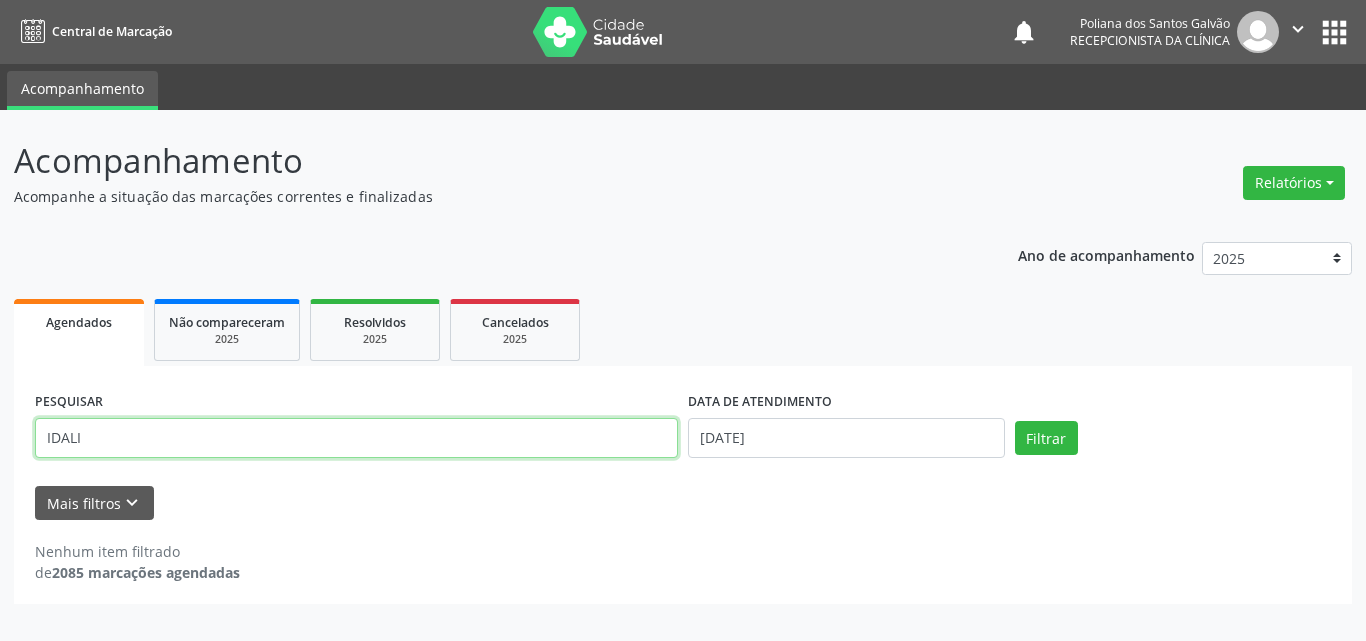 type on "IDALI" 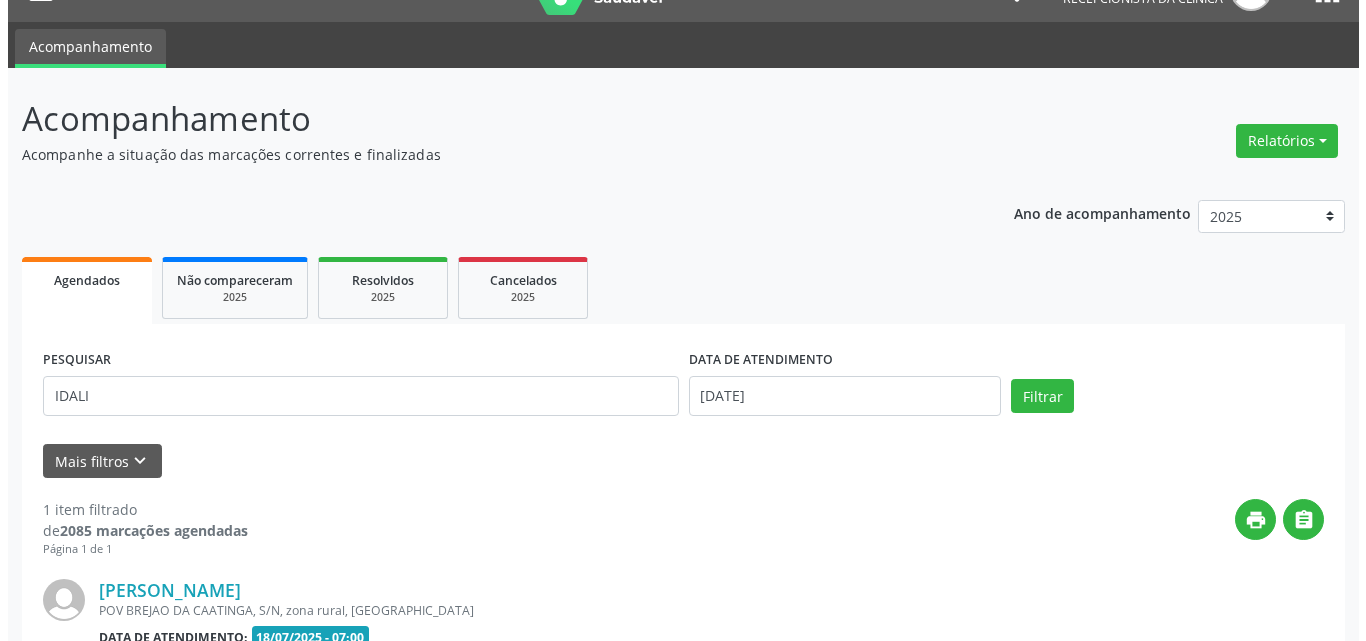 scroll, scrollTop: 264, scrollLeft: 0, axis: vertical 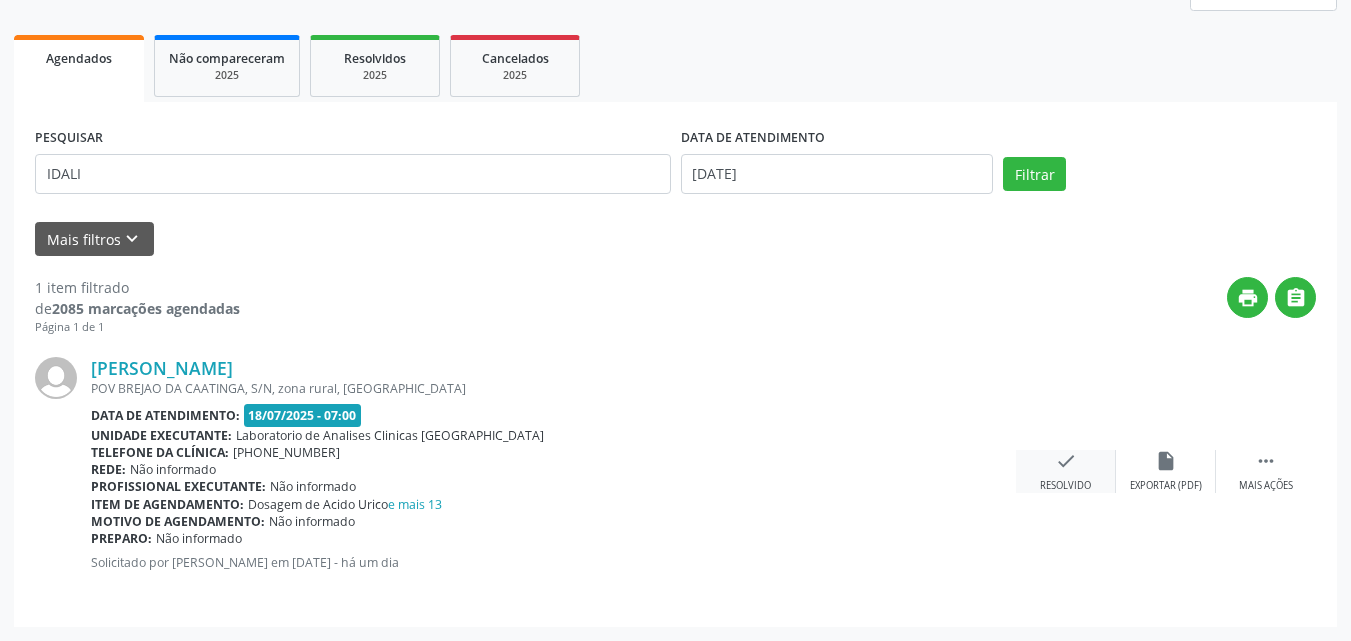 click on "check
Resolvido" at bounding box center (1066, 471) 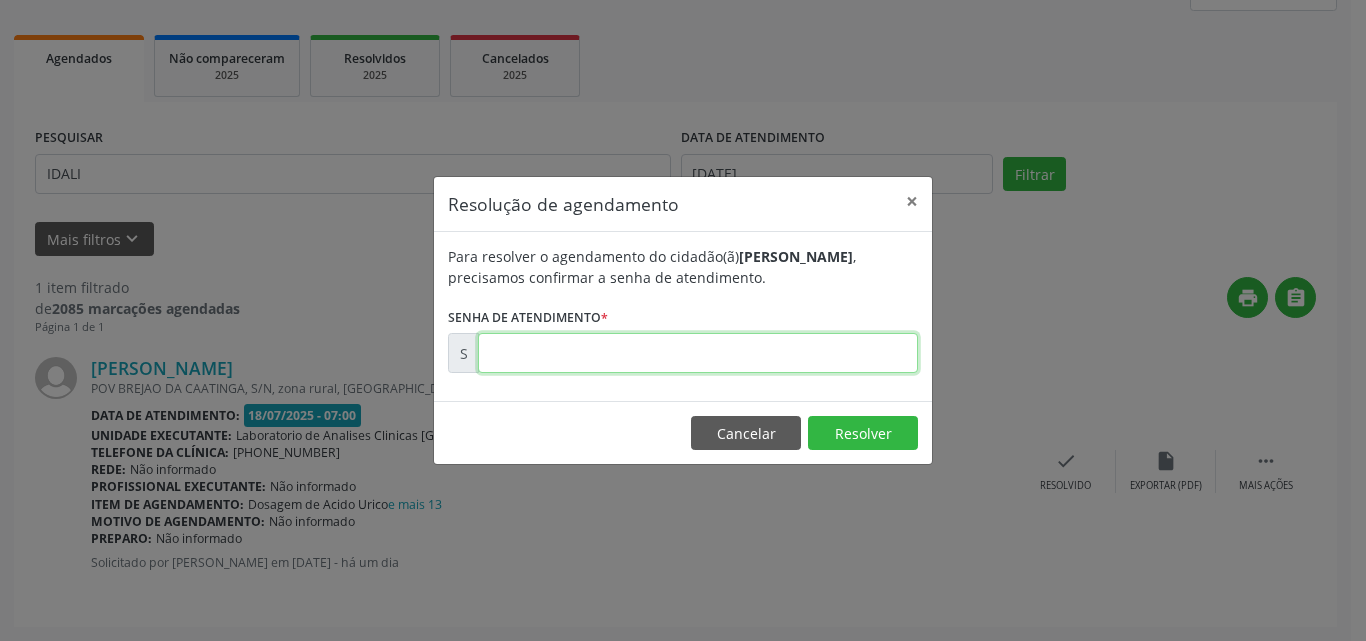 click at bounding box center [698, 353] 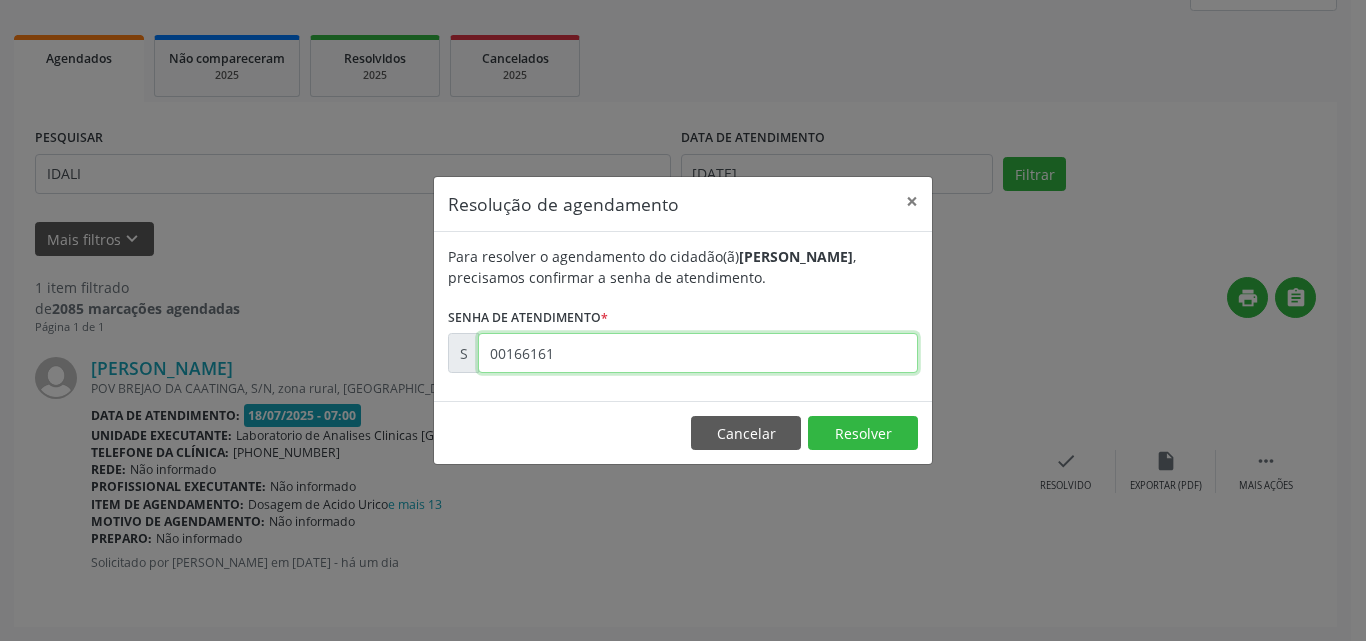 type on "00166161" 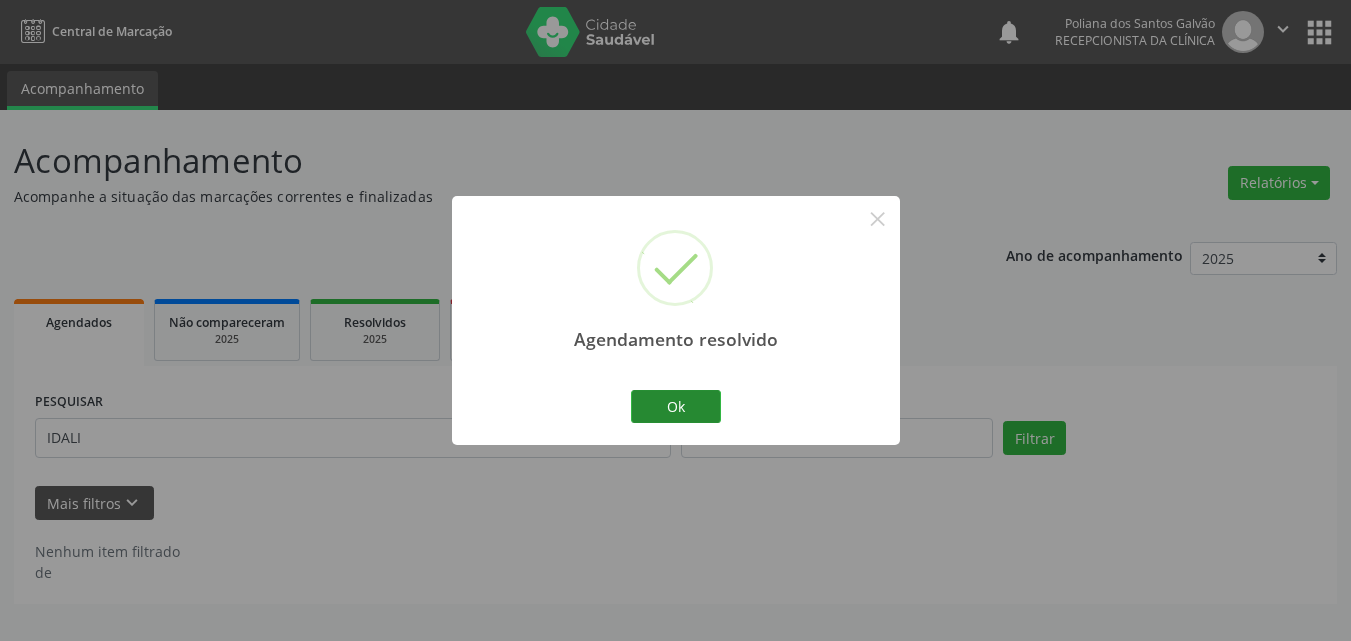 scroll, scrollTop: 0, scrollLeft: 0, axis: both 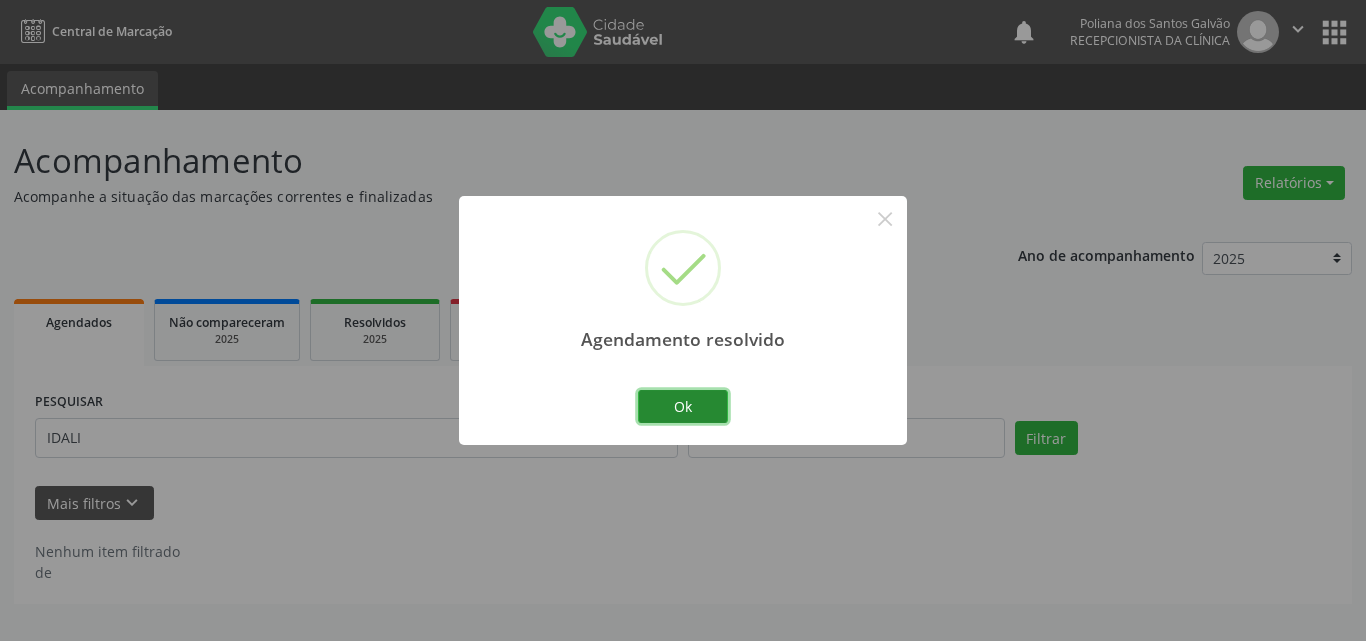 click on "Ok" at bounding box center [683, 407] 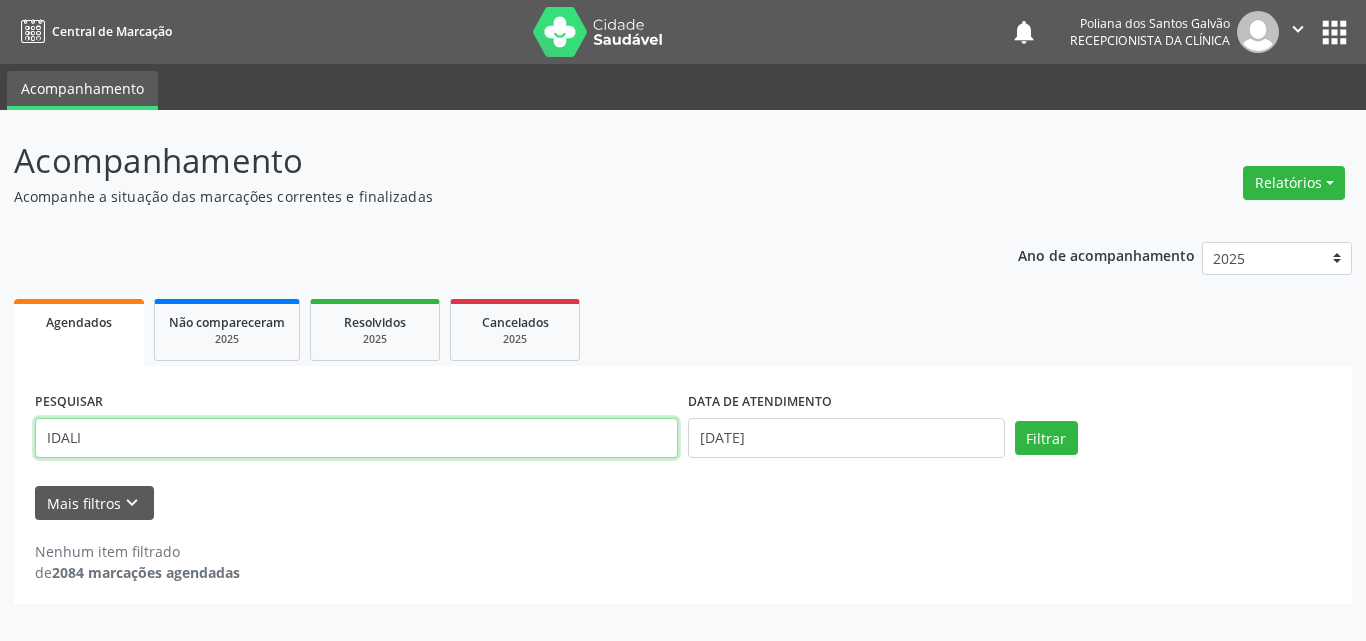 drag, startPoint x: 568, startPoint y: 453, endPoint x: 0, endPoint y: -38, distance: 750.8029 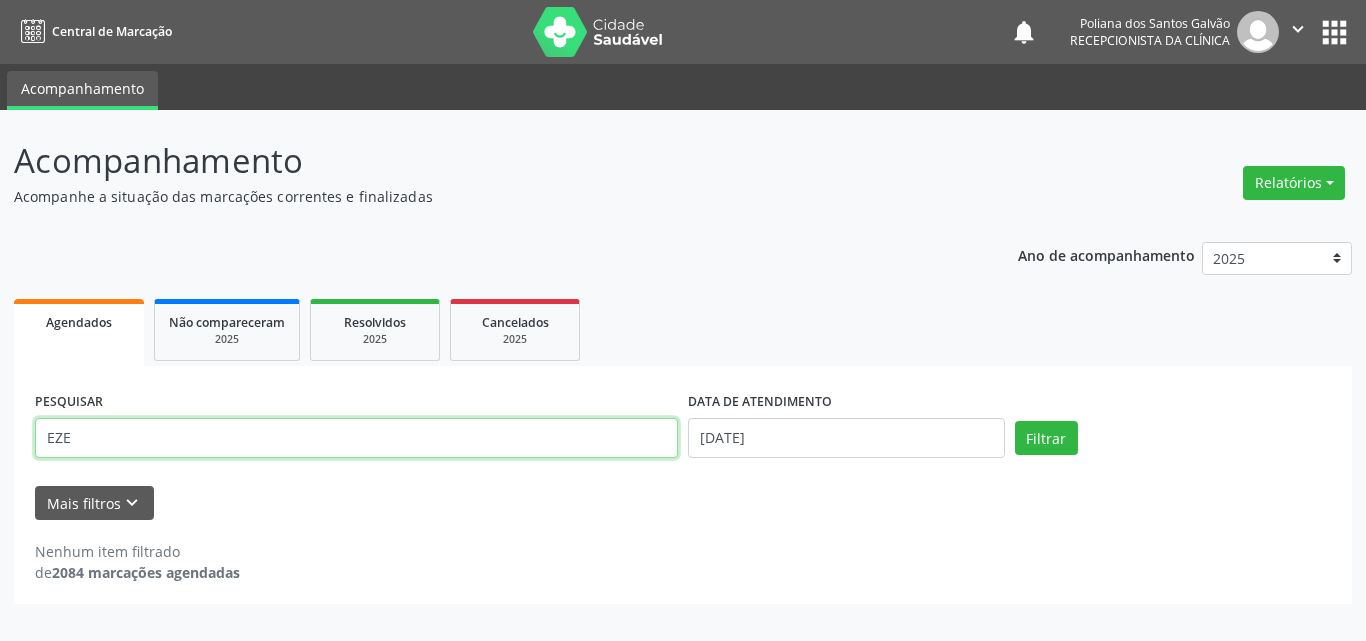 type on "EZE" 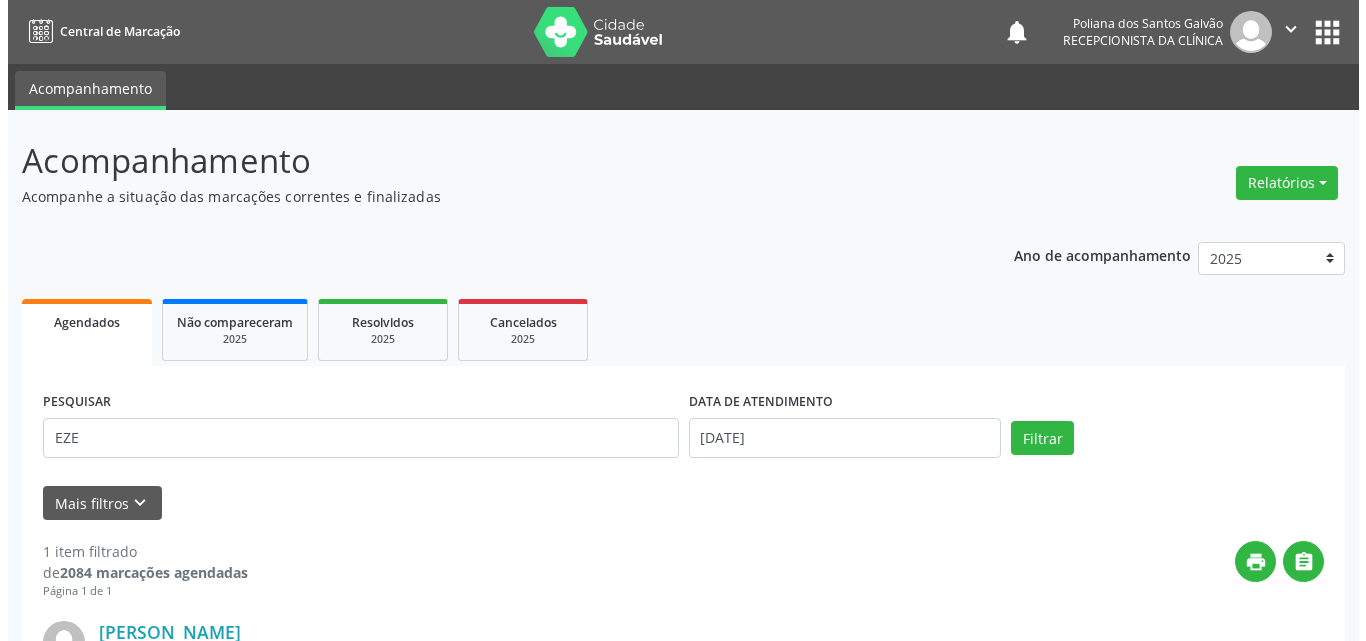 scroll, scrollTop: 264, scrollLeft: 0, axis: vertical 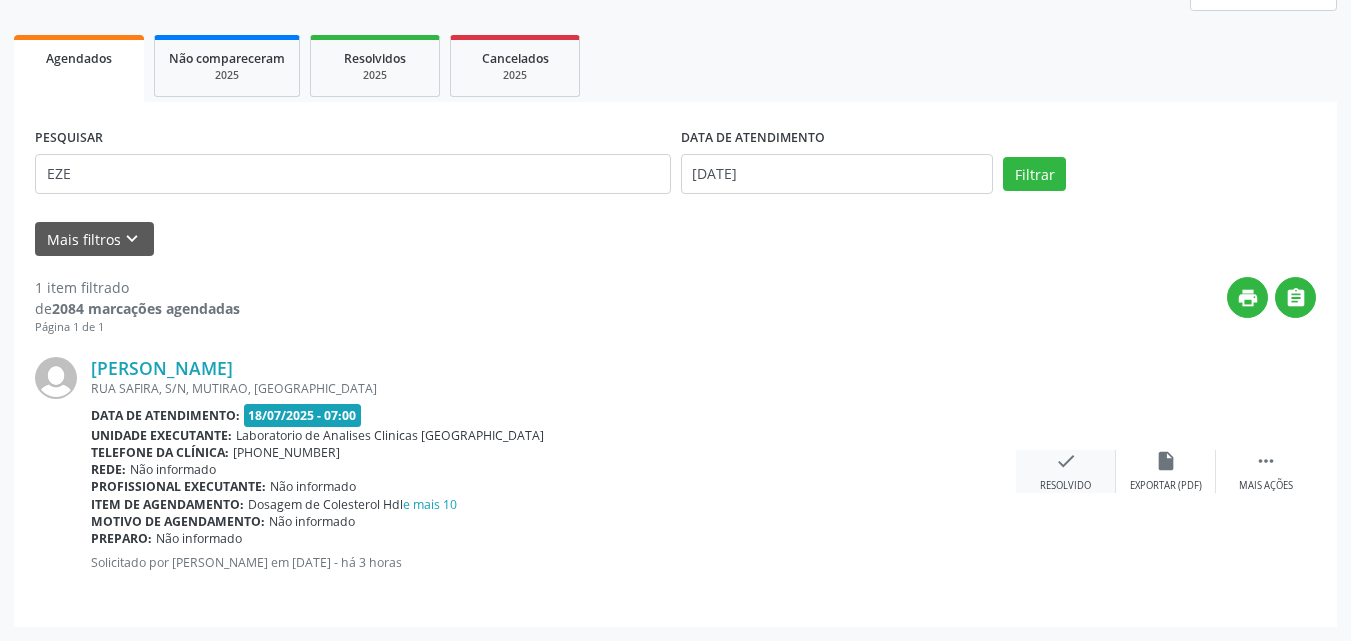 click on "check
Resolvido" at bounding box center [1066, 471] 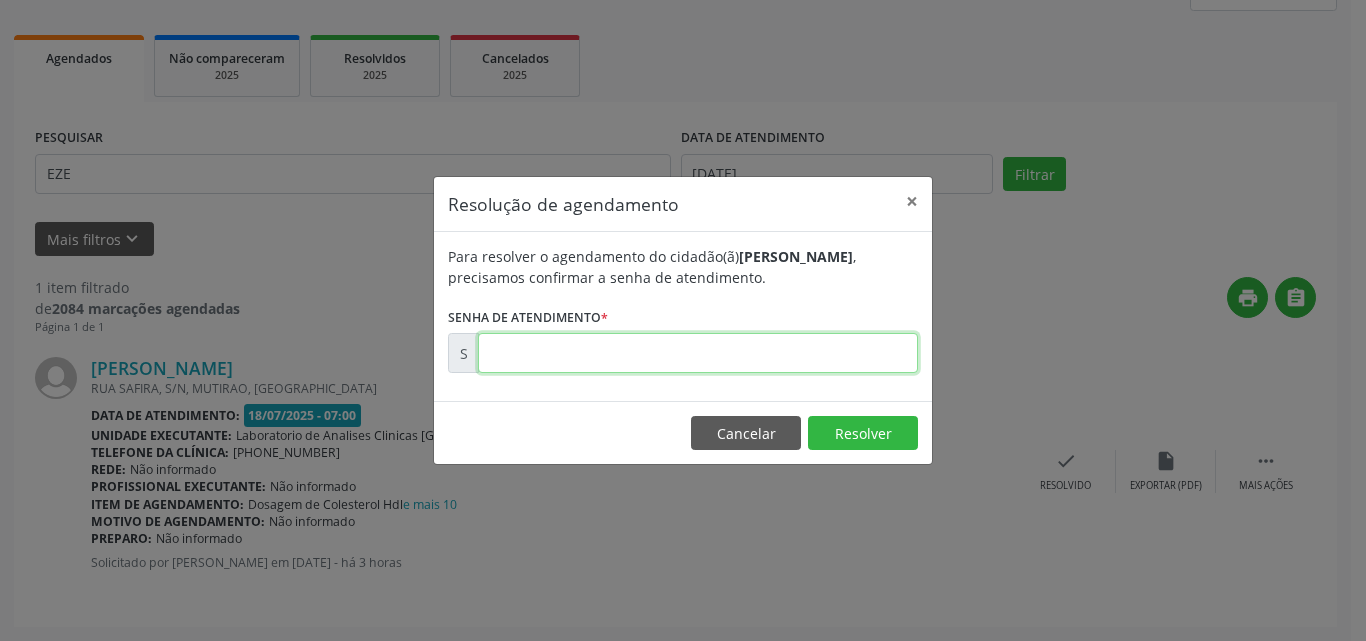 click at bounding box center (698, 353) 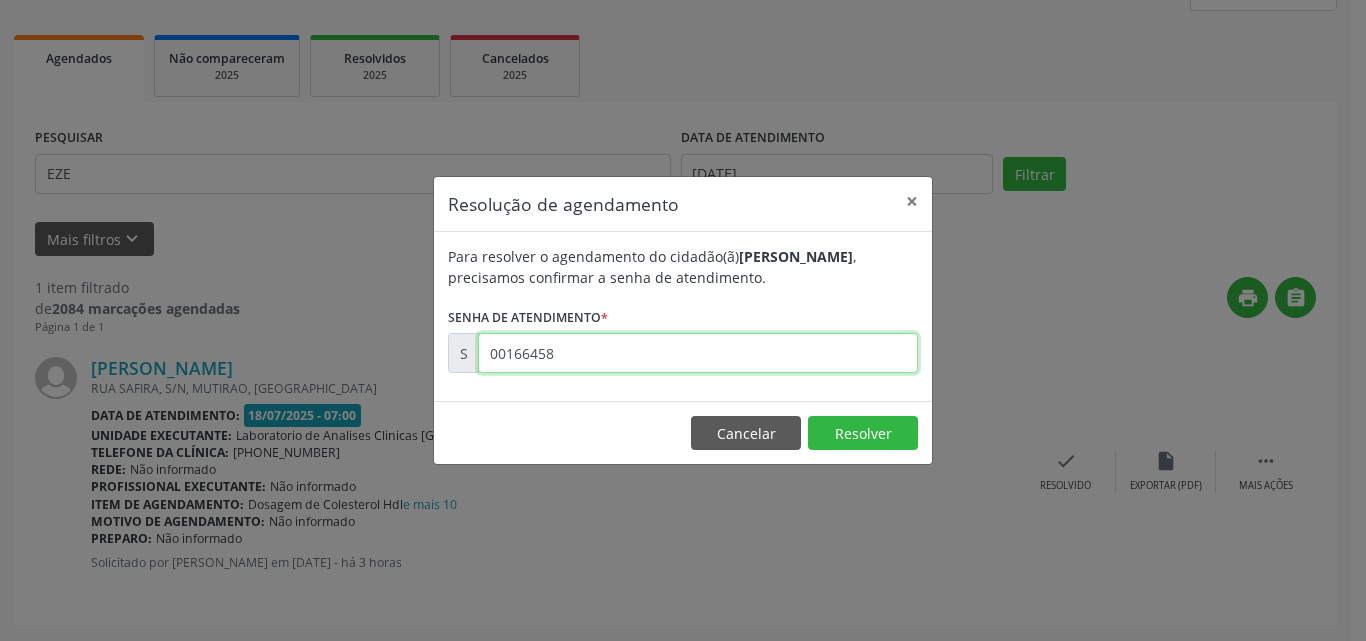 type on "00166458" 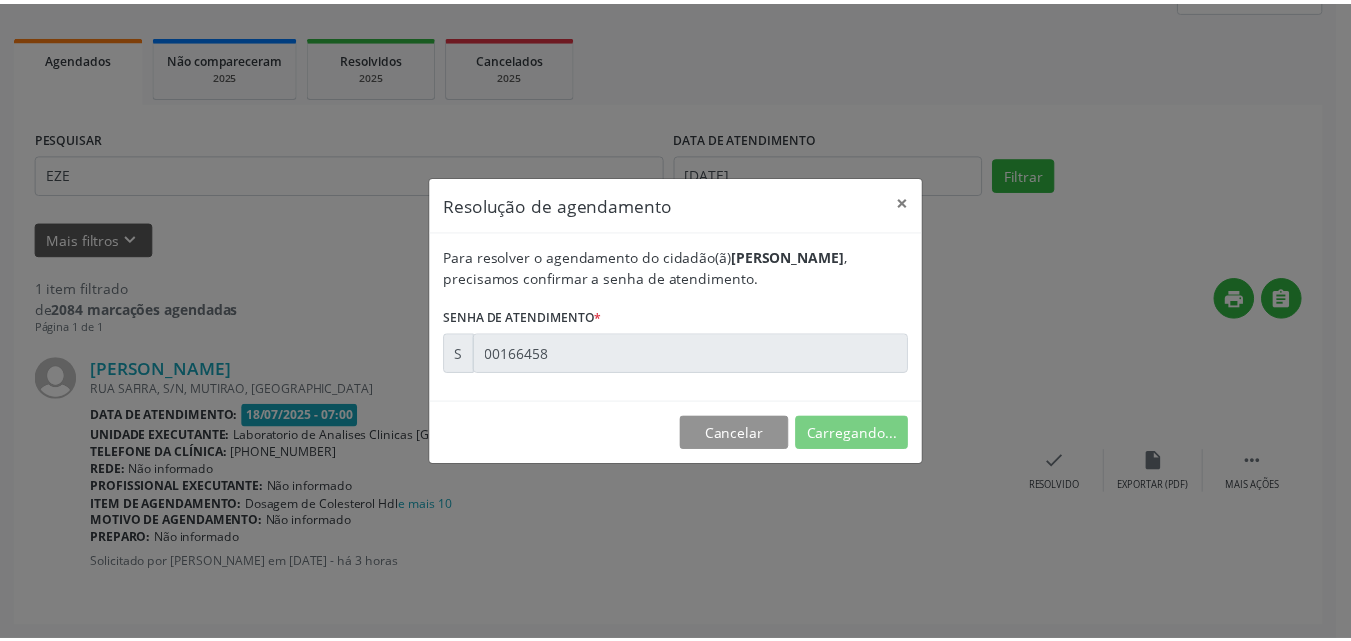 scroll, scrollTop: 21, scrollLeft: 0, axis: vertical 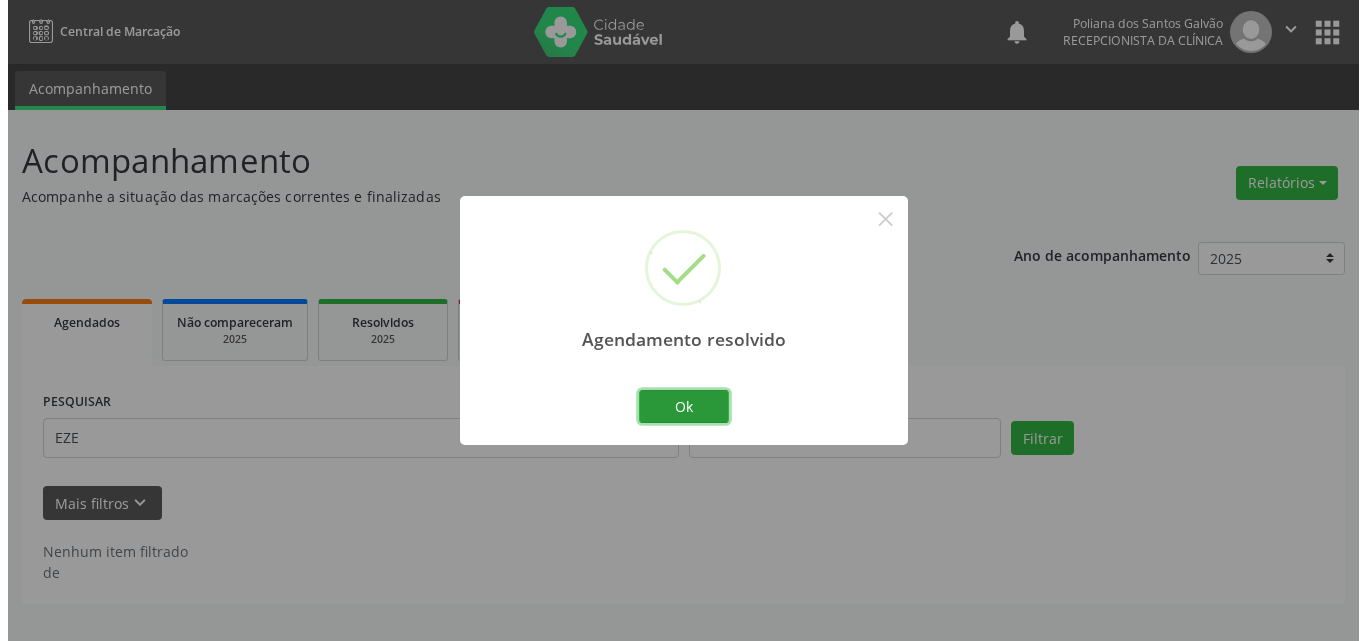 drag, startPoint x: 697, startPoint y: 417, endPoint x: 393, endPoint y: 462, distance: 307.31253 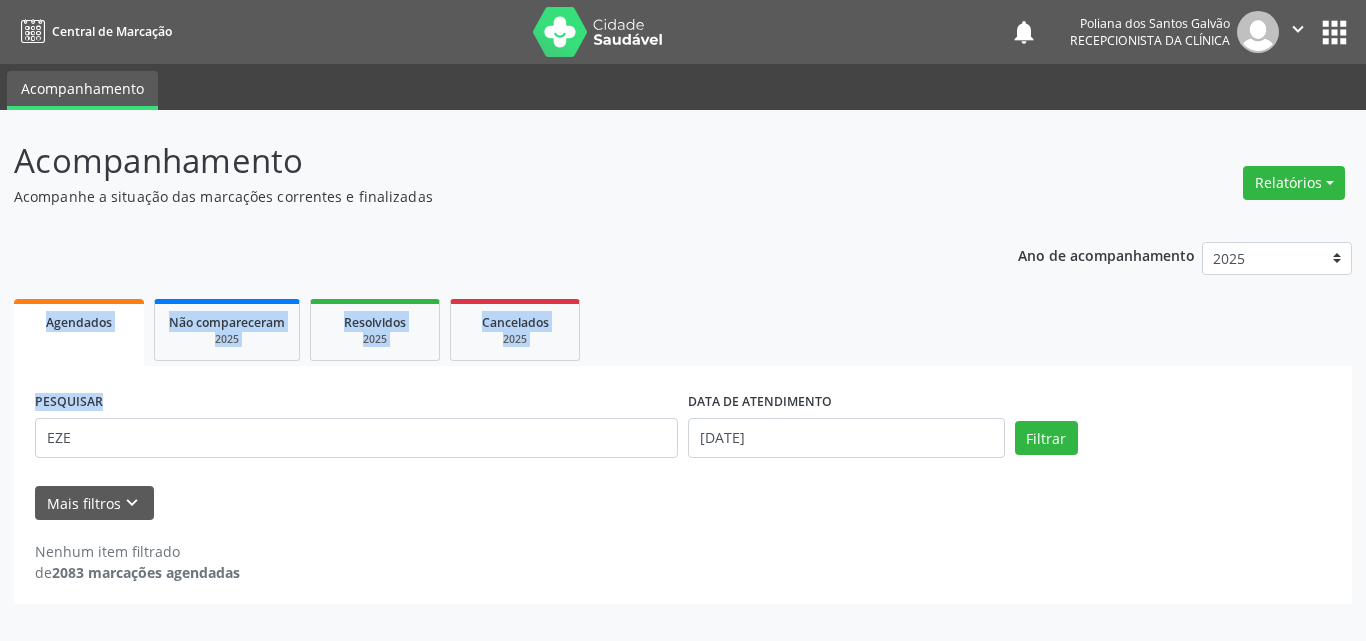 drag, startPoint x: 467, startPoint y: 461, endPoint x: 0, endPoint y: 213, distance: 528.76556 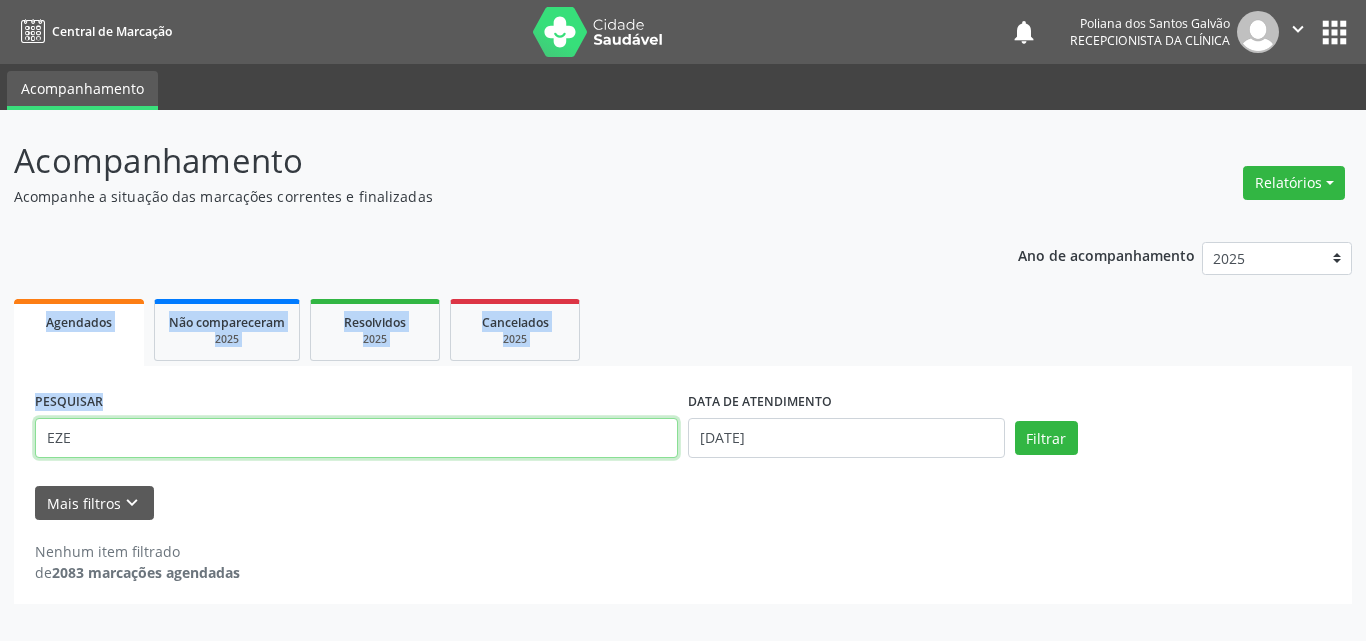 click on "EZE" at bounding box center (356, 438) 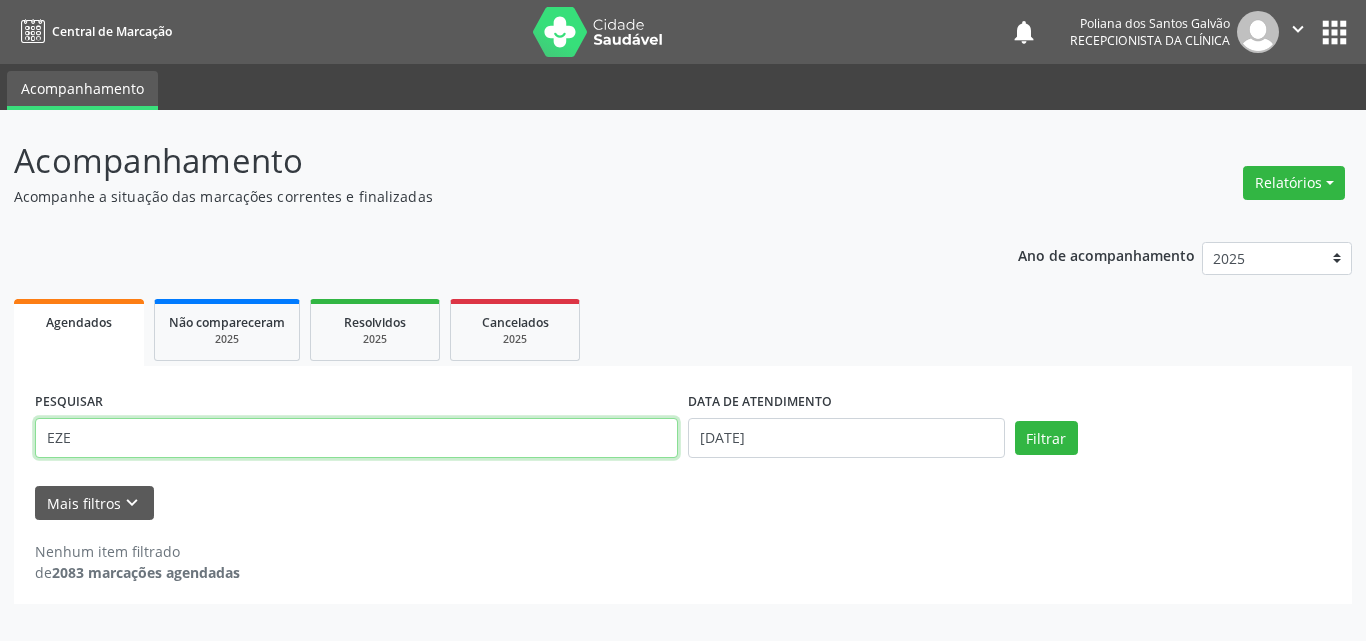 drag, startPoint x: 87, startPoint y: 440, endPoint x: 330, endPoint y: 220, distance: 327.79413 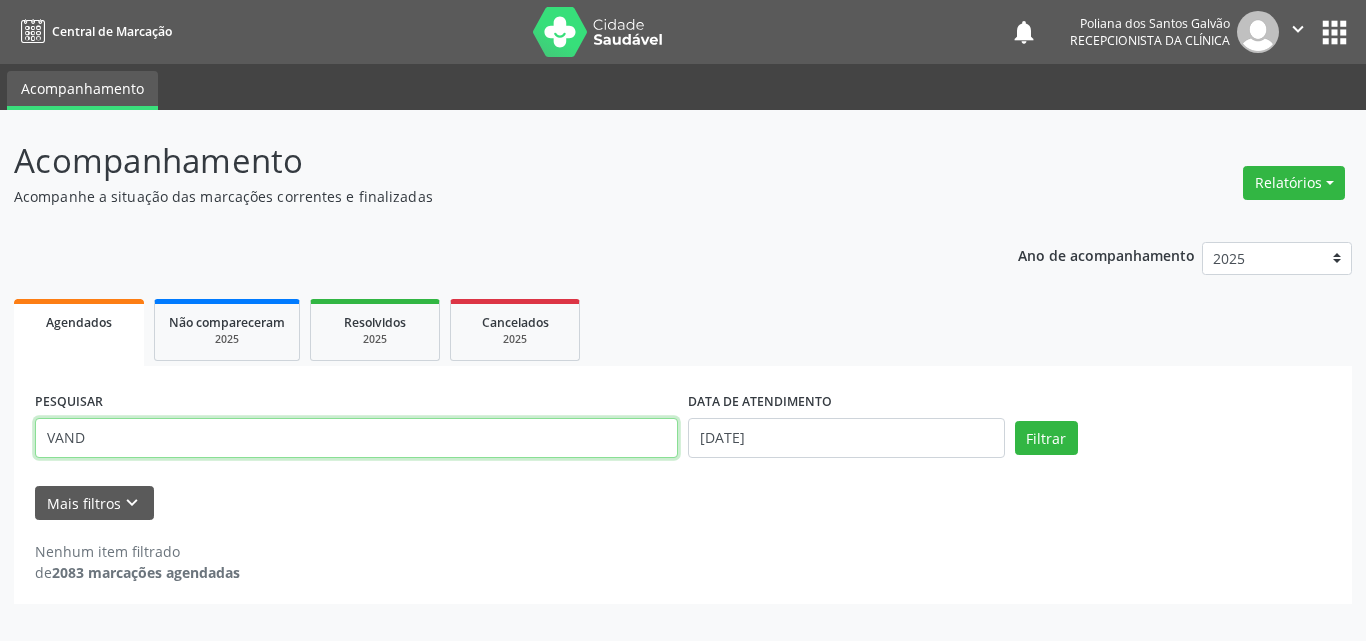 type on "VAND" 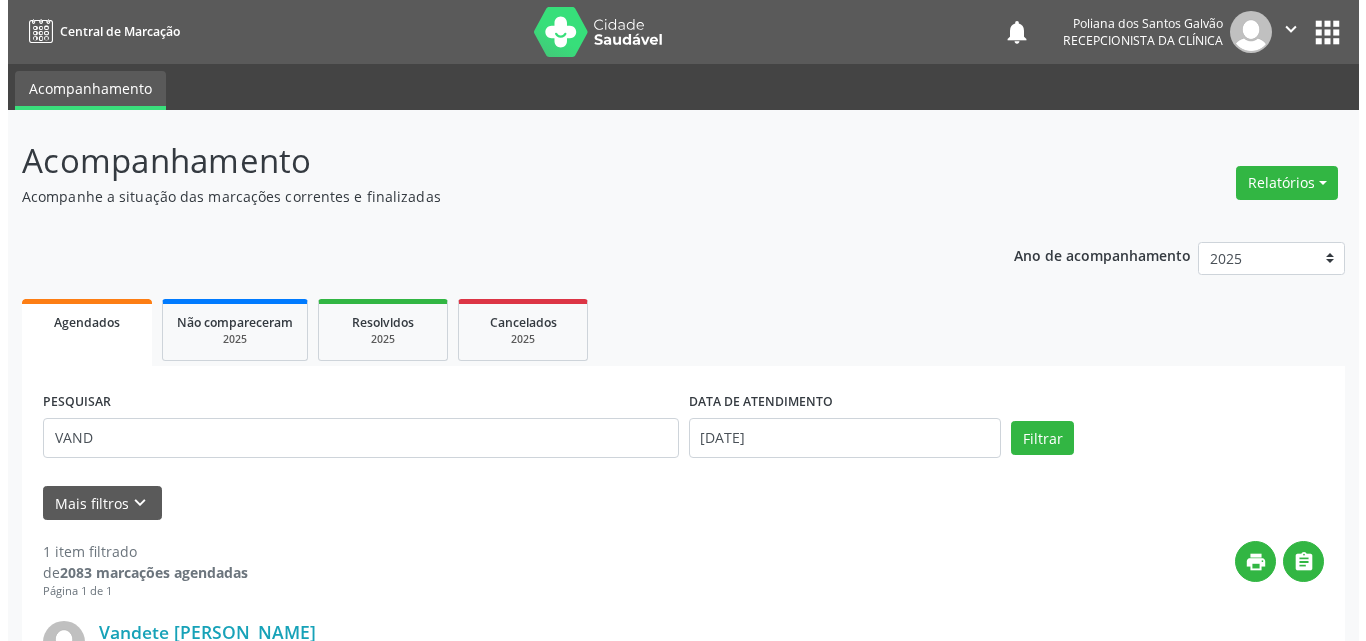 scroll, scrollTop: 264, scrollLeft: 0, axis: vertical 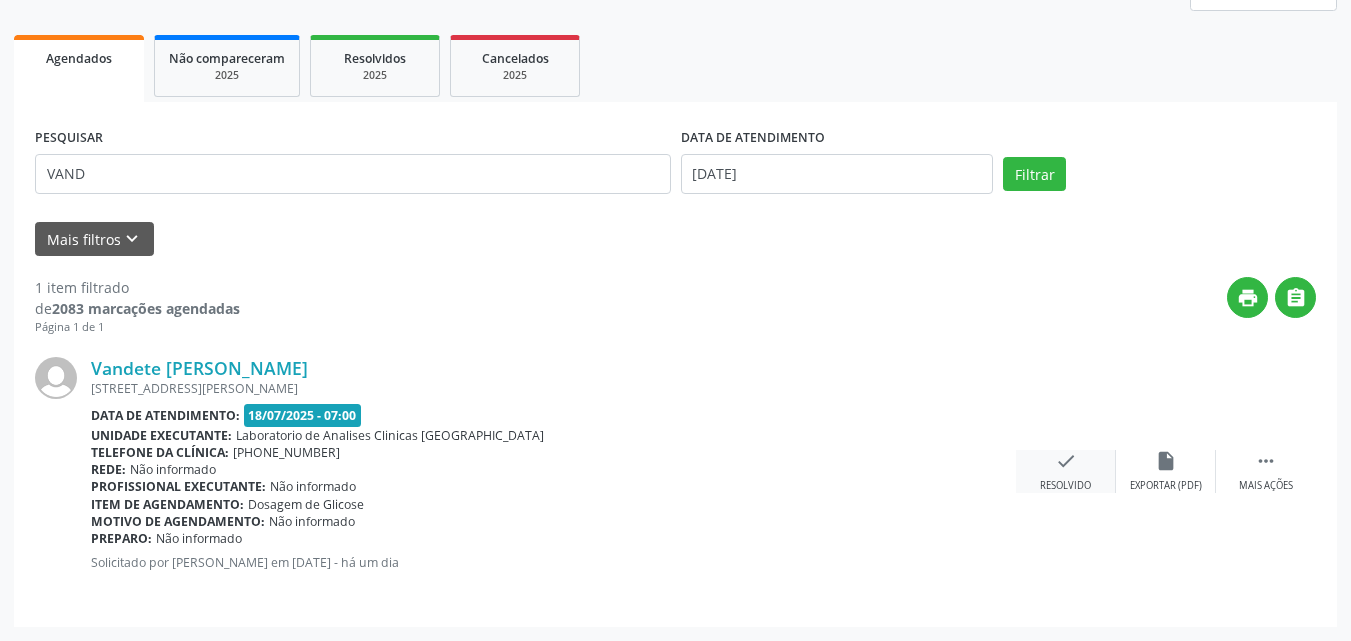 click on "check
Resolvido" at bounding box center [1066, 471] 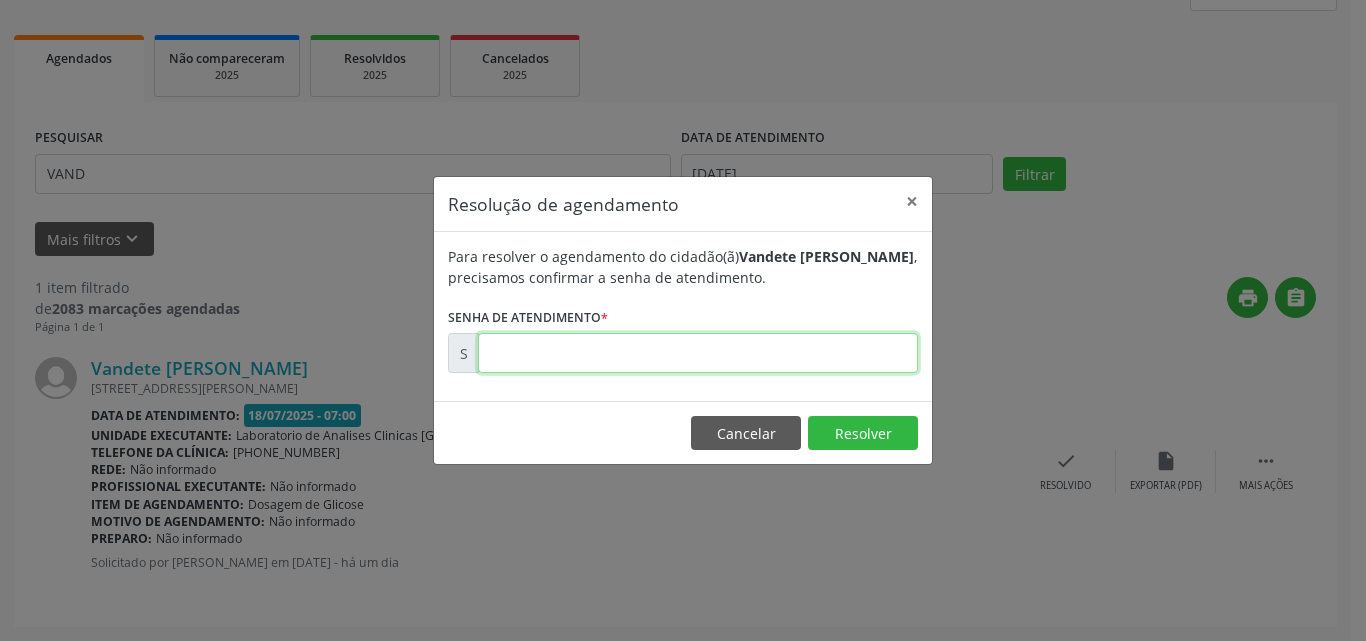 click at bounding box center (698, 353) 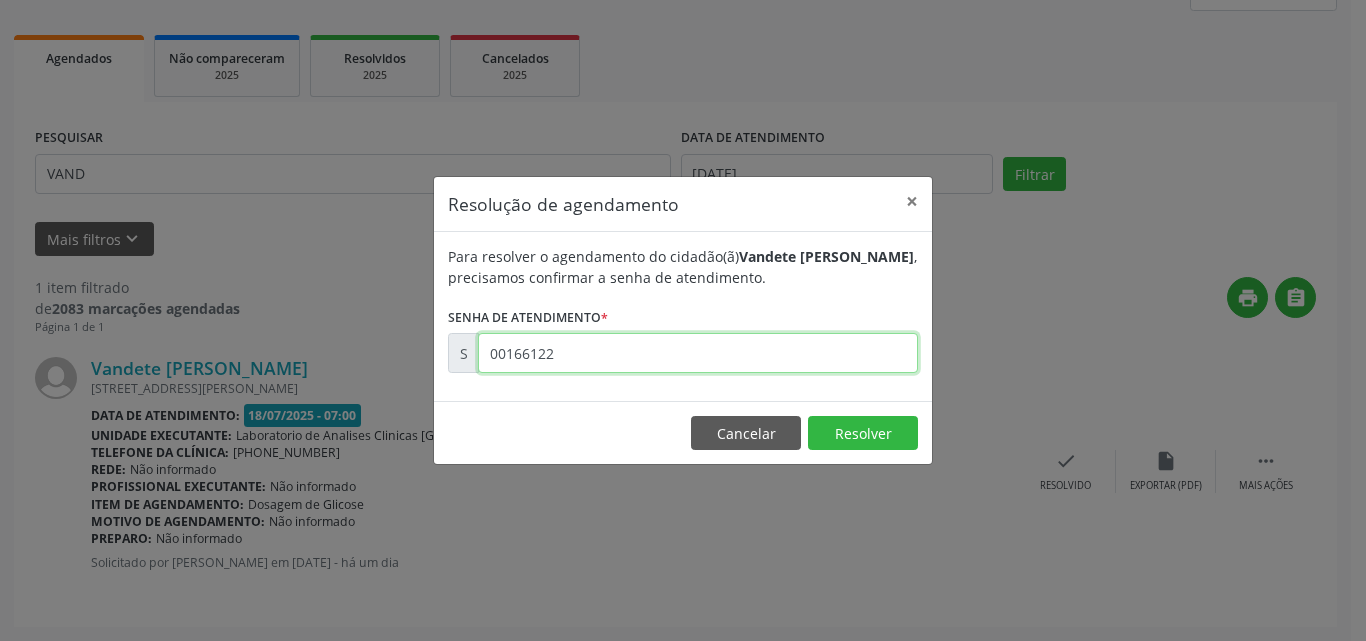 type on "00166122" 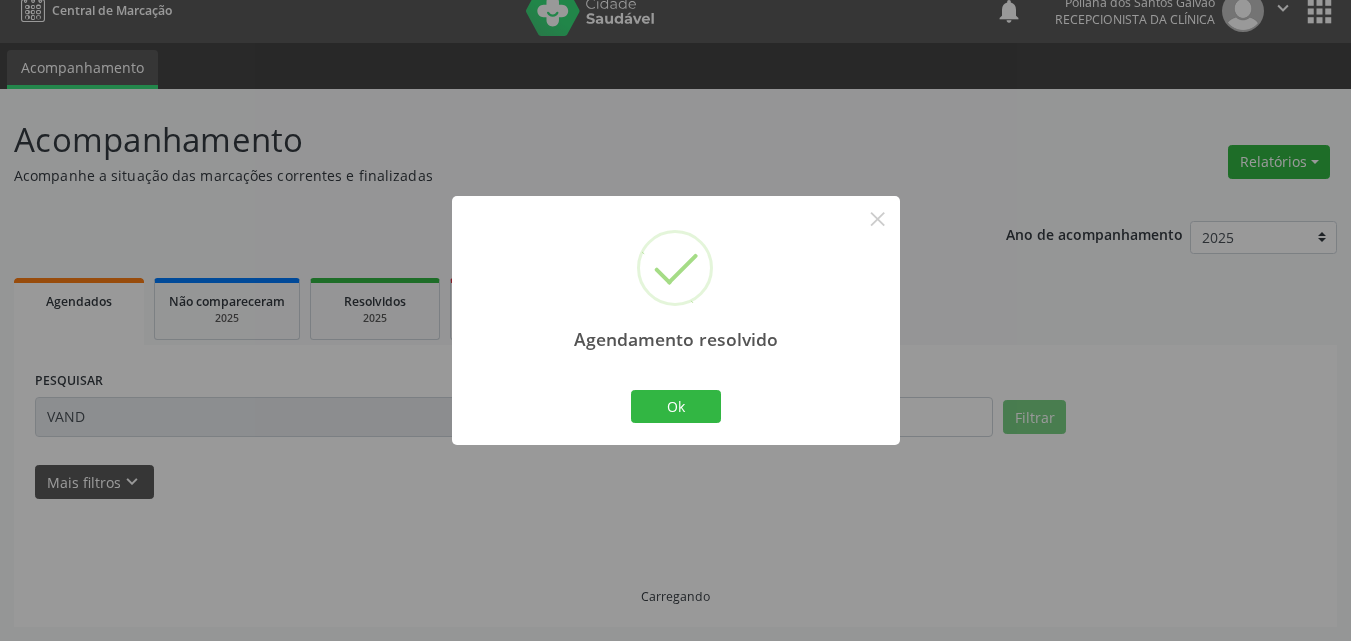 scroll, scrollTop: 0, scrollLeft: 0, axis: both 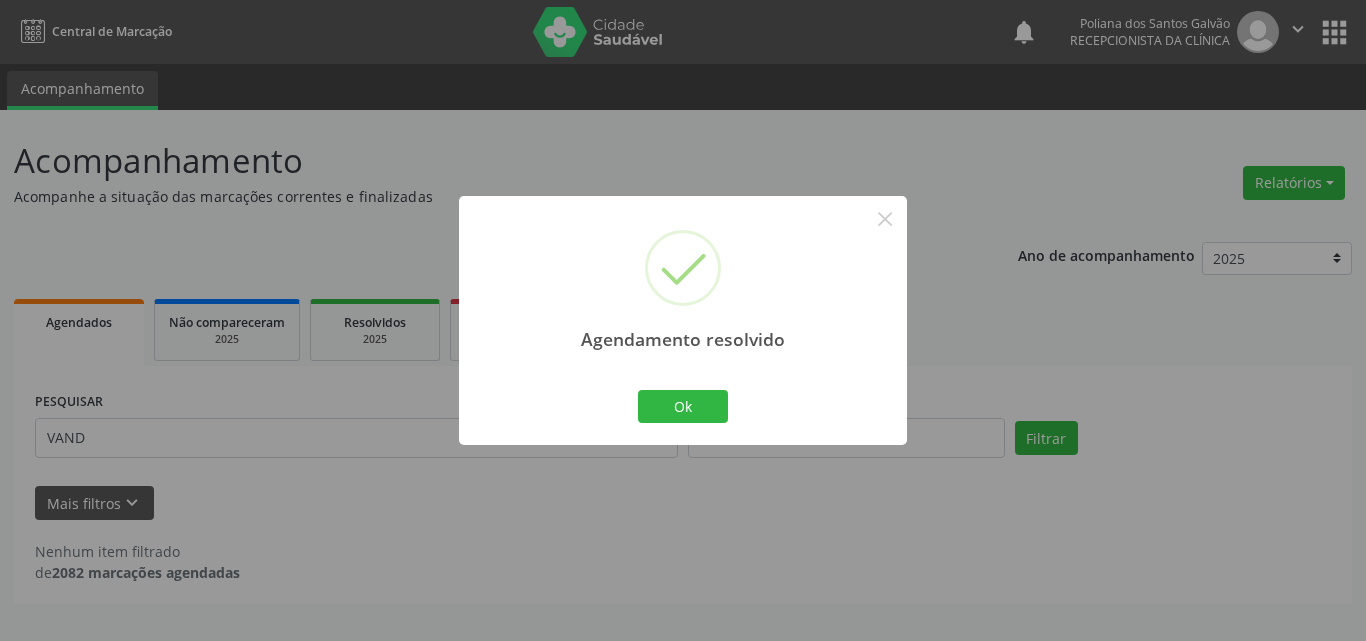 click on "Ok Cancel" at bounding box center (683, 406) 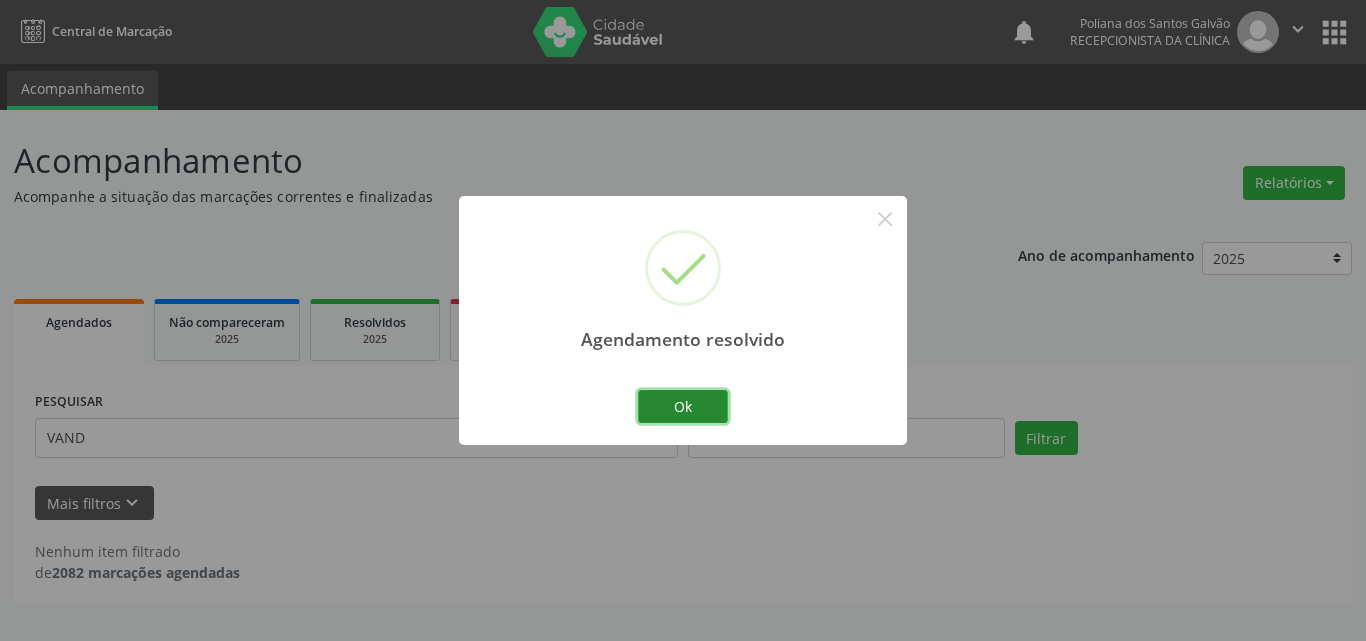click on "Ok" at bounding box center [683, 407] 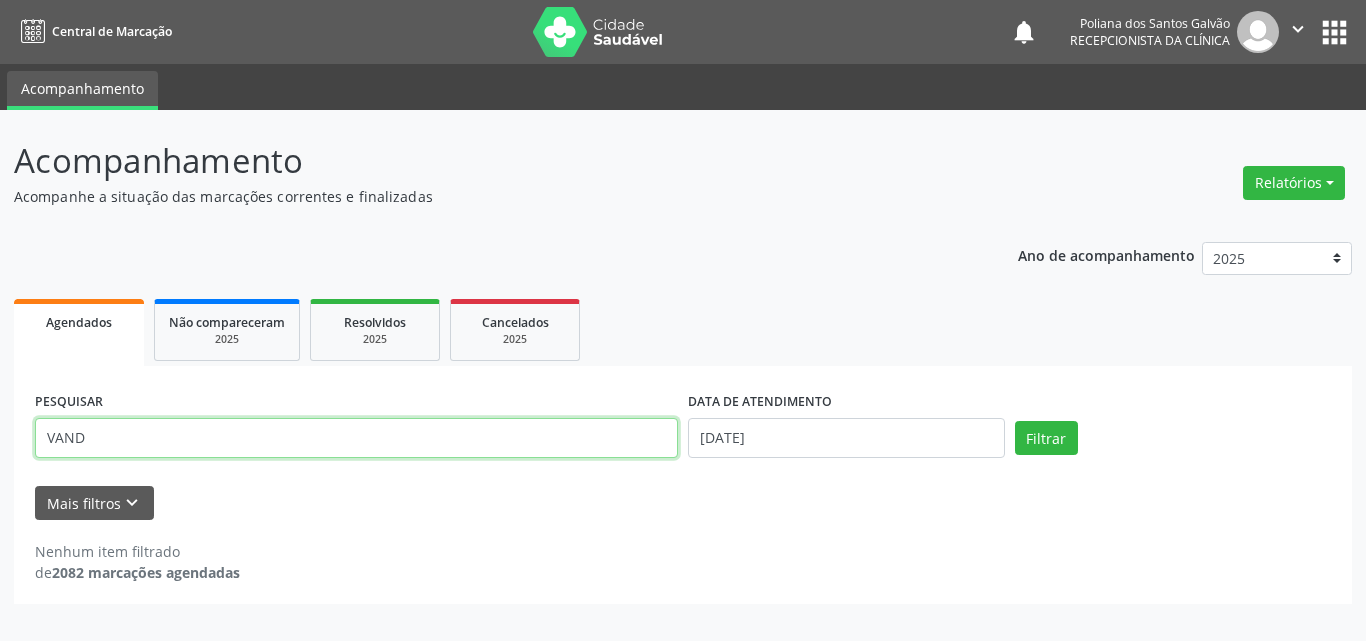 drag, startPoint x: 620, startPoint y: 428, endPoint x: 16, endPoint y: 180, distance: 652.9318 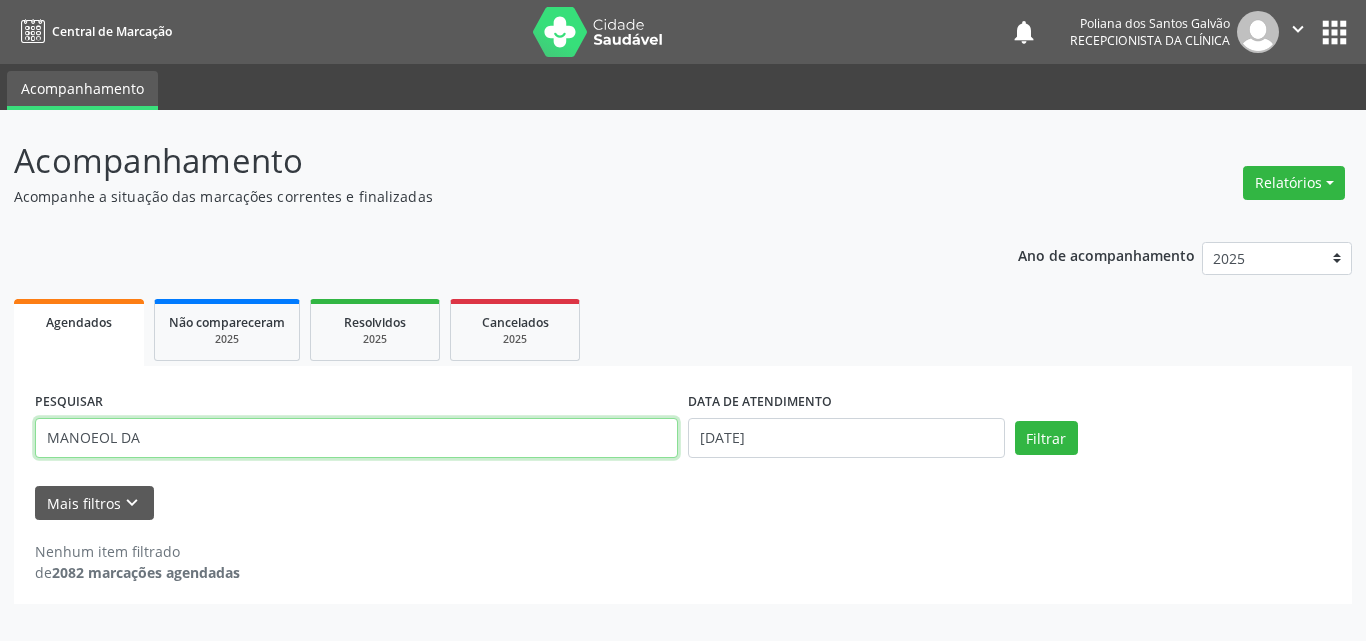 click on "Filtrar" at bounding box center (1046, 438) 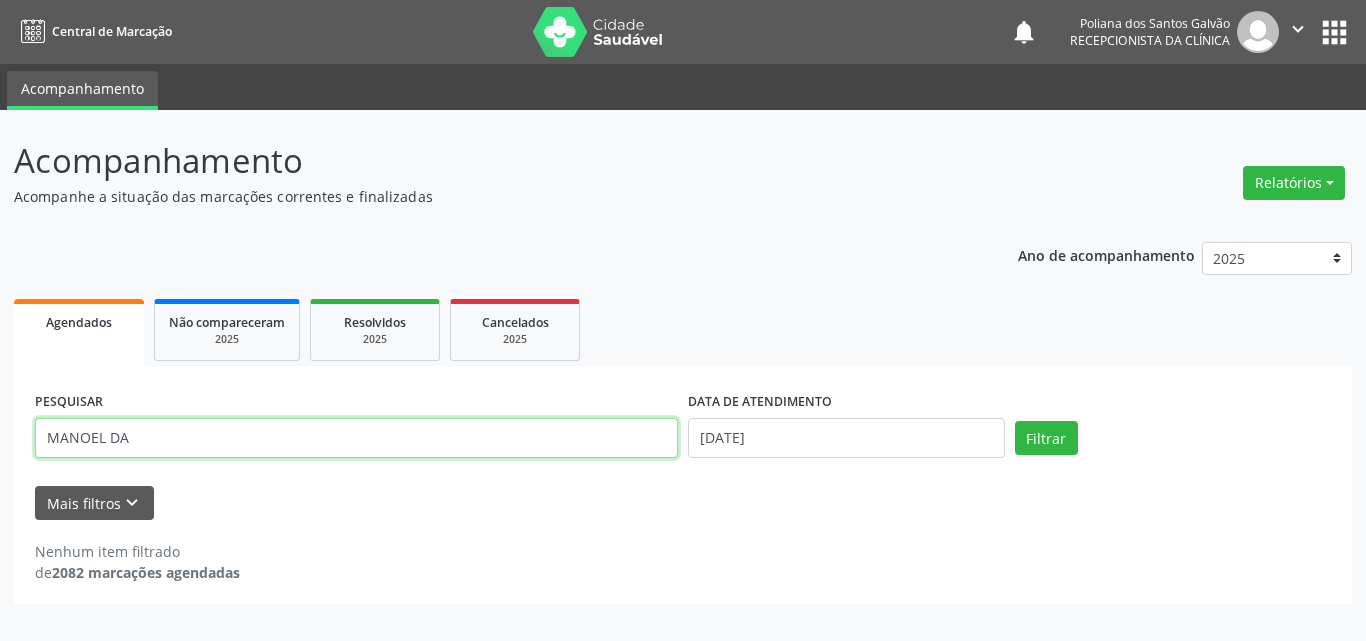 type on "MANOEL DA" 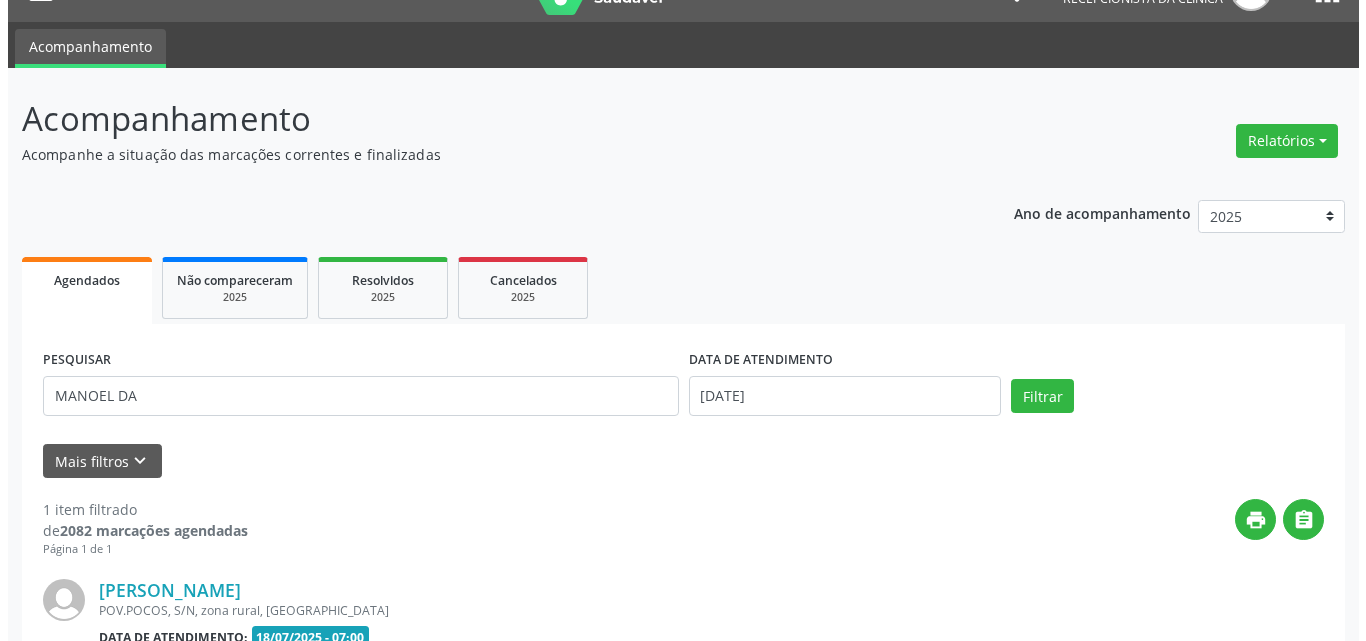 scroll, scrollTop: 264, scrollLeft: 0, axis: vertical 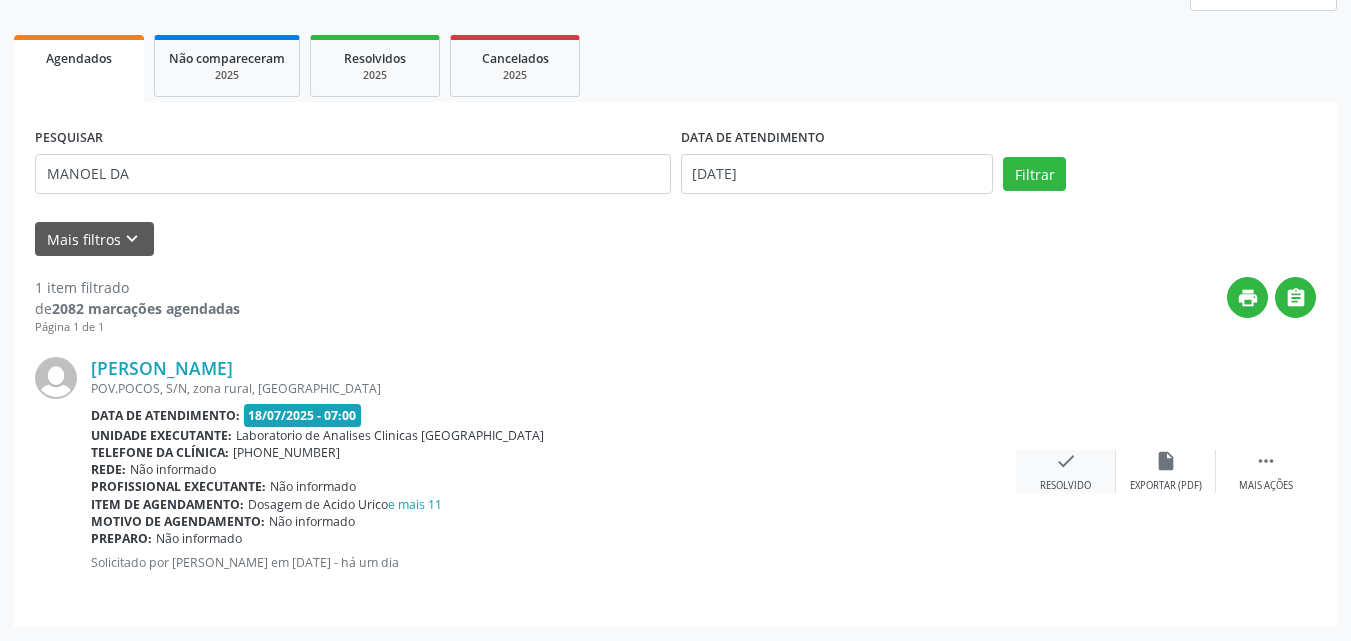 click on "check" at bounding box center (1066, 461) 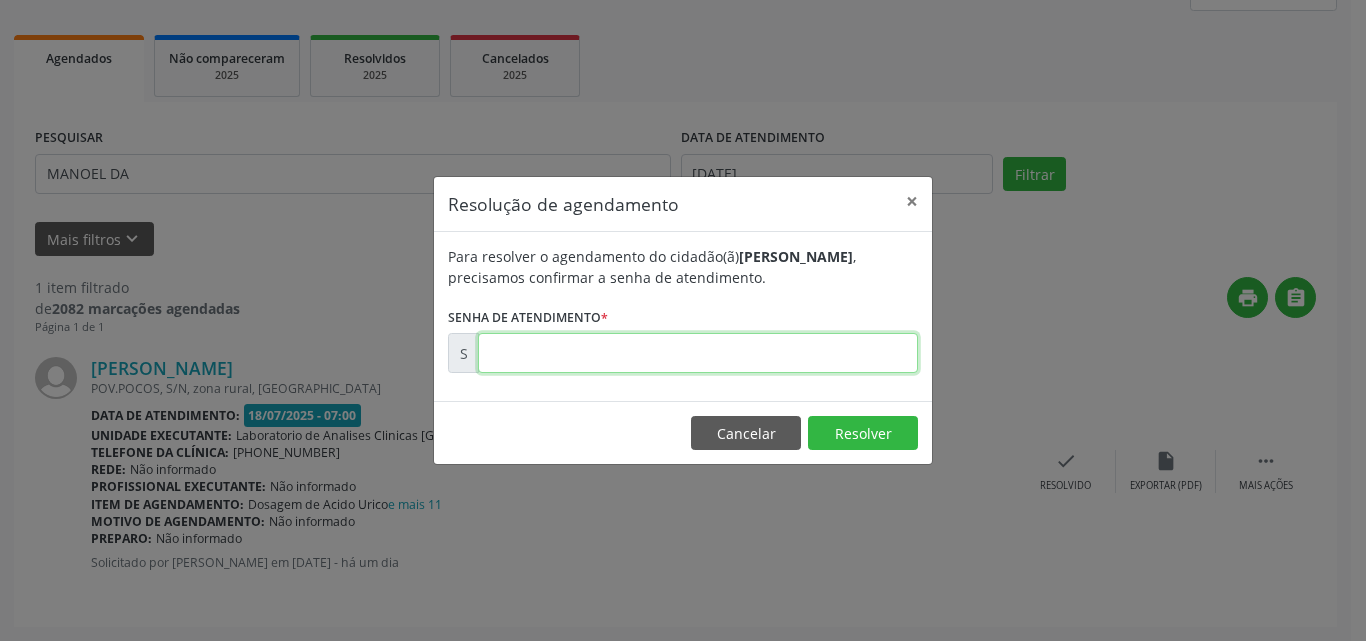 drag, startPoint x: 830, startPoint y: 356, endPoint x: 815, endPoint y: 343, distance: 19.849434 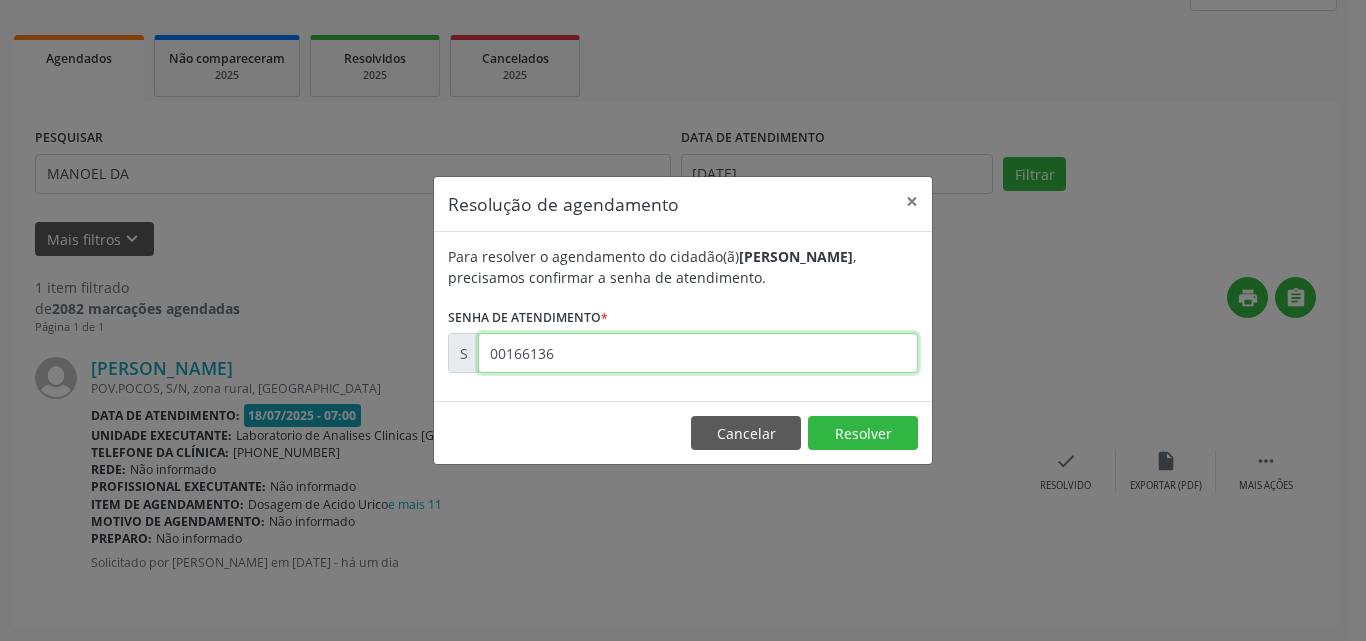 type on "00166136" 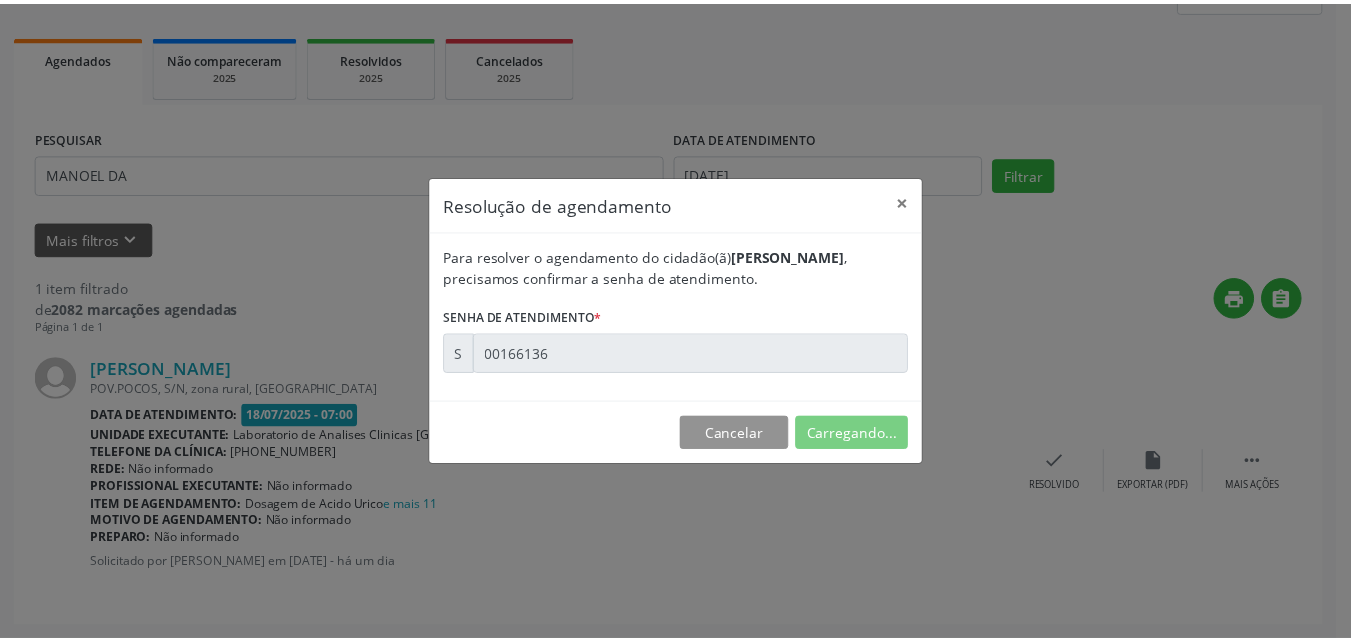 scroll, scrollTop: 21, scrollLeft: 0, axis: vertical 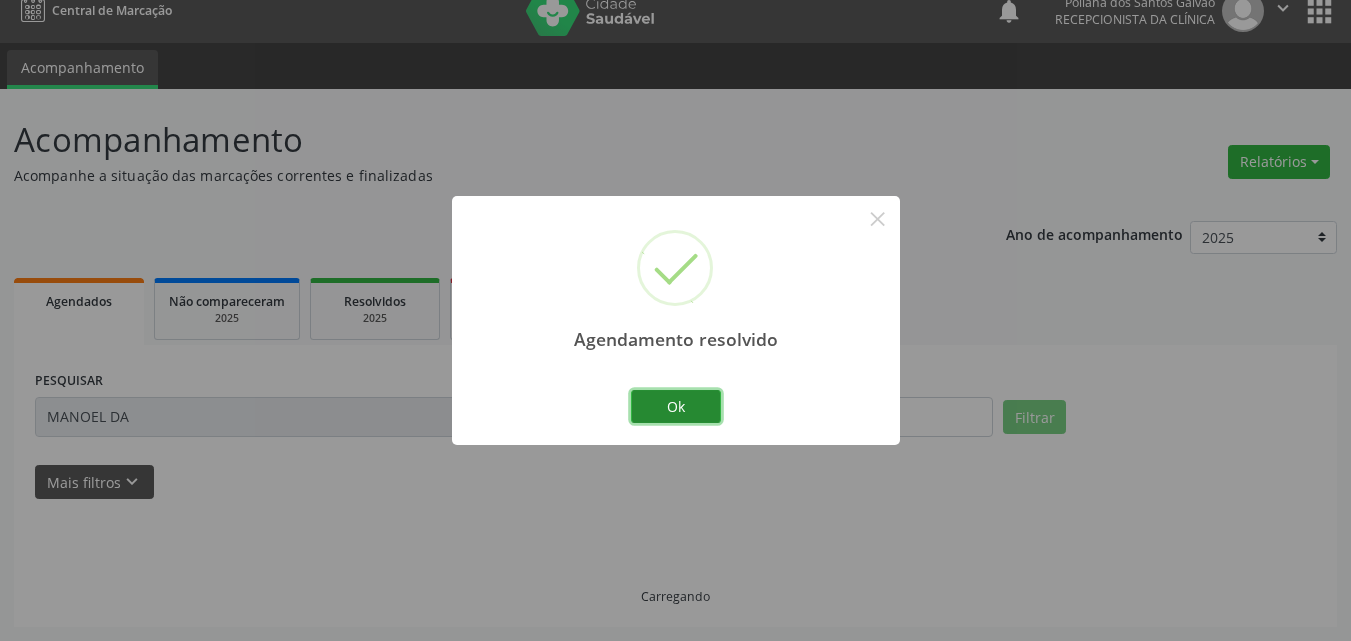 click on "Ok" at bounding box center (676, 407) 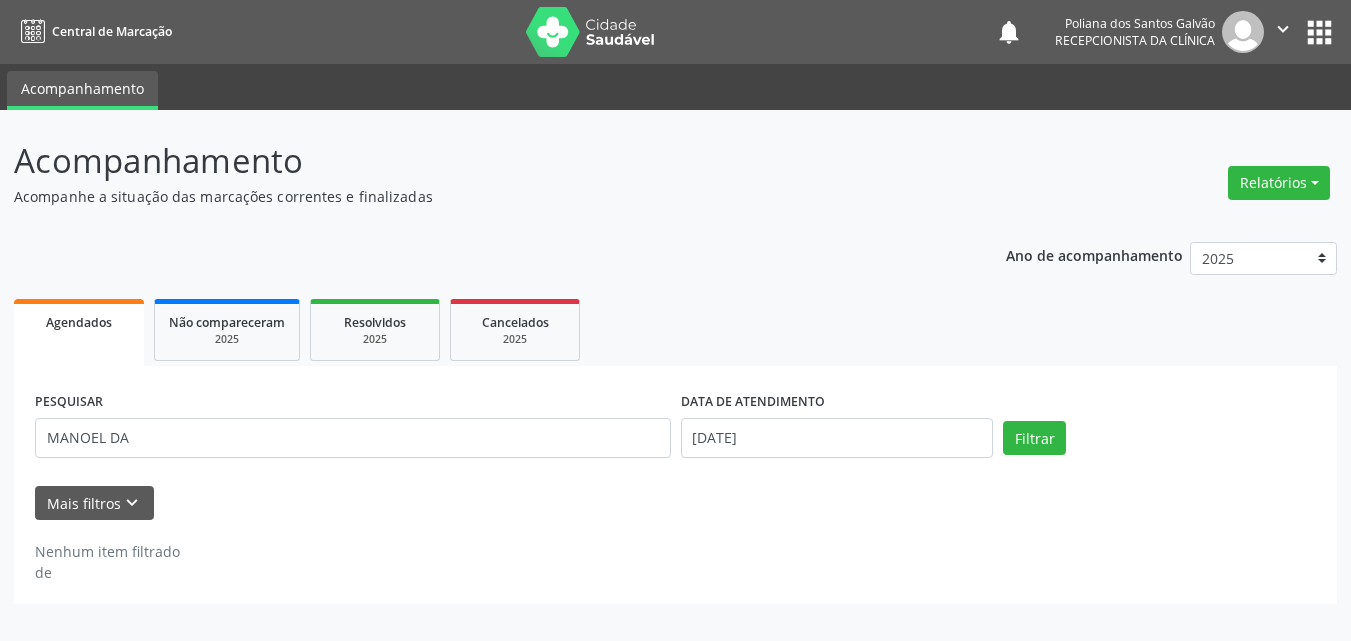 scroll, scrollTop: 0, scrollLeft: 0, axis: both 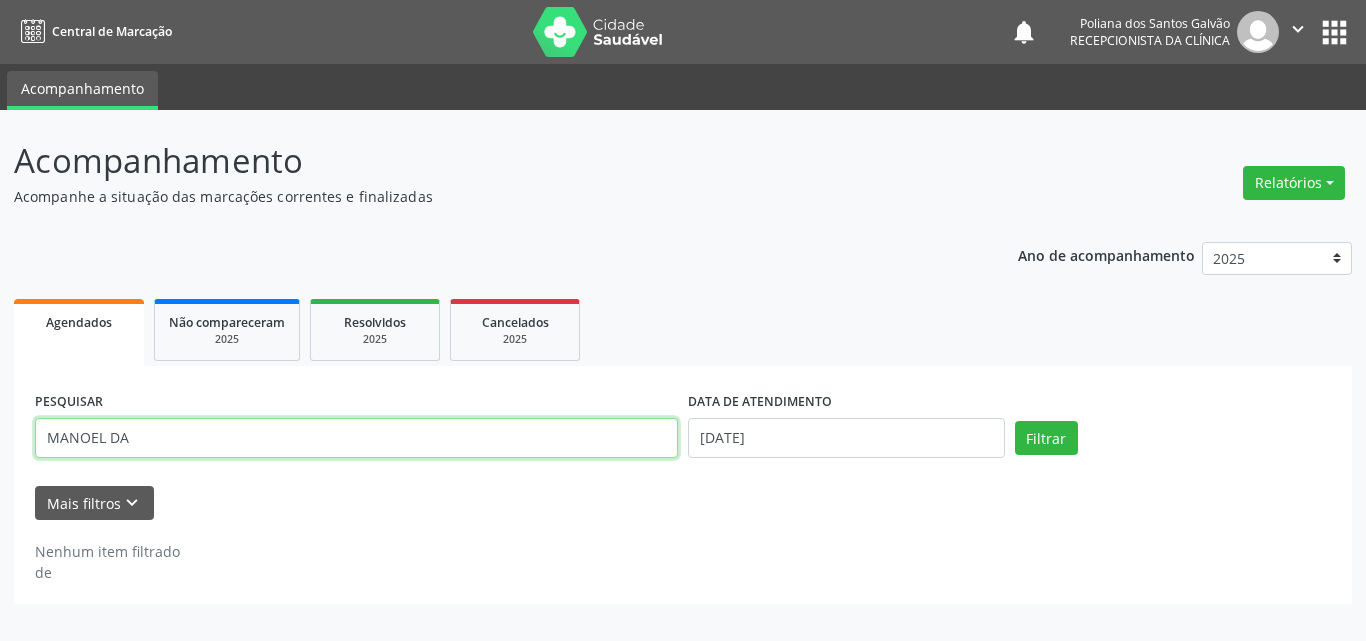 drag, startPoint x: 592, startPoint y: 430, endPoint x: 0, endPoint y: 60, distance: 698.1146 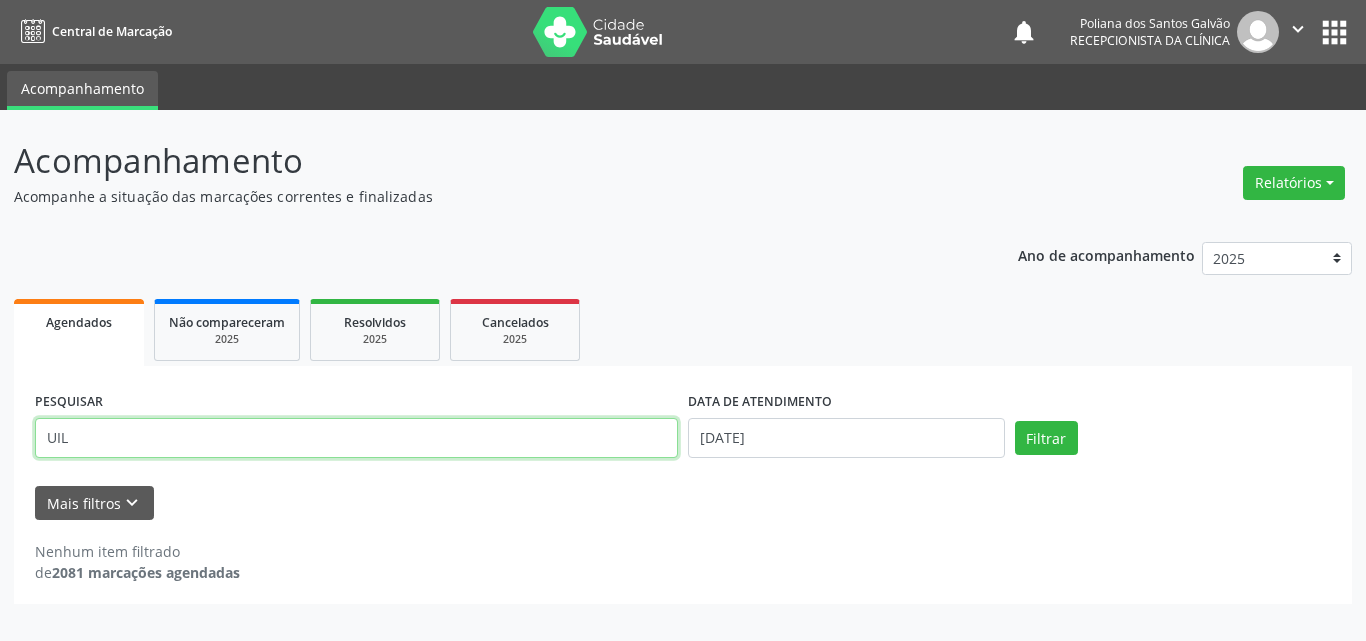 type on "UIL" 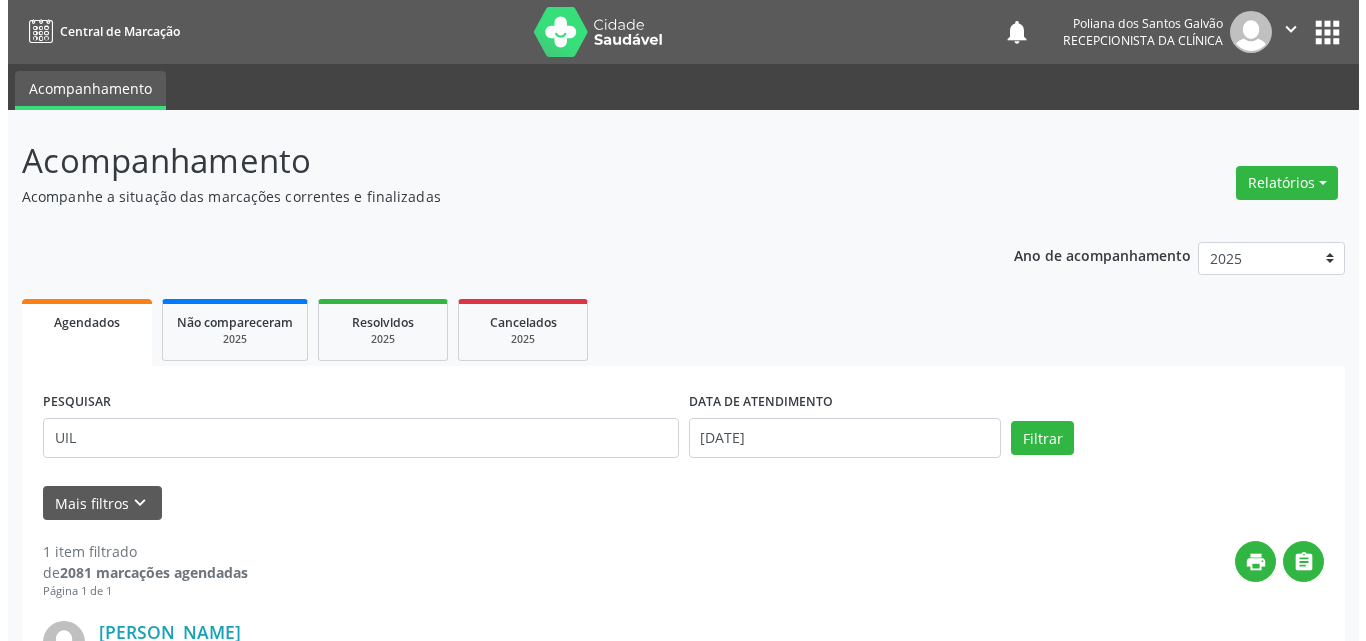 scroll, scrollTop: 264, scrollLeft: 0, axis: vertical 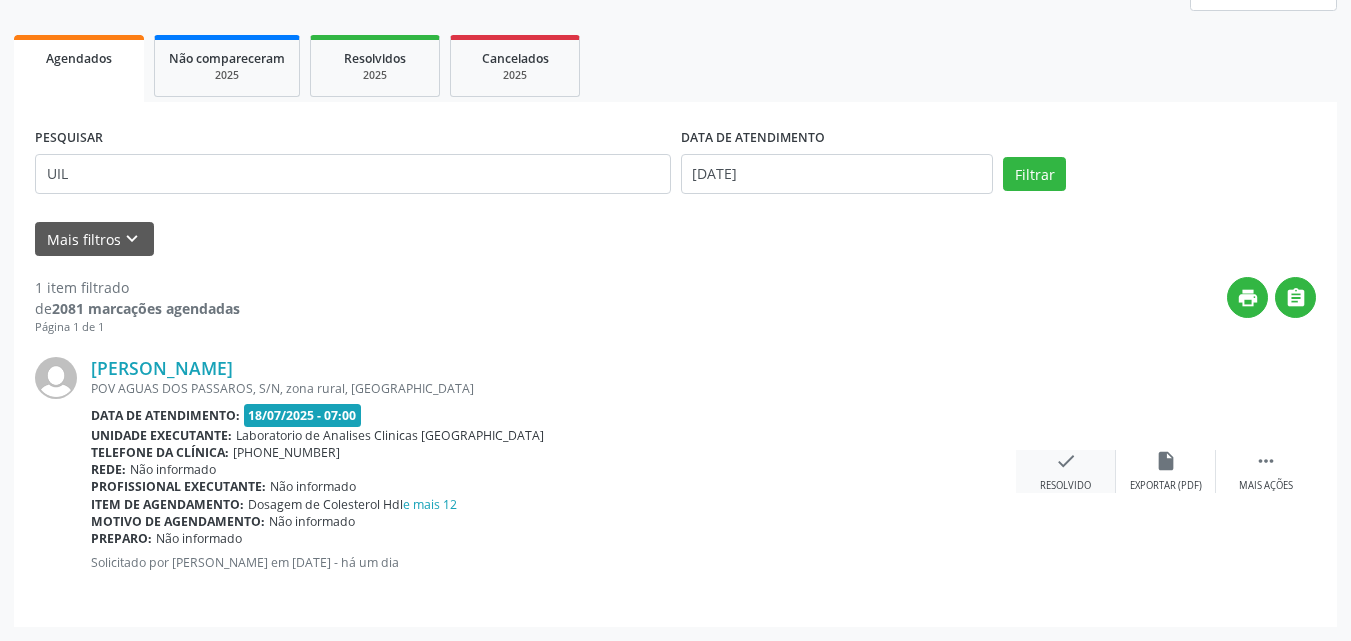 click on "check
Resolvido" at bounding box center [1066, 471] 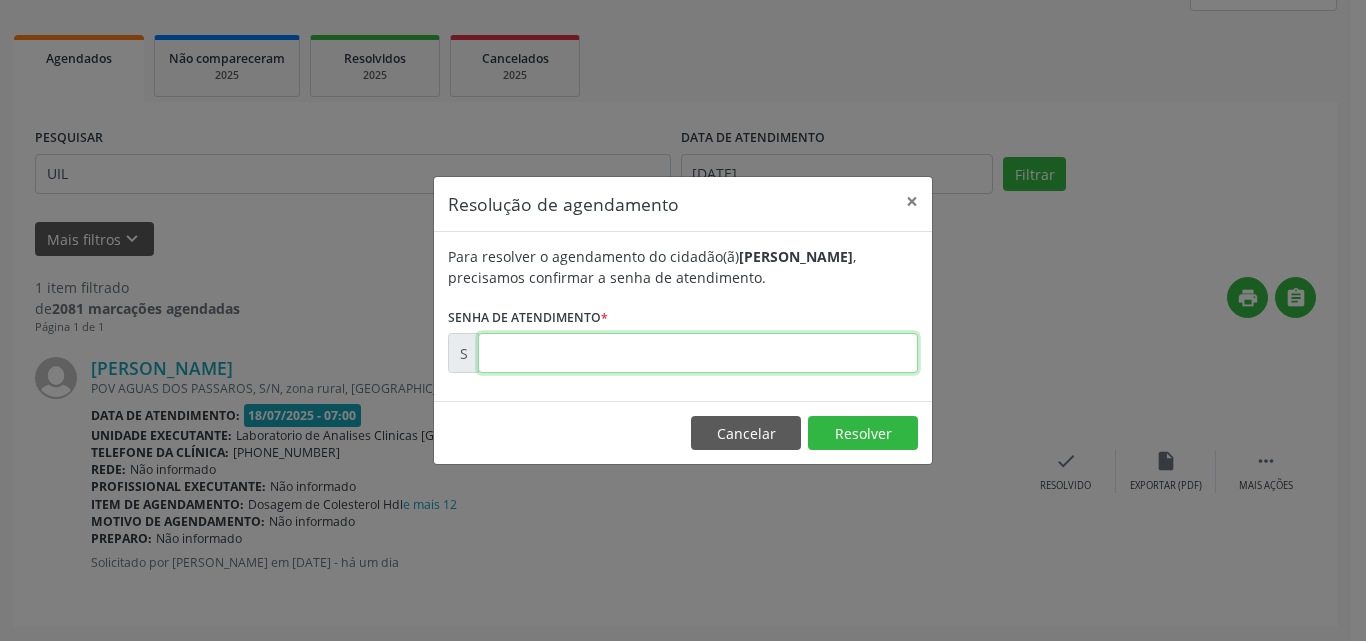 click at bounding box center (698, 353) 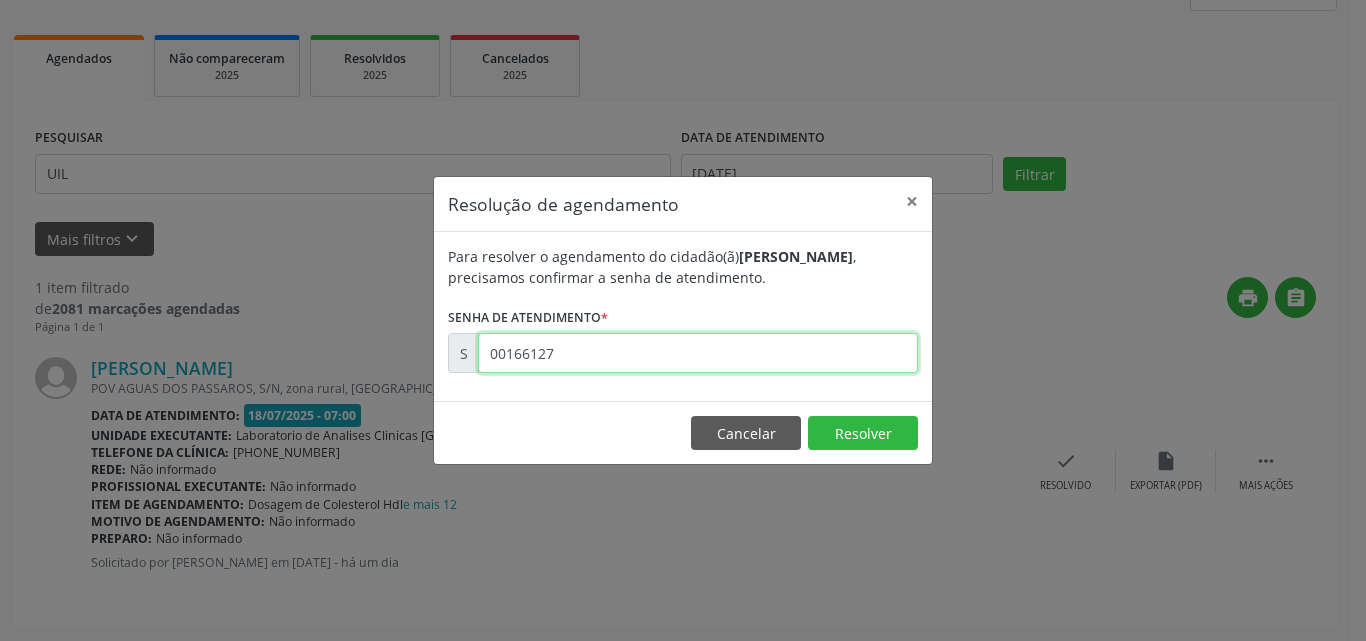 type on "00166127" 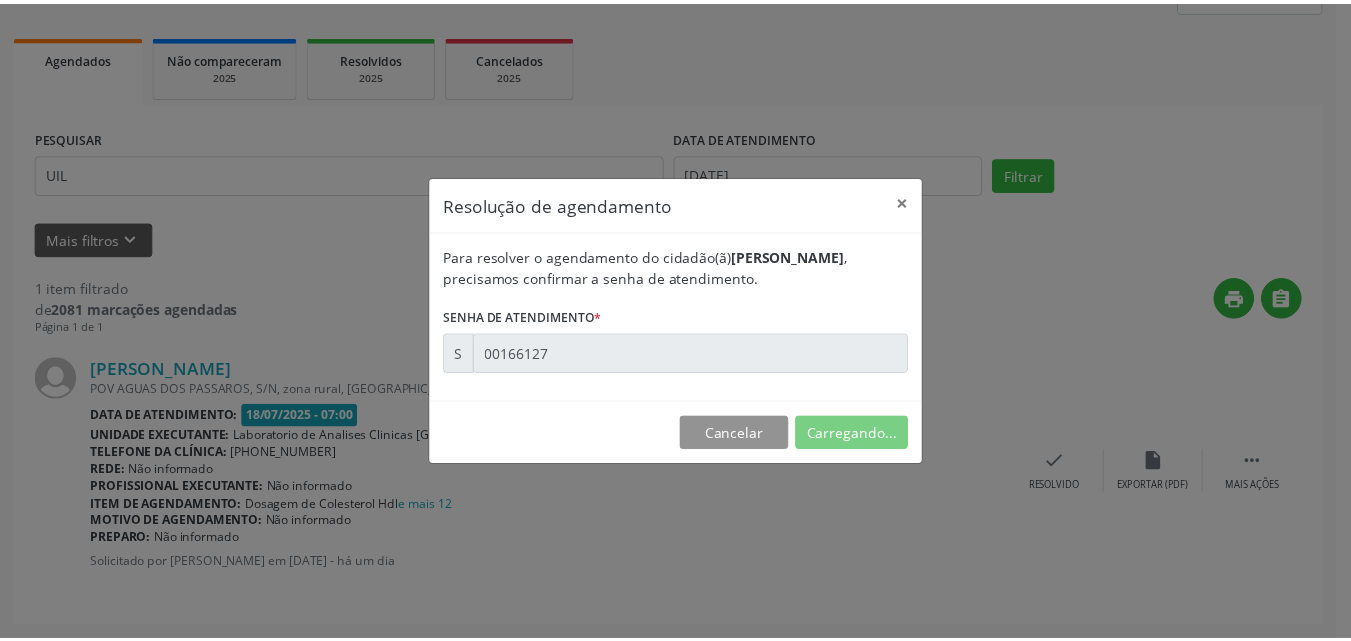 scroll, scrollTop: 21, scrollLeft: 0, axis: vertical 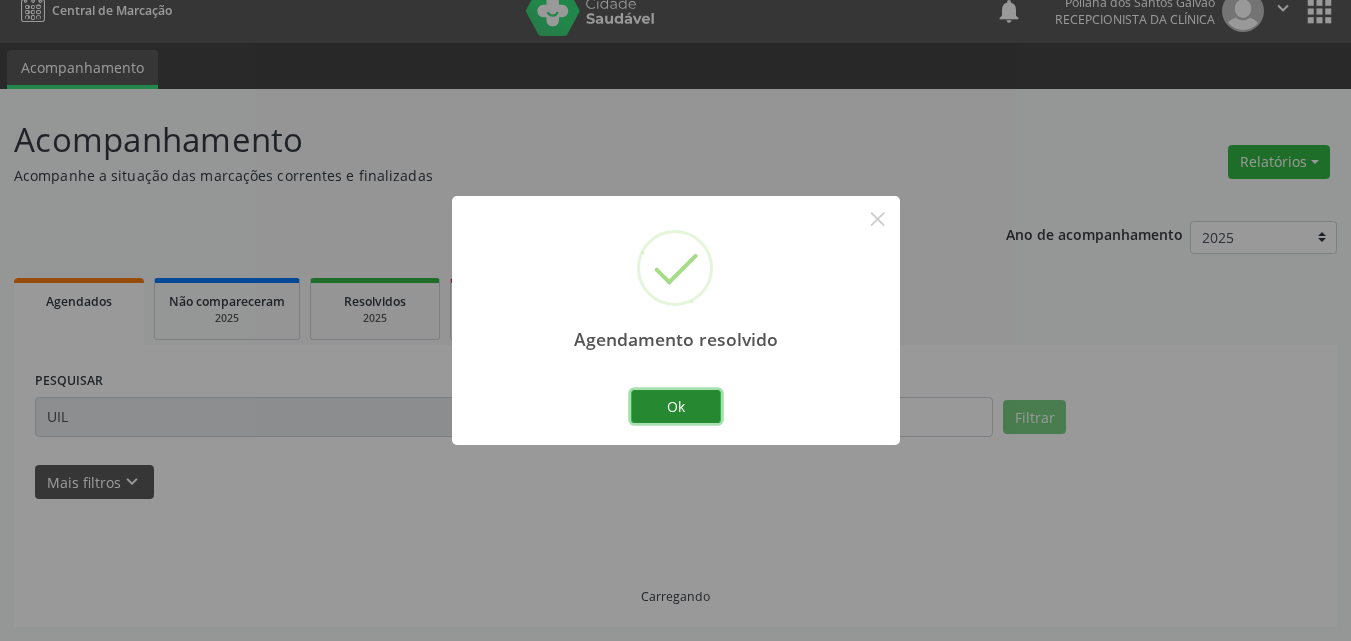 click on "Ok" at bounding box center [676, 407] 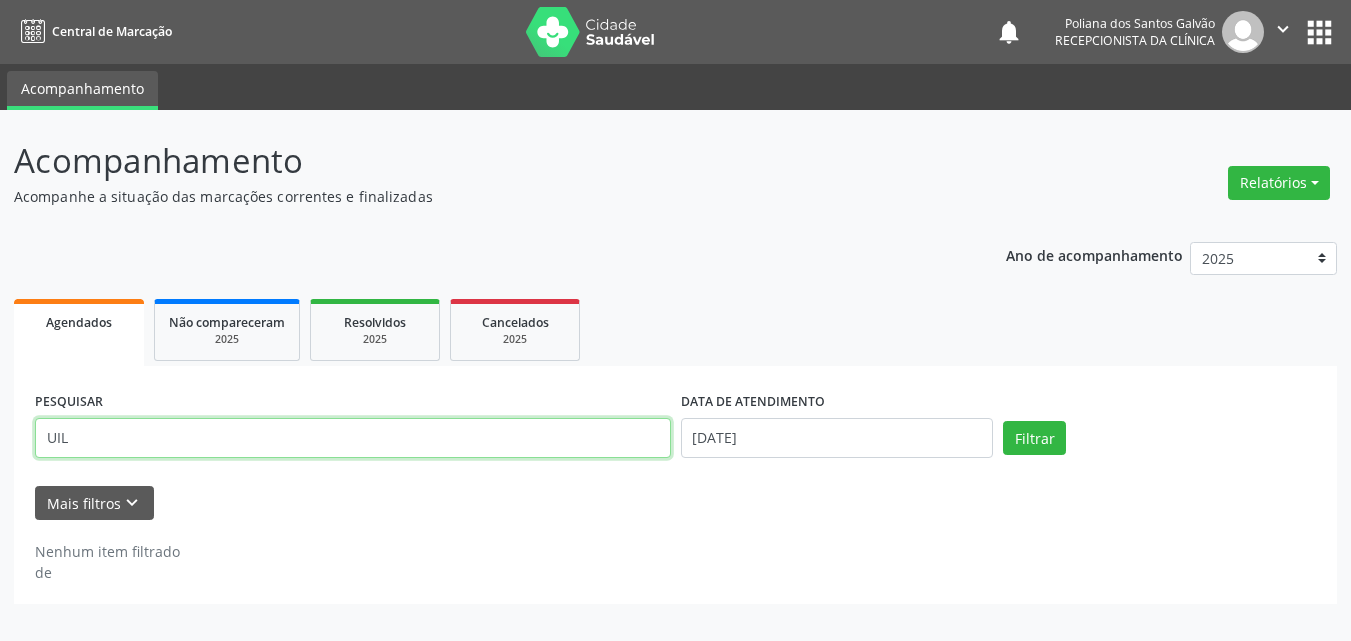 scroll, scrollTop: 0, scrollLeft: 0, axis: both 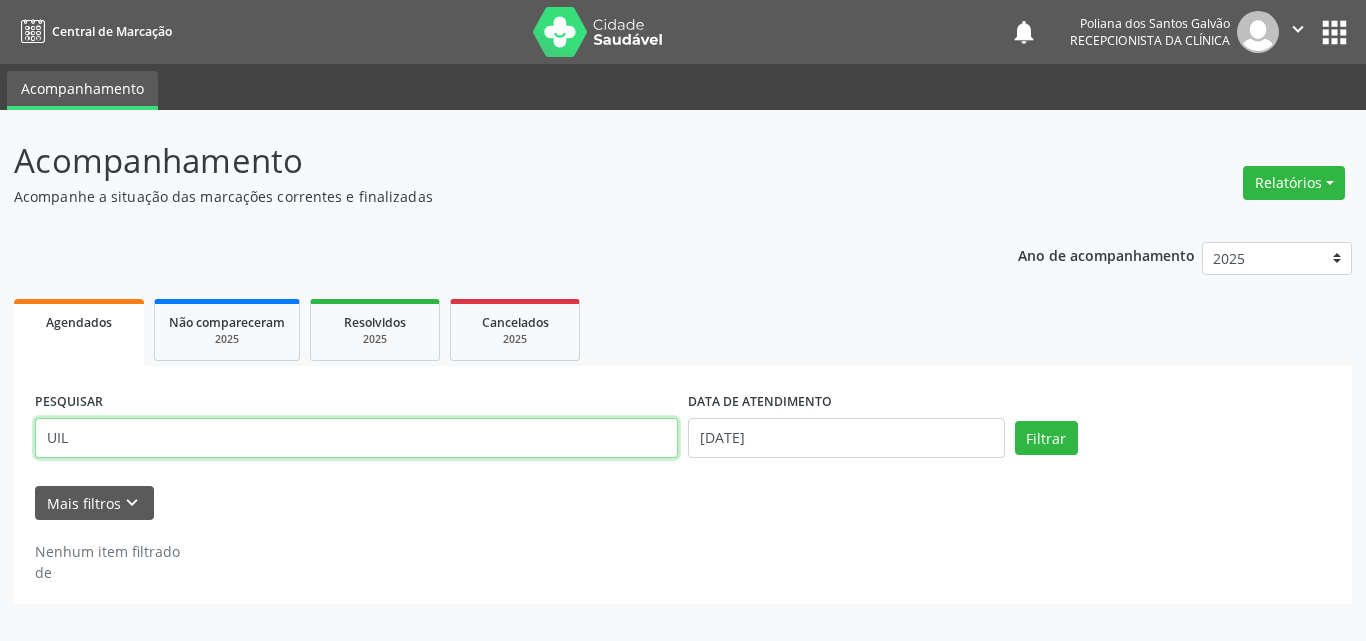 drag, startPoint x: 482, startPoint y: 431, endPoint x: 0, endPoint y: 115, distance: 576.3506 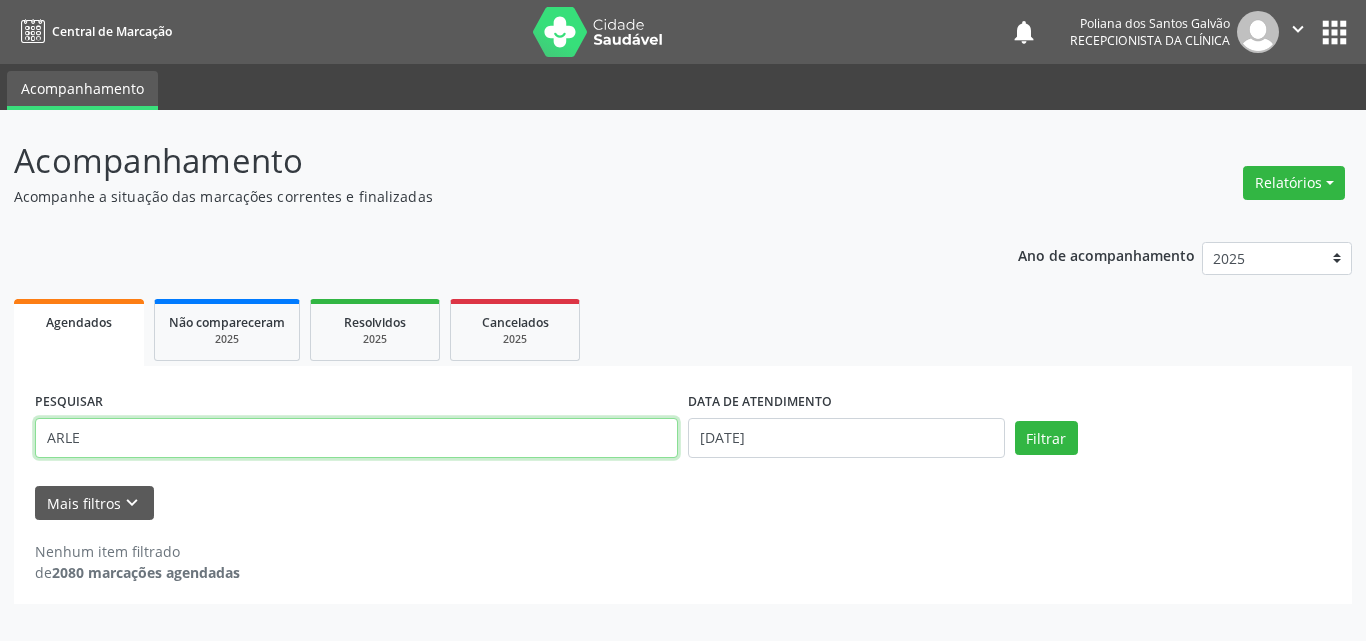 type on "ARLE" 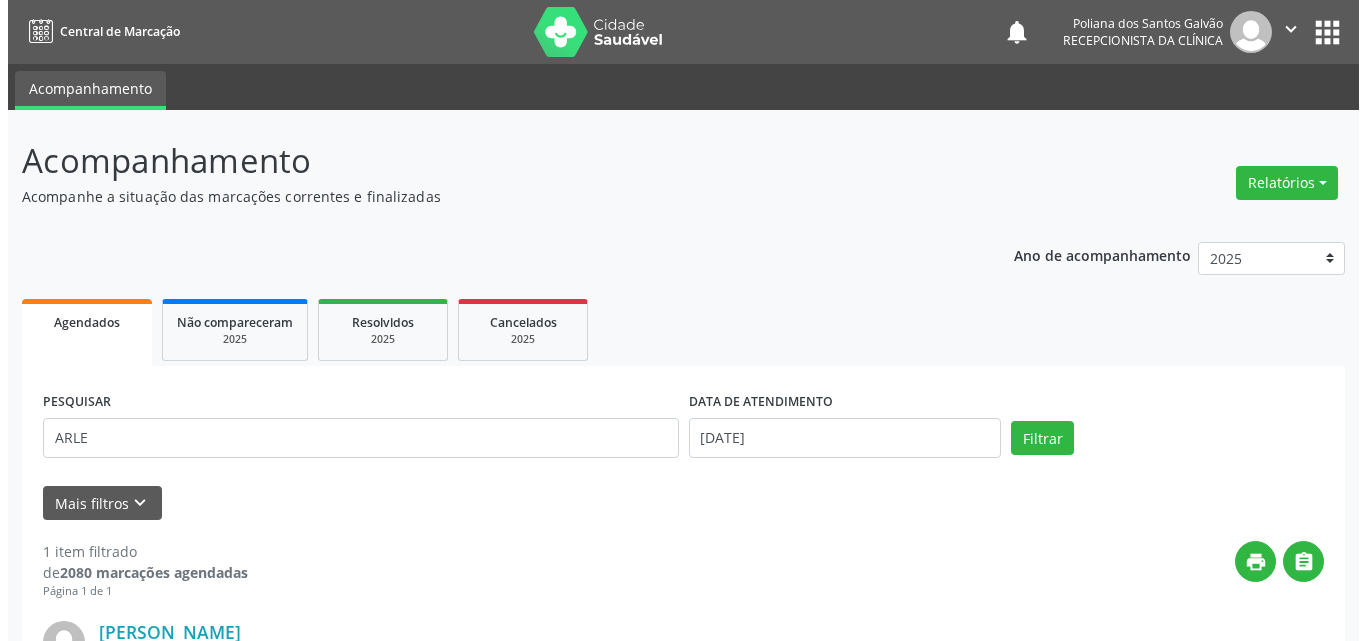 scroll, scrollTop: 264, scrollLeft: 0, axis: vertical 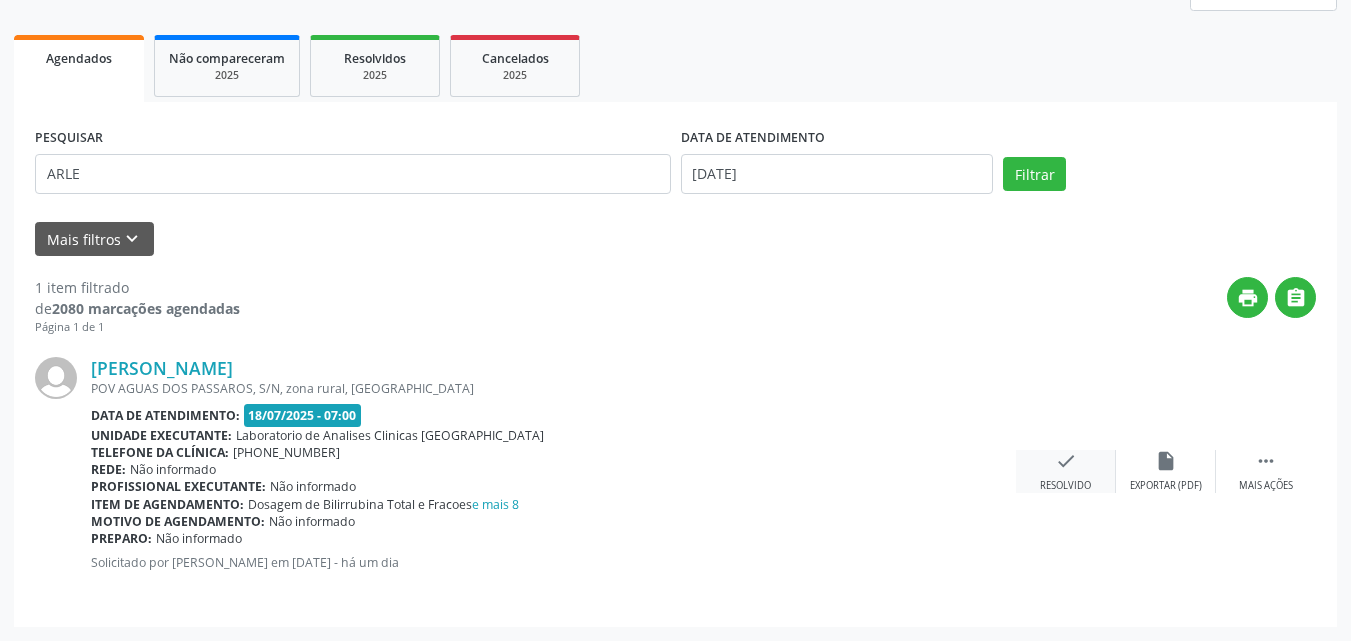 click on "check" at bounding box center [1066, 461] 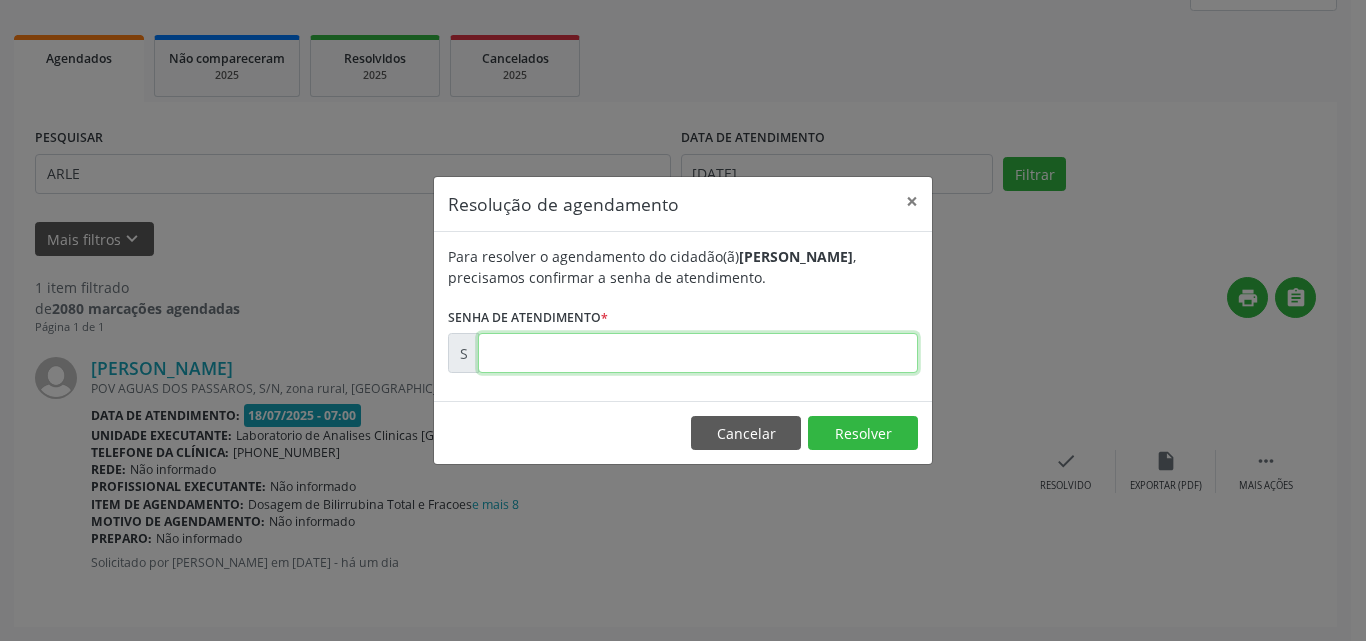 click at bounding box center [698, 353] 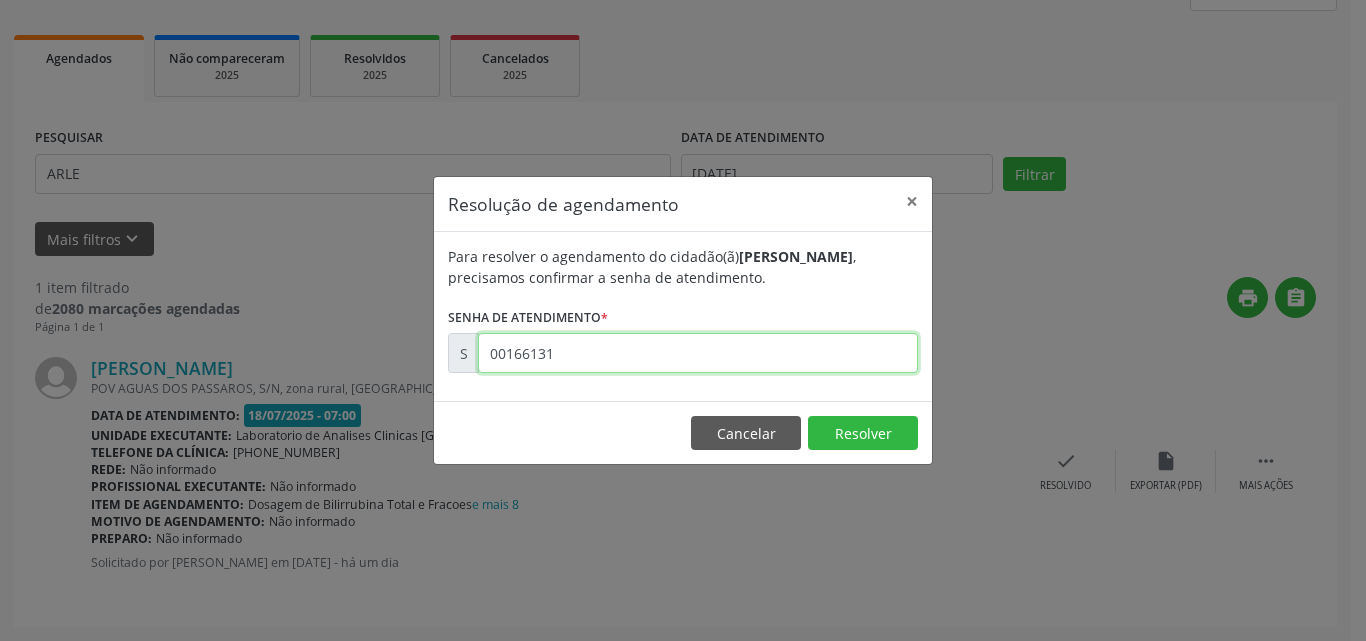 type on "00166131" 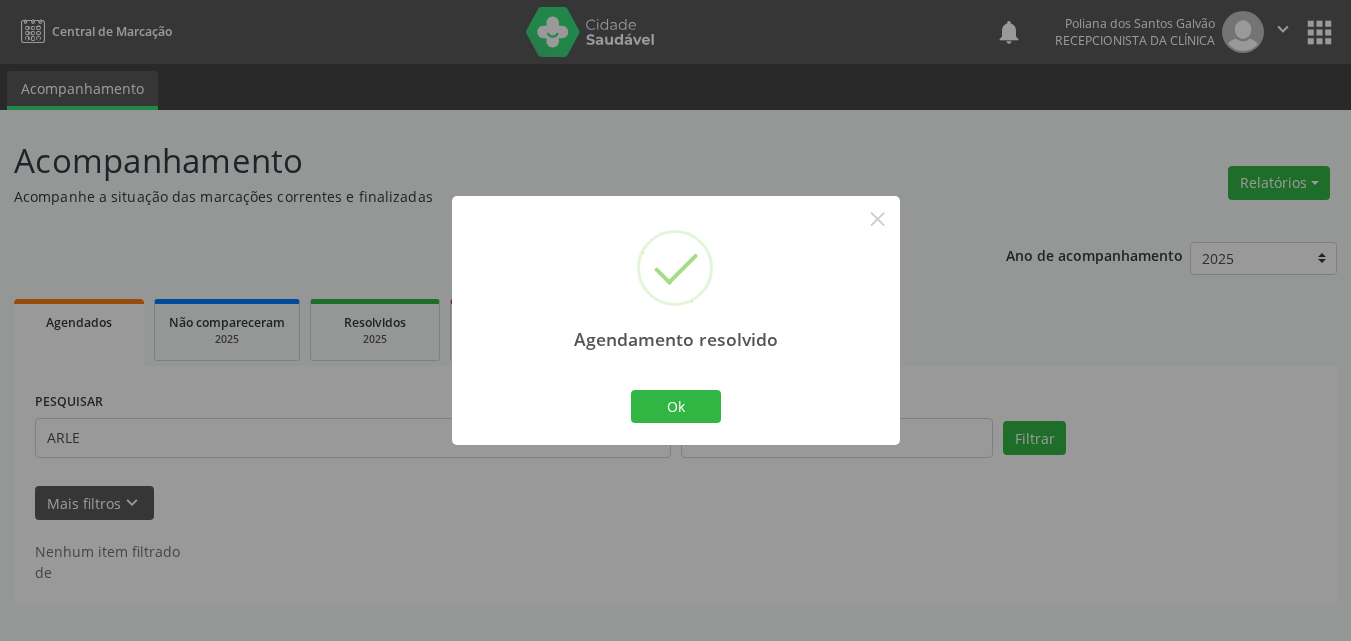 scroll, scrollTop: 0, scrollLeft: 0, axis: both 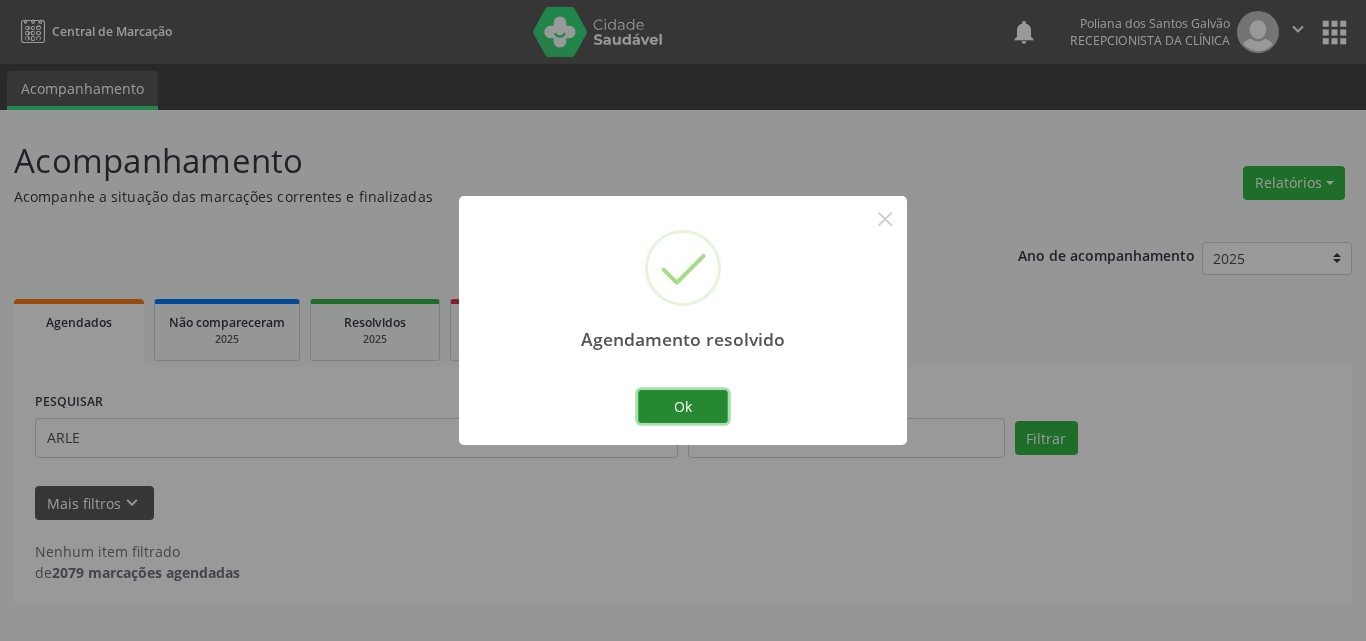 drag, startPoint x: 700, startPoint y: 408, endPoint x: 710, endPoint y: 430, distance: 24.166092 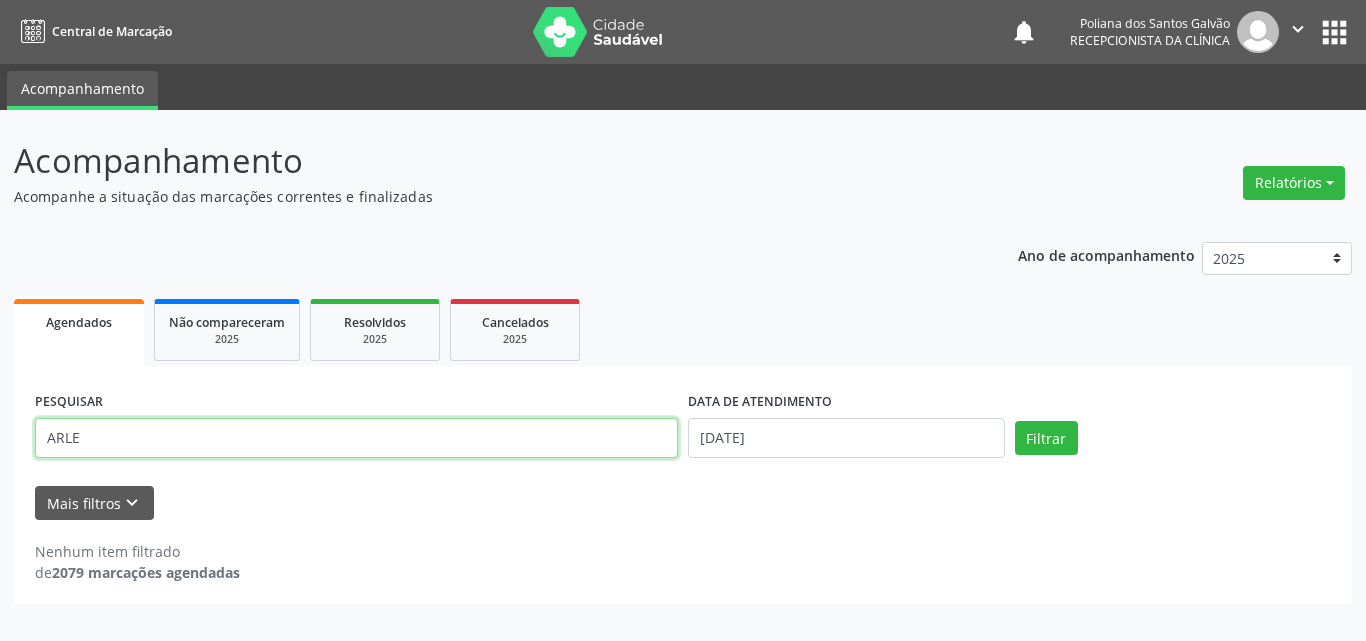 drag, startPoint x: 477, startPoint y: 457, endPoint x: 0, endPoint y: 120, distance: 584.03595 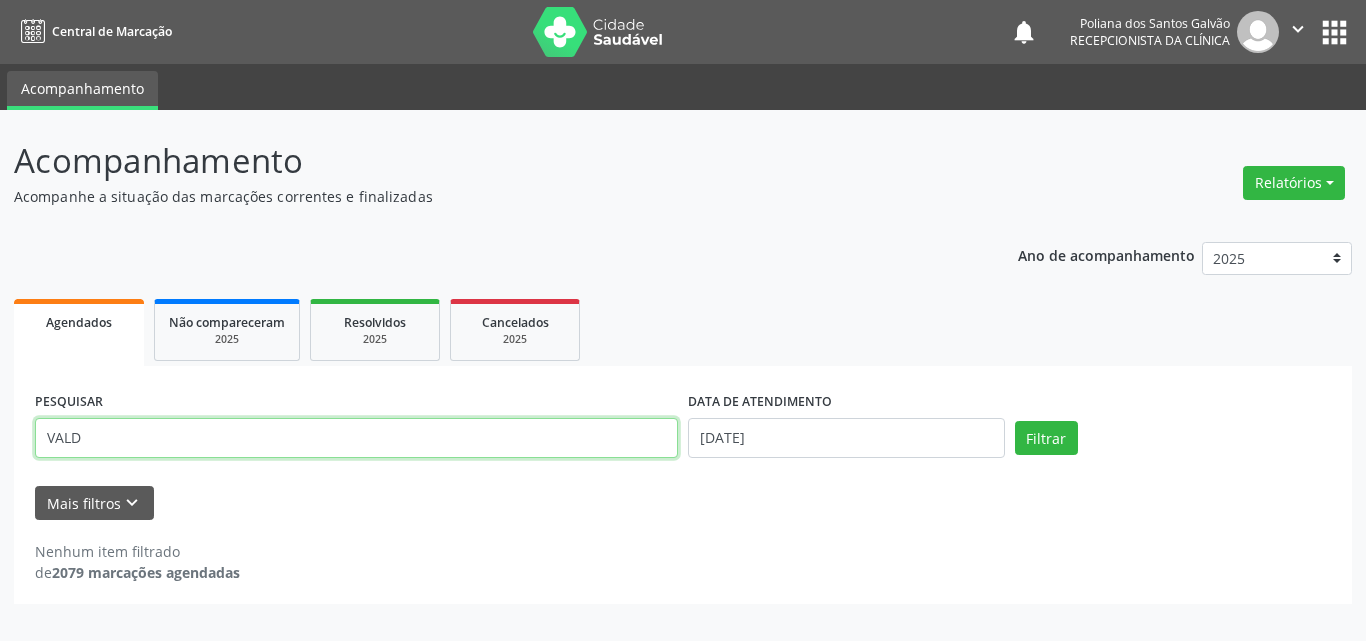 type on "VALD" 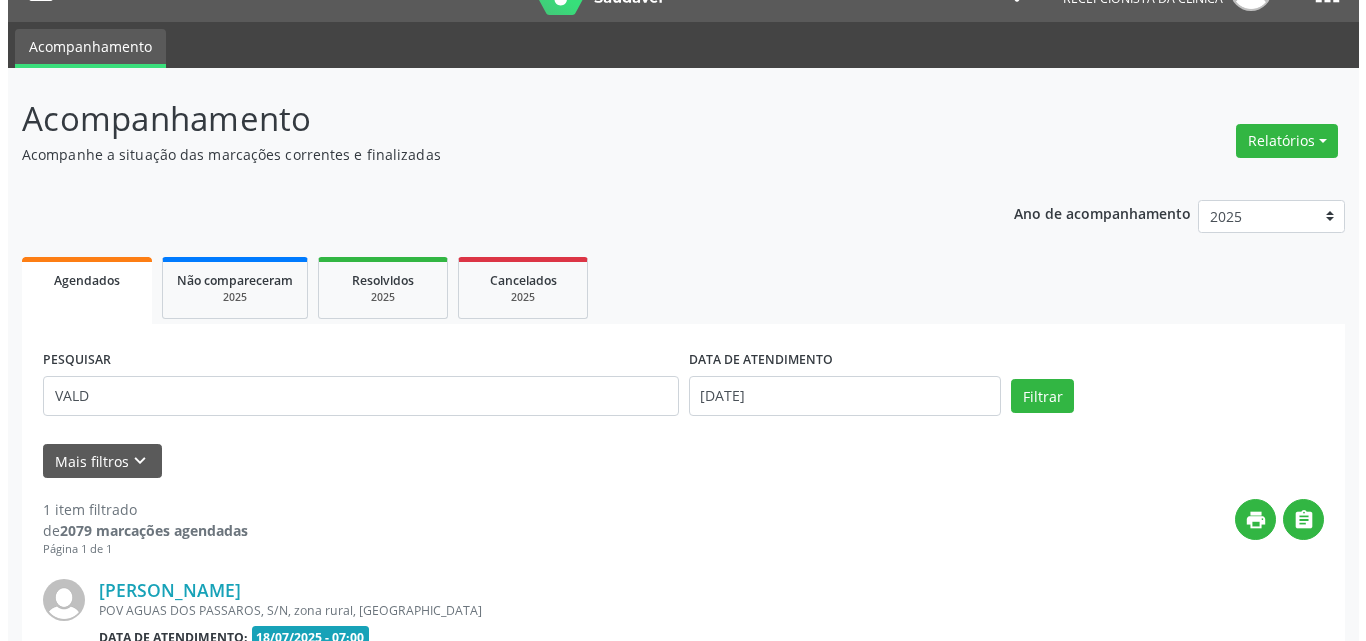 scroll, scrollTop: 264, scrollLeft: 0, axis: vertical 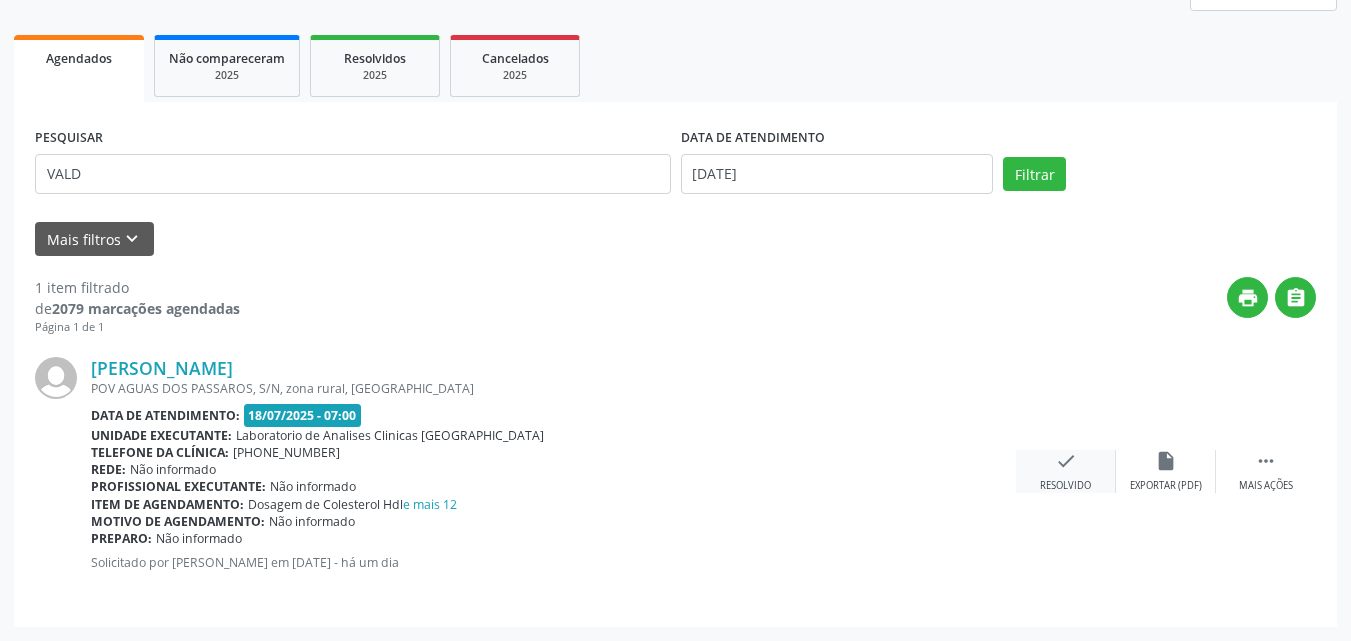 click on "Resolvido" at bounding box center [1065, 486] 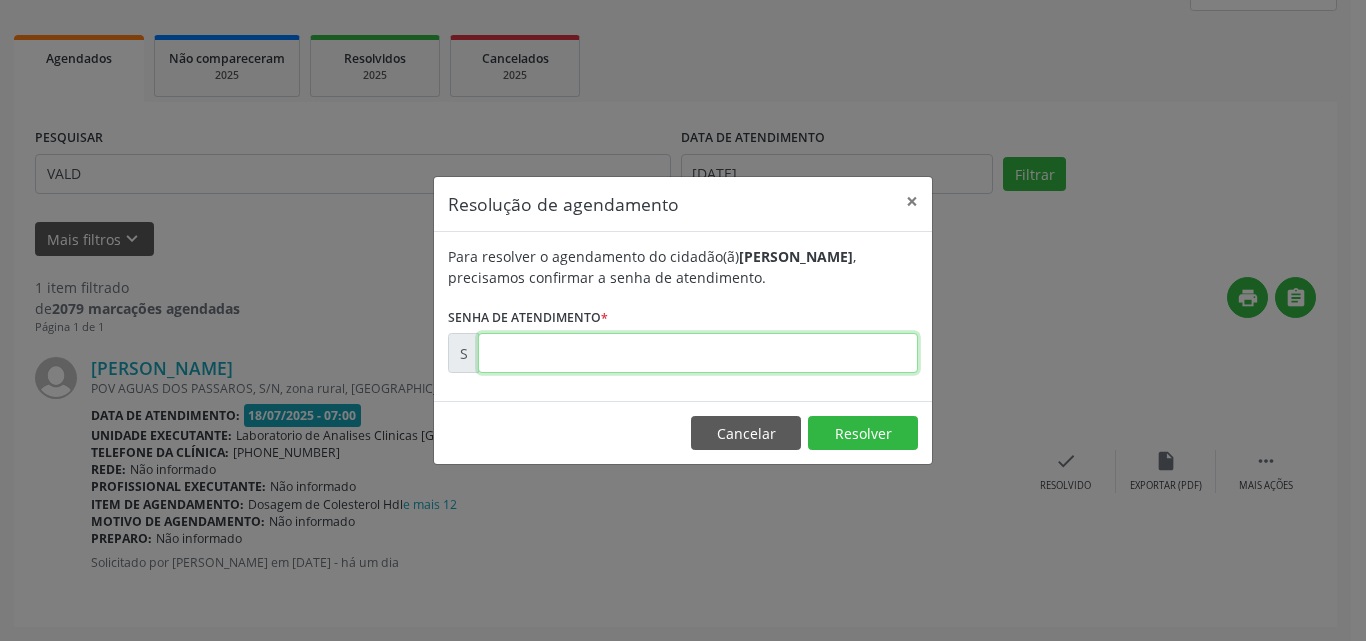 click at bounding box center [698, 353] 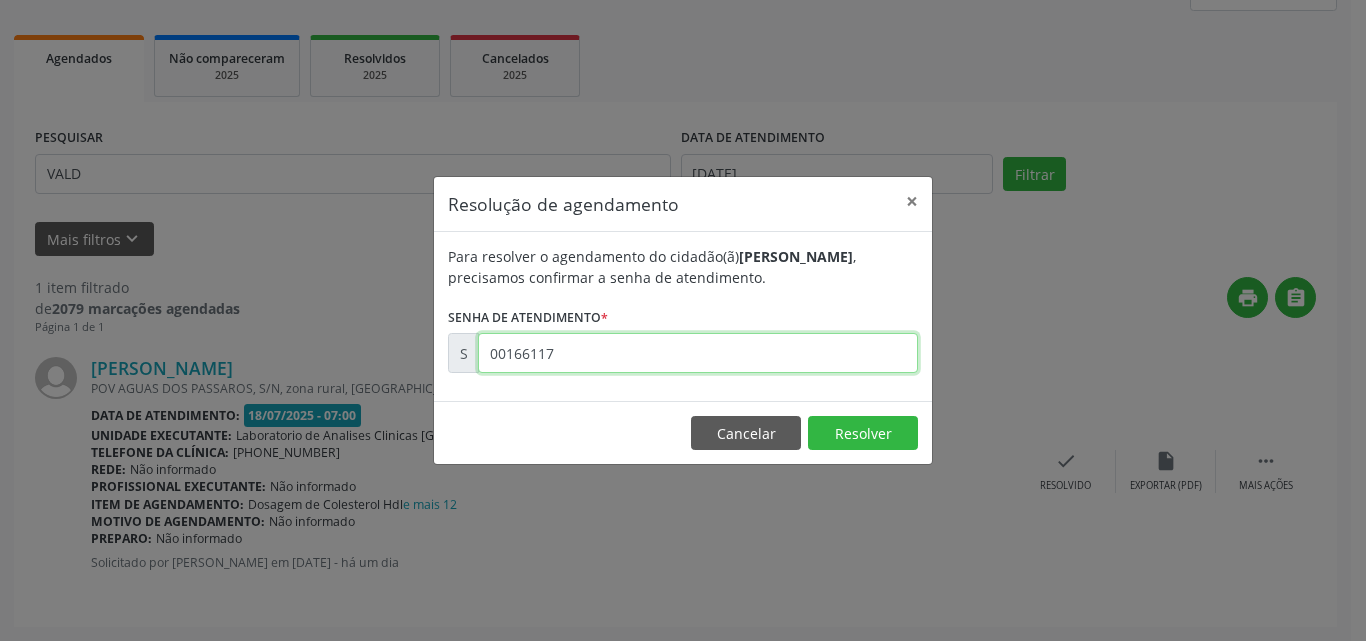 type on "00166117" 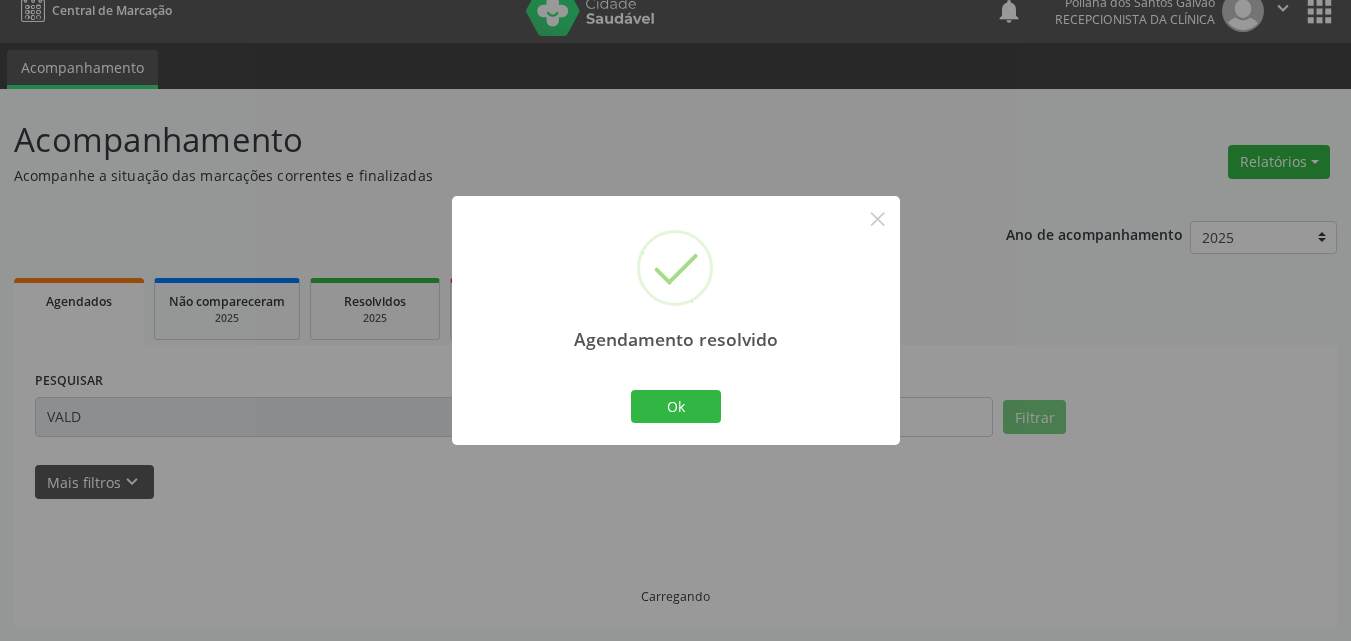 scroll, scrollTop: 0, scrollLeft: 0, axis: both 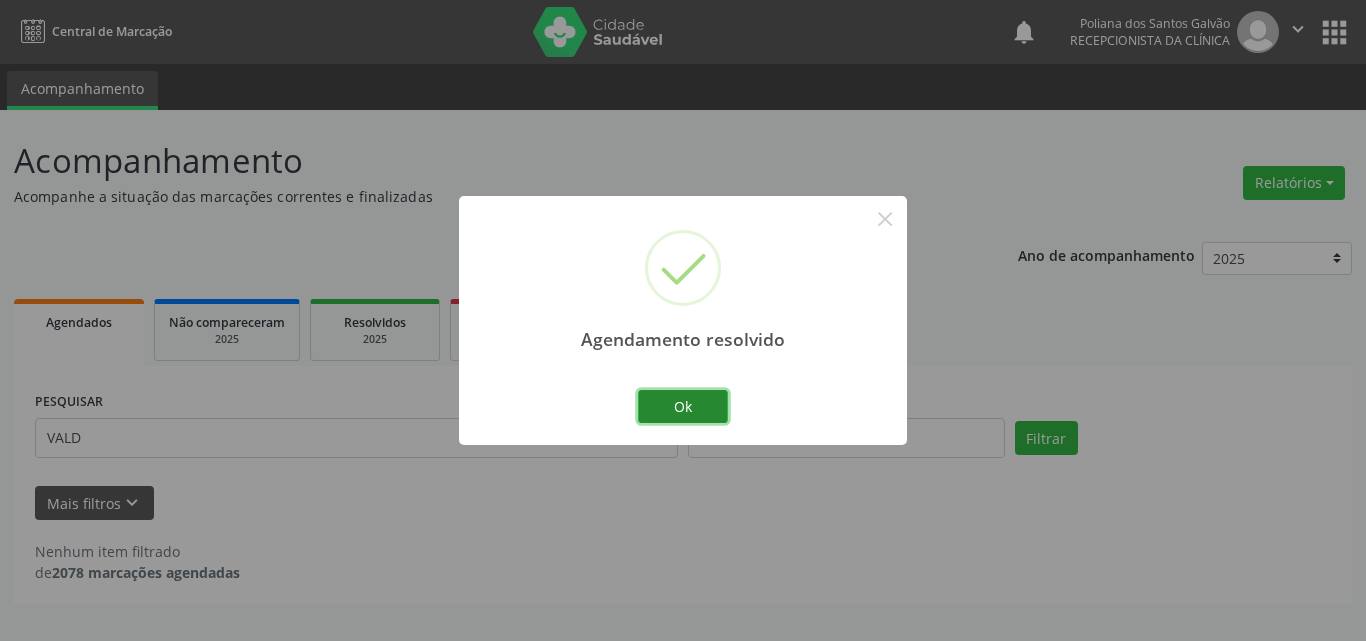 click on "Ok" at bounding box center (683, 407) 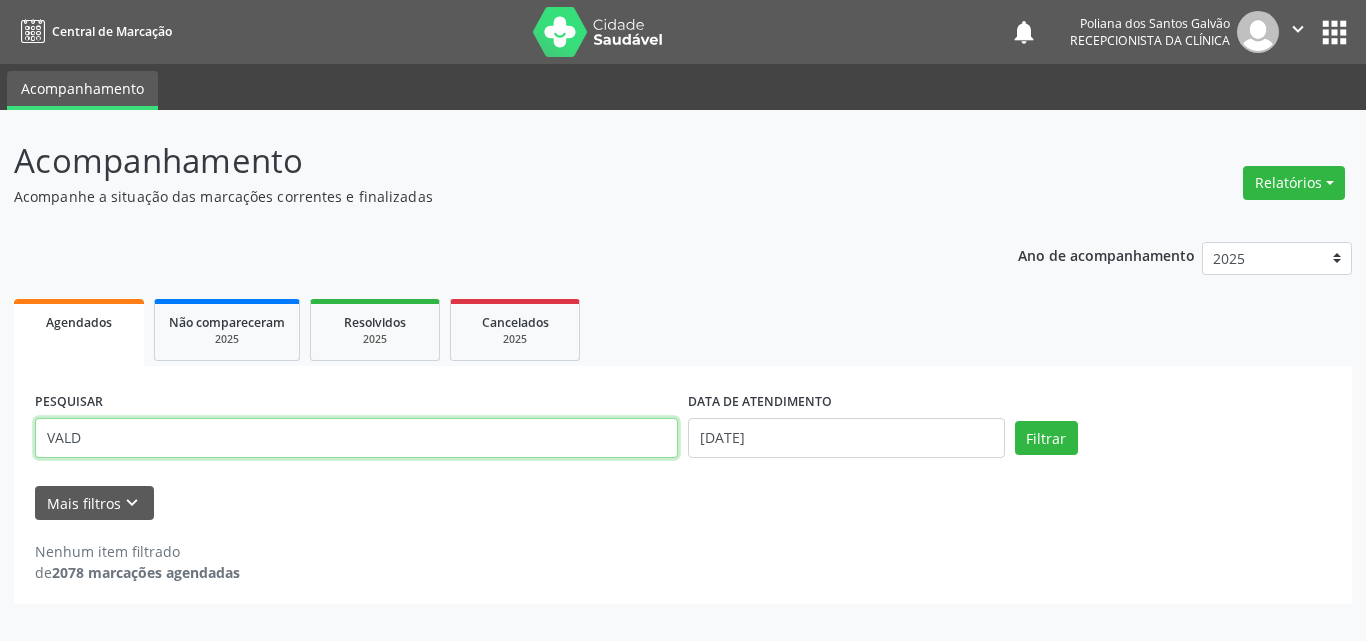 drag, startPoint x: 531, startPoint y: 449, endPoint x: 0, endPoint y: 132, distance: 618.4254 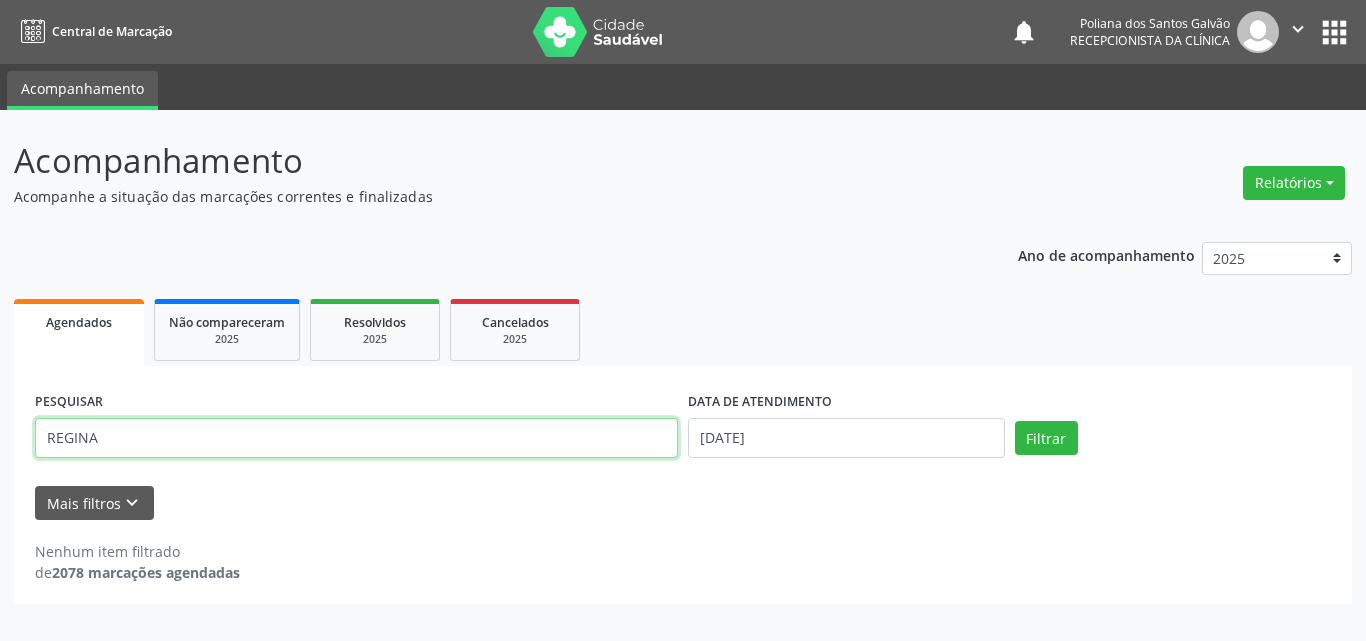 type on "REGINA" 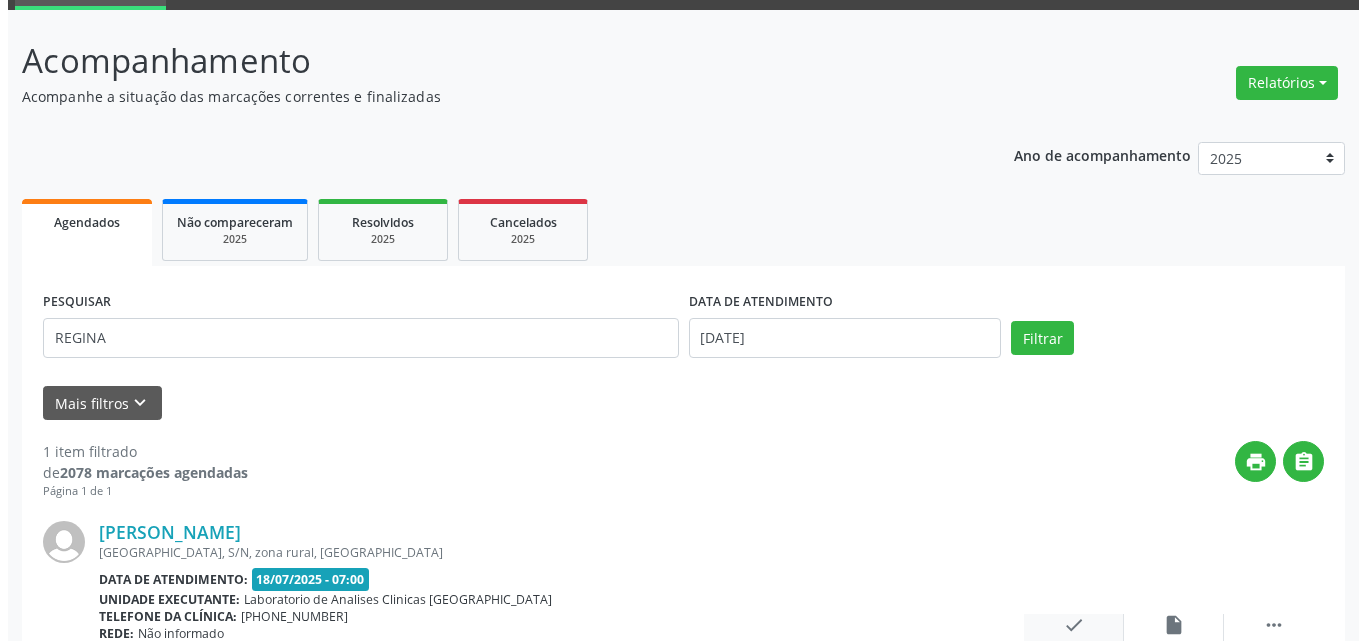 scroll, scrollTop: 264, scrollLeft: 0, axis: vertical 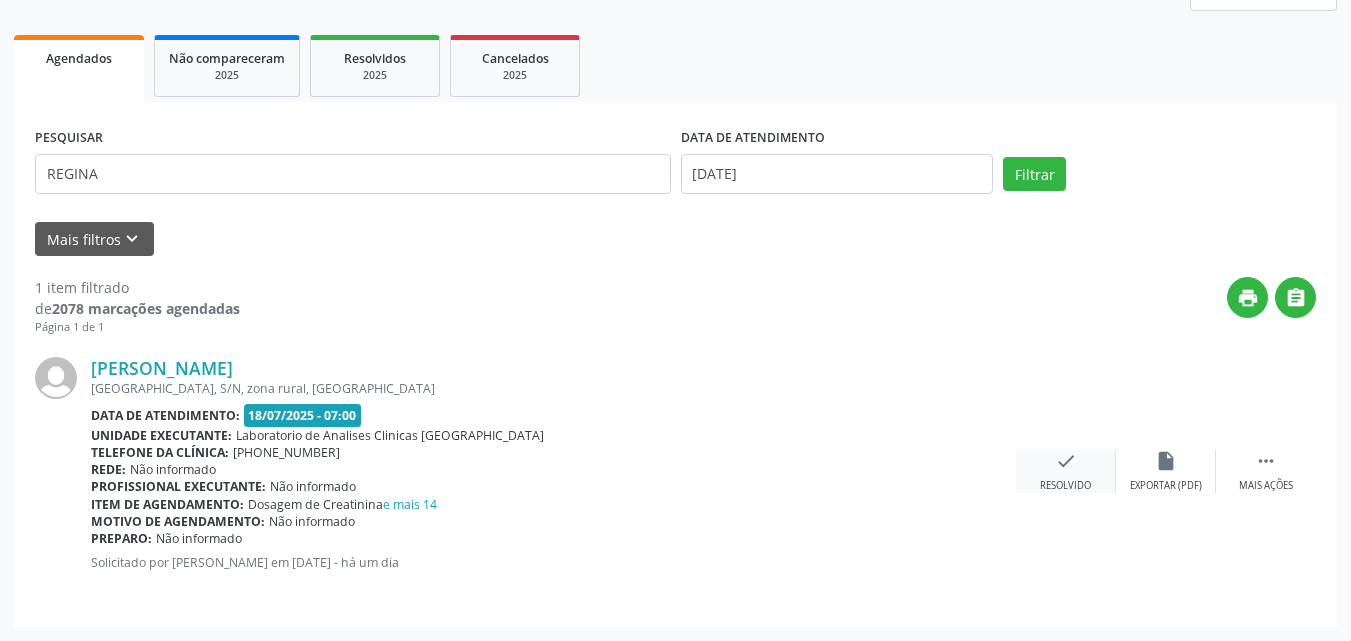 click on "Resolvido" at bounding box center [1065, 486] 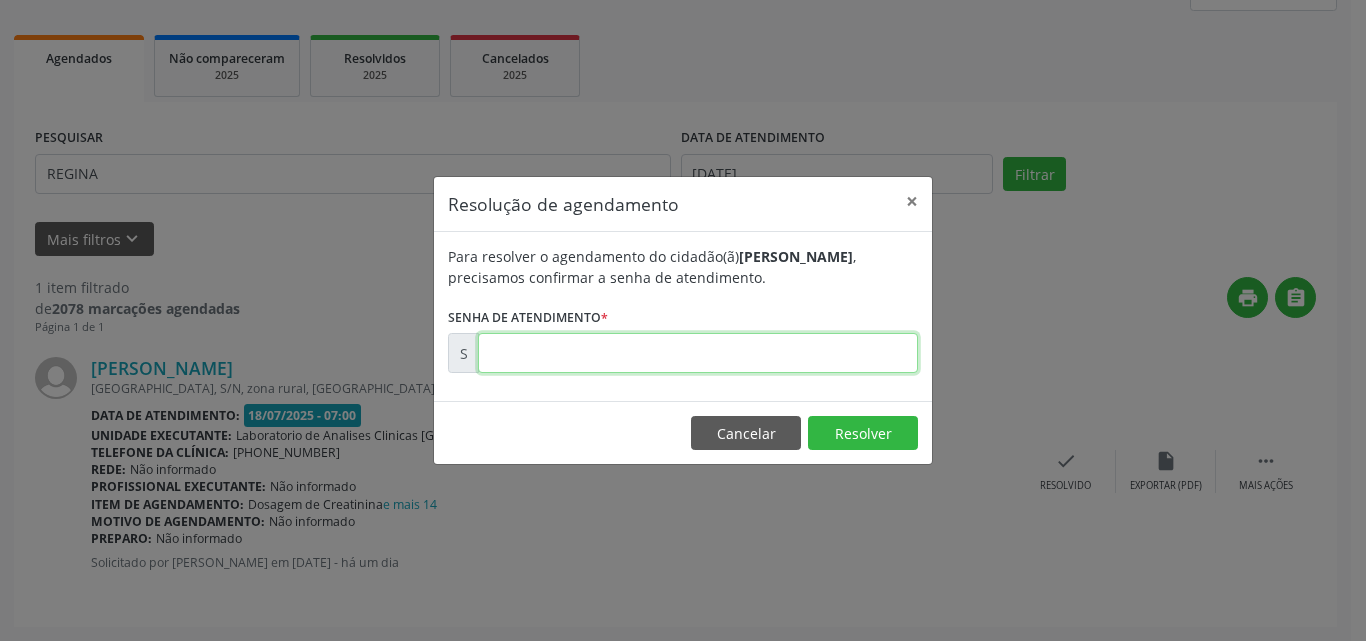 click at bounding box center [698, 353] 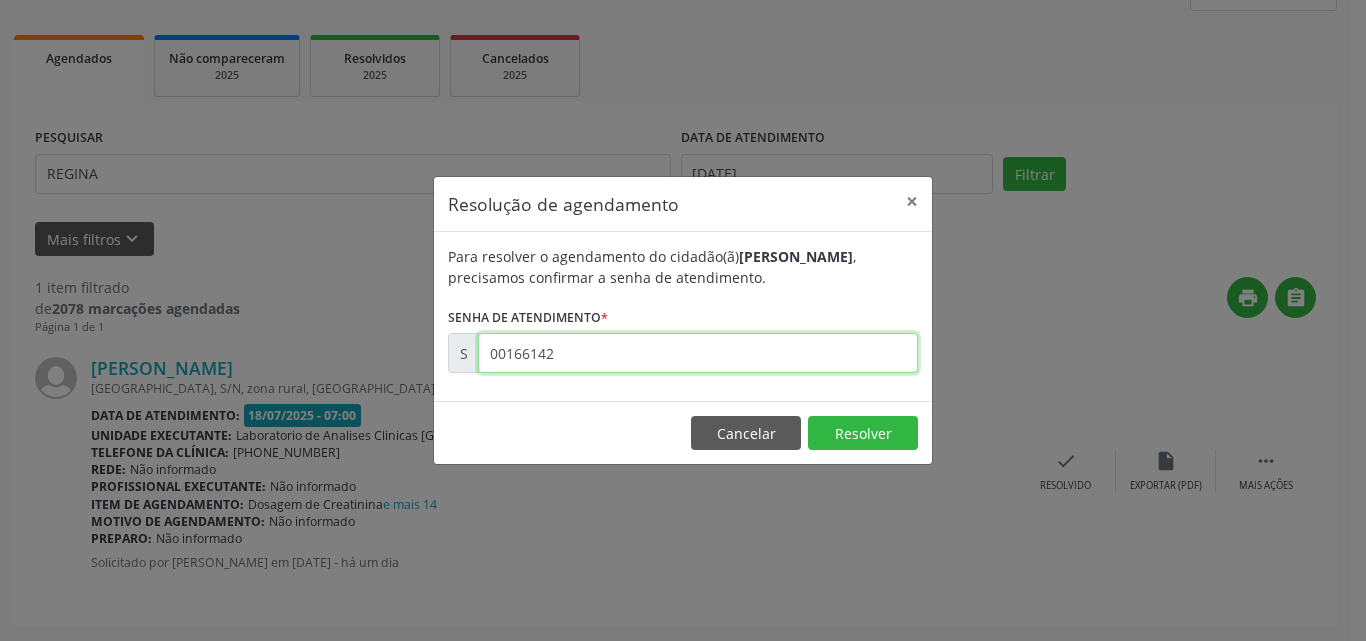 type on "00166142" 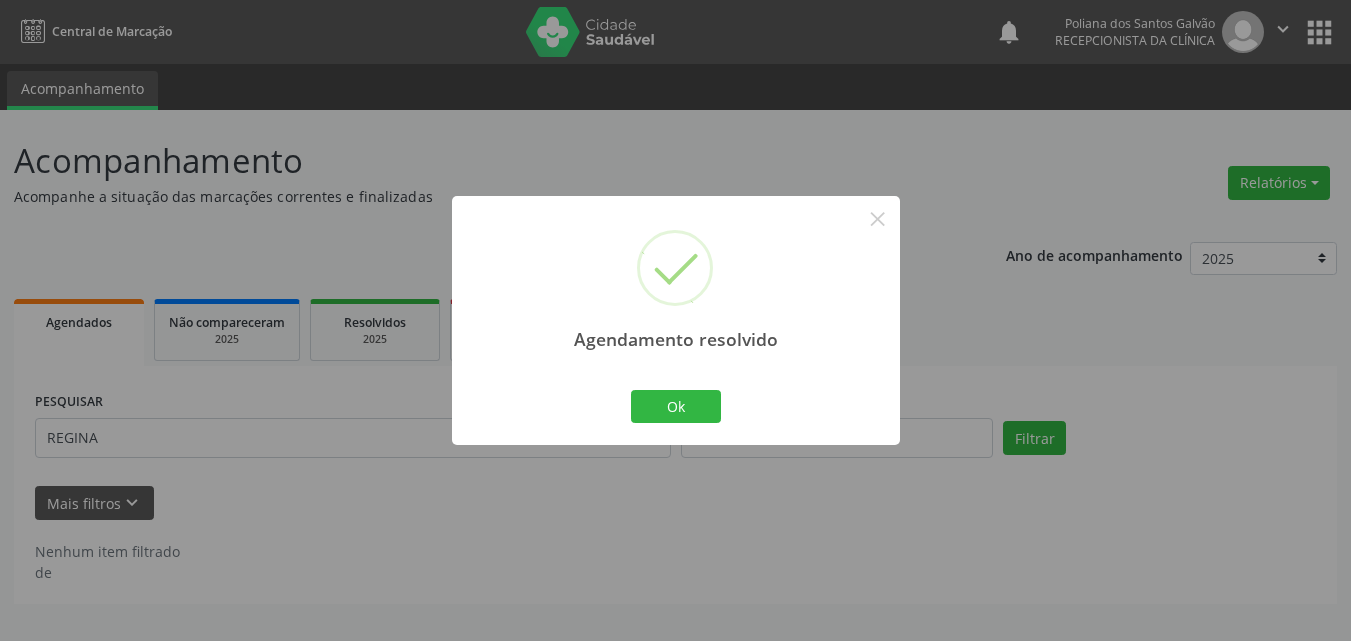 scroll, scrollTop: 0, scrollLeft: 0, axis: both 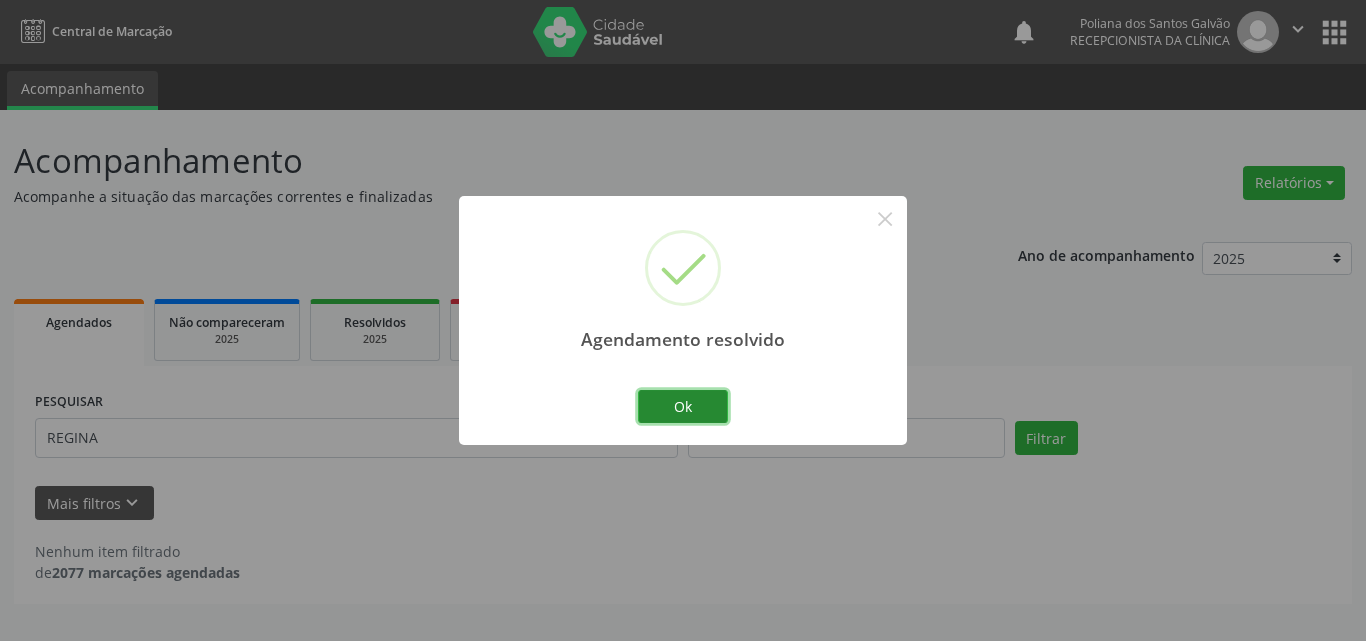 click on "Ok" at bounding box center (683, 407) 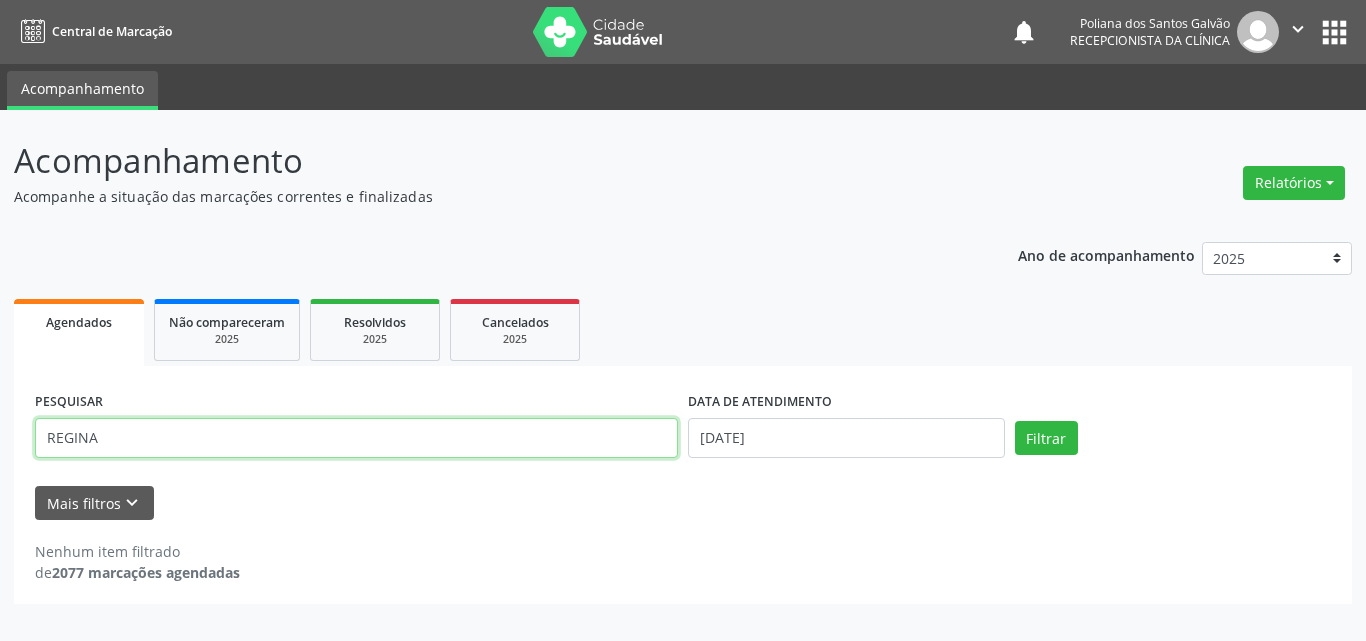 drag, startPoint x: 552, startPoint y: 451, endPoint x: 72, endPoint y: 466, distance: 480.2343 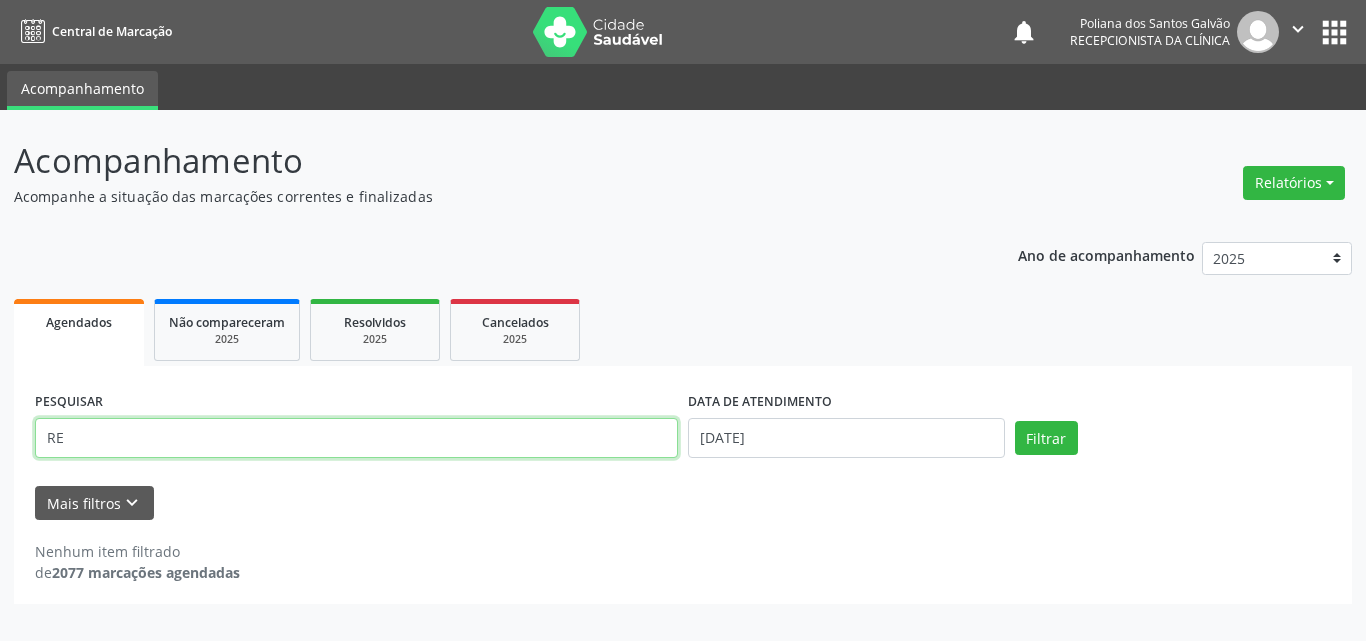 type on "R" 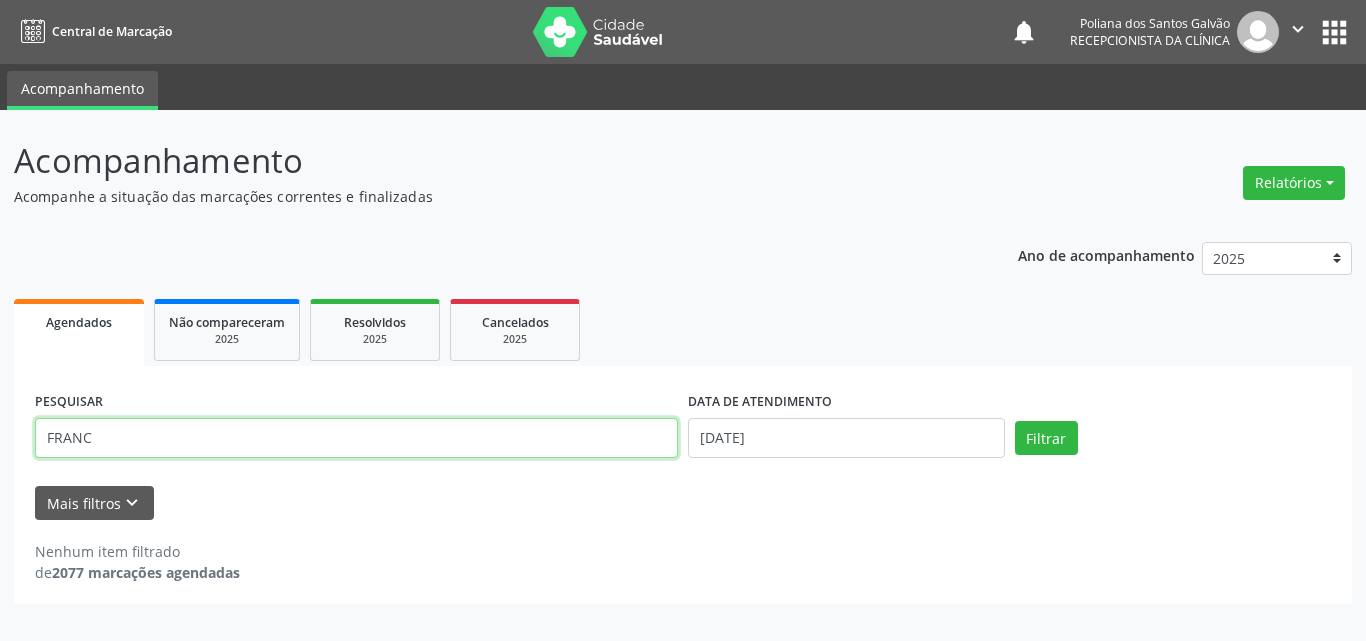 type on "FRANC" 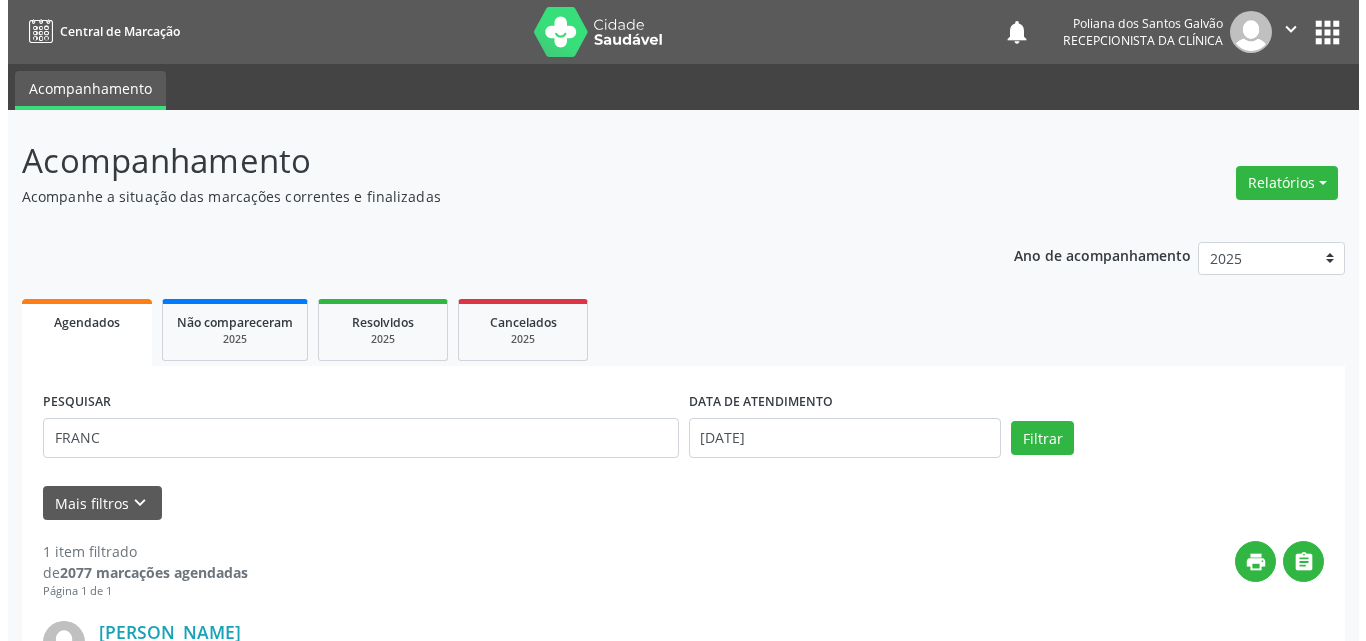 scroll, scrollTop: 264, scrollLeft: 0, axis: vertical 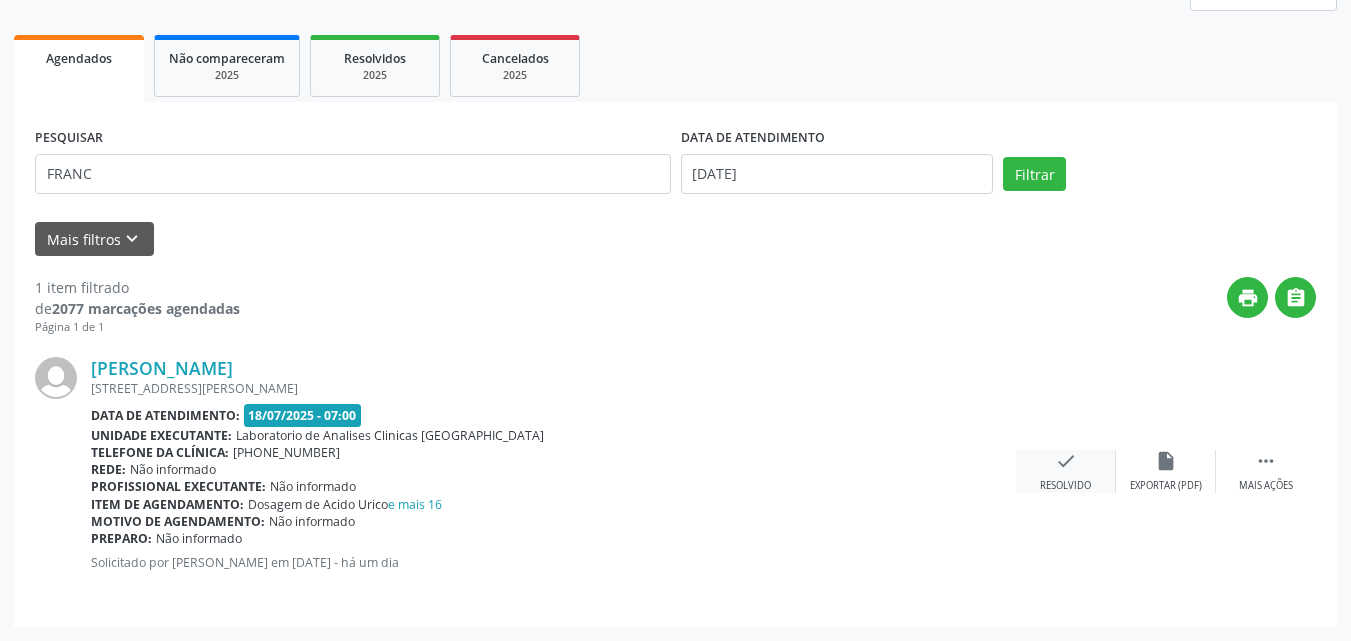 click on "check" at bounding box center [1066, 461] 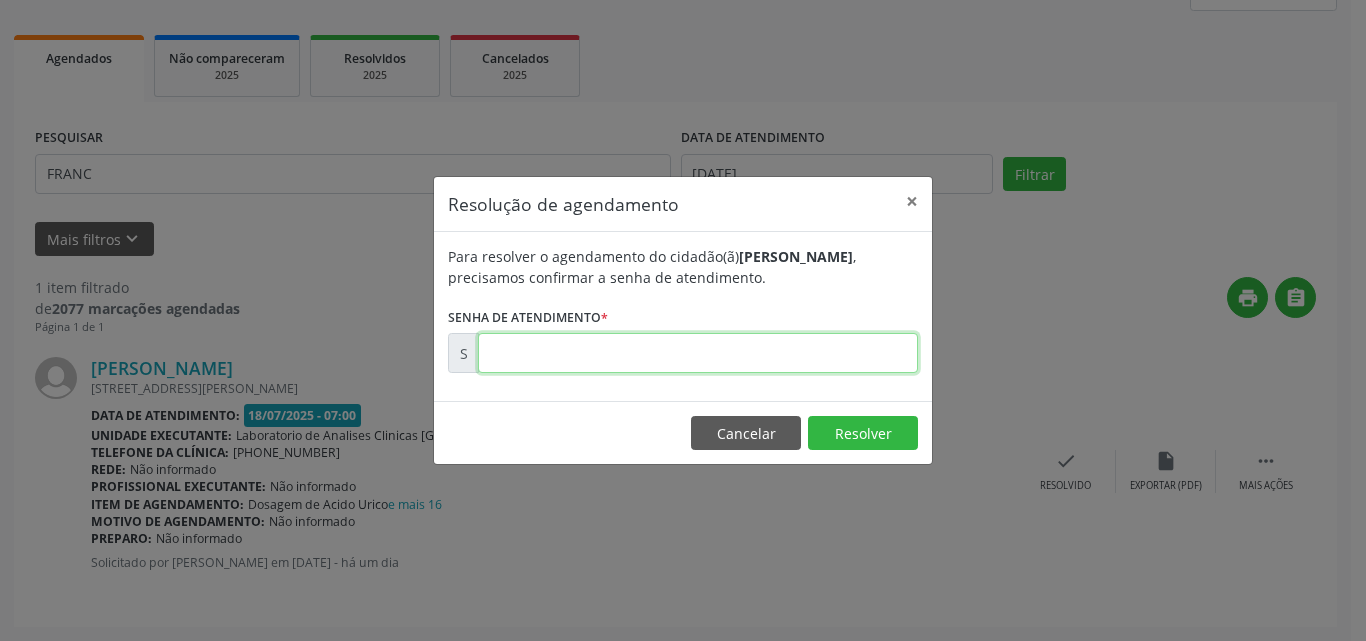 click at bounding box center [698, 353] 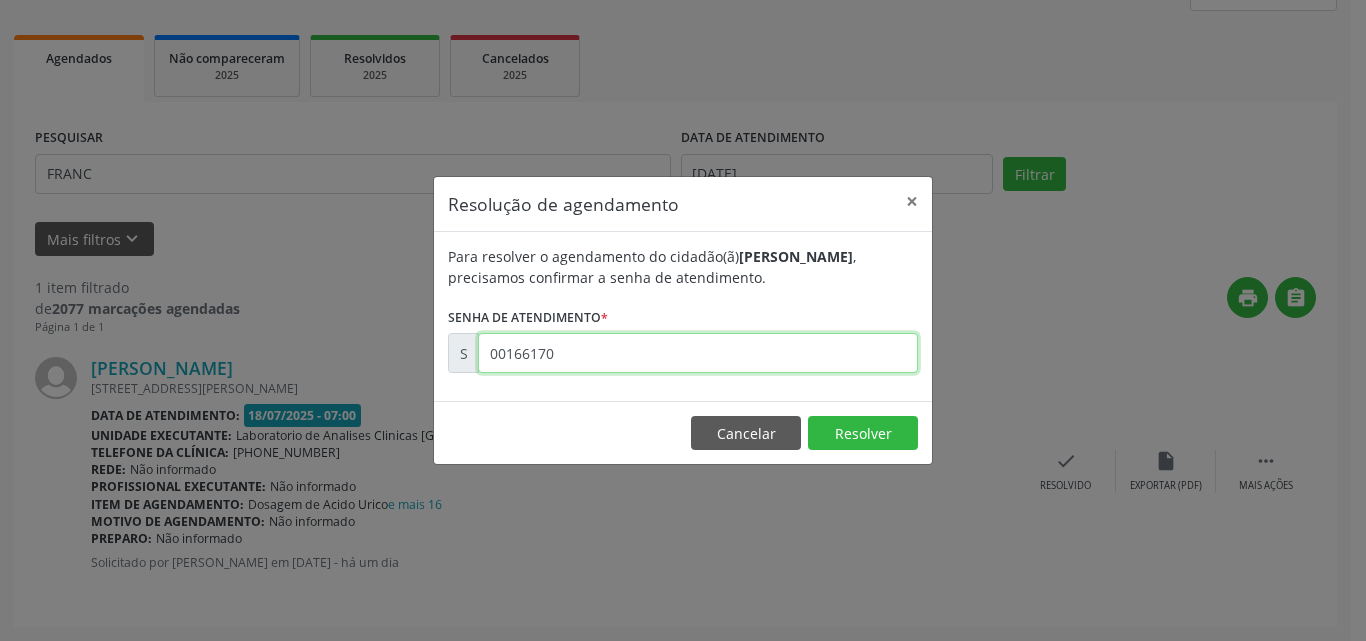 type on "00166170" 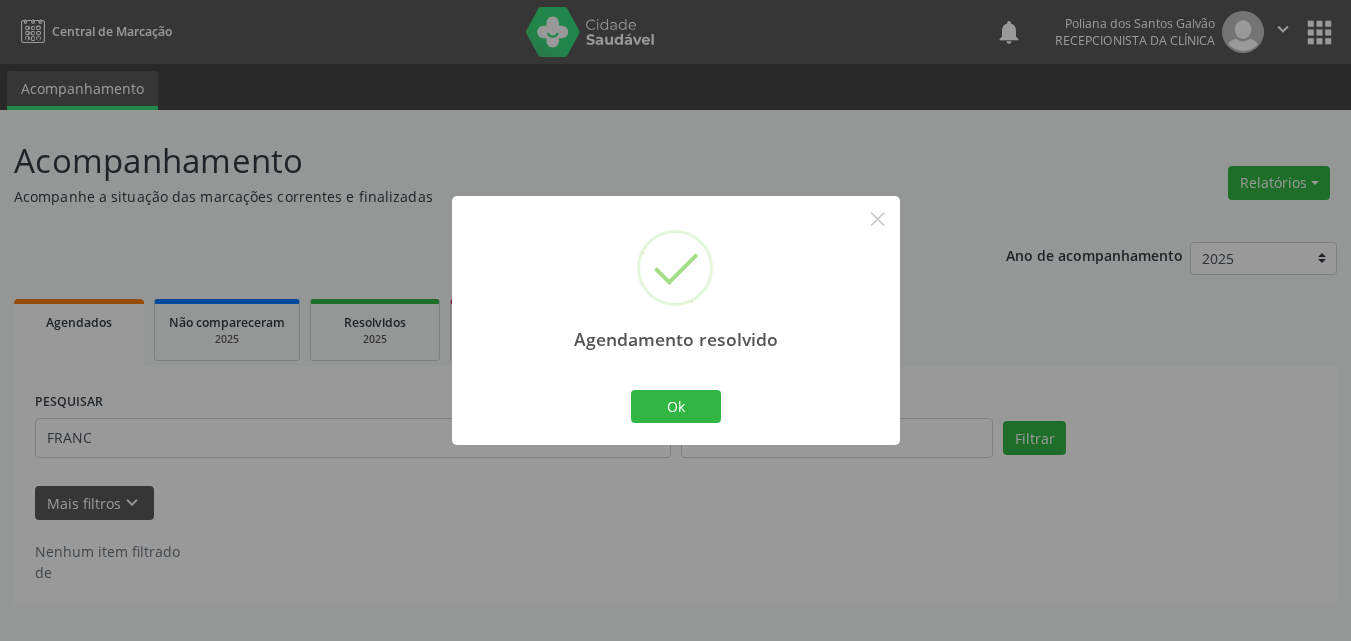 scroll, scrollTop: 0, scrollLeft: 0, axis: both 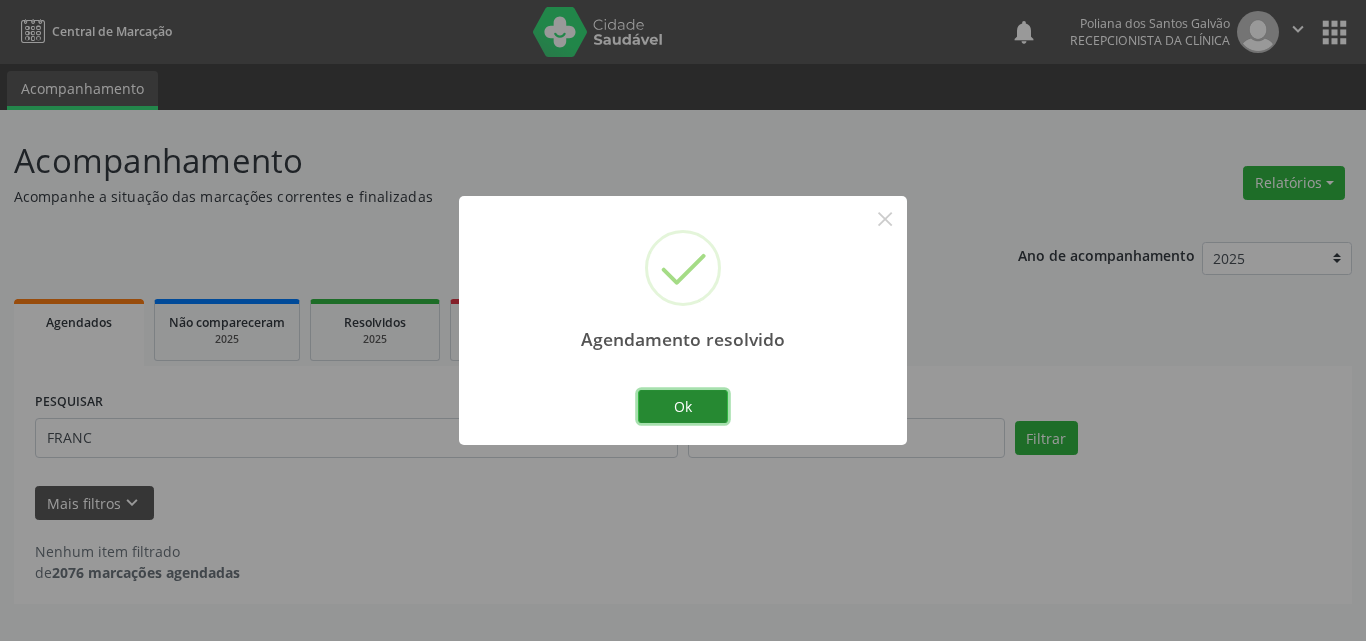 drag, startPoint x: 669, startPoint y: 398, endPoint x: 747, endPoint y: 500, distance: 128.40561 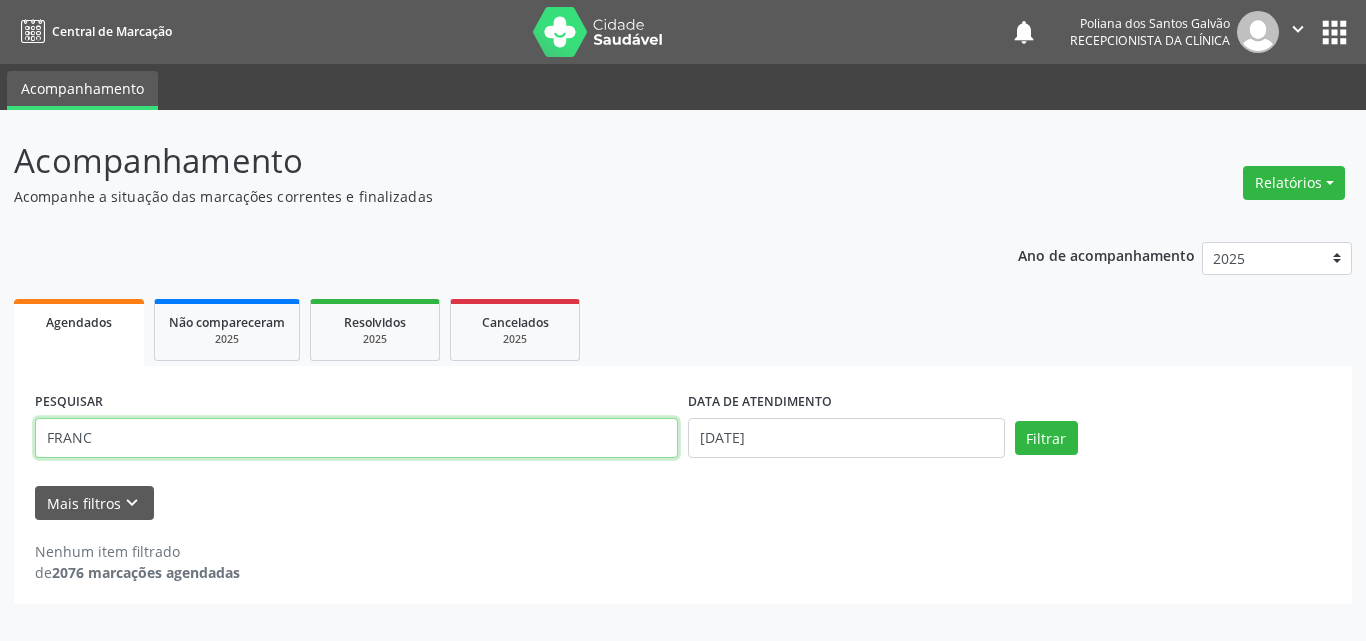 drag, startPoint x: 202, startPoint y: 431, endPoint x: 0, endPoint y: 24, distance: 454.371 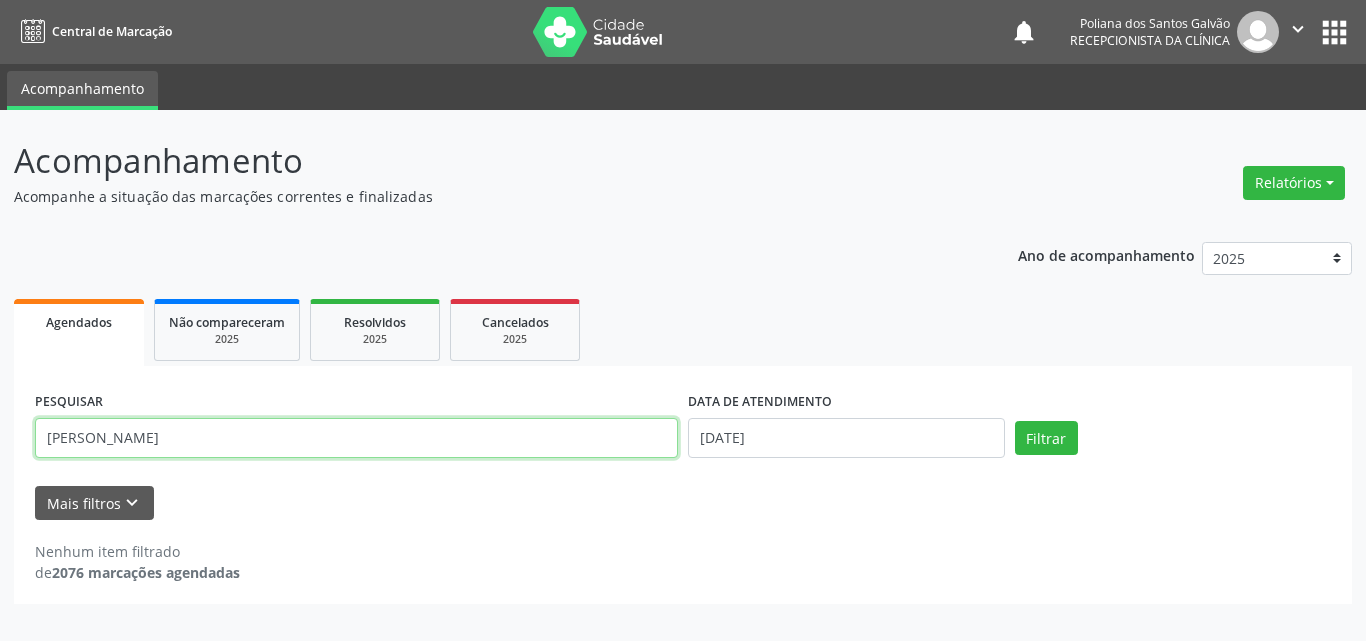 type on "[PERSON_NAME]" 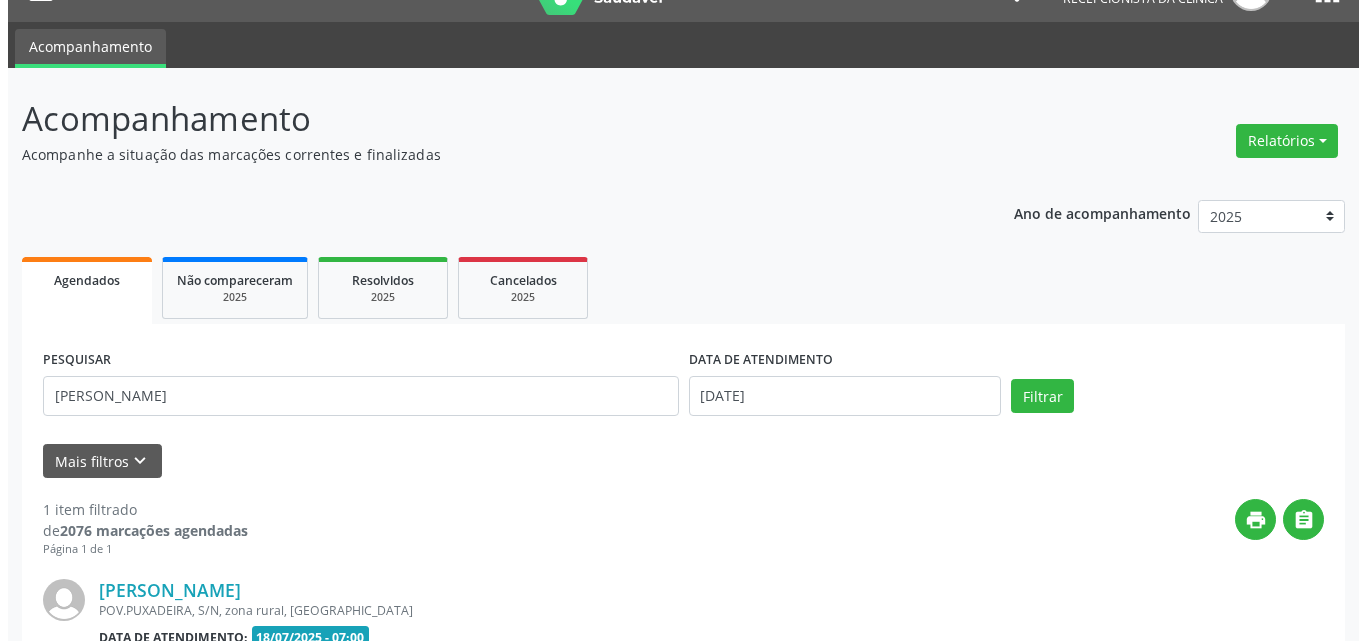 scroll, scrollTop: 264, scrollLeft: 0, axis: vertical 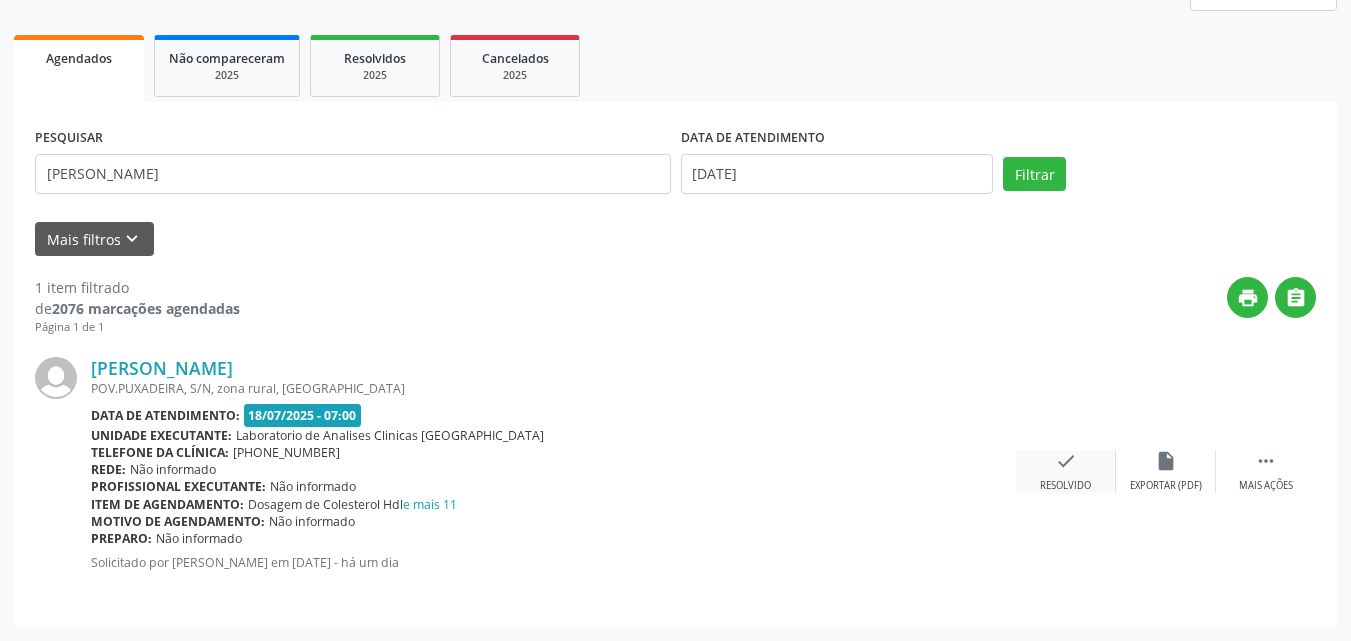click on "check
Resolvido" at bounding box center (1066, 471) 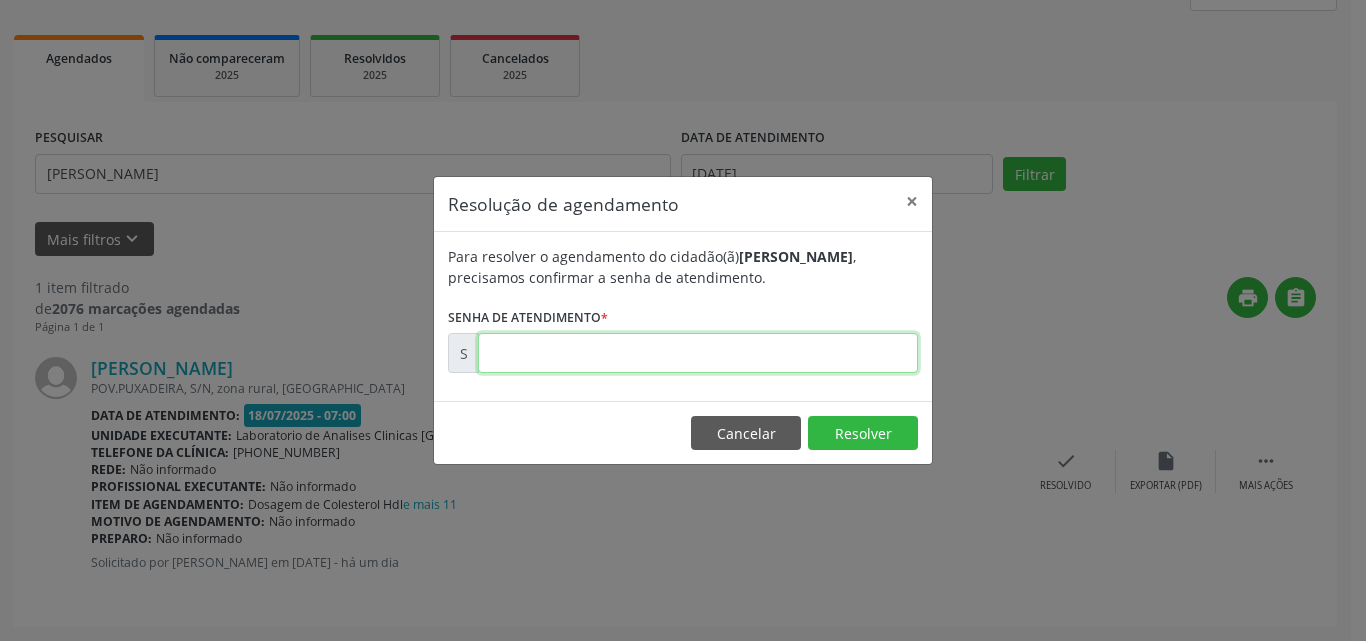click at bounding box center [698, 353] 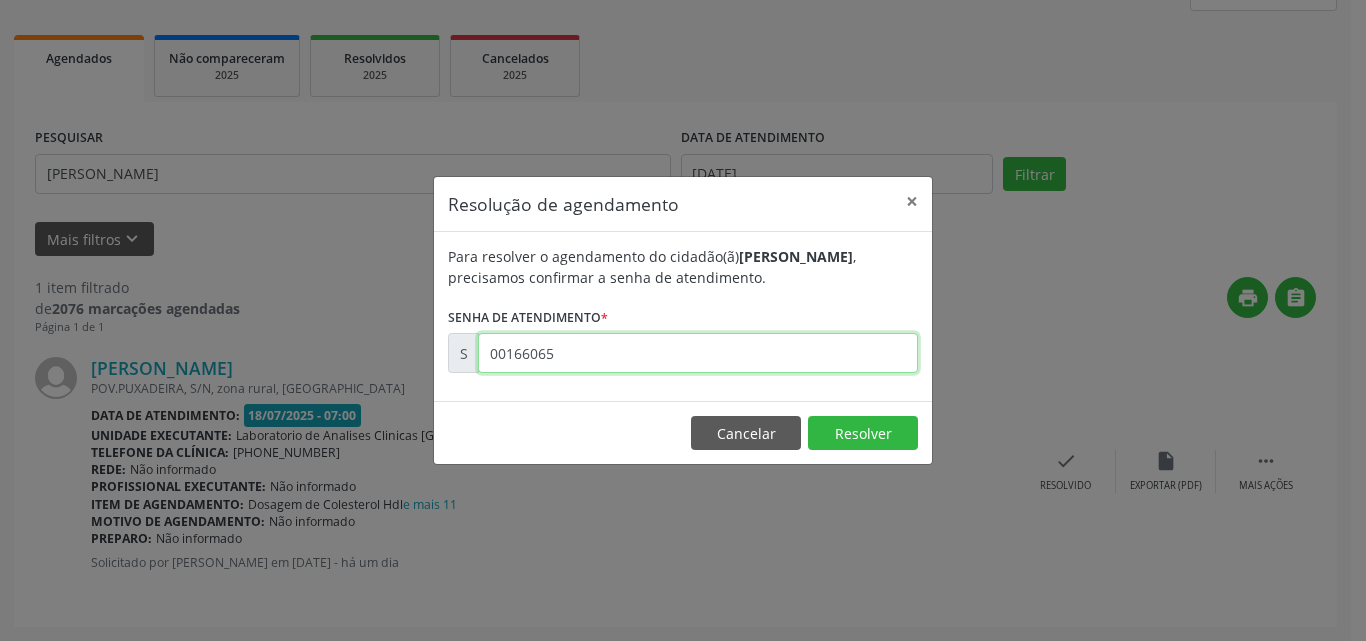 type on "00166065" 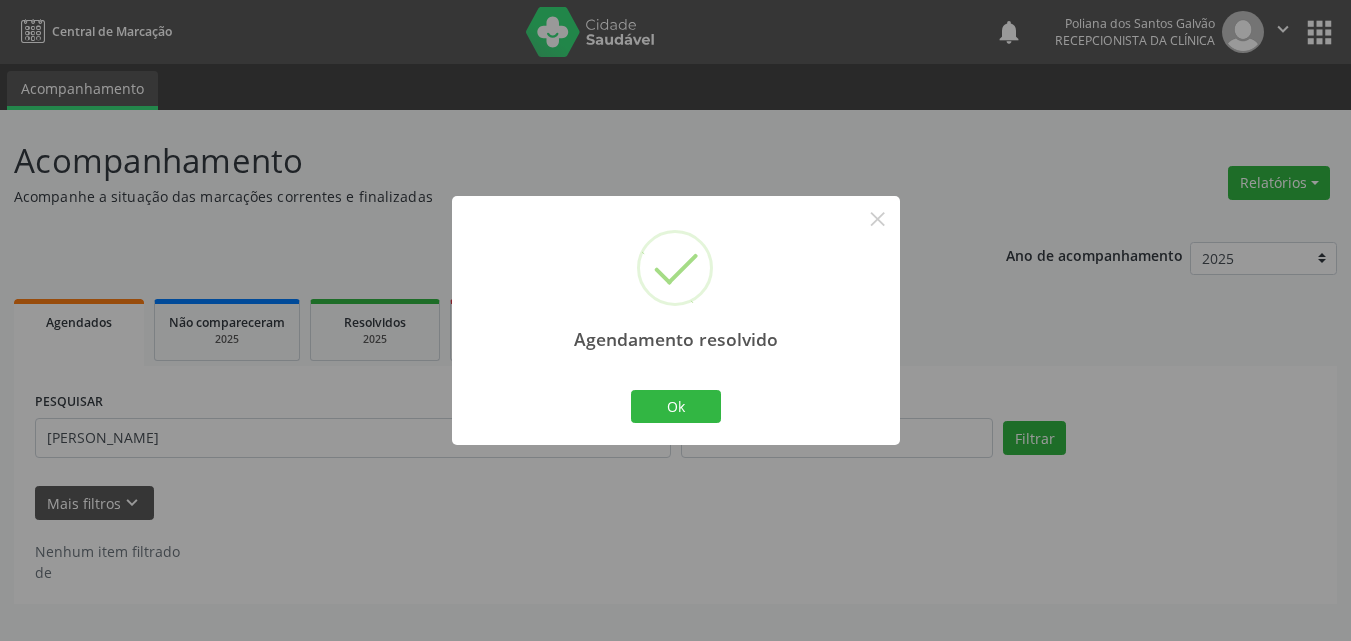 scroll, scrollTop: 0, scrollLeft: 0, axis: both 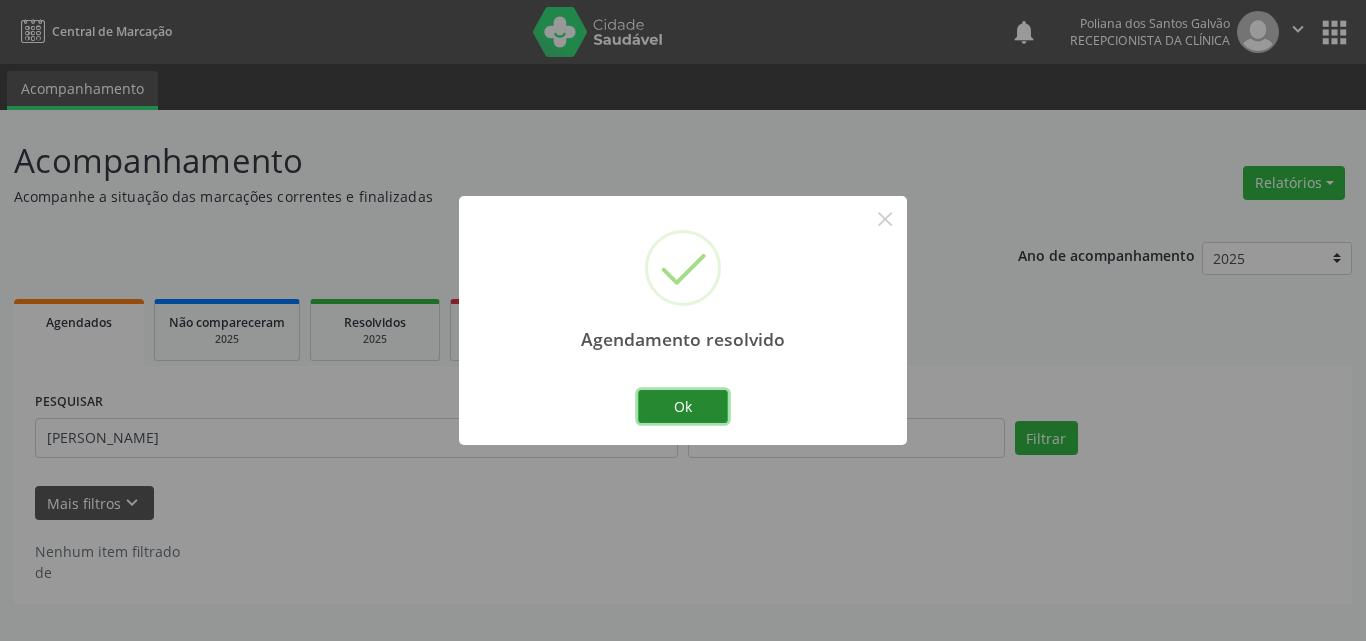 drag, startPoint x: 677, startPoint y: 408, endPoint x: 565, endPoint y: 437, distance: 115.69356 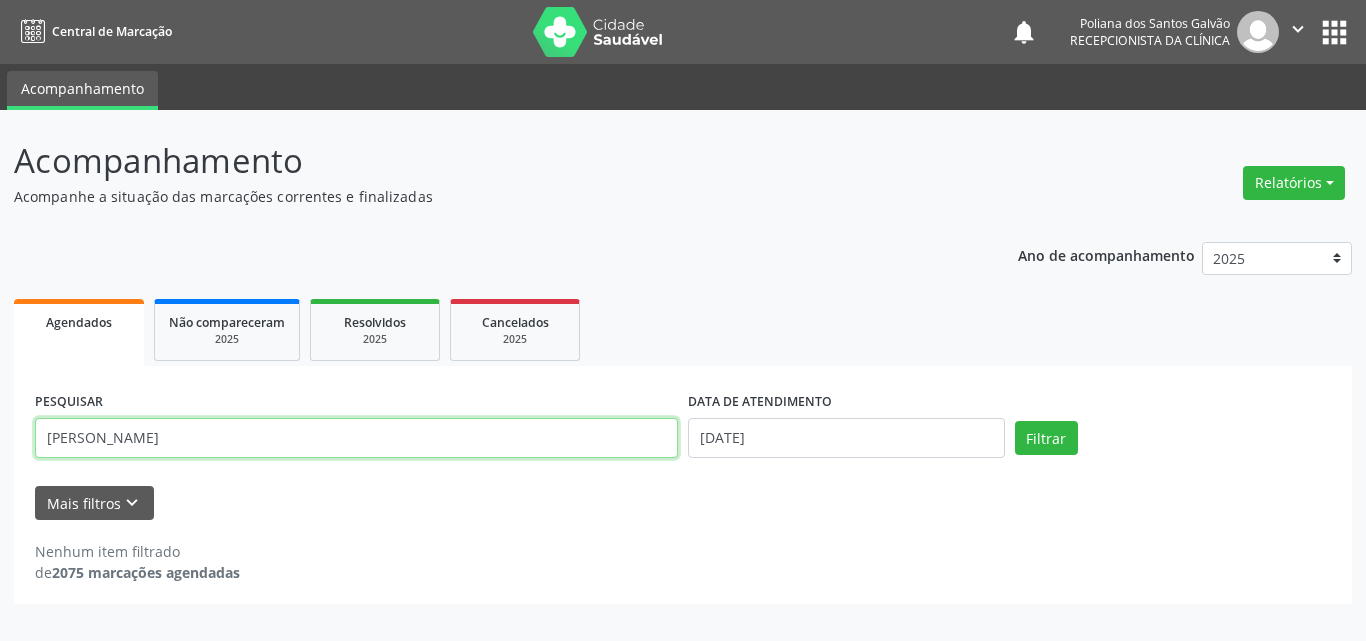 drag, startPoint x: 565, startPoint y: 437, endPoint x: 0, endPoint y: 303, distance: 580.6729 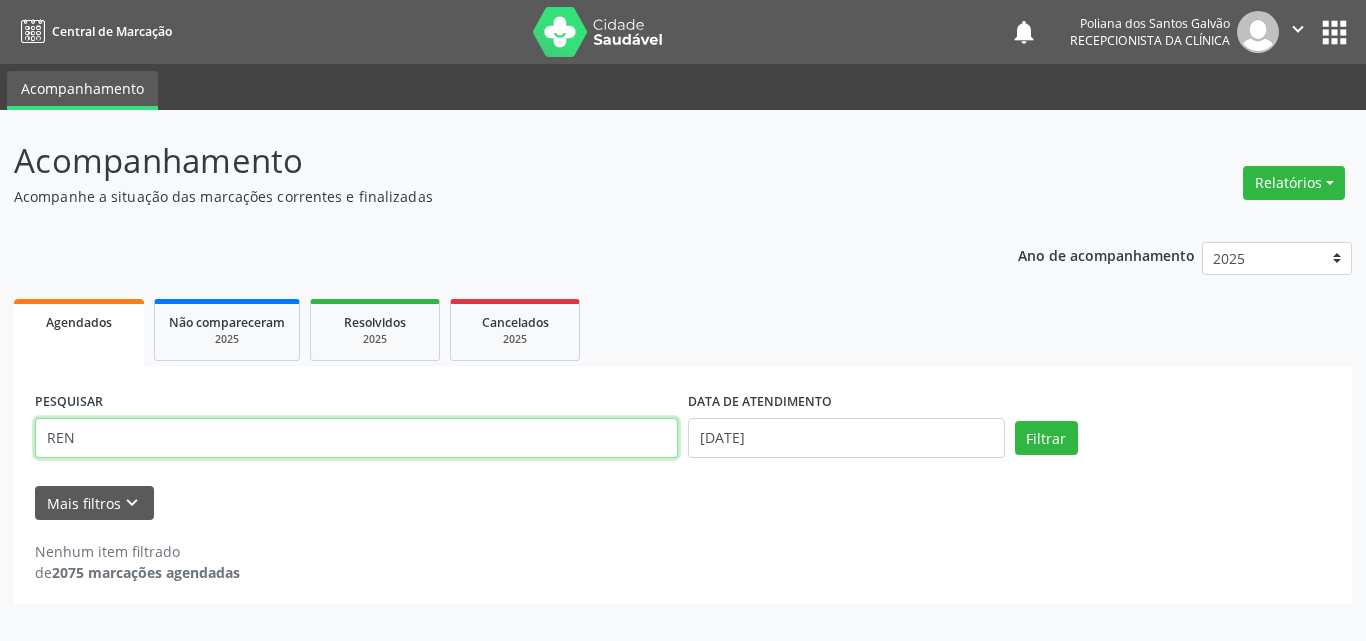 type on "REN" 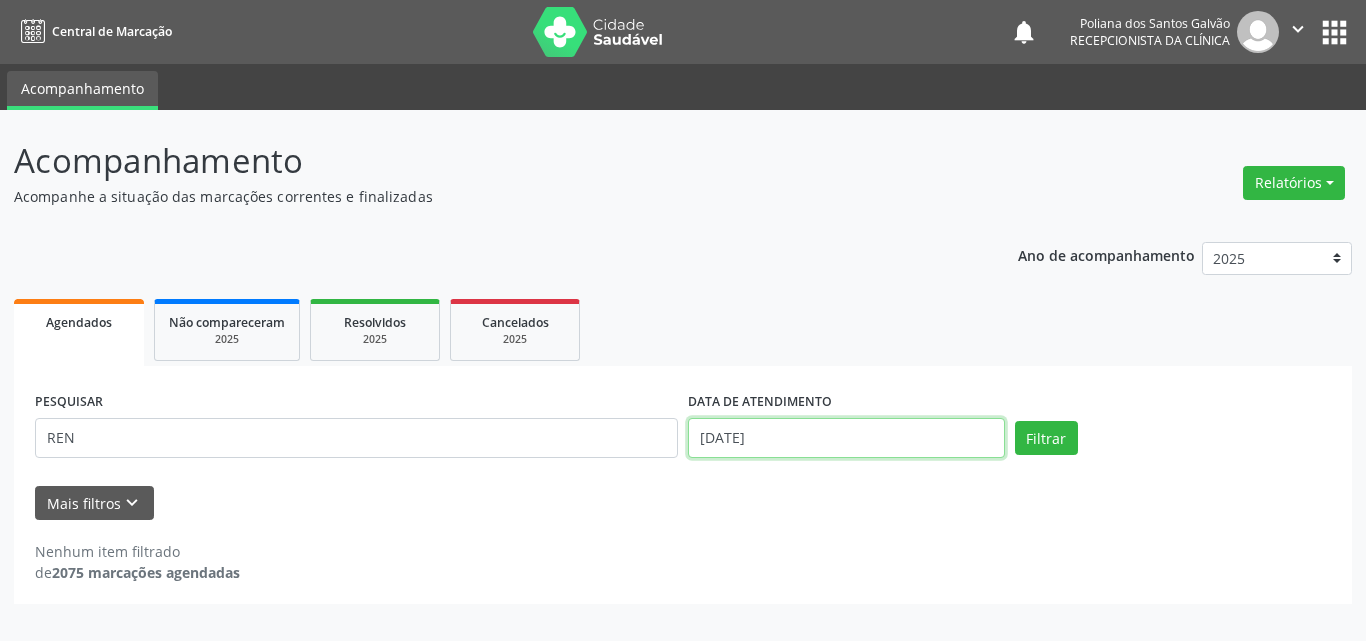 click on "[DATE]" at bounding box center (846, 438) 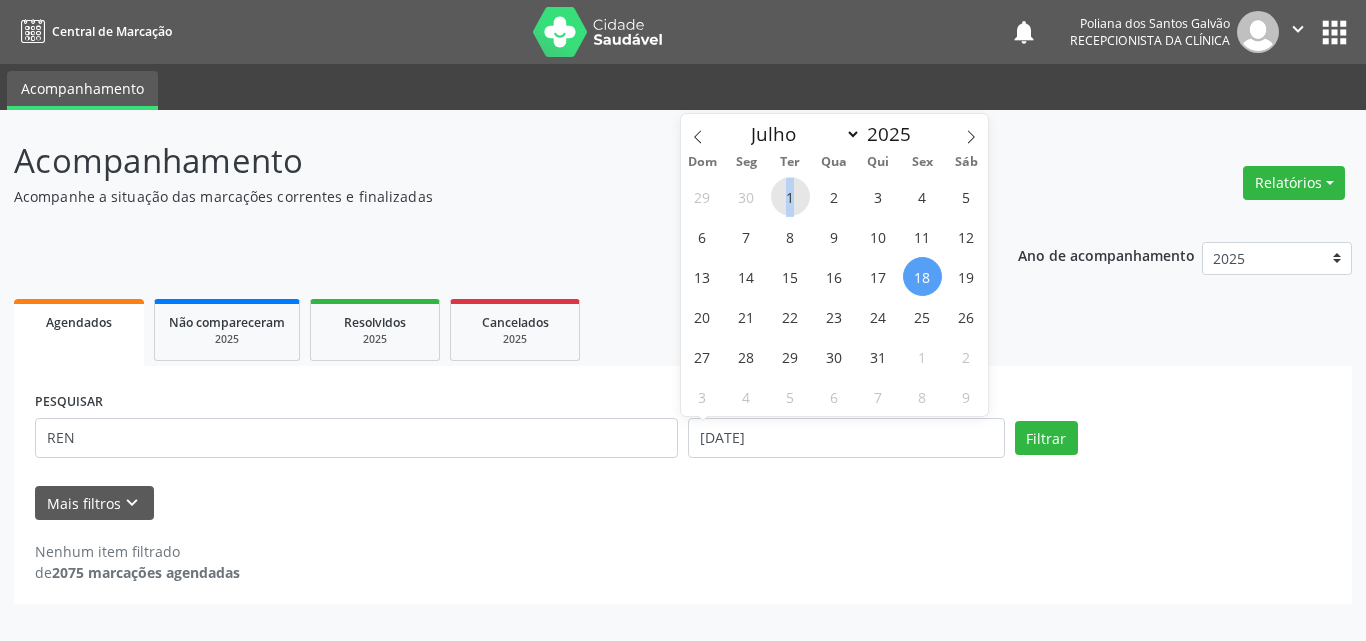click on "1" at bounding box center (790, 196) 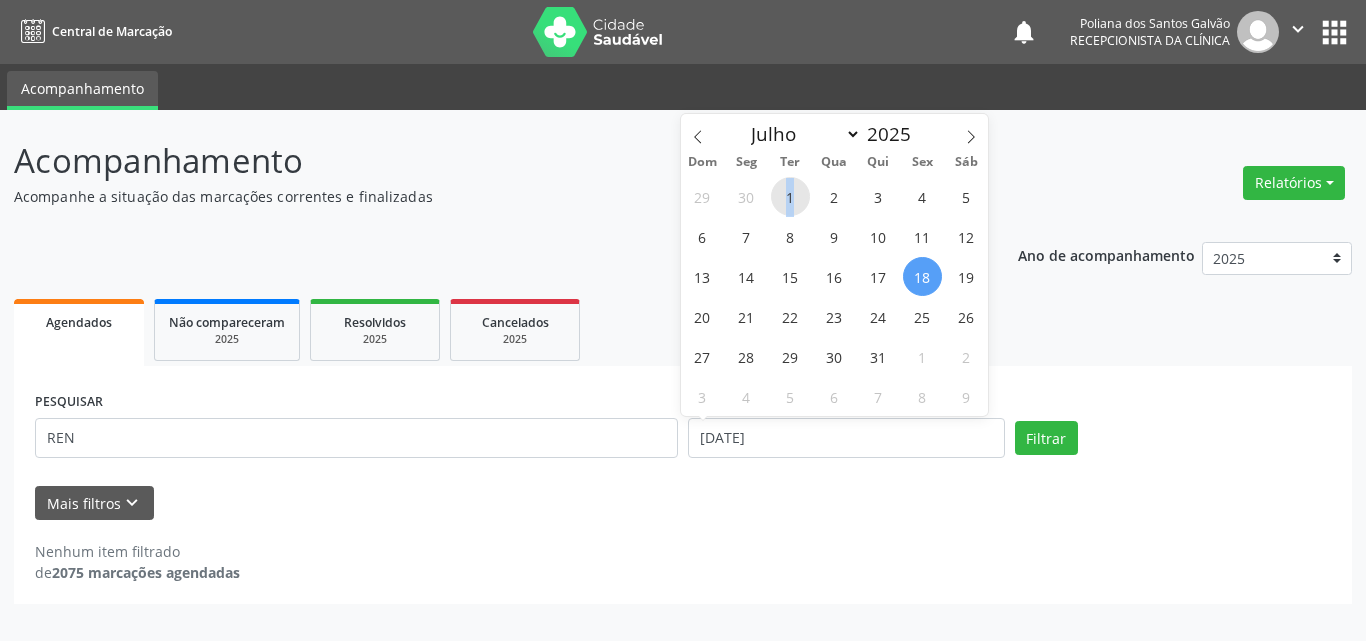 type on "[DATE]" 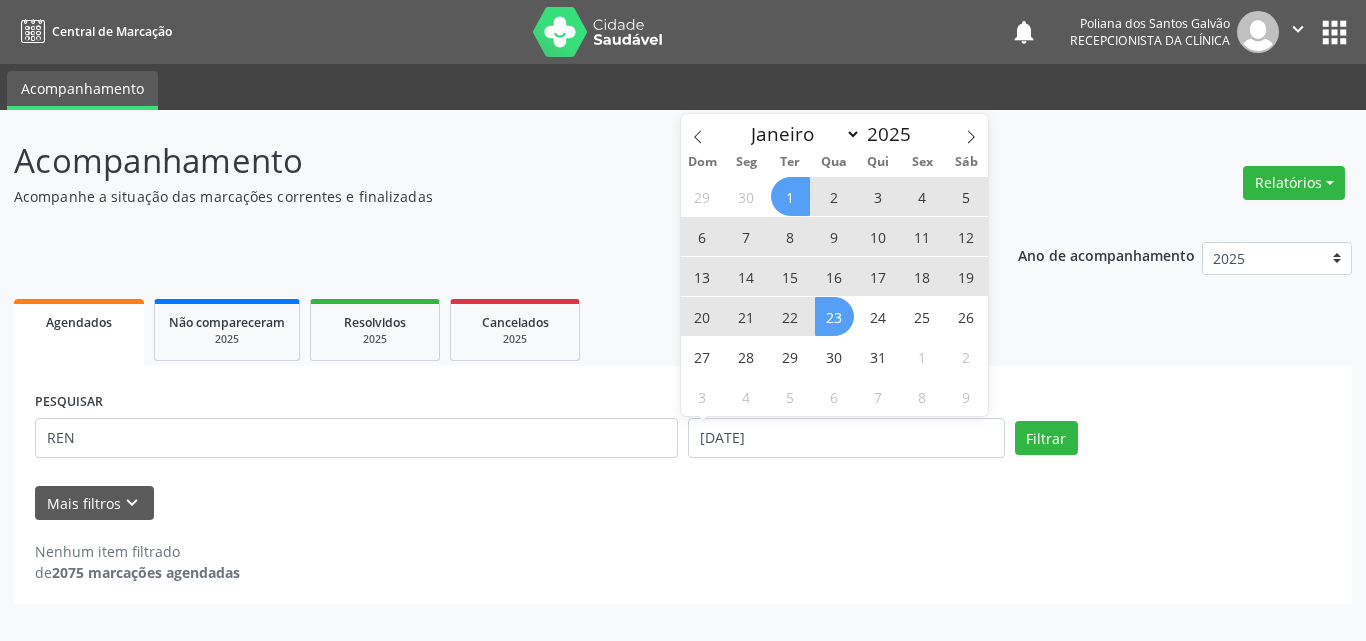 click on "23" at bounding box center (834, 316) 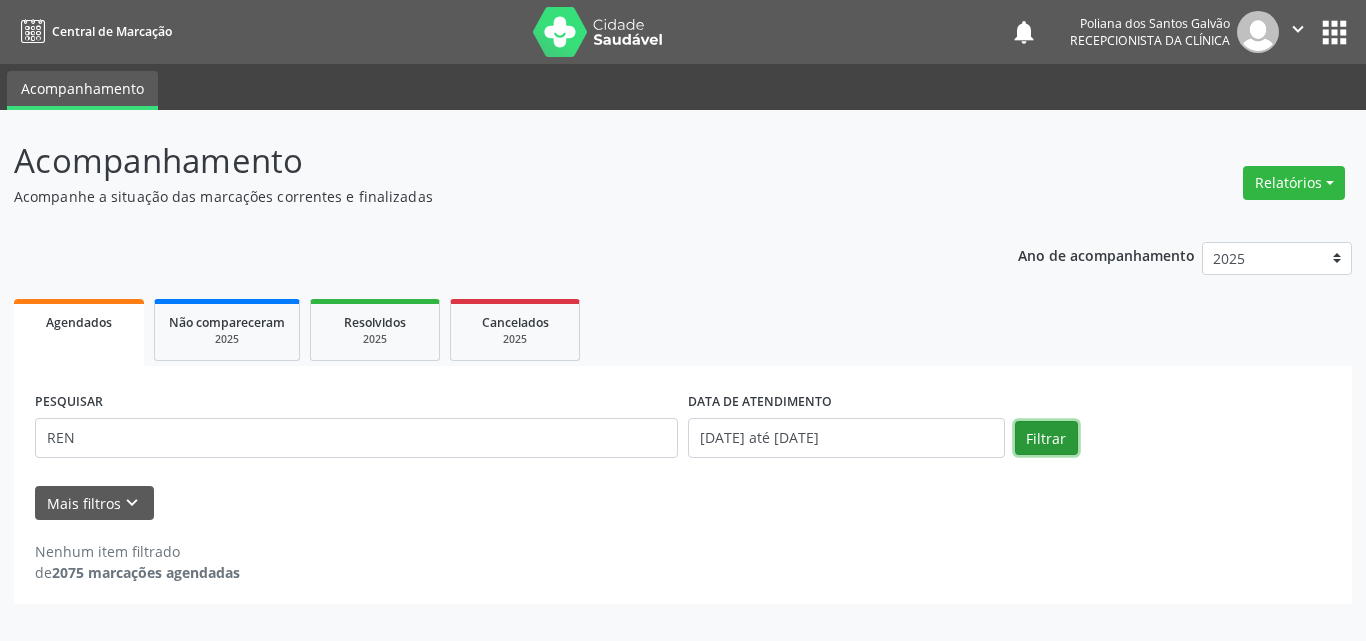 click on "Filtrar" at bounding box center (1046, 438) 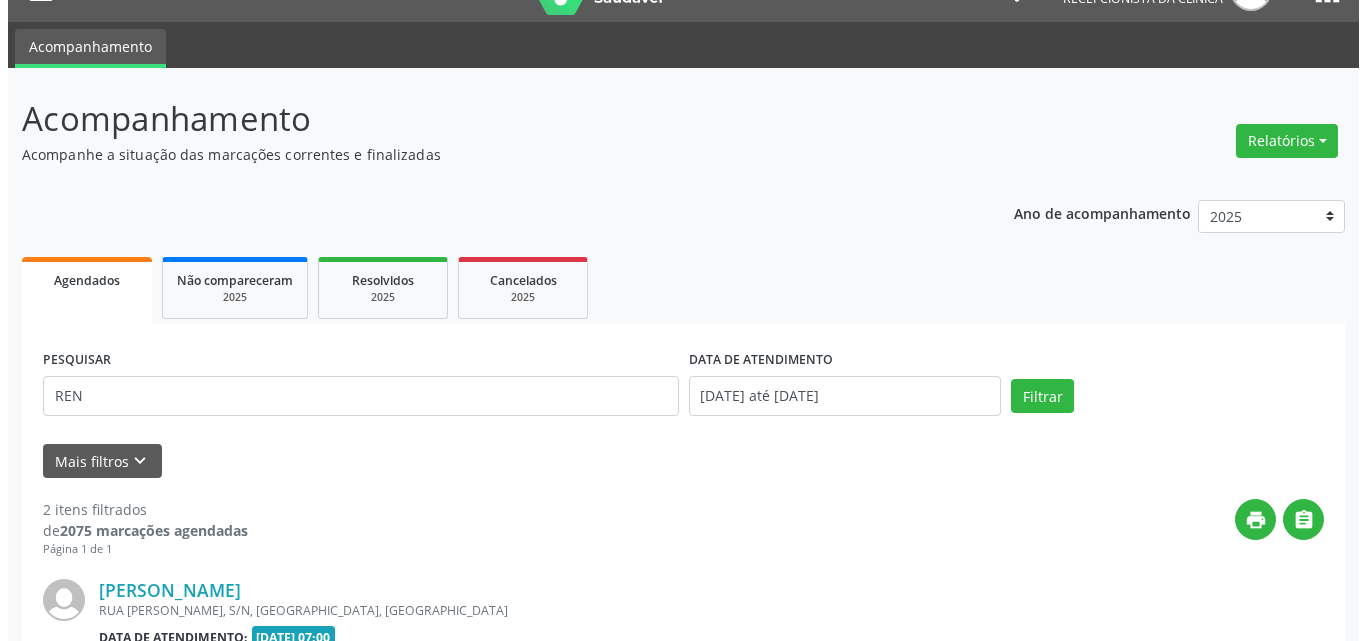 scroll, scrollTop: 535, scrollLeft: 0, axis: vertical 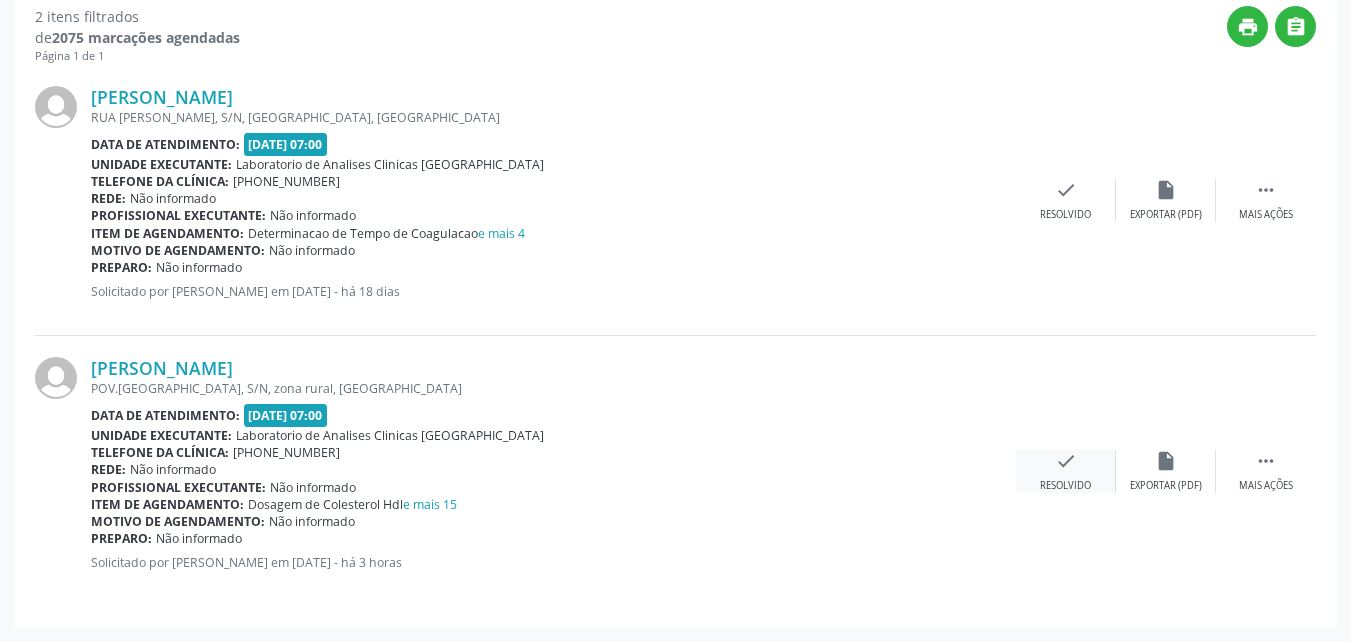 click on "check
Resolvido" at bounding box center [1066, 471] 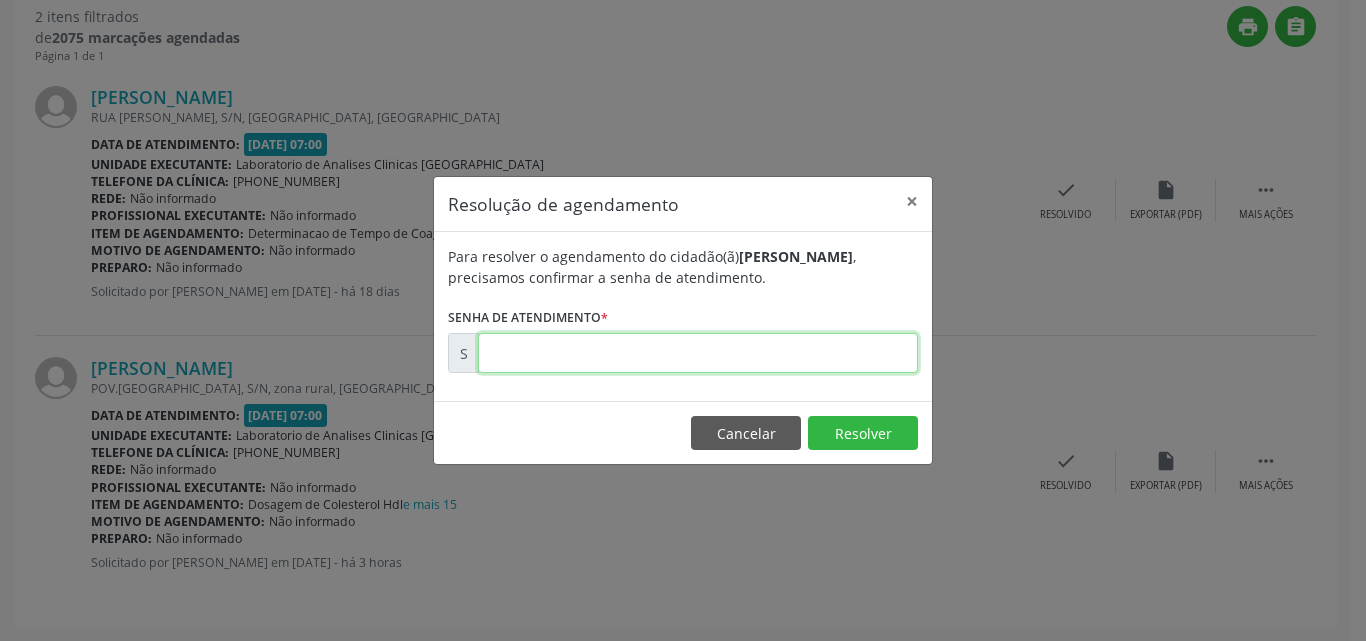 click at bounding box center [698, 353] 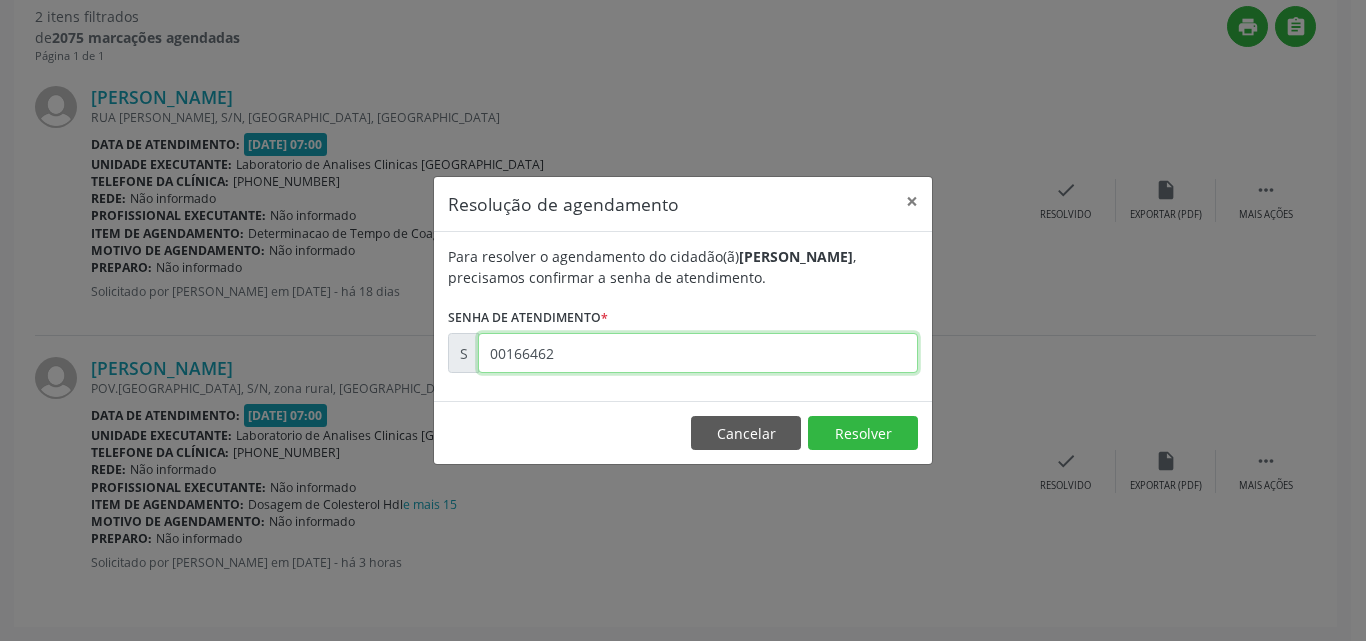 type on "00166462" 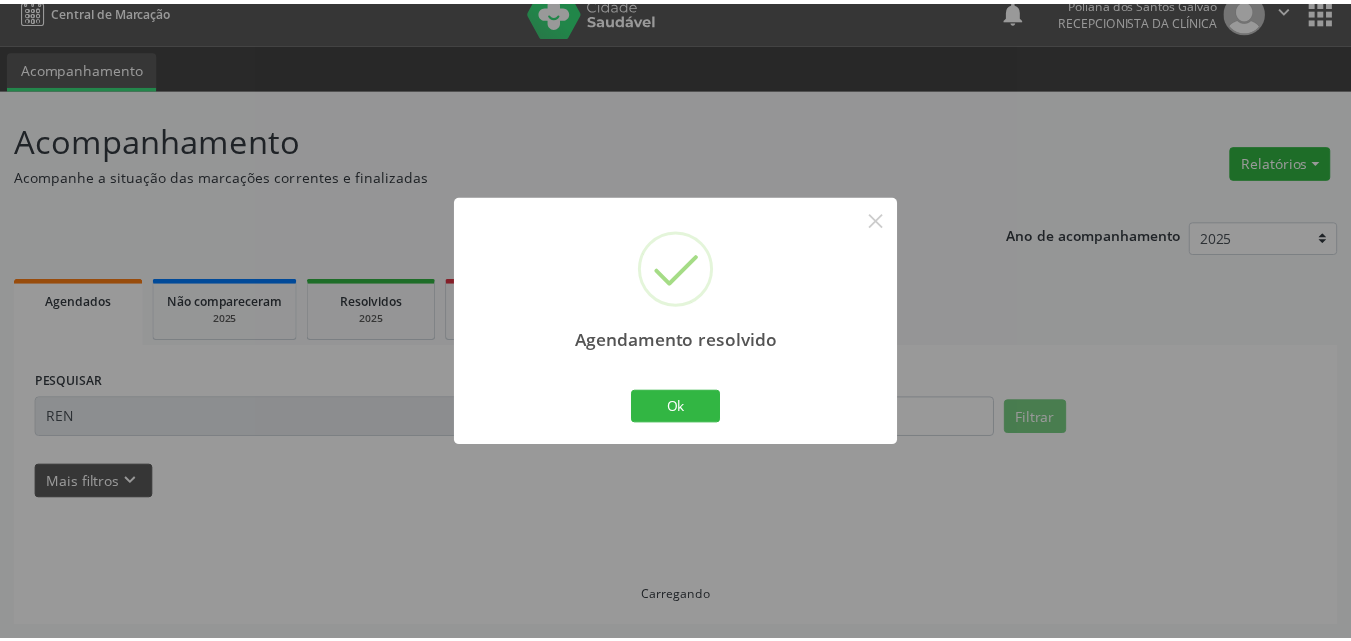 scroll, scrollTop: 21, scrollLeft: 0, axis: vertical 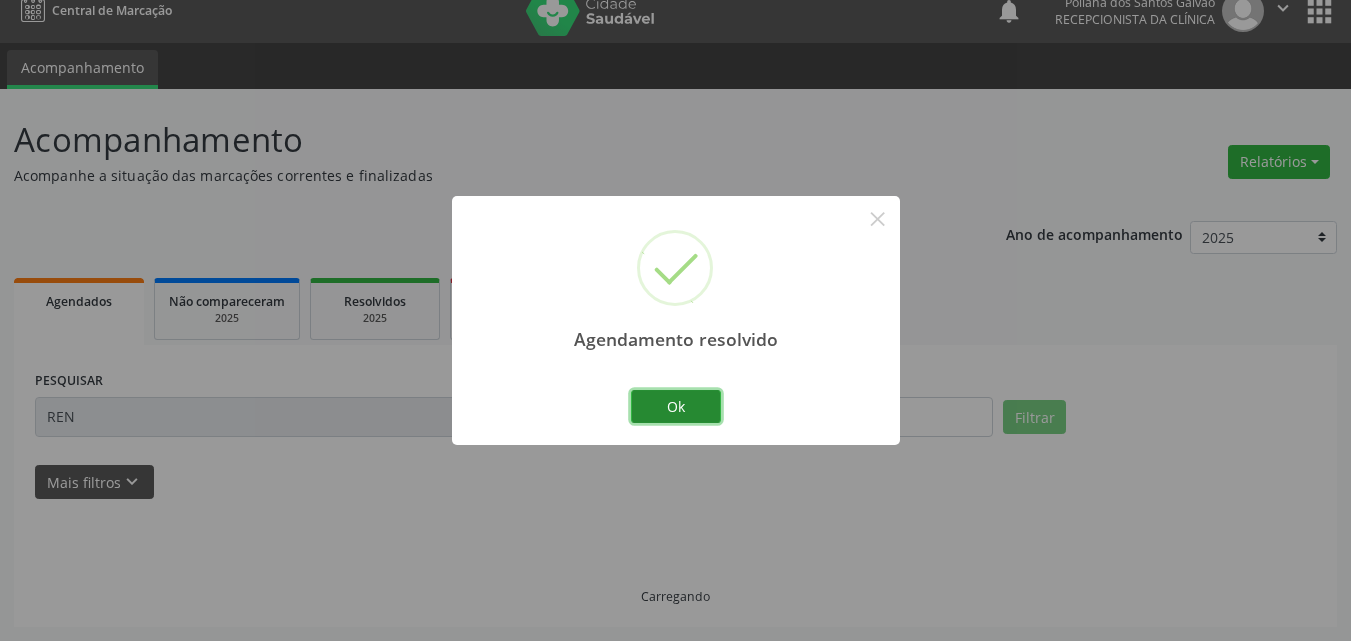 click on "Ok" at bounding box center (676, 407) 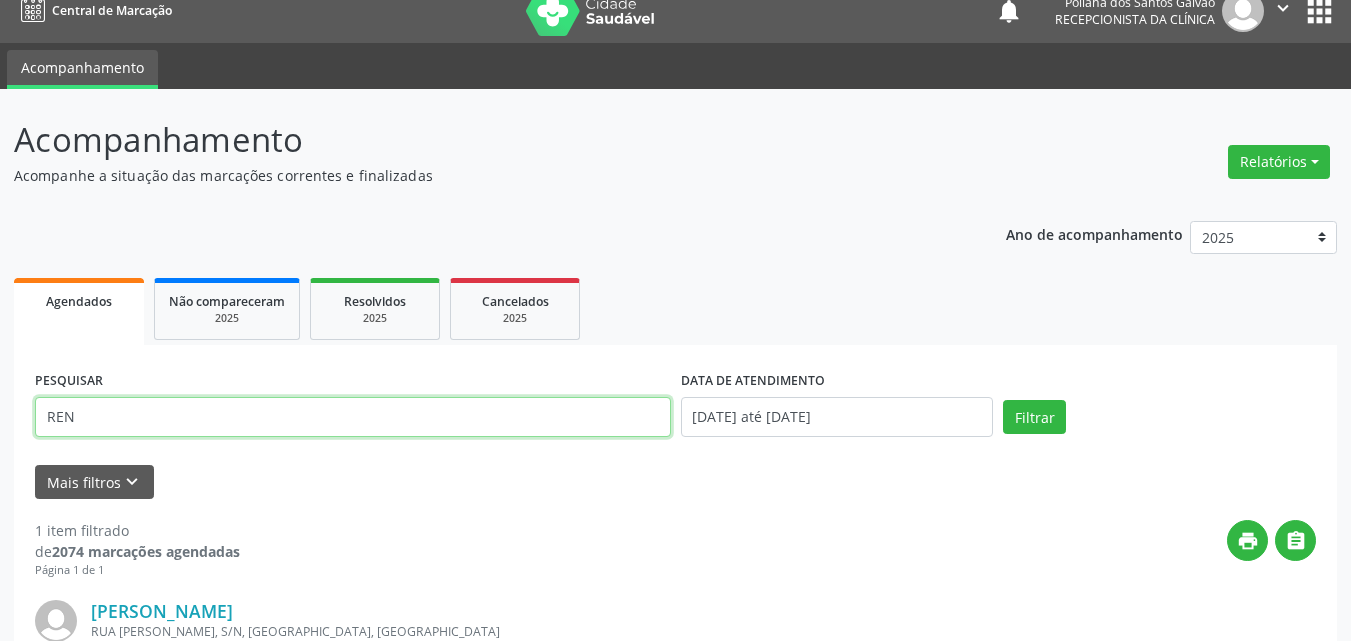 drag, startPoint x: 628, startPoint y: 422, endPoint x: 0, endPoint y: 254, distance: 650.08307 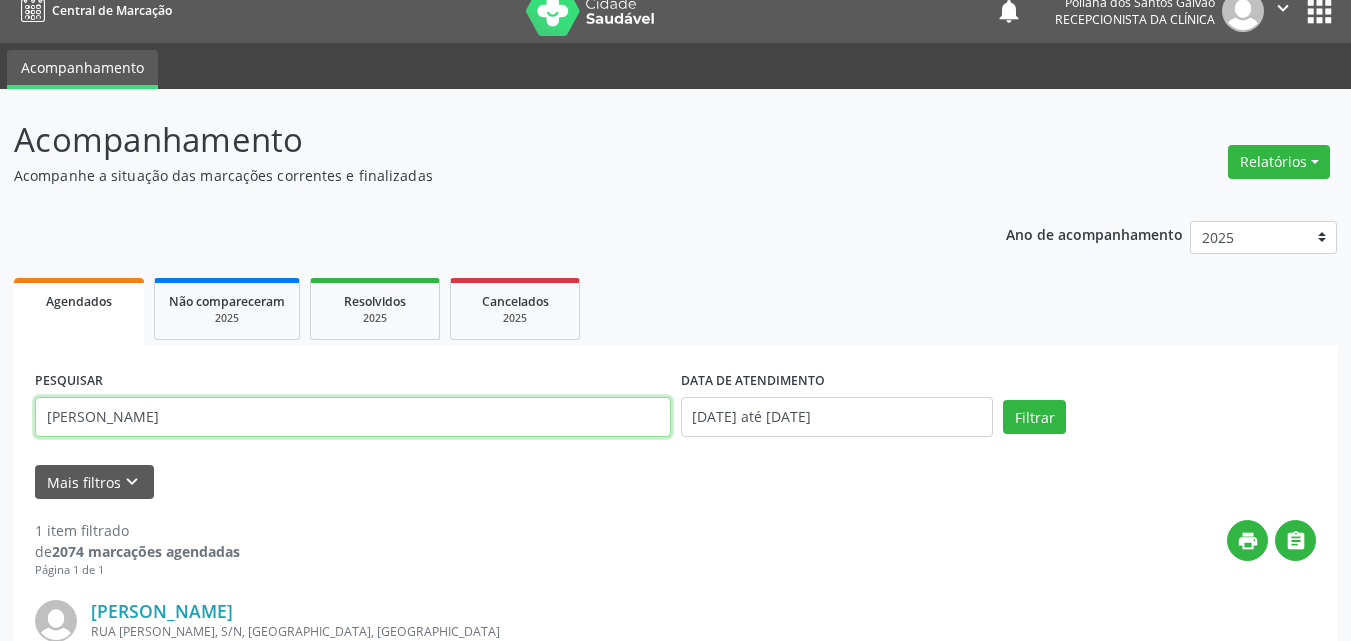 type on "[PERSON_NAME]" 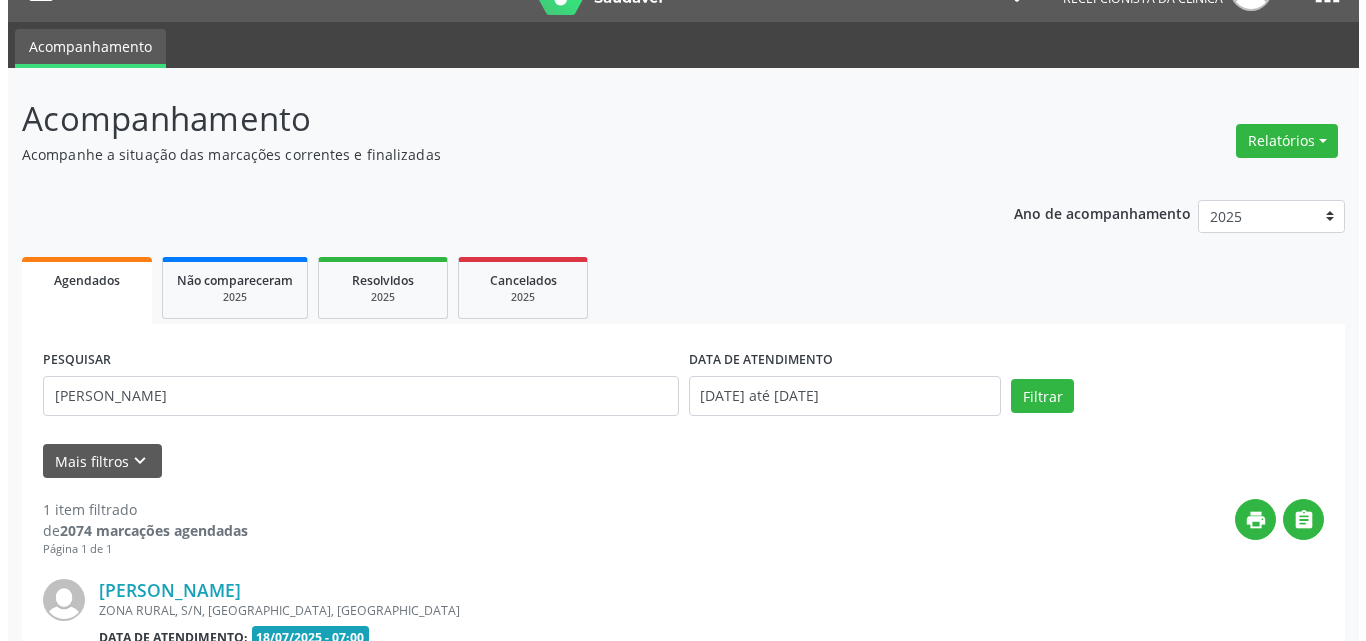scroll, scrollTop: 264, scrollLeft: 0, axis: vertical 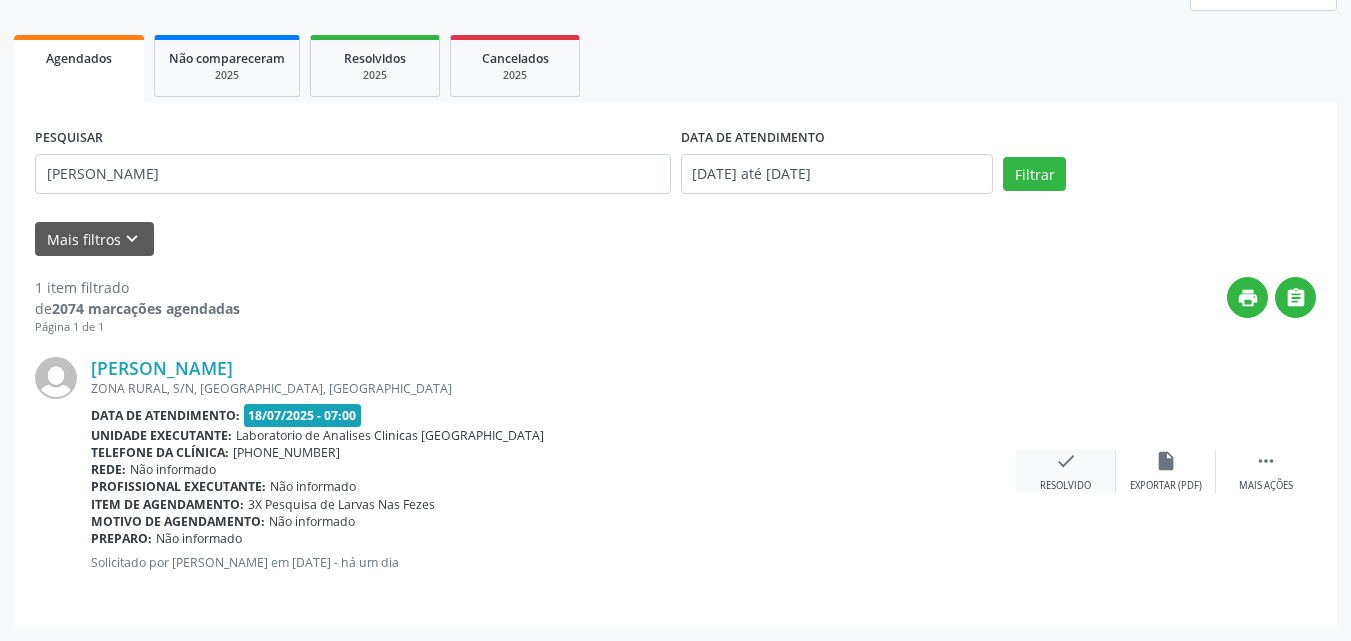 click on "check
Resolvido" at bounding box center [1066, 471] 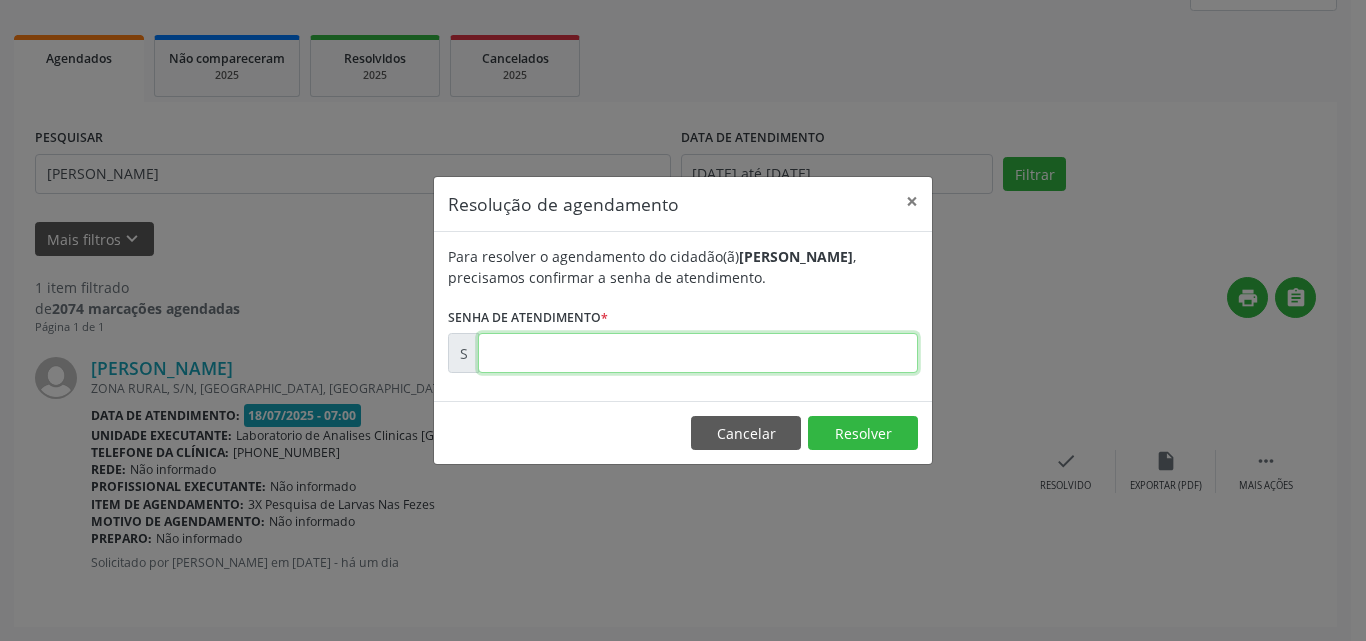 click at bounding box center [698, 353] 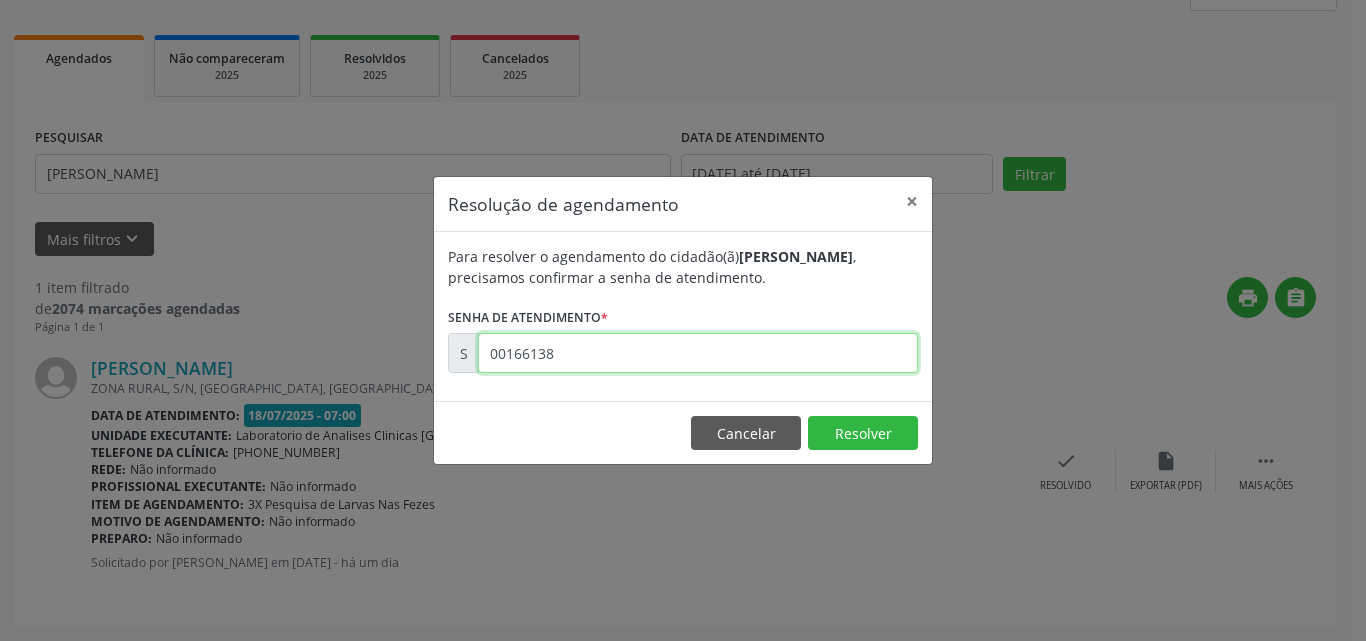 type on "00166138" 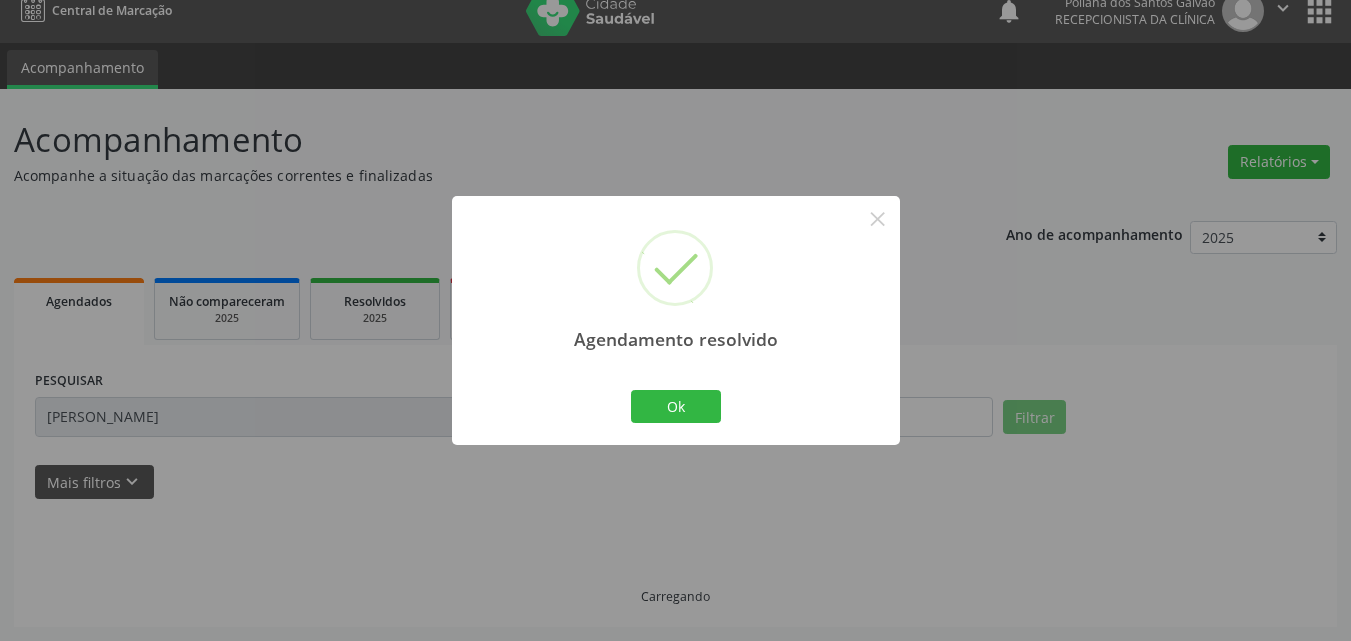 scroll, scrollTop: 0, scrollLeft: 0, axis: both 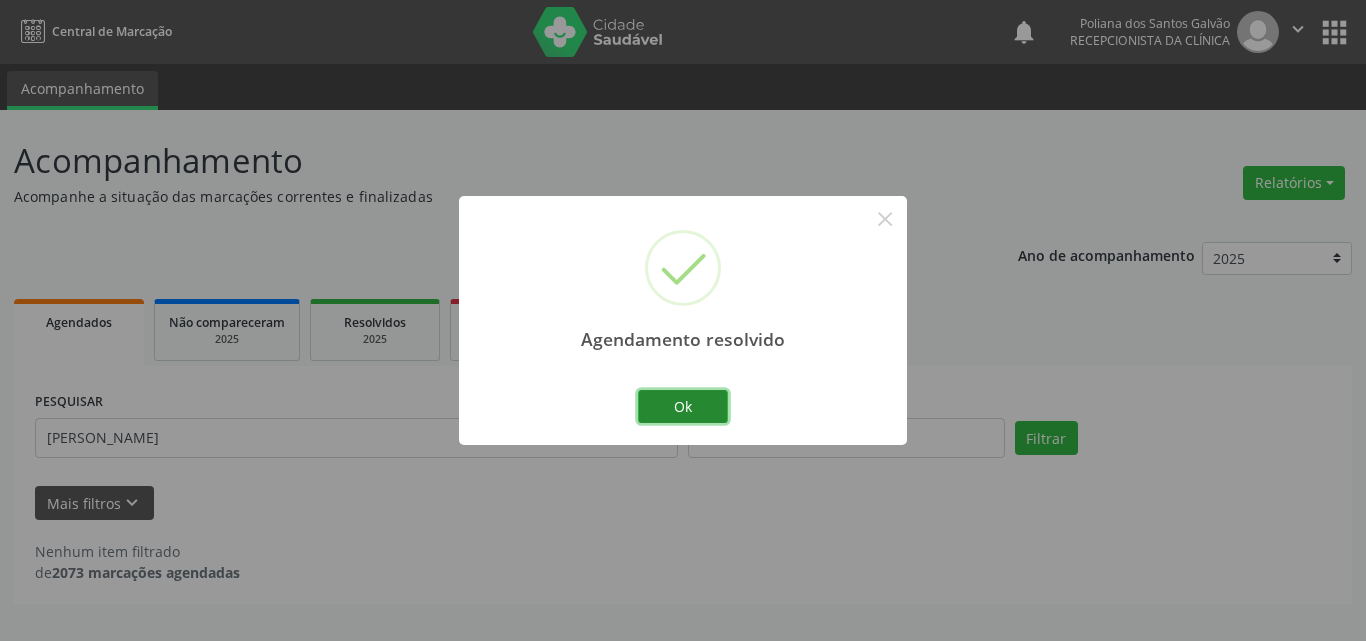 click on "Ok" at bounding box center [683, 407] 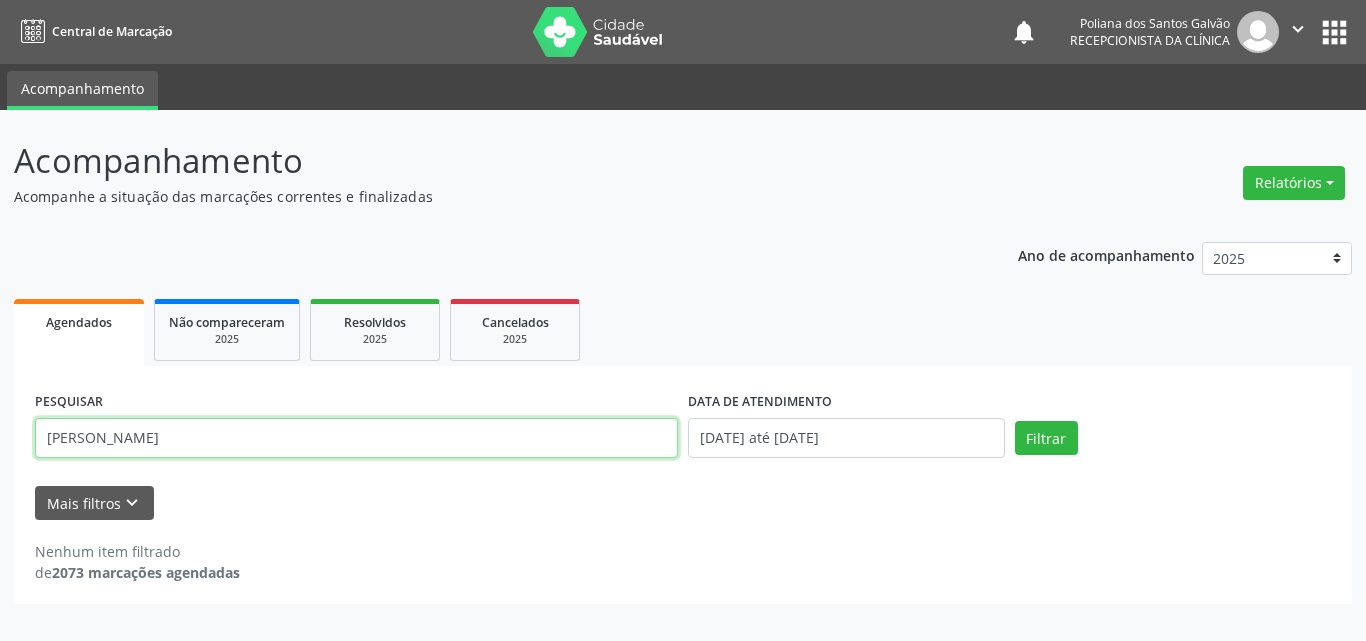 drag, startPoint x: 589, startPoint y: 436, endPoint x: 0, endPoint y: 135, distance: 661.45447 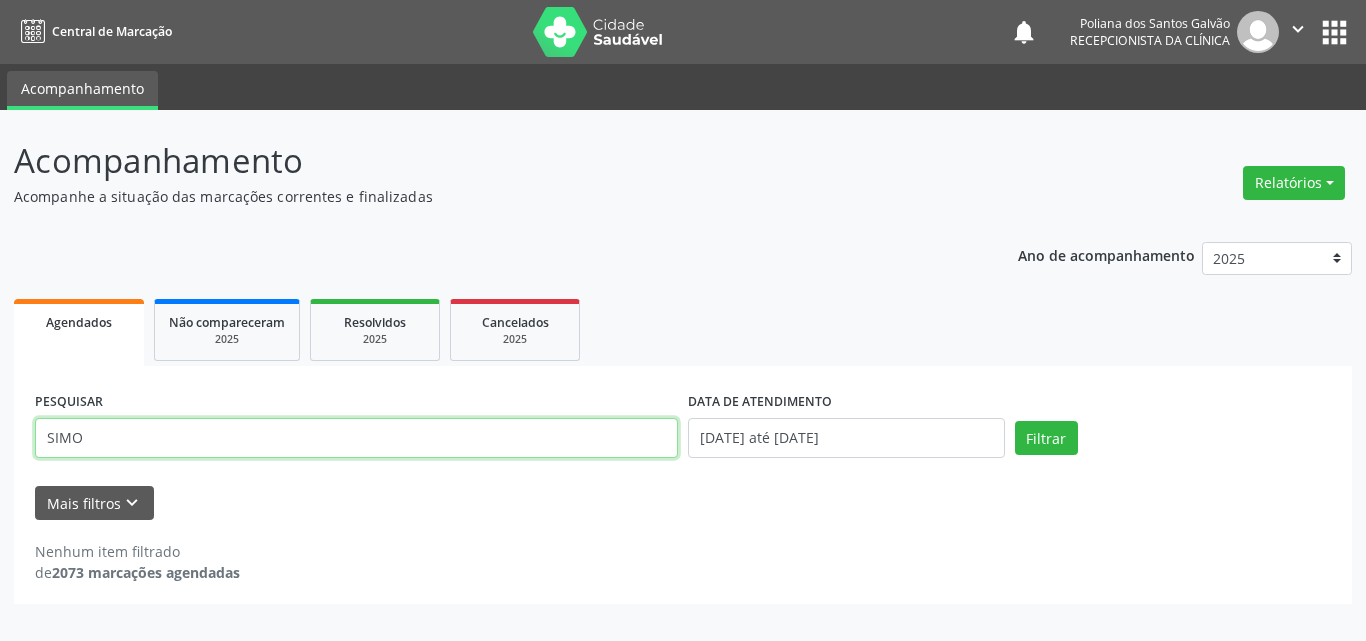 type on "SIMO" 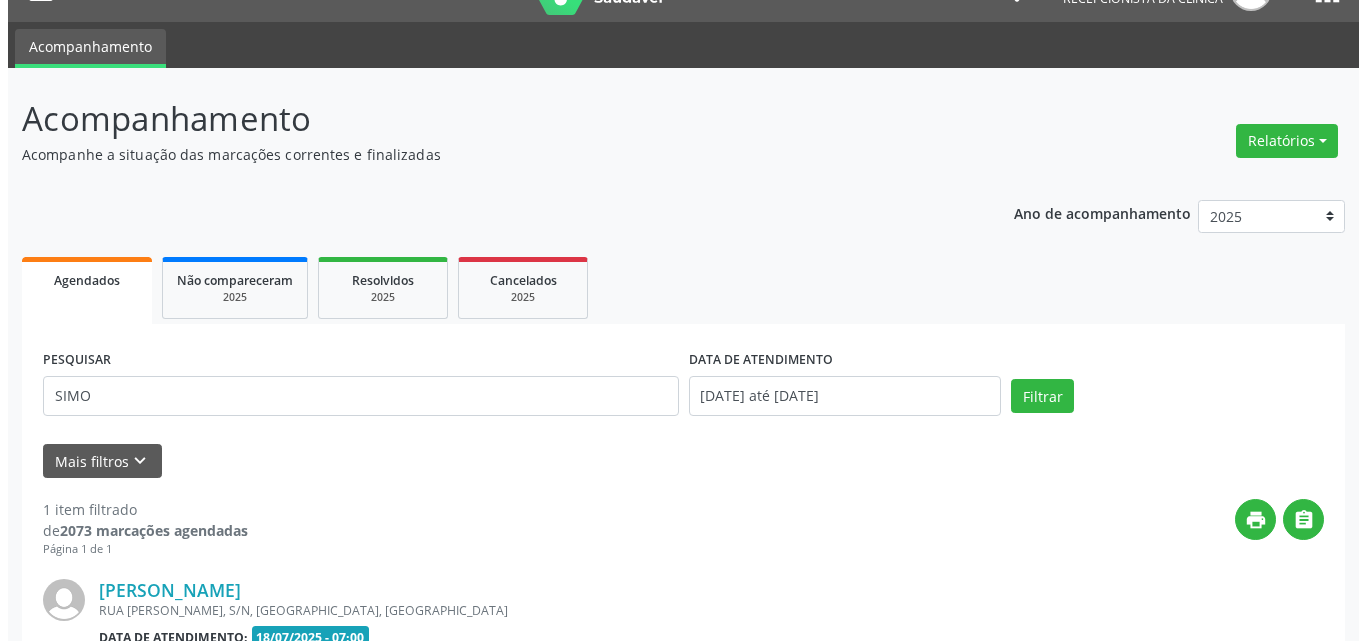 scroll, scrollTop: 264, scrollLeft: 0, axis: vertical 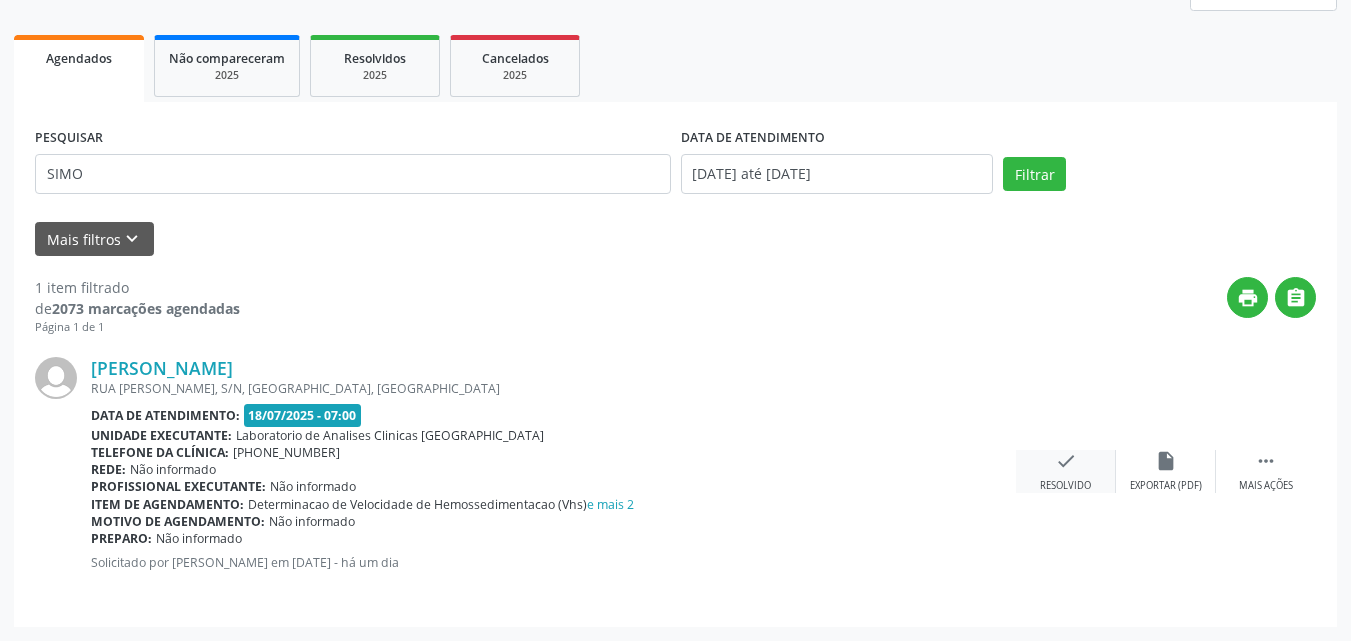 click on "Resolvido" at bounding box center (1065, 486) 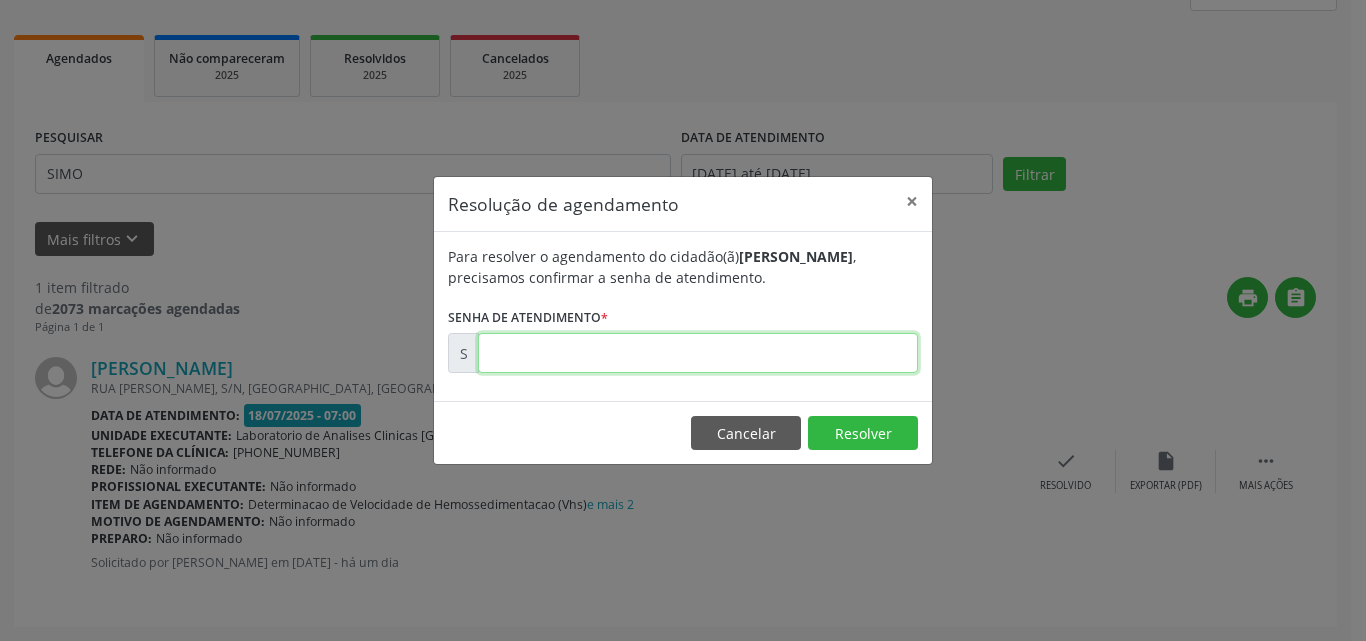 click at bounding box center (698, 353) 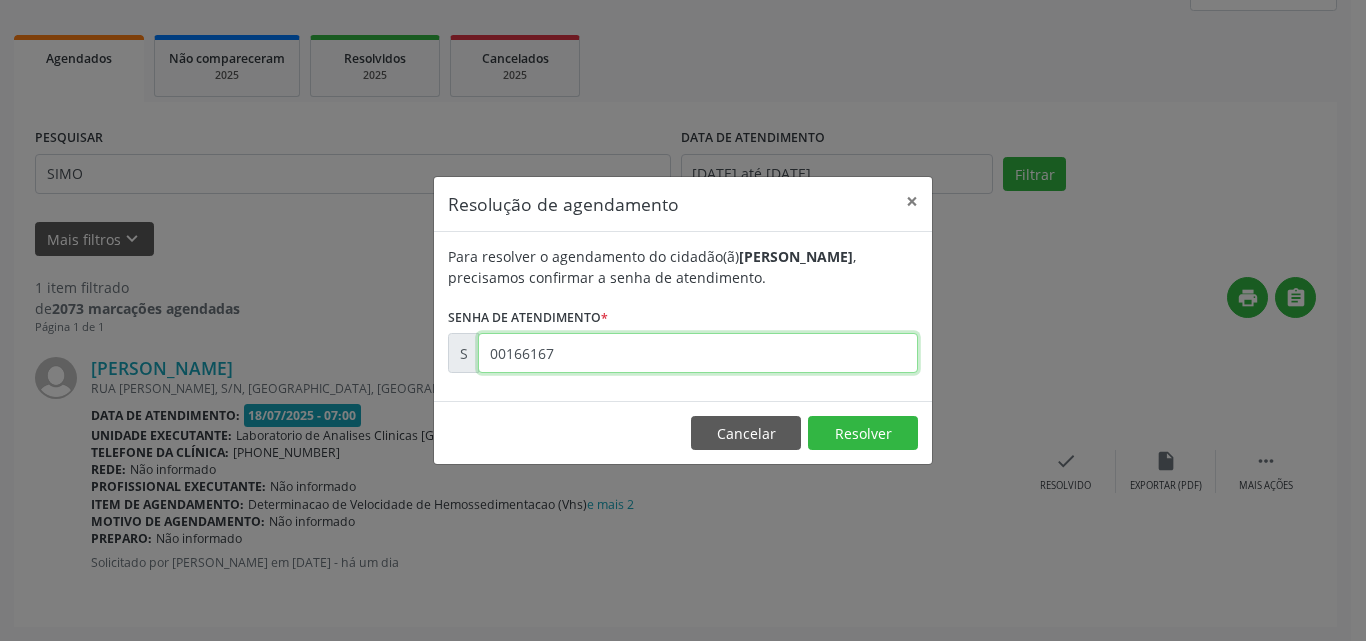 type on "00166167" 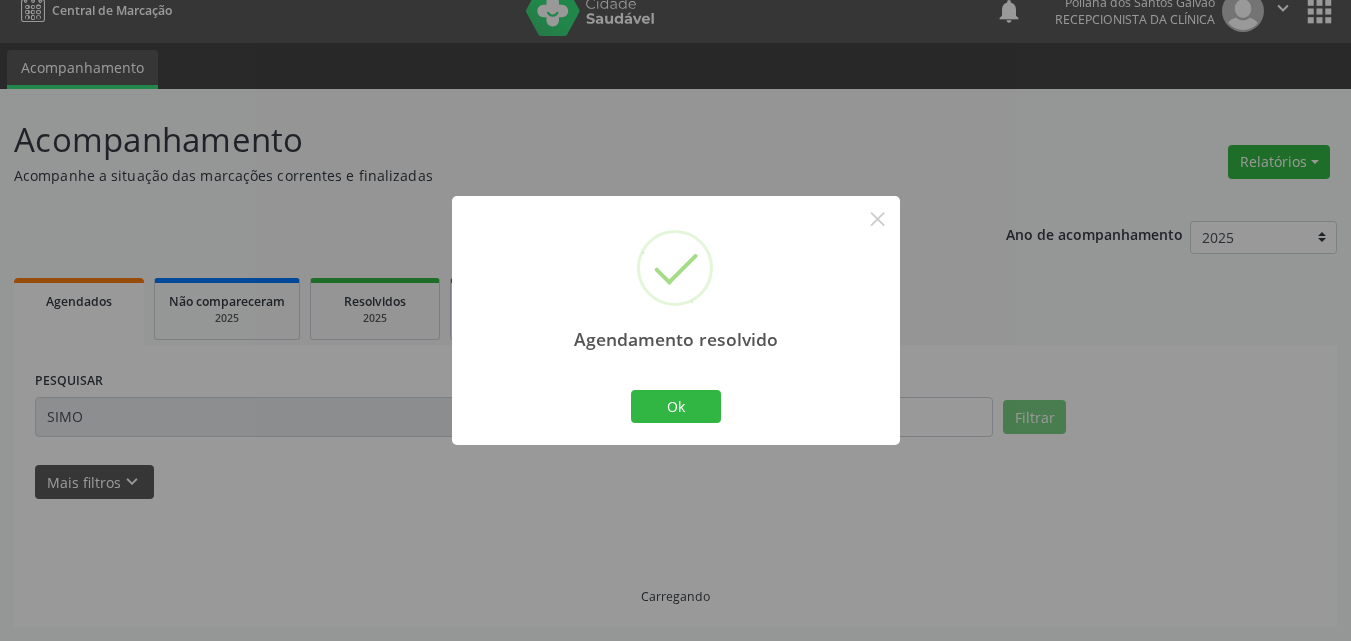 scroll, scrollTop: 0, scrollLeft: 0, axis: both 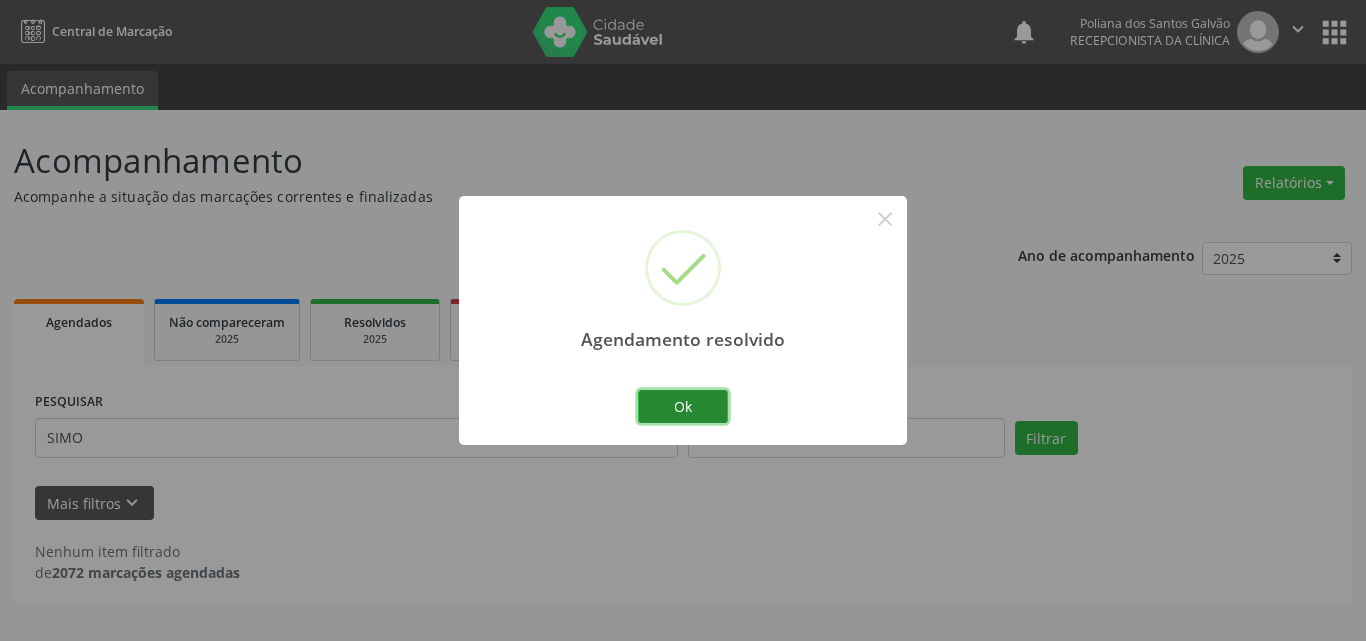 click on "Ok" at bounding box center (683, 407) 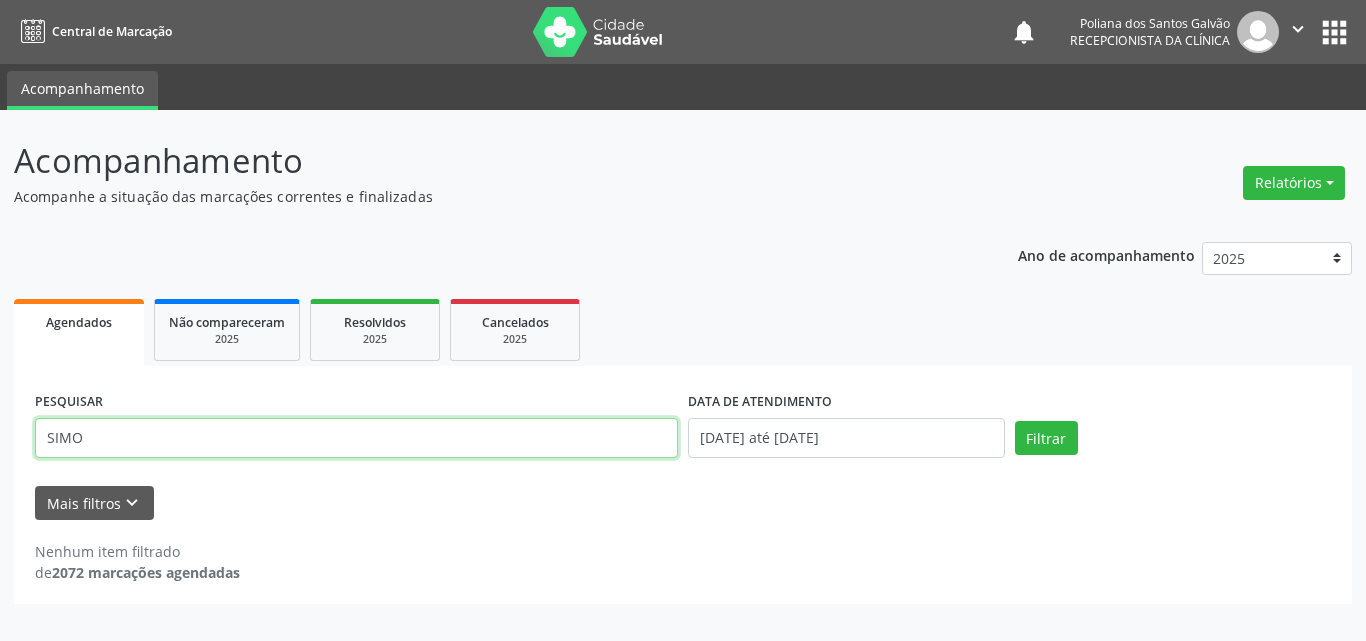drag, startPoint x: 607, startPoint y: 454, endPoint x: 0, endPoint y: 144, distance: 681.5783 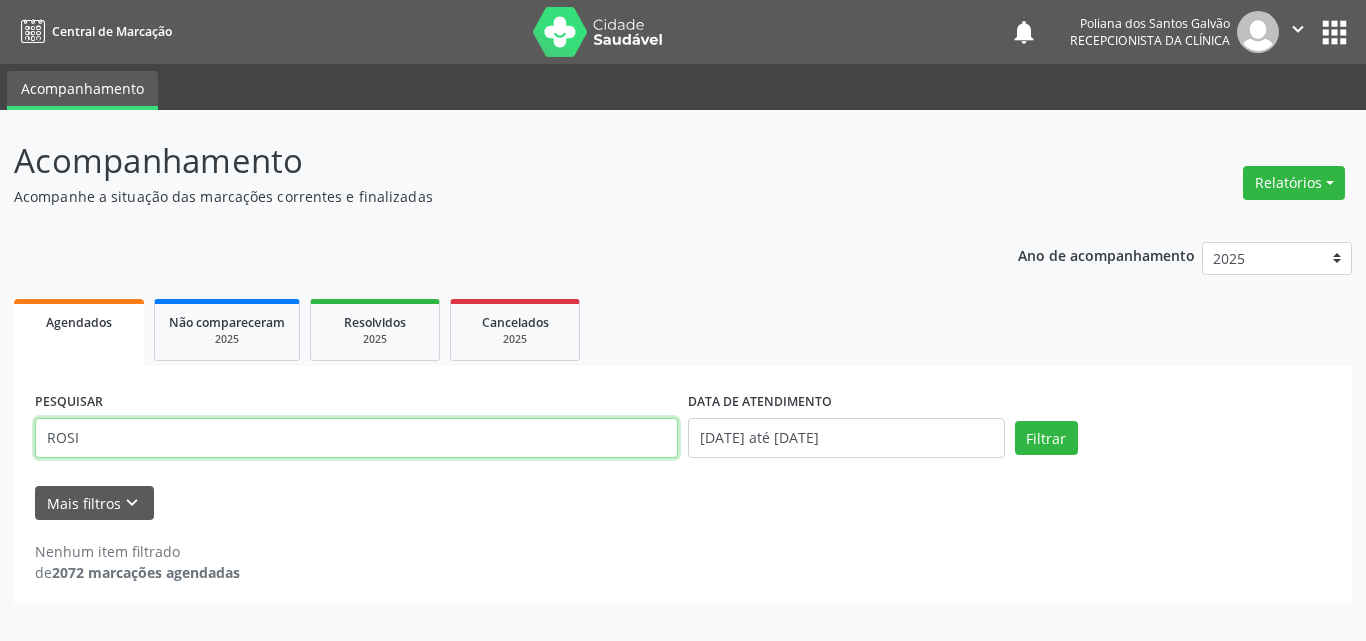 type on "ROSI" 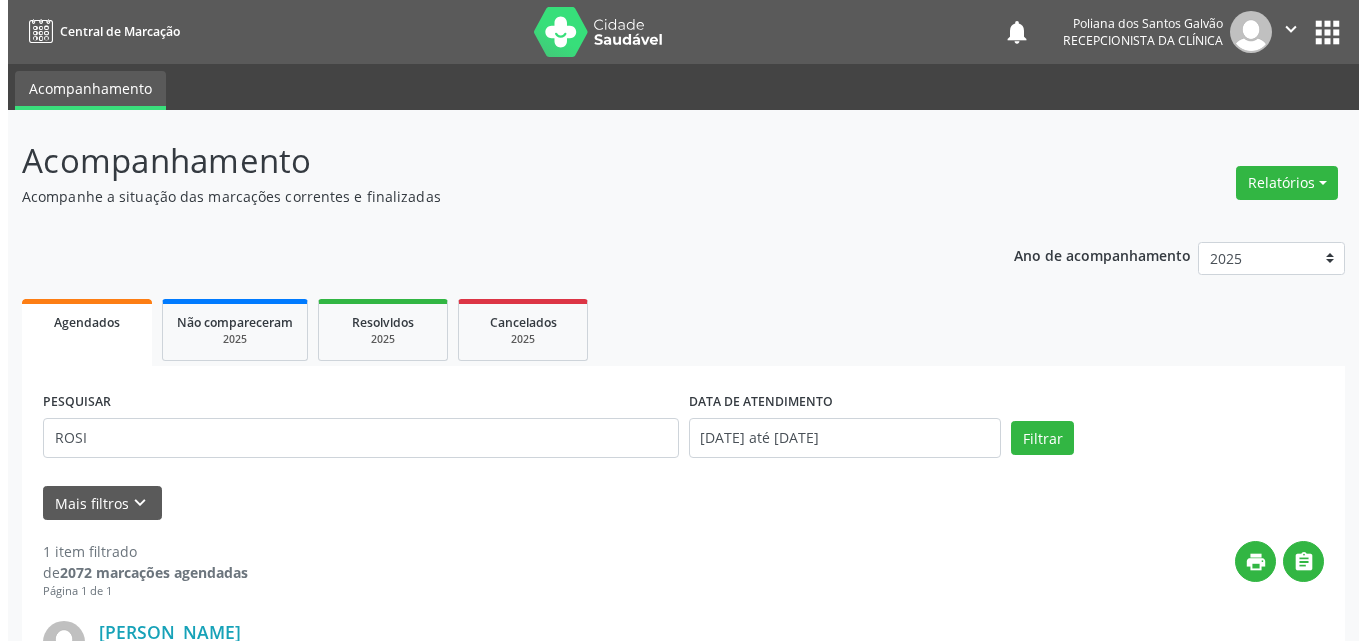 scroll, scrollTop: 264, scrollLeft: 0, axis: vertical 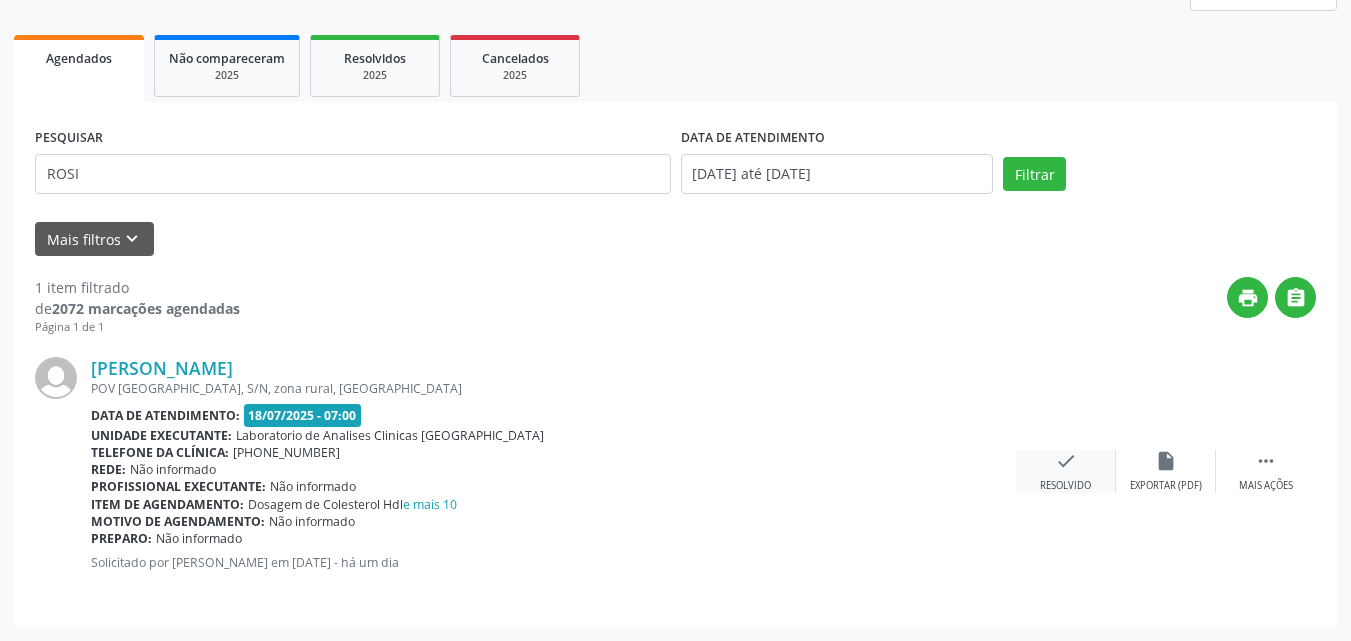 click on "Resolvido" at bounding box center [1065, 486] 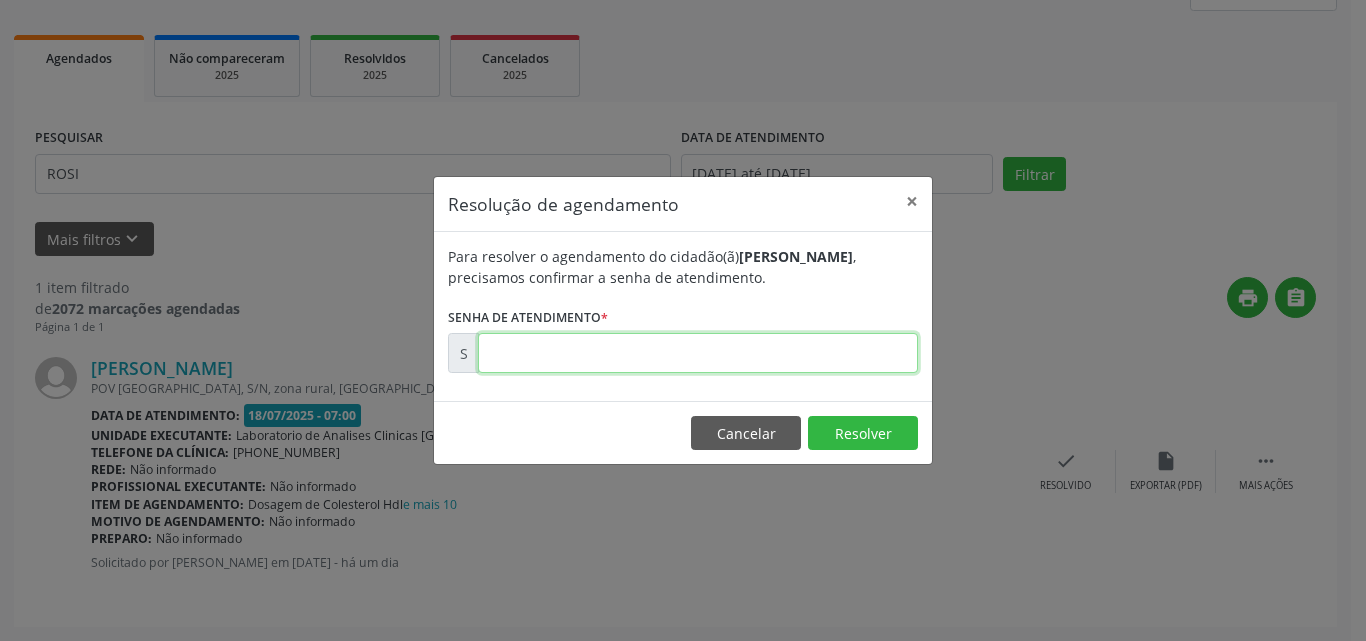 click at bounding box center (698, 353) 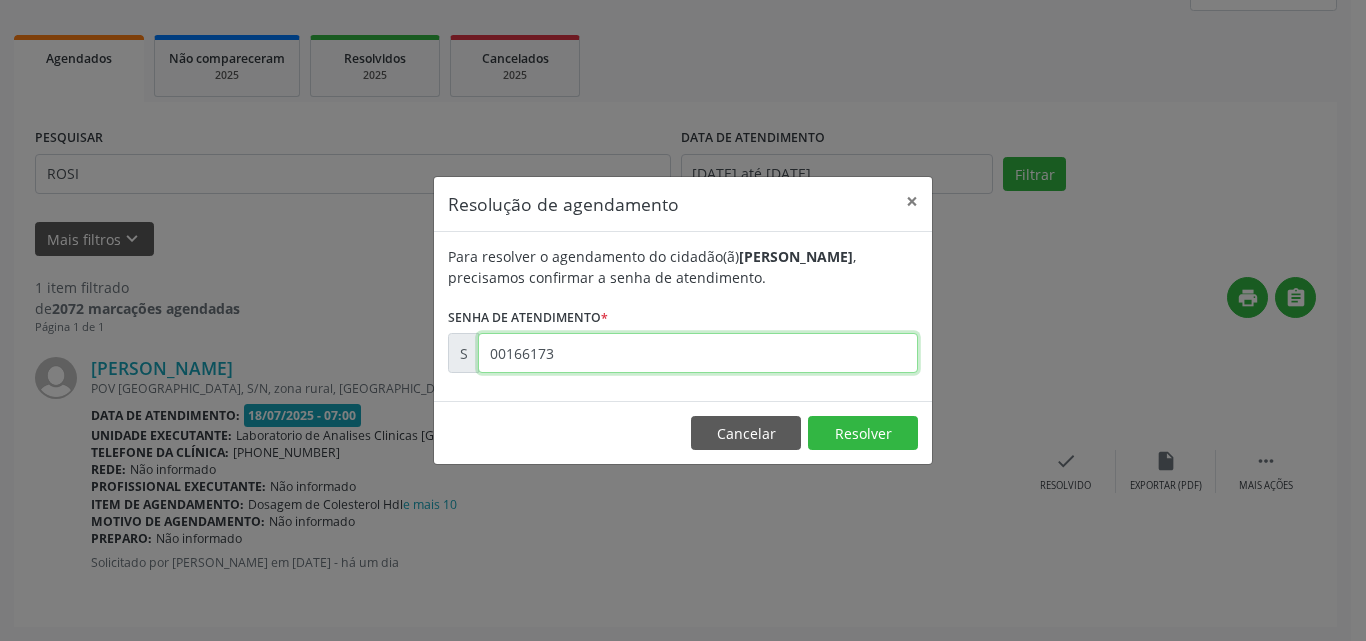 type on "00166173" 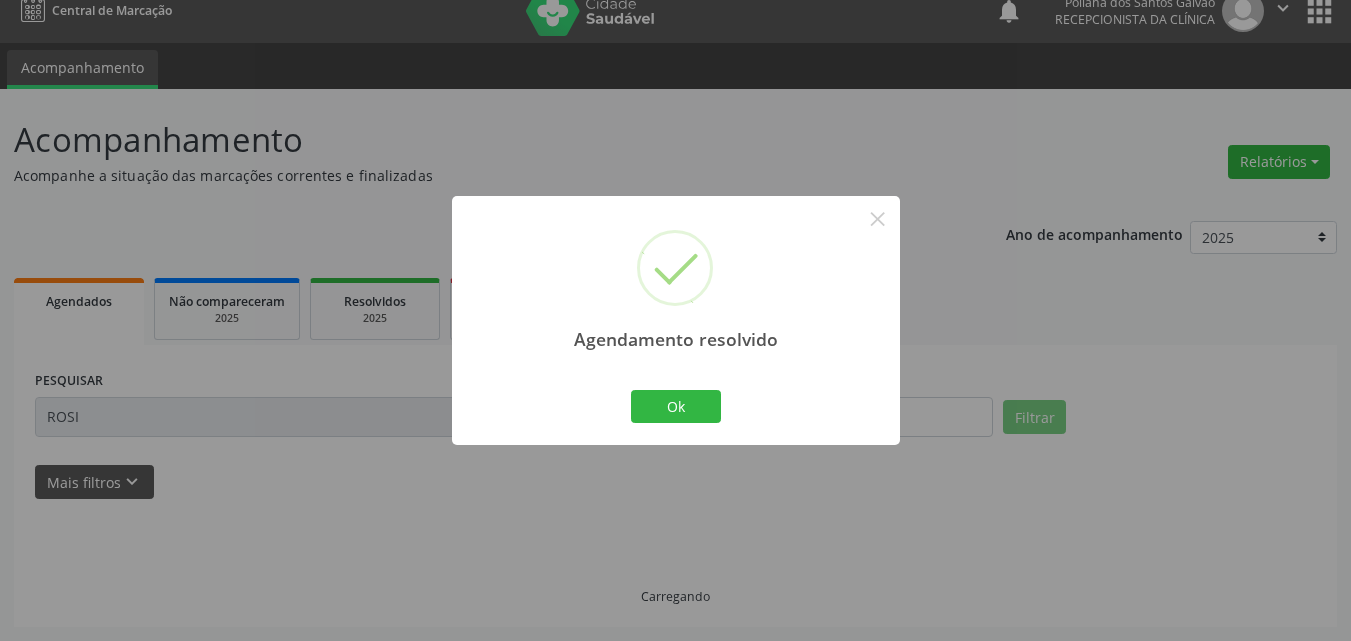 scroll, scrollTop: 0, scrollLeft: 0, axis: both 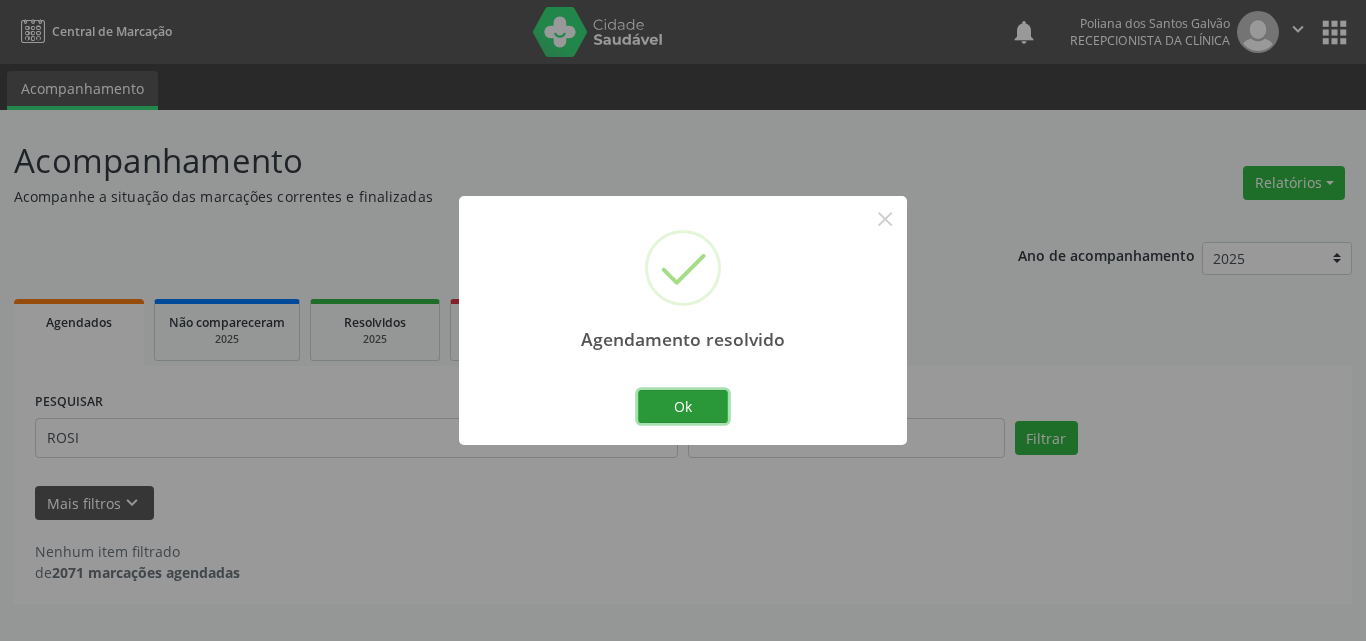 drag, startPoint x: 692, startPoint y: 402, endPoint x: 577, endPoint y: 443, distance: 122.09013 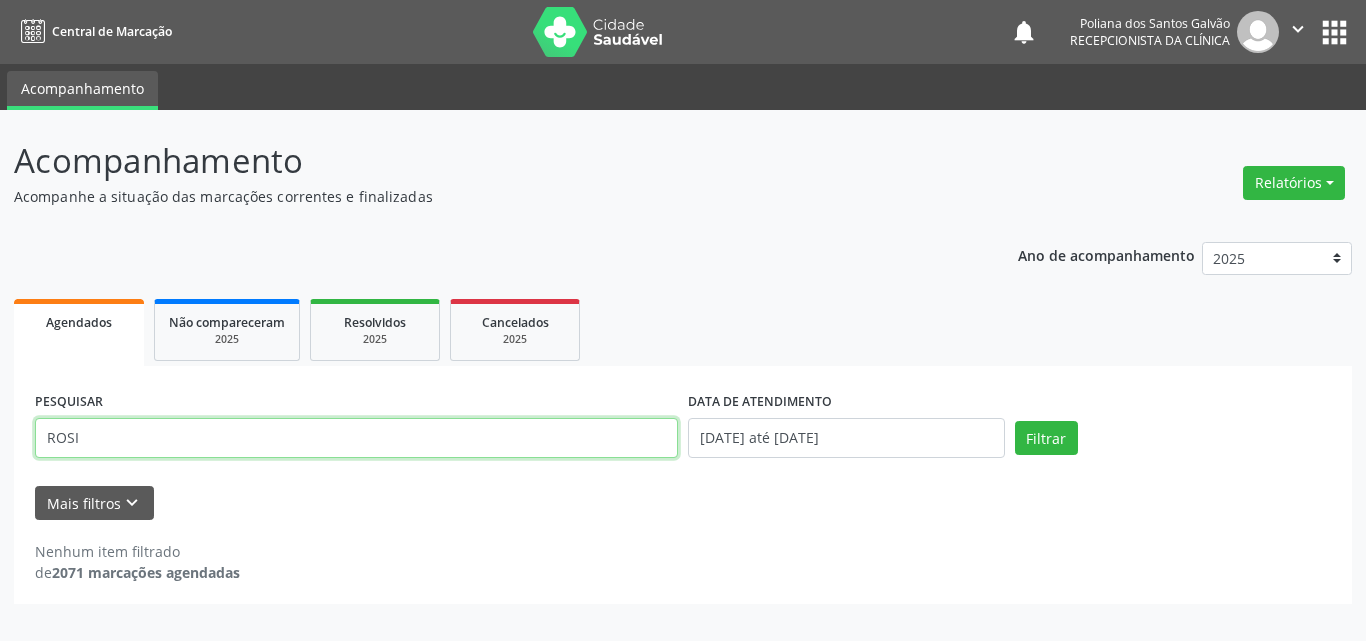 click on "Acompanhamento
Acompanhe a situação das marcações correntes e finalizadas
Relatórios
Agendamentos
Procedimentos realizados
Ano de acompanhamento
2025 2024 2023   Agendados   Não compareceram
2025
Resolvidos
2025
Cancelados
2025
PESQUISAR
ROSI
DATA DE ATENDIMENTO
[DATE] até [DATE]
Filtrar
UNIDADE DE REFERÊNCIA
Selecione uma UBS
Todas as UBS   Unidade Basica de Saude da Familia Dr [PERSON_NAME]   Centro de Enfrentamento Para [MEDICAL_DATA] de Campo Formoso   Central de [GEOGRAPHIC_DATA] de Consultas e Exames de [GEOGRAPHIC_DATA]   Vigilancia em Saude de Campo Formoso   PSF Lage dos Negros III   P S da Familia do Povoado de Caraibas   Unidade Basica de Saude da Familia [PERSON_NAME]   P S de Curral da Ponta Psf Oseas Manoel da Silva   Farmacia Basica     P S da Familia do Povoado de Pocos" at bounding box center [683, 375] 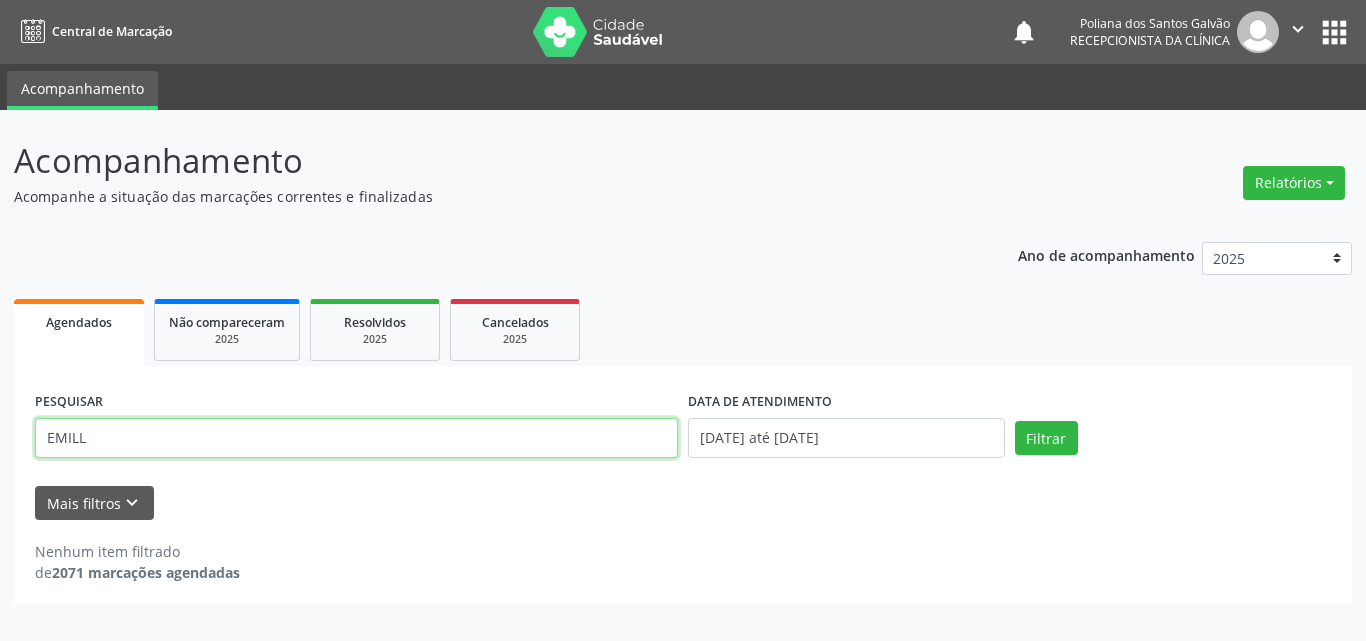 type on "EMILL" 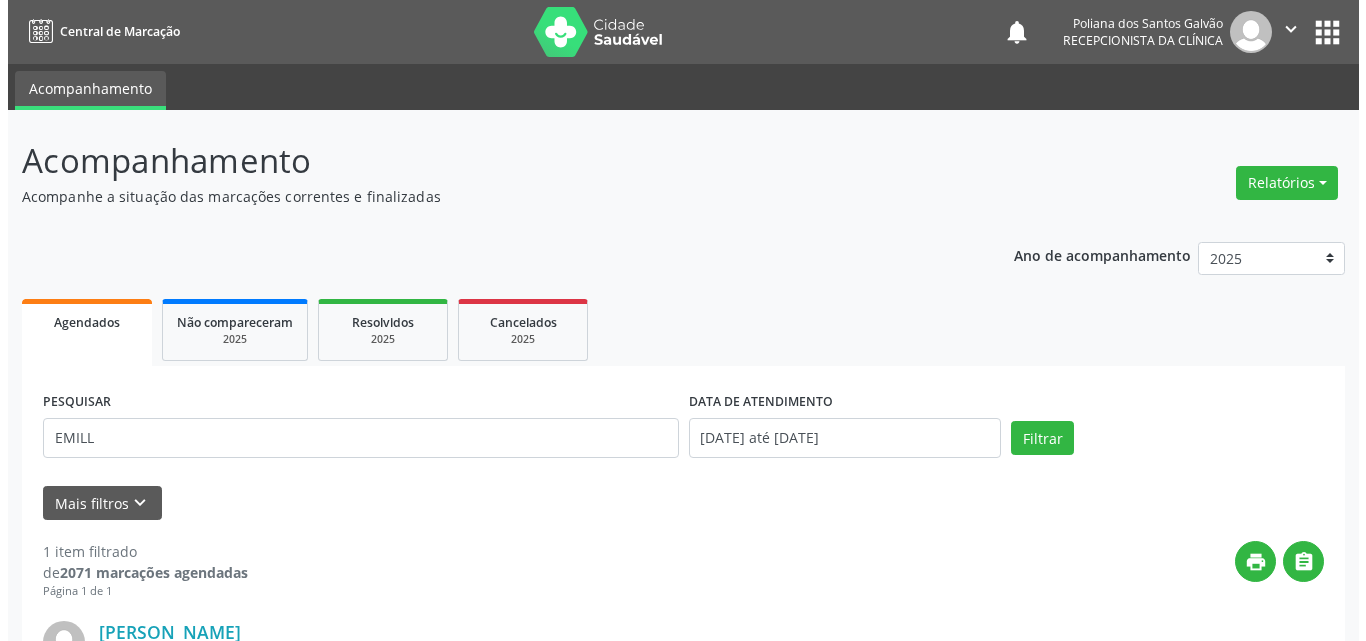scroll, scrollTop: 264, scrollLeft: 0, axis: vertical 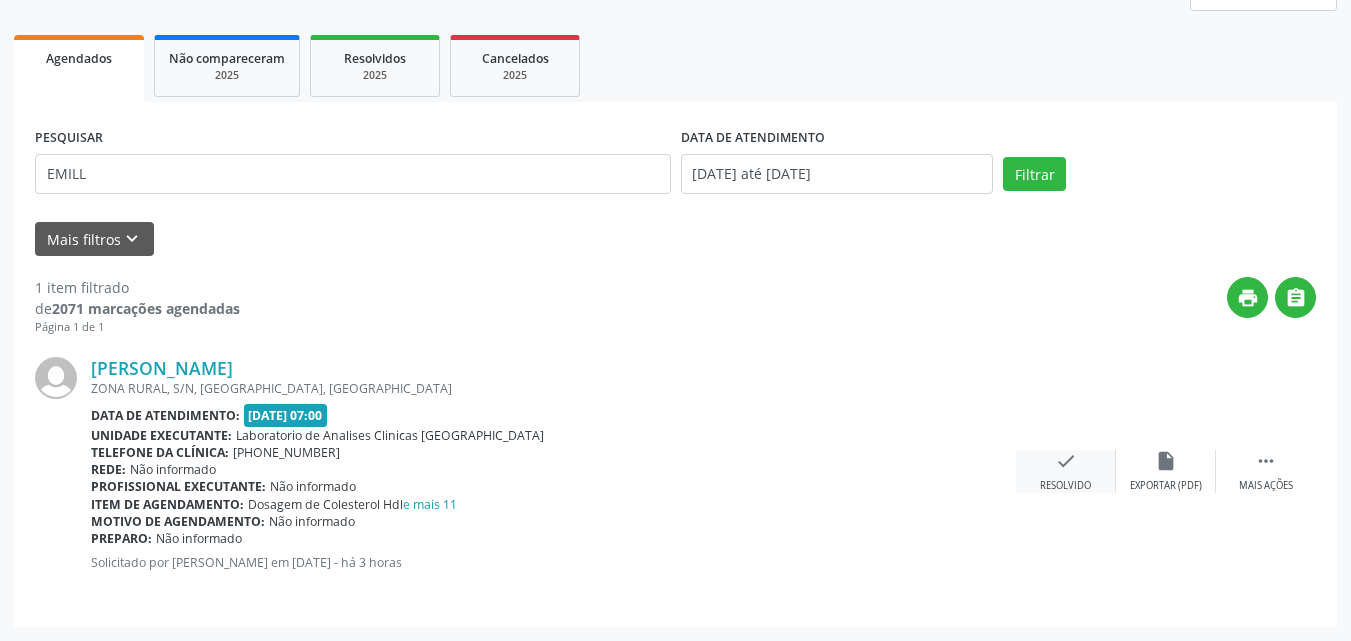 click on "check" at bounding box center [1066, 461] 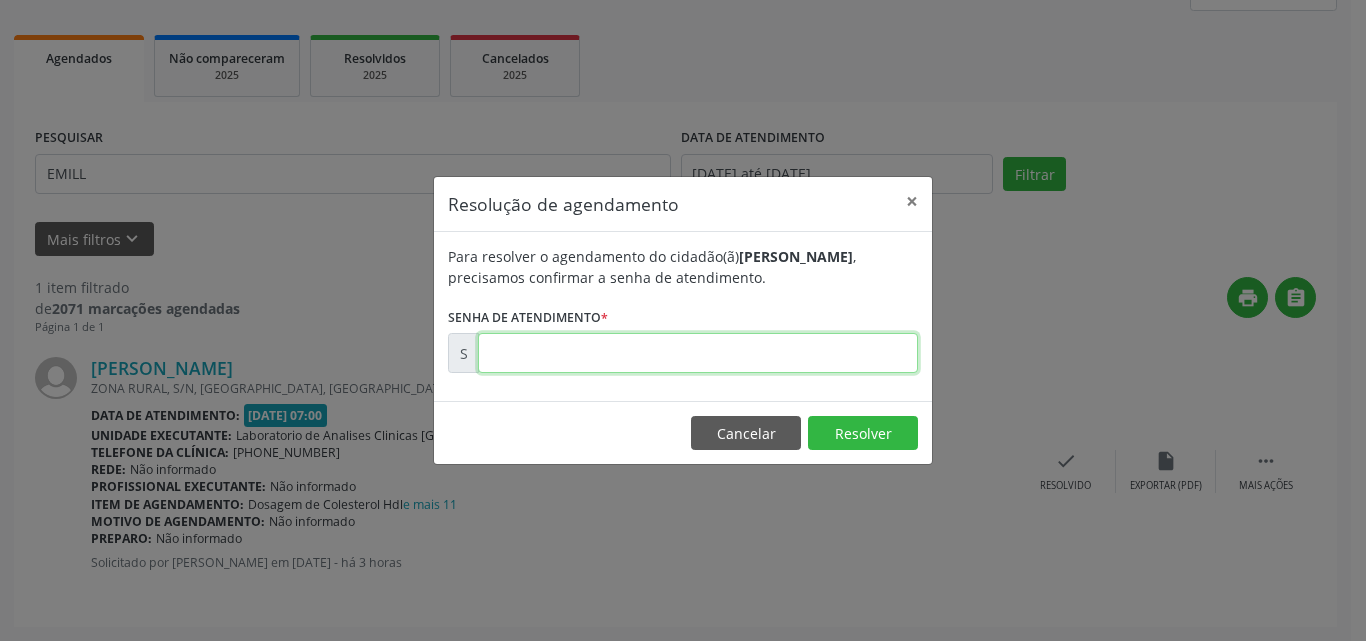 click at bounding box center (698, 353) 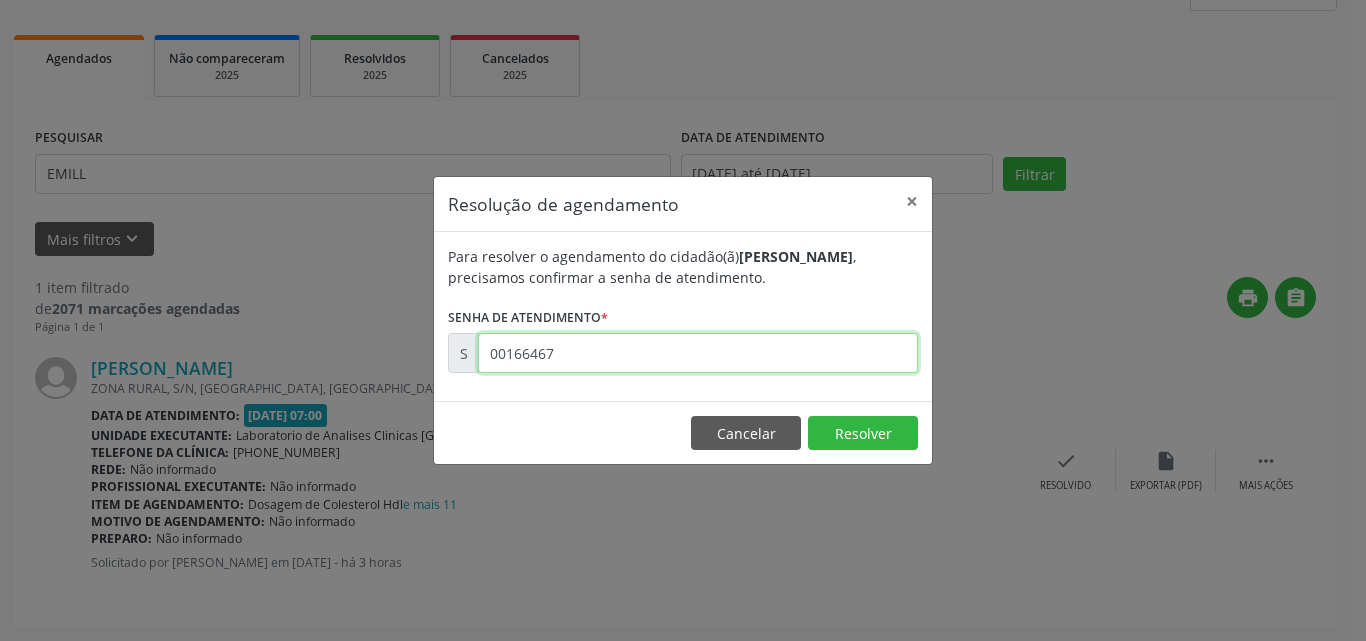 type on "00166467" 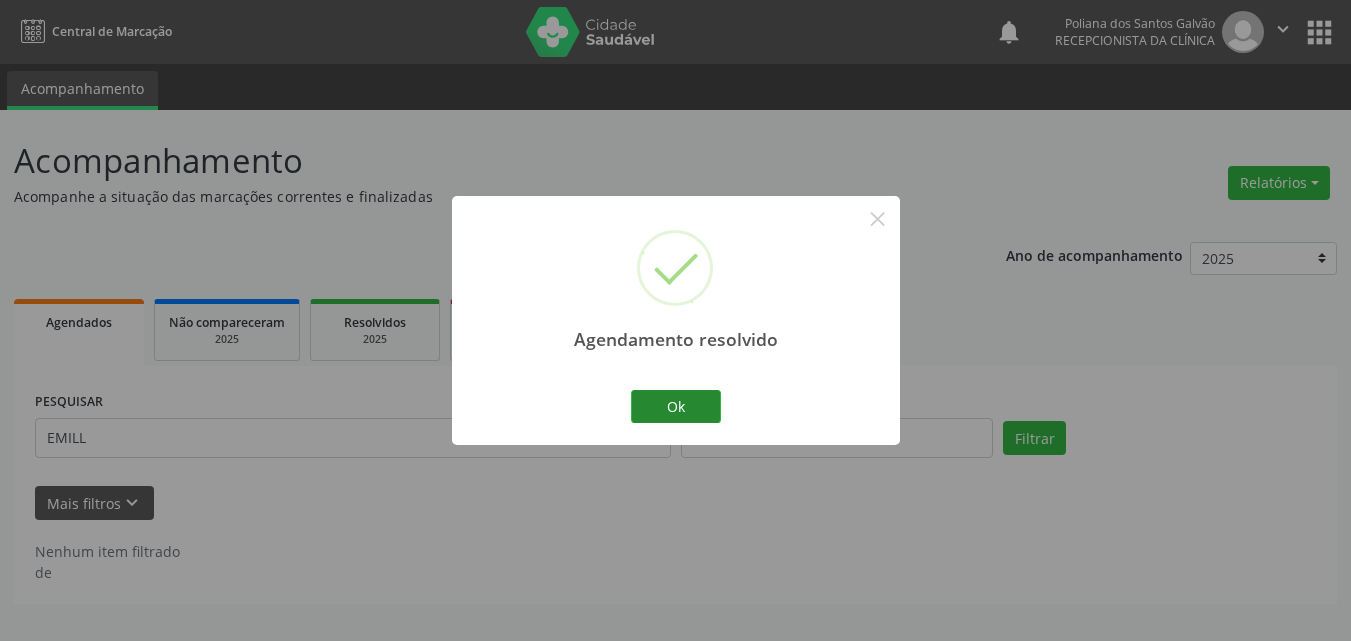 scroll, scrollTop: 0, scrollLeft: 0, axis: both 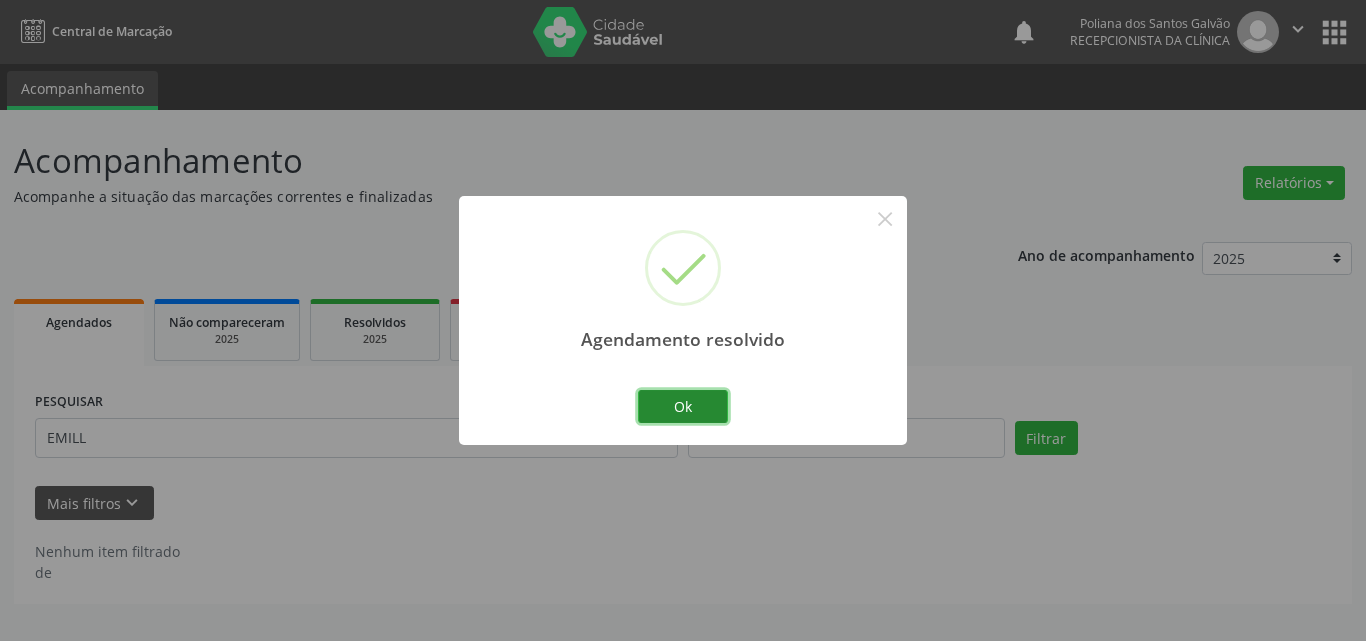 click on "Ok" at bounding box center (683, 407) 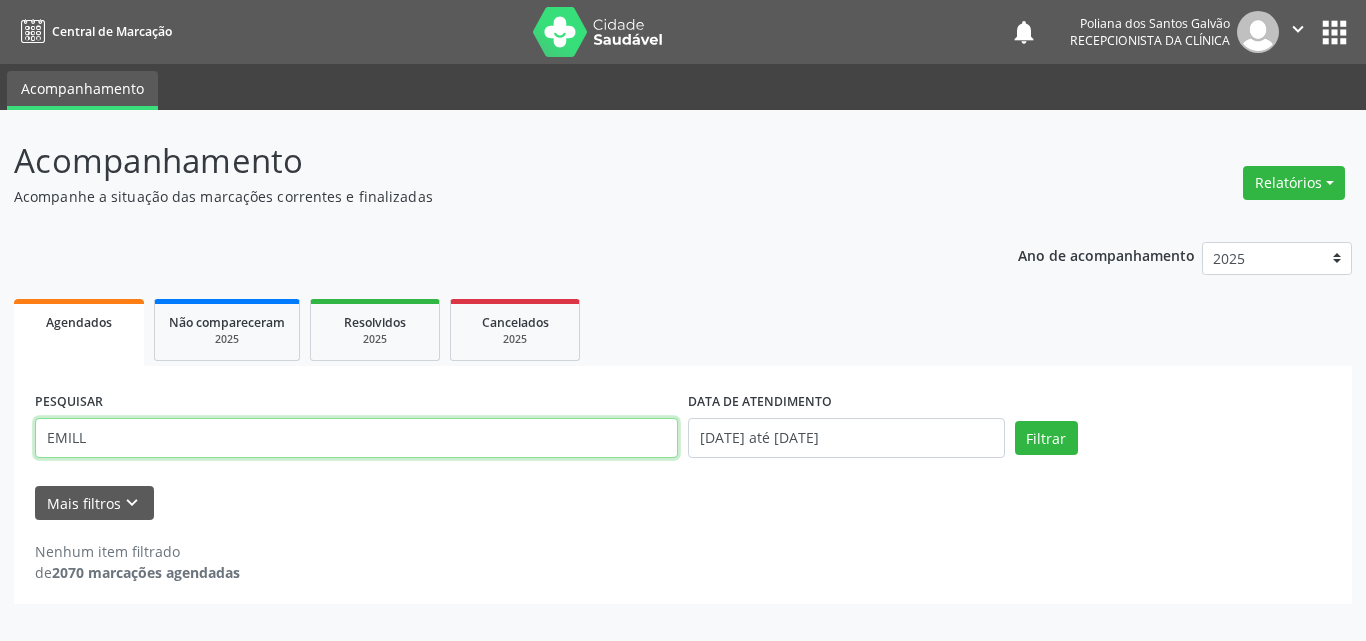 drag, startPoint x: 576, startPoint y: 434, endPoint x: 0, endPoint y: 88, distance: 671.9315 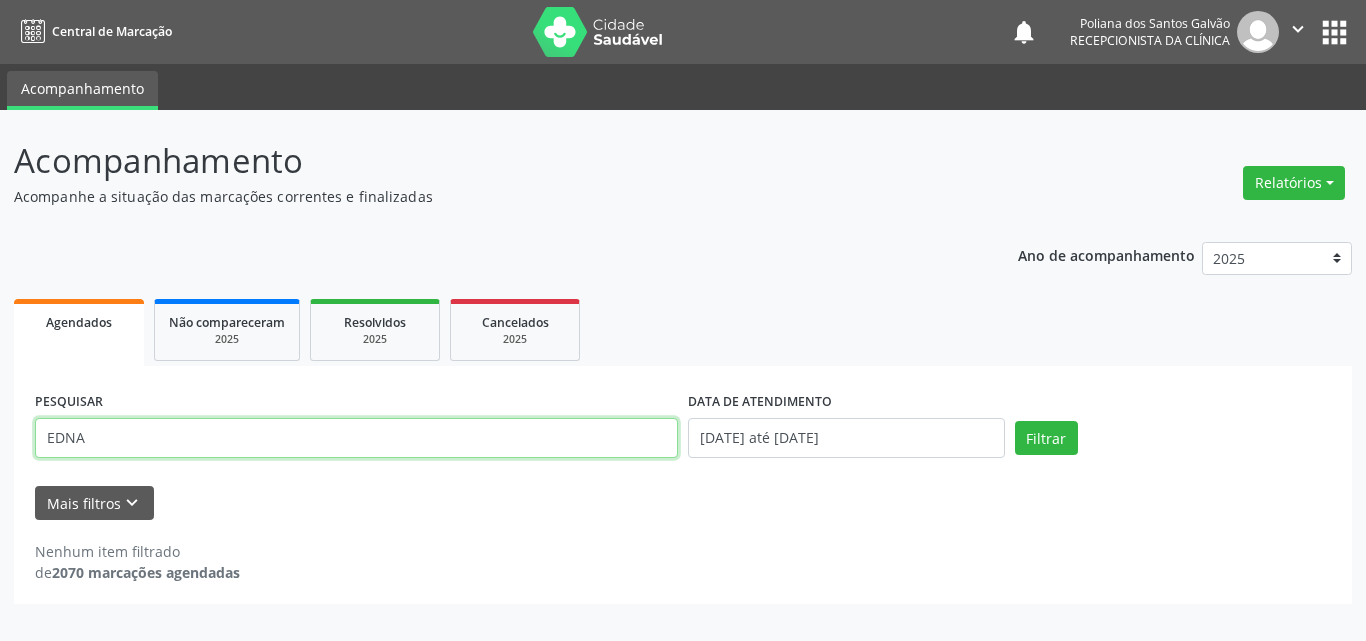 type on "EDNA" 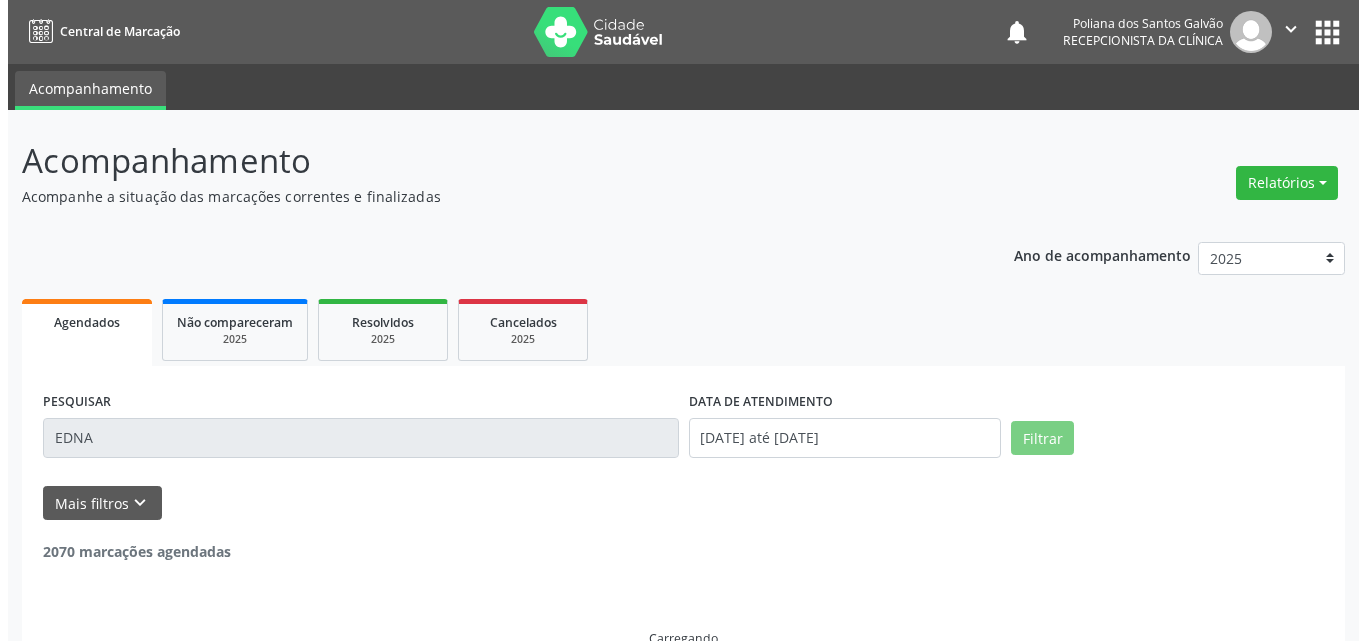 scroll, scrollTop: 553, scrollLeft: 0, axis: vertical 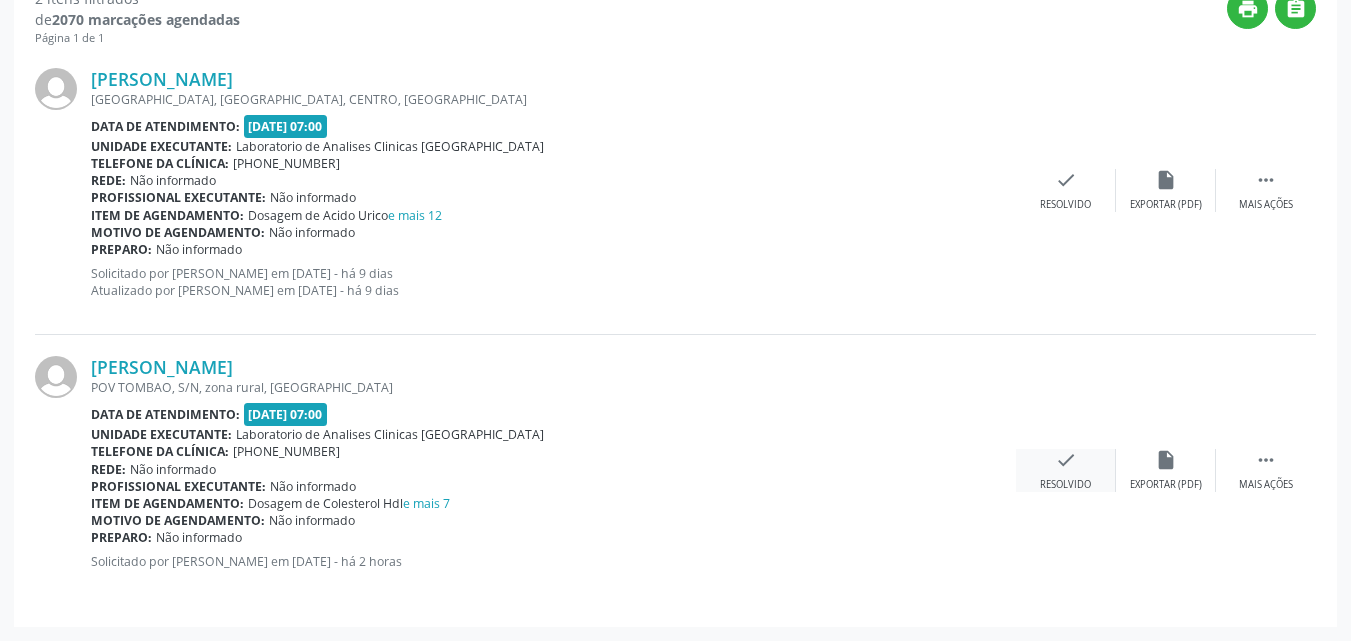 click on "check
Resolvido" at bounding box center (1066, 470) 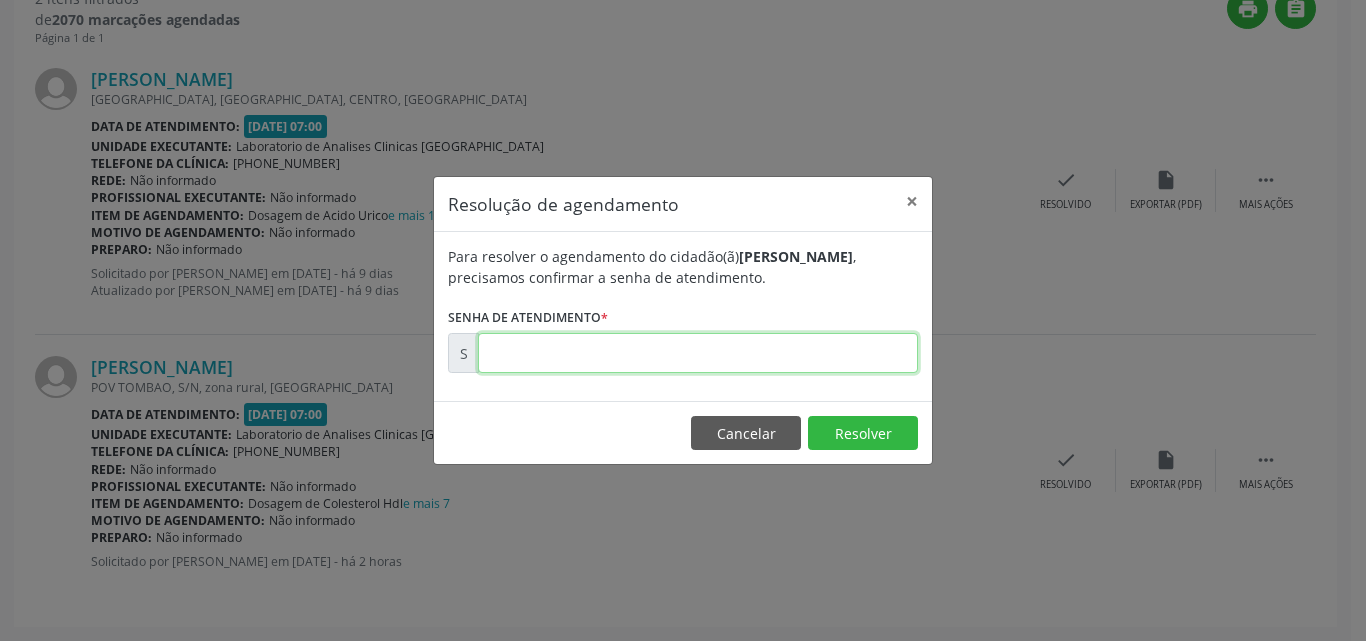 click at bounding box center [698, 353] 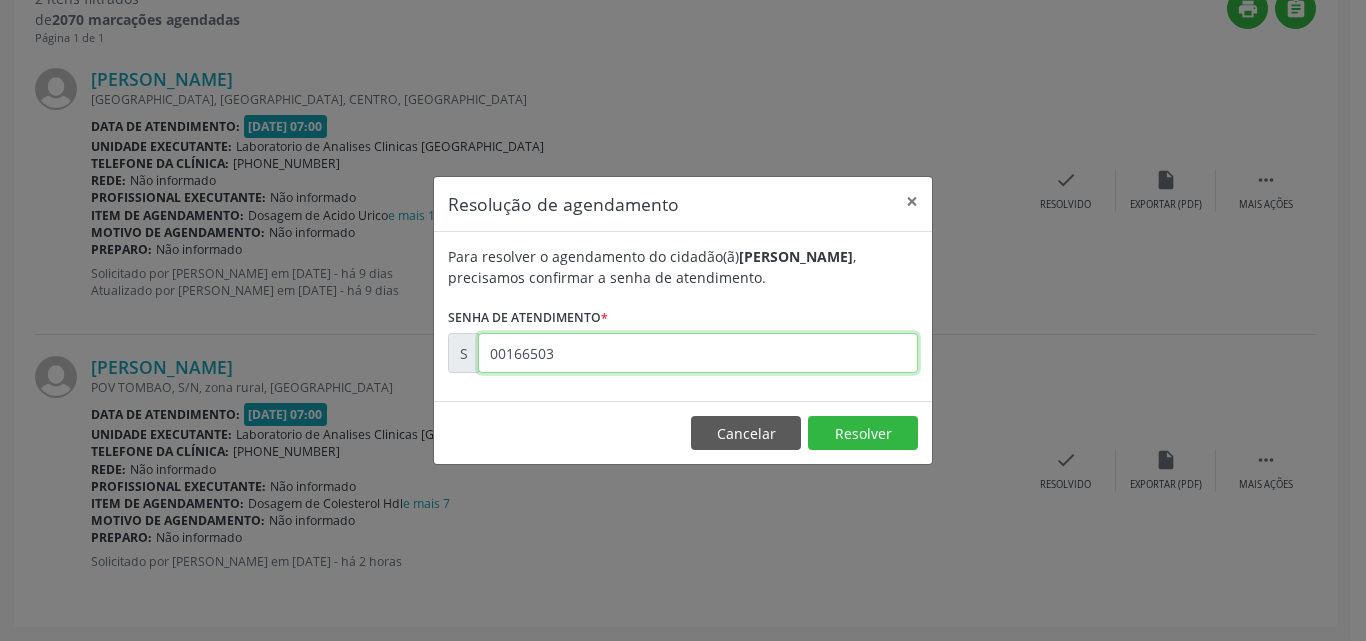 type on "00166503" 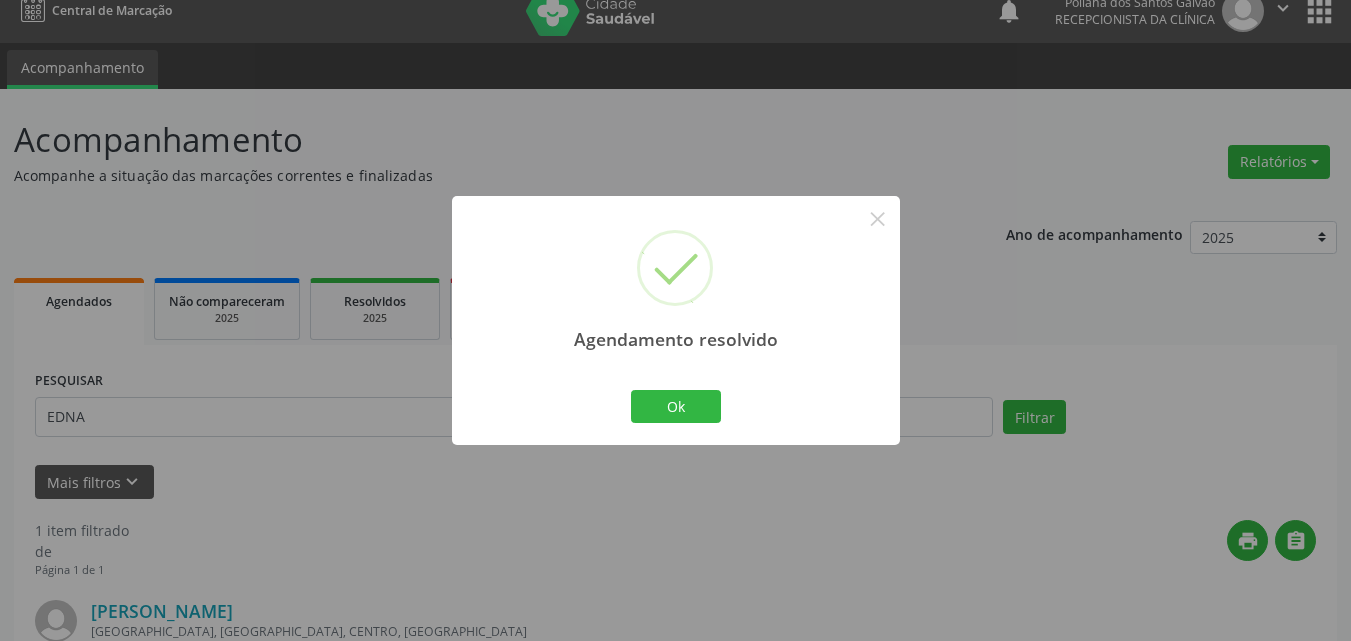 scroll, scrollTop: 281, scrollLeft: 0, axis: vertical 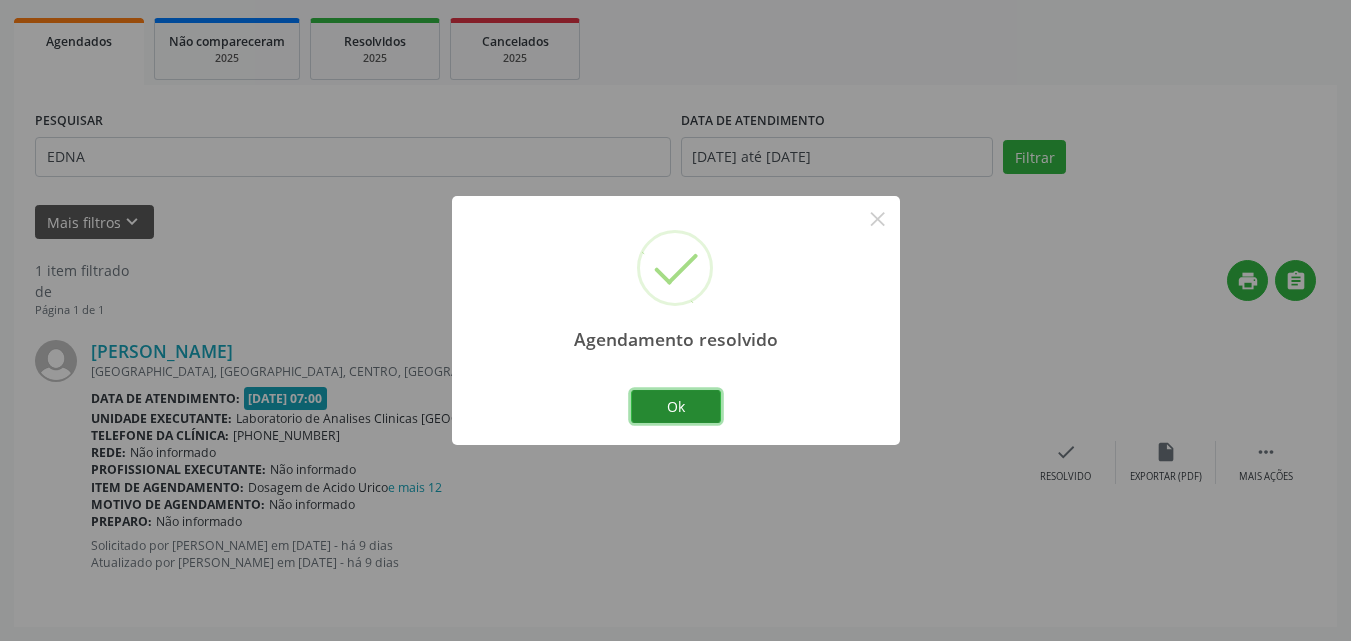 click on "Ok" at bounding box center (676, 407) 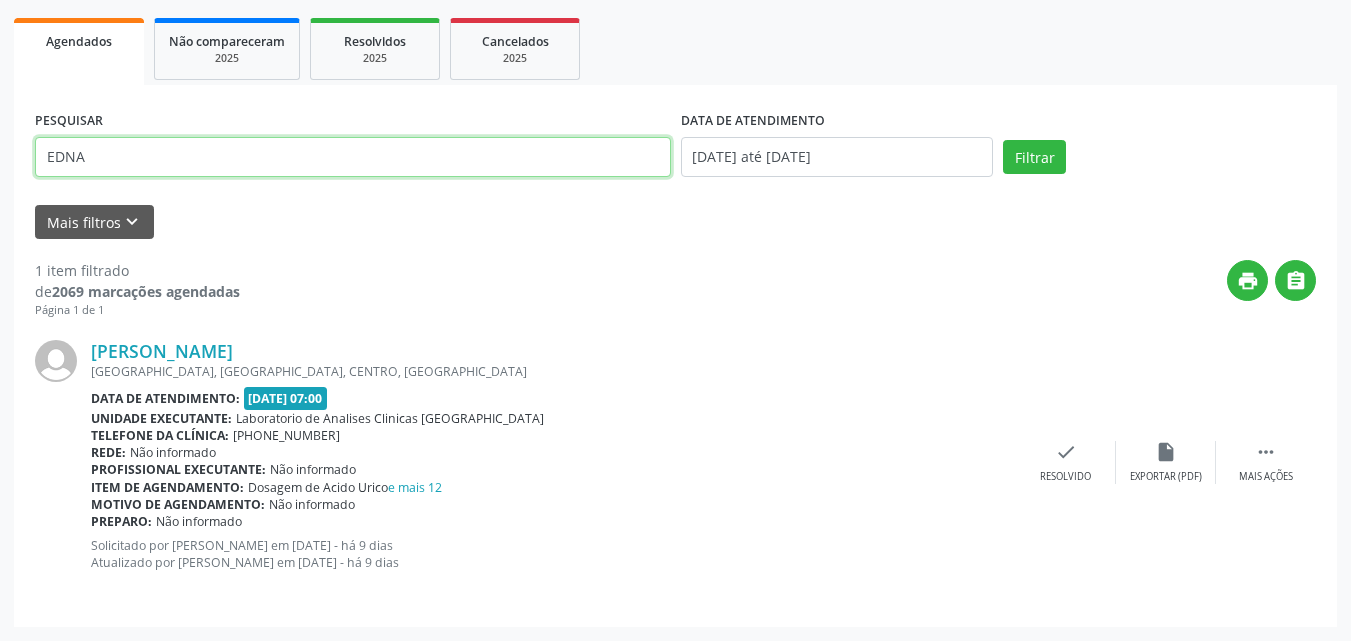 drag, startPoint x: 435, startPoint y: 160, endPoint x: 0, endPoint y: -67, distance: 490.6669 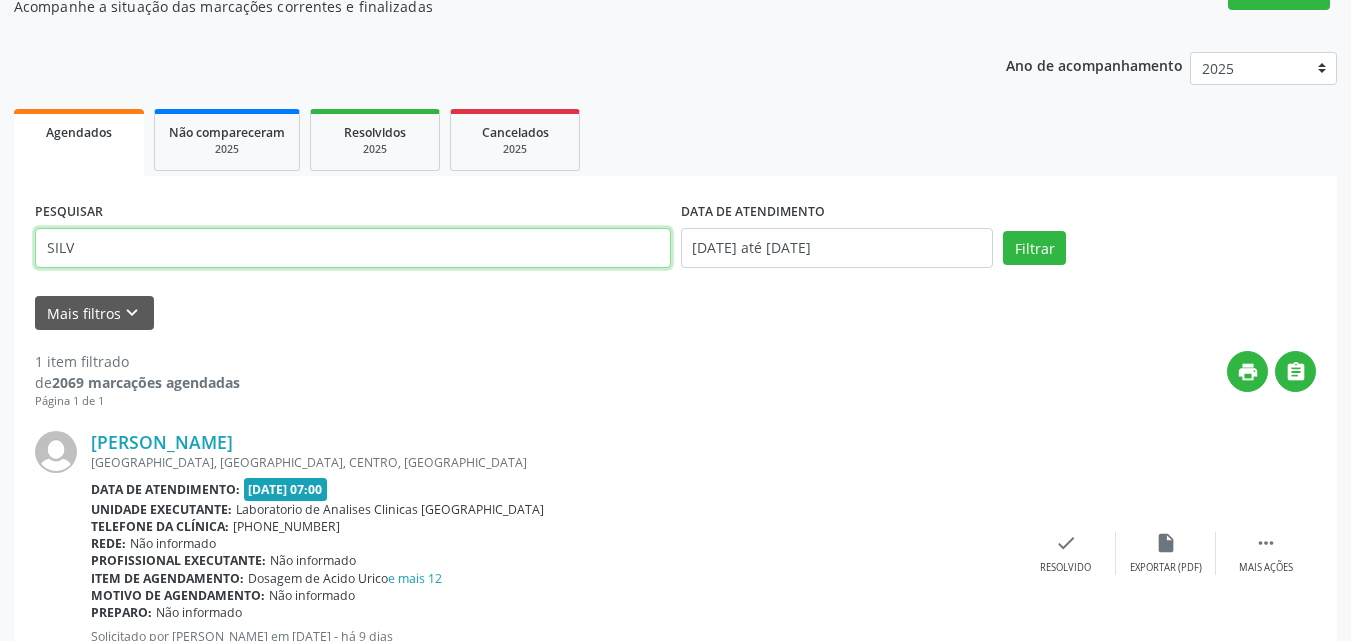type on "SILV" 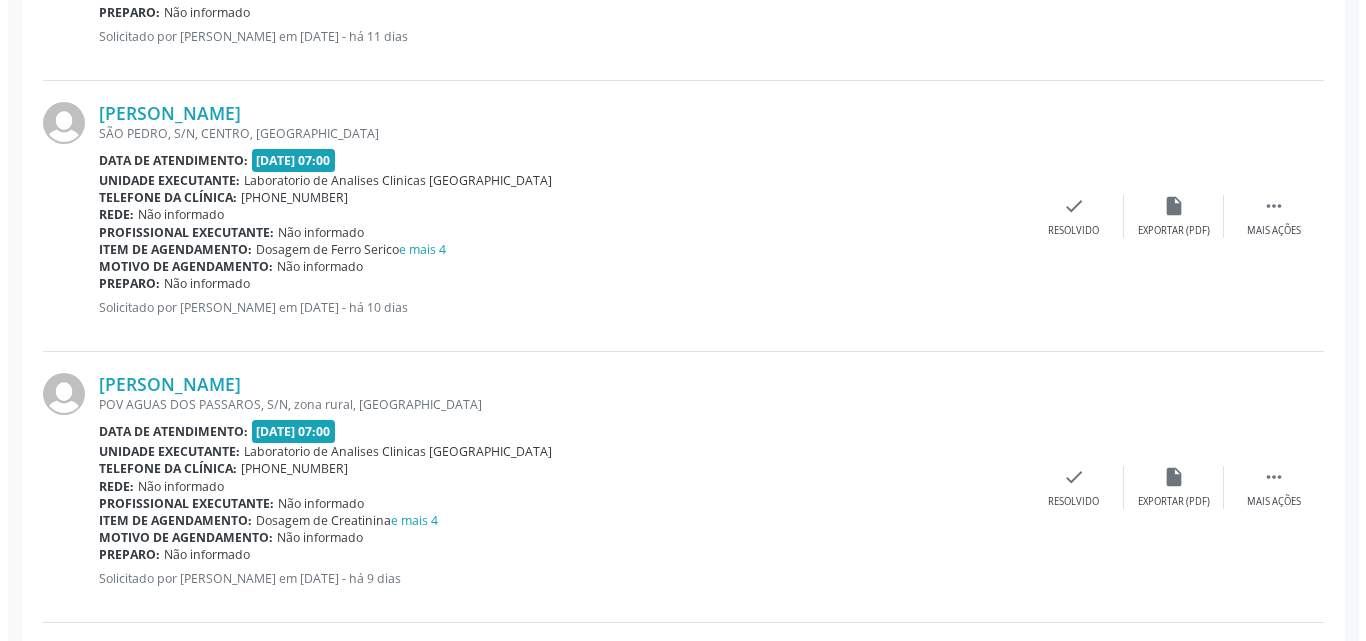 scroll, scrollTop: 1390, scrollLeft: 0, axis: vertical 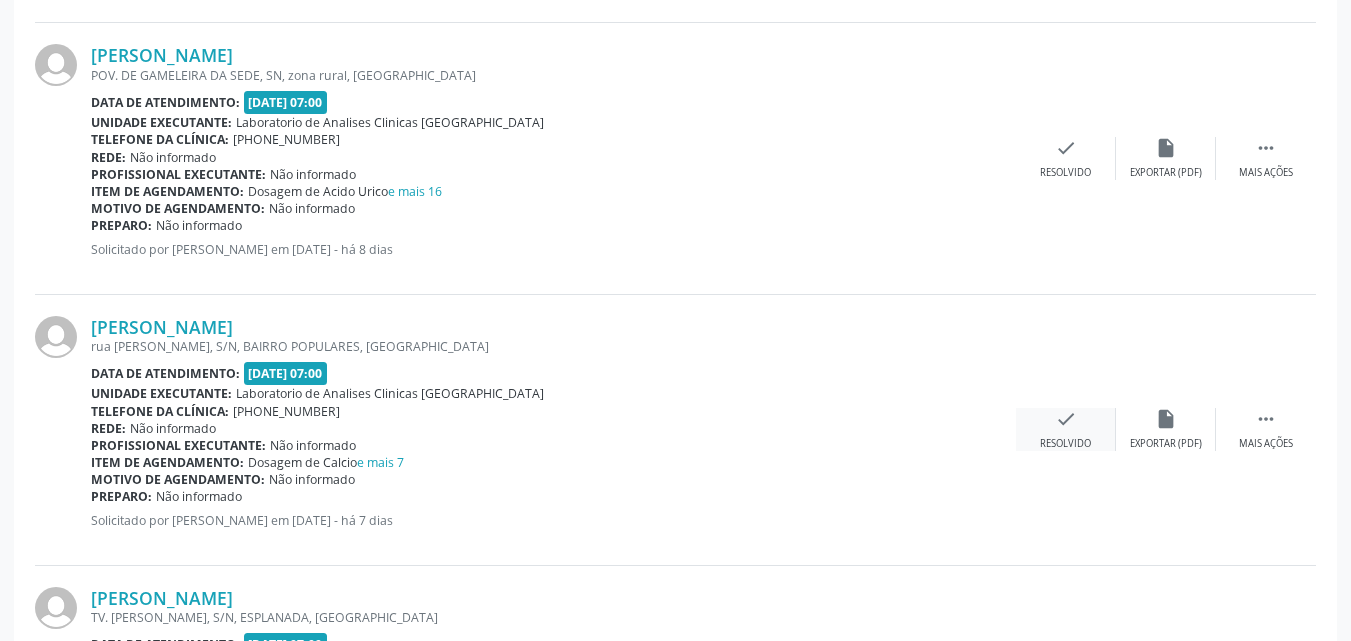 click on "check" at bounding box center [1066, 419] 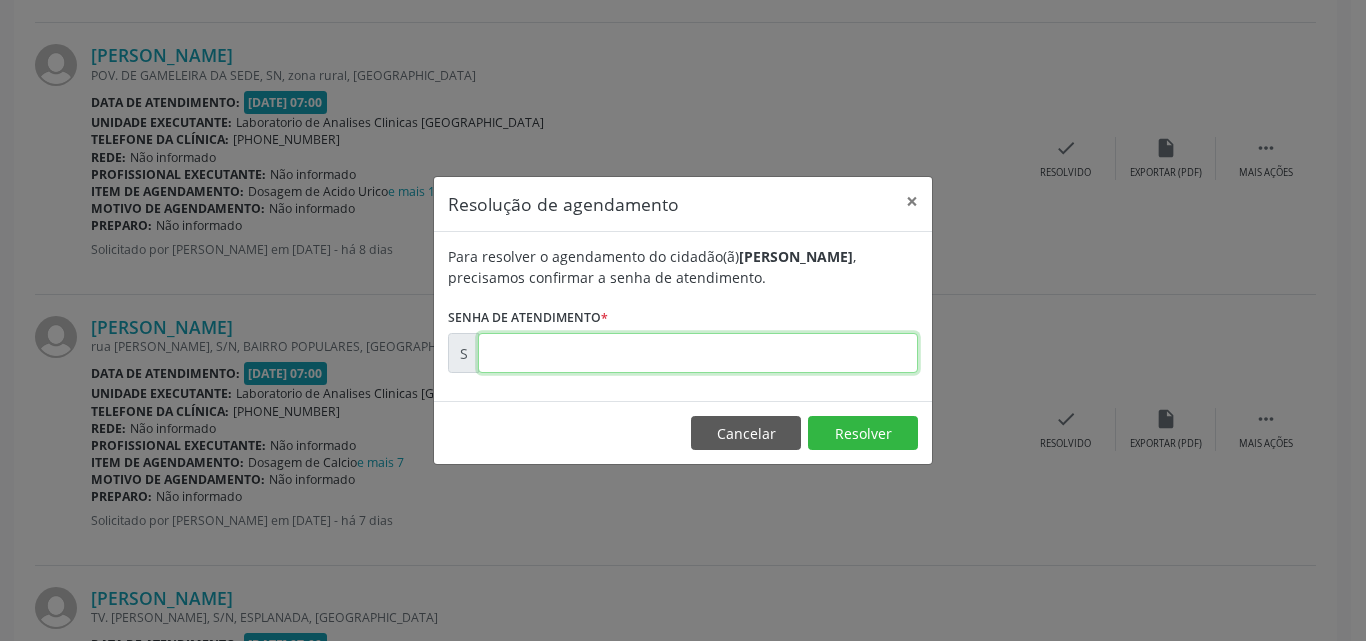 click at bounding box center (698, 353) 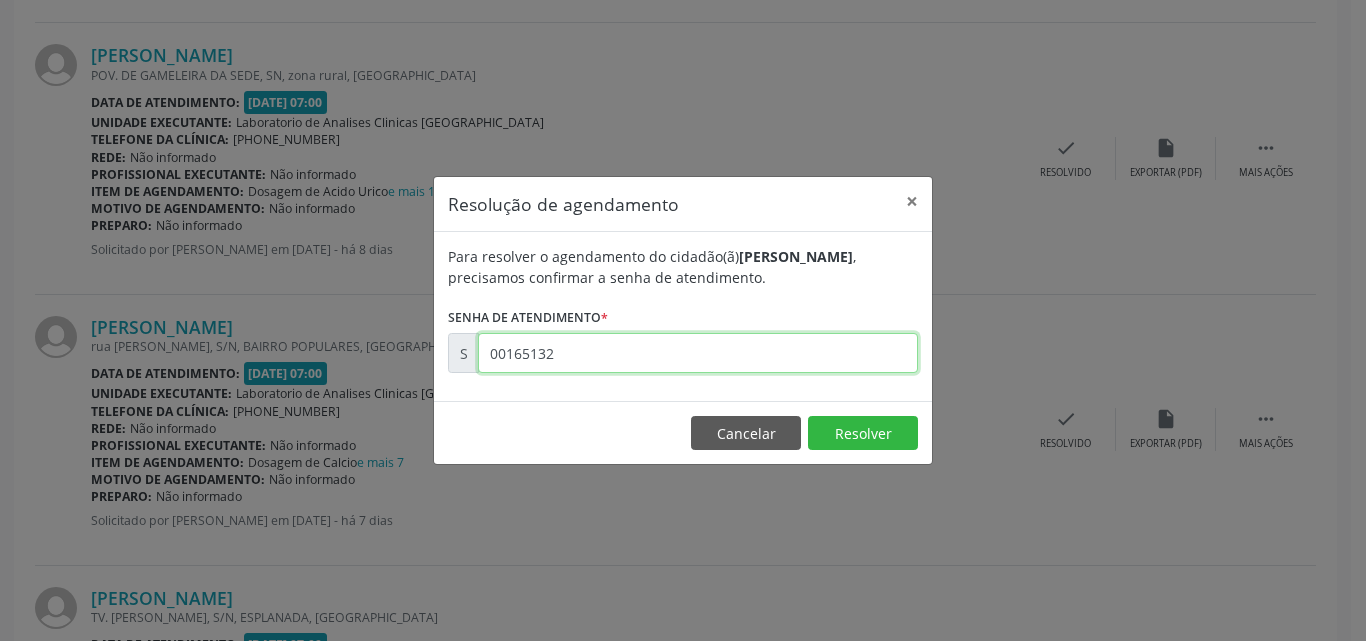 type on "00165132" 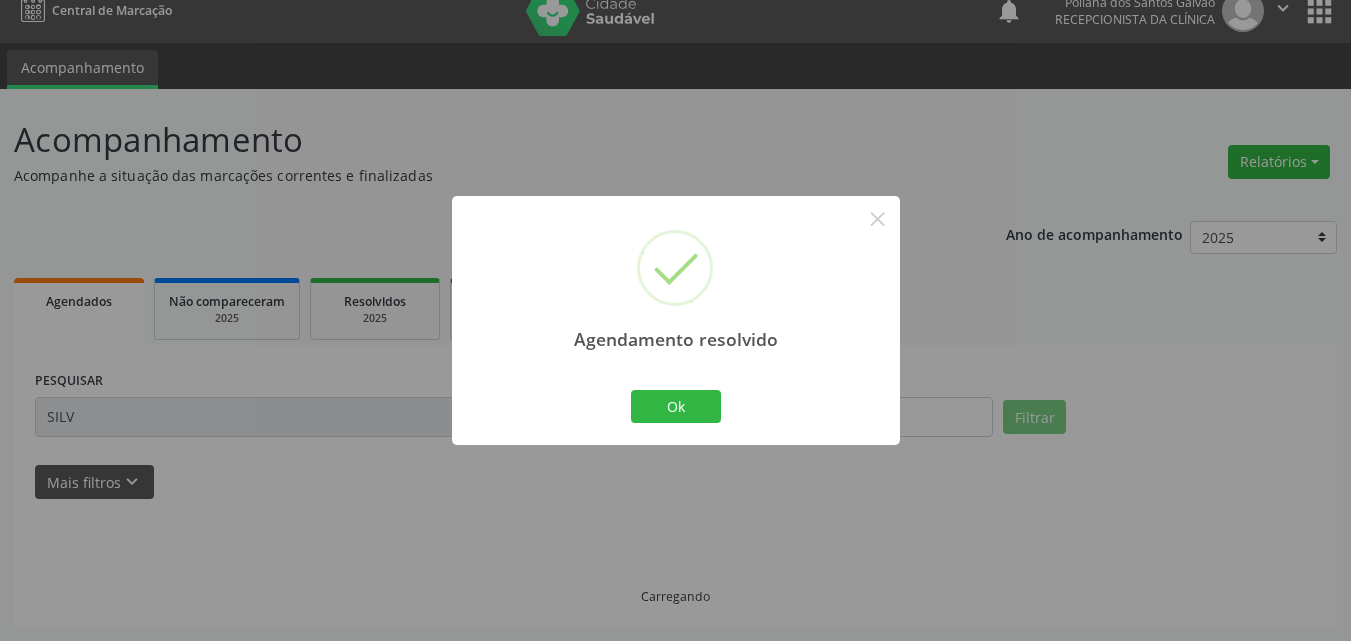 scroll, scrollTop: 42, scrollLeft: 0, axis: vertical 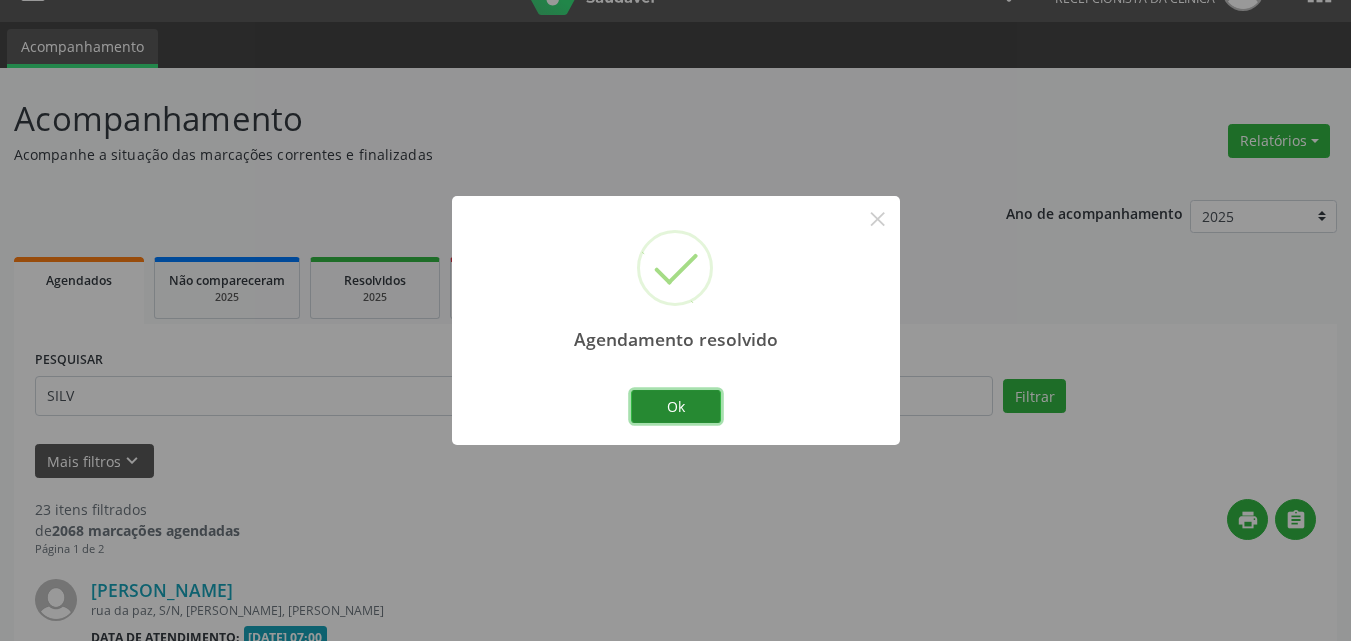 click on "Ok" at bounding box center [676, 407] 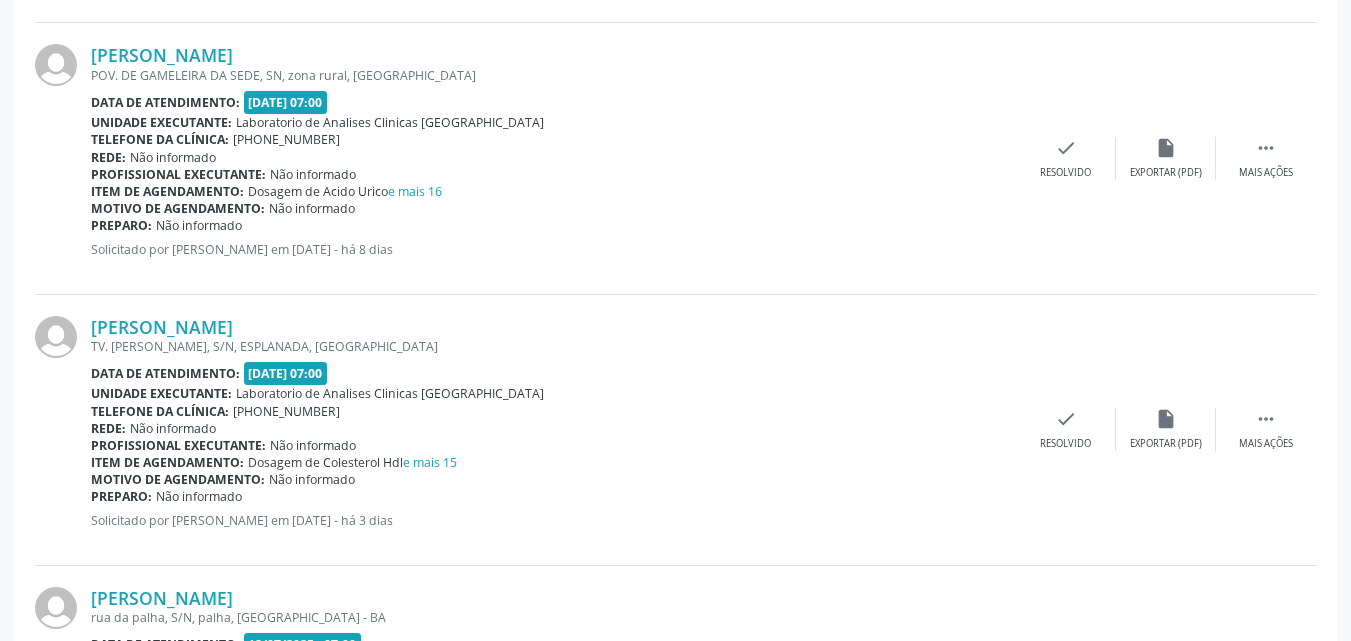 click on "Rede:
Não informado" at bounding box center [553, 428] 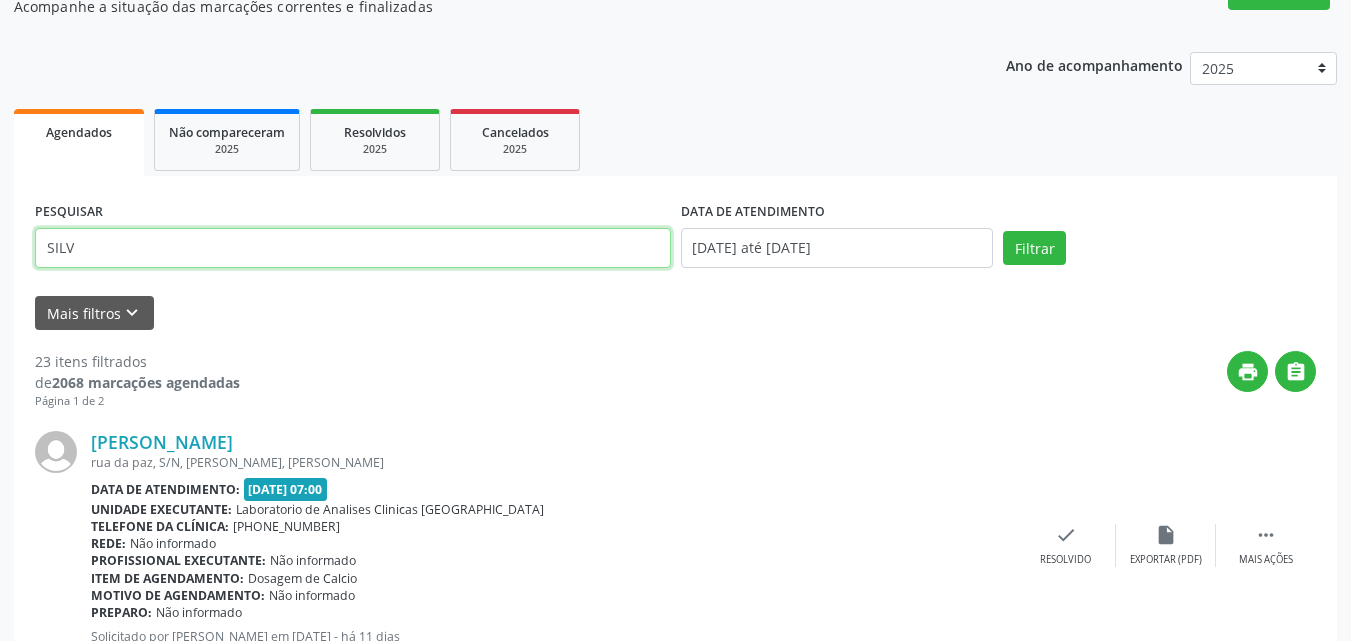 drag, startPoint x: 0, startPoint y: 148, endPoint x: 0, endPoint y: -6, distance: 154 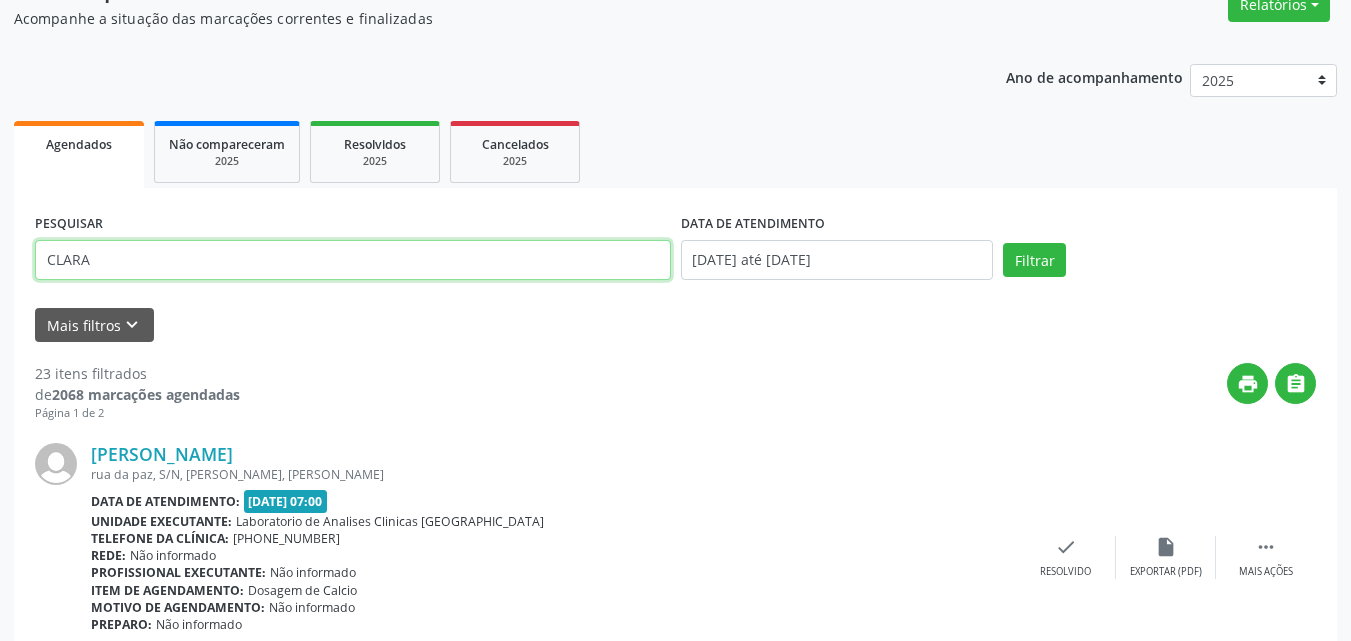 type on "CLARA" 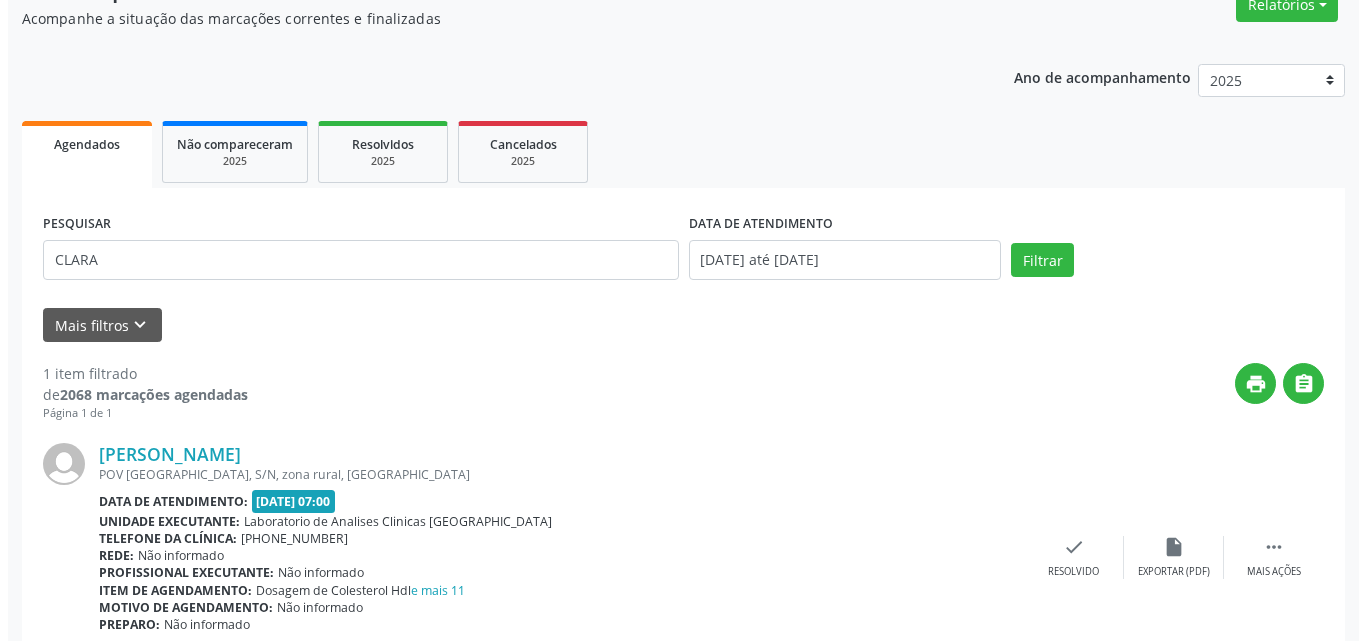 scroll, scrollTop: 264, scrollLeft: 0, axis: vertical 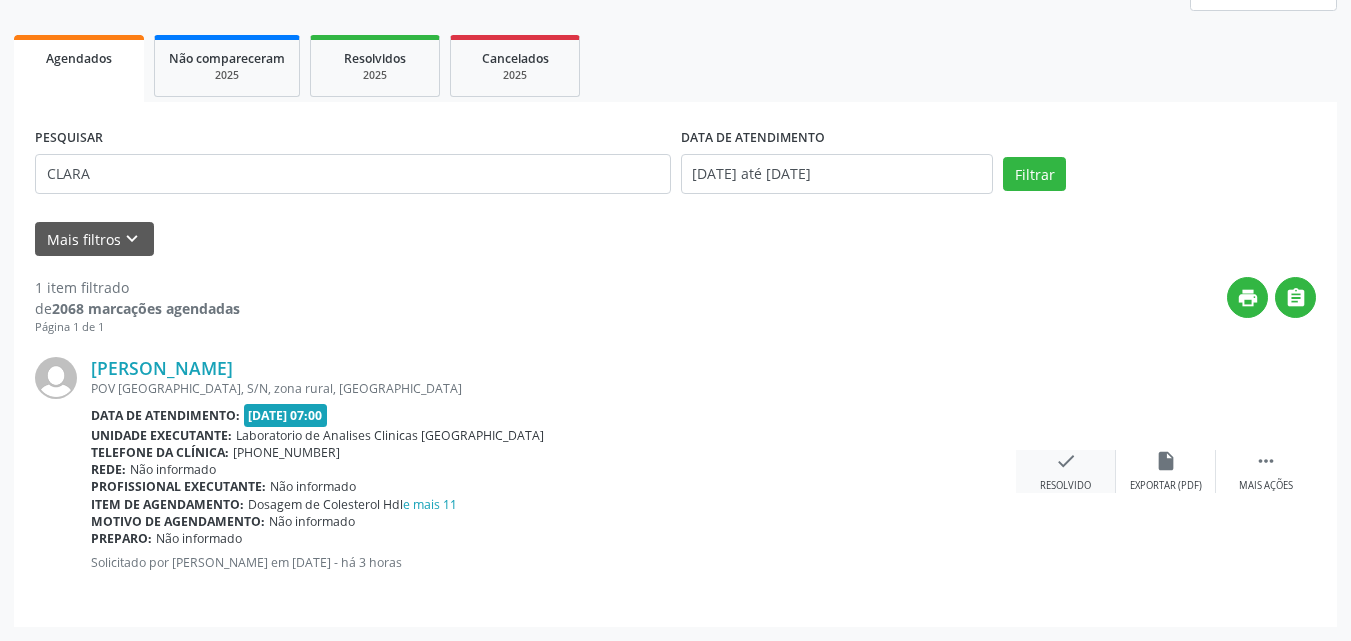 click on "check" at bounding box center [1066, 461] 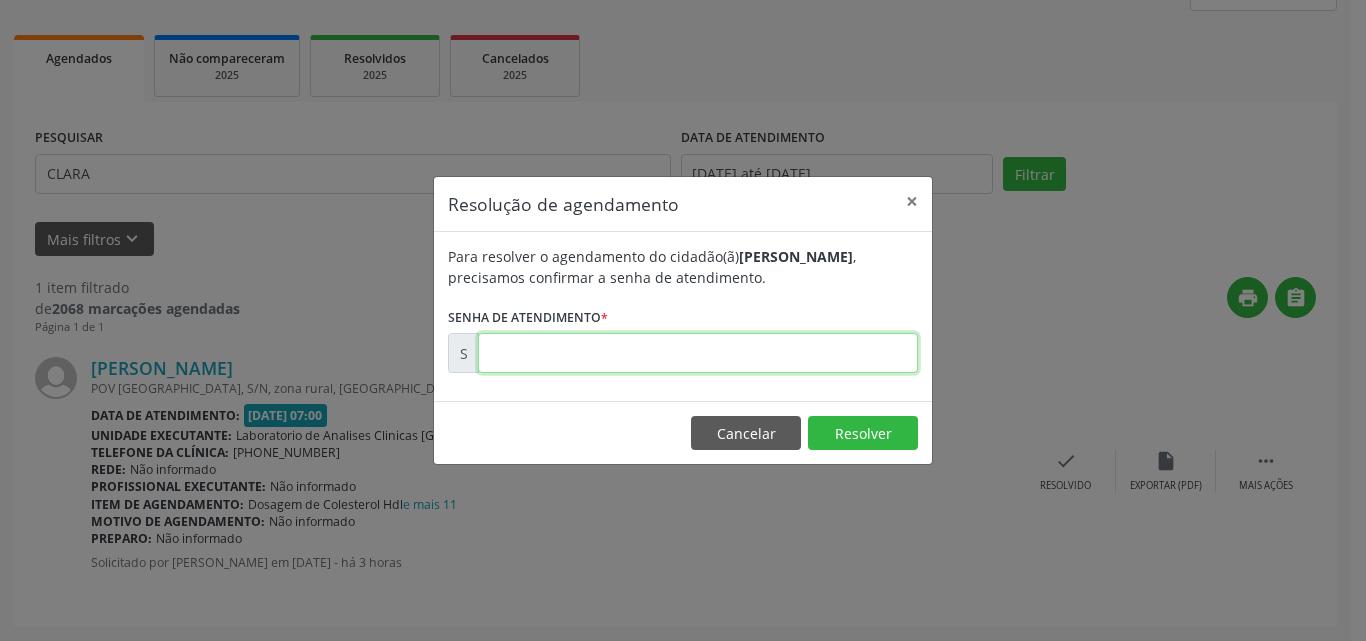 click at bounding box center (698, 353) 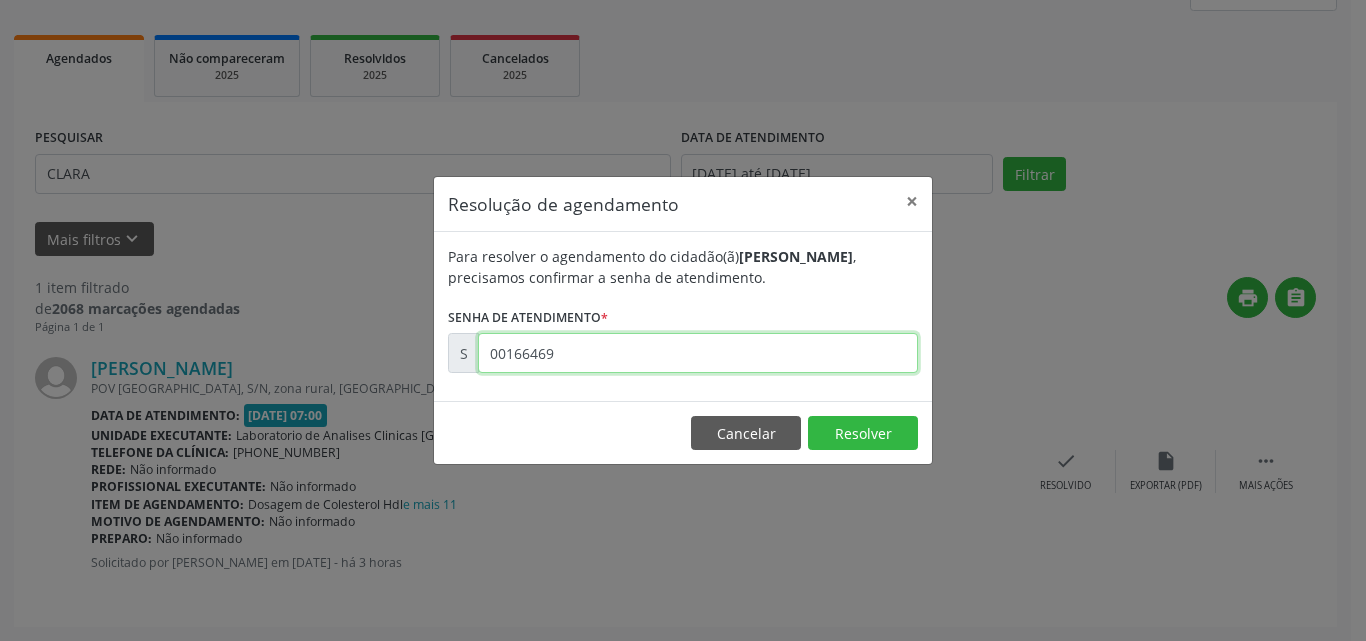 type on "00166469" 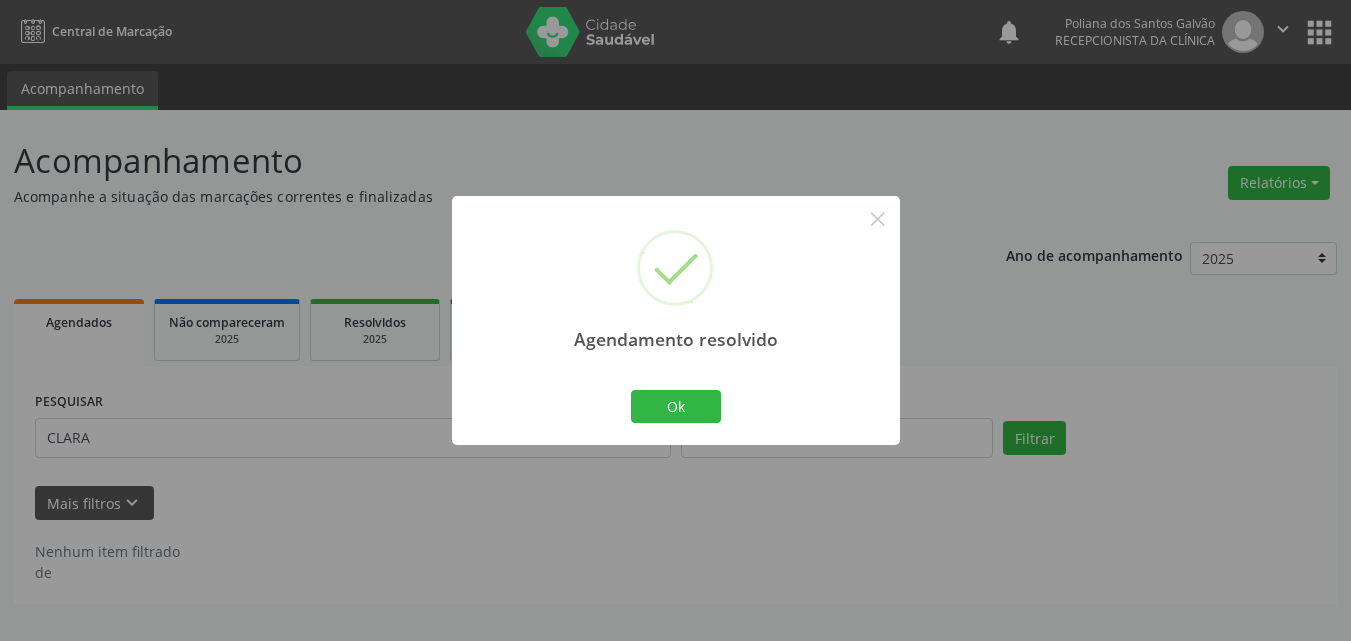 scroll, scrollTop: 0, scrollLeft: 0, axis: both 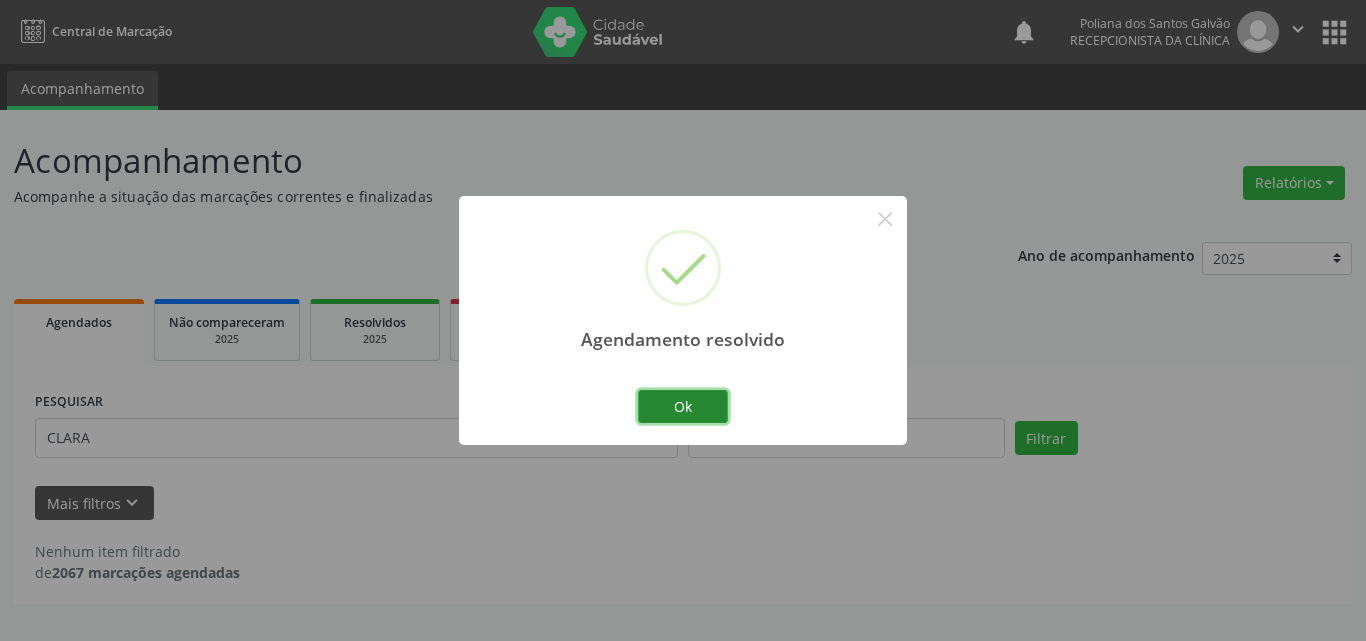 click on "Ok" at bounding box center [683, 407] 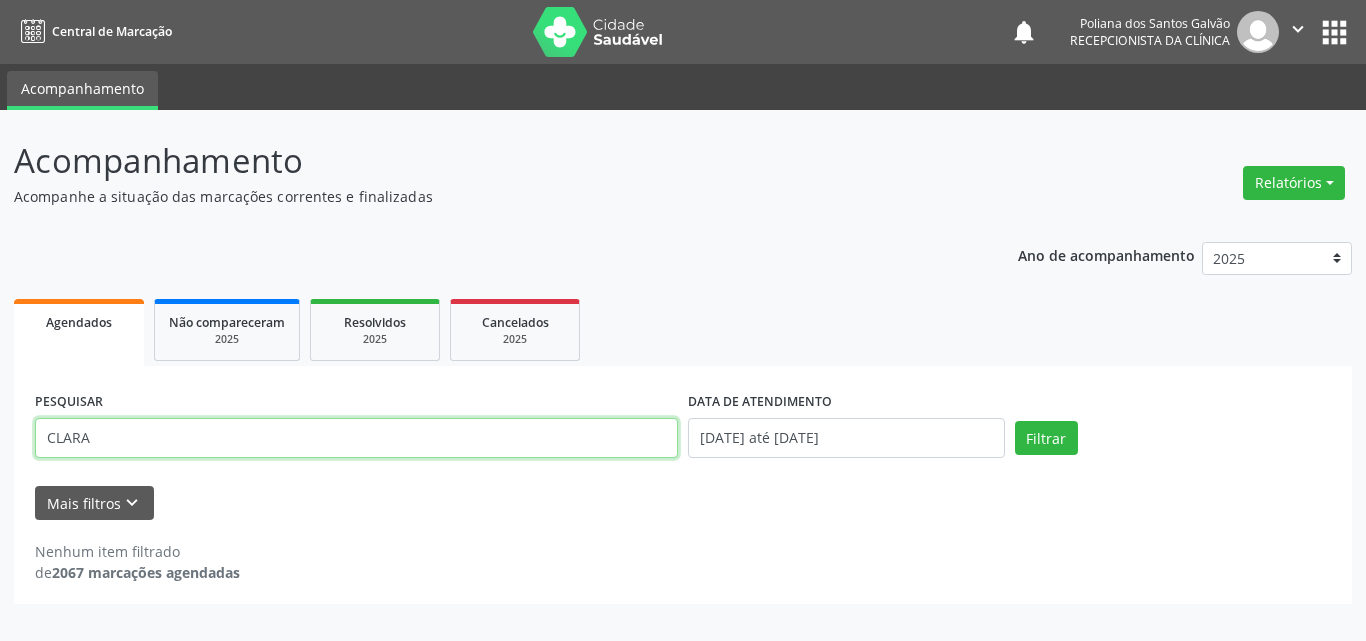 drag, startPoint x: 594, startPoint y: 427, endPoint x: 0, endPoint y: 288, distance: 610.0467 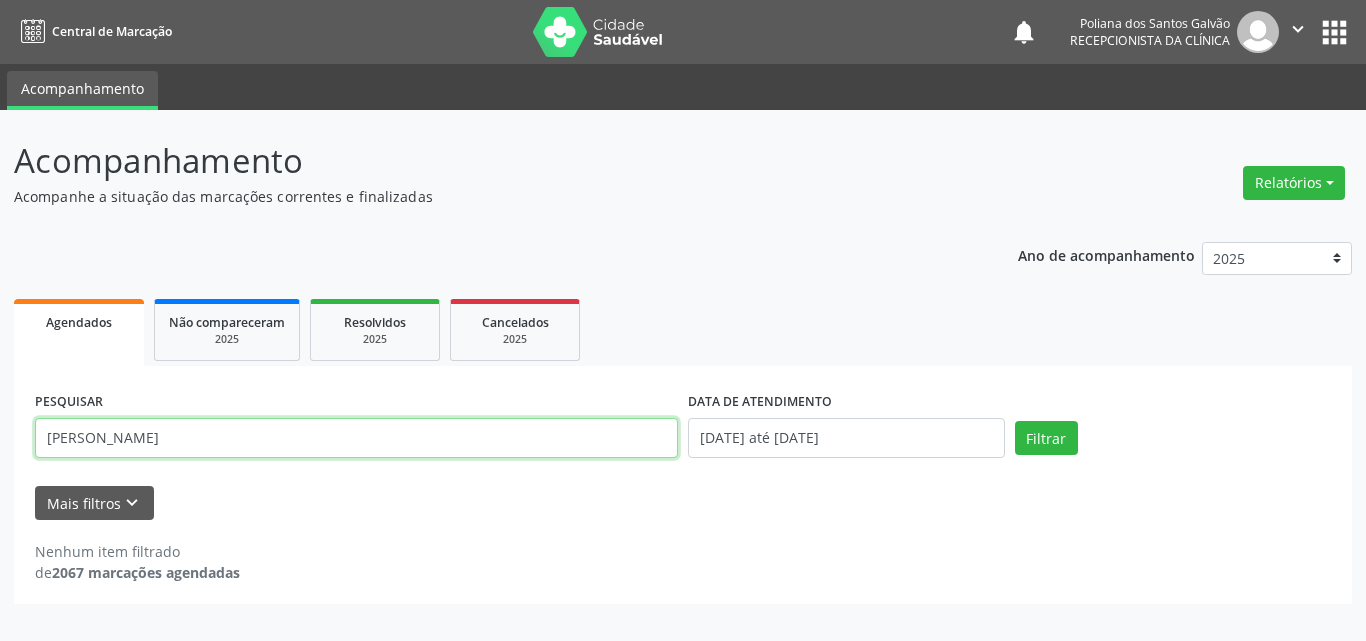 type on "[PERSON_NAME]" 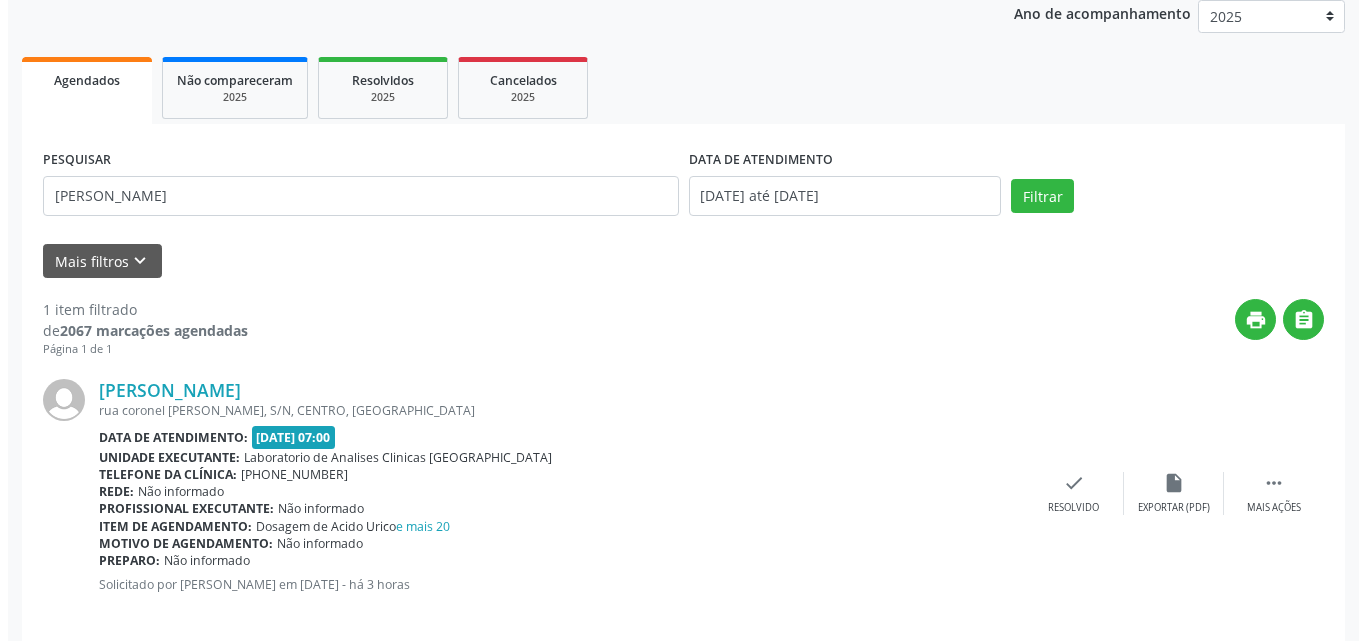 scroll, scrollTop: 264, scrollLeft: 0, axis: vertical 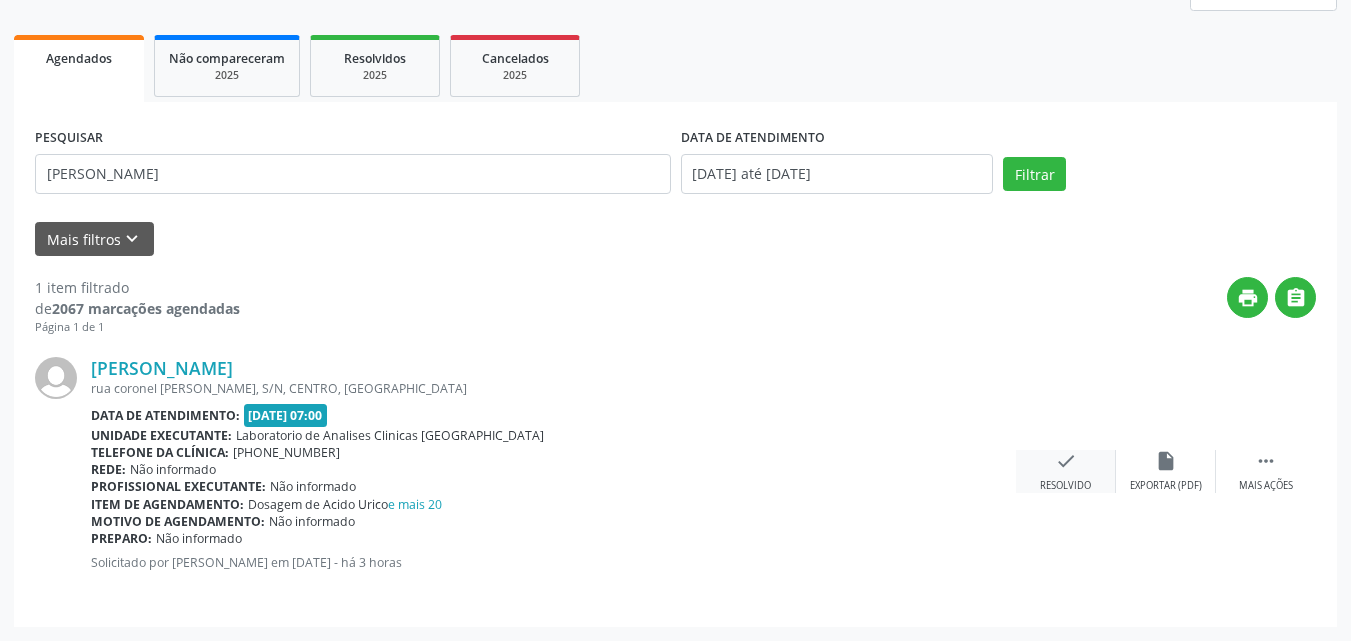 click on "check" at bounding box center [1066, 461] 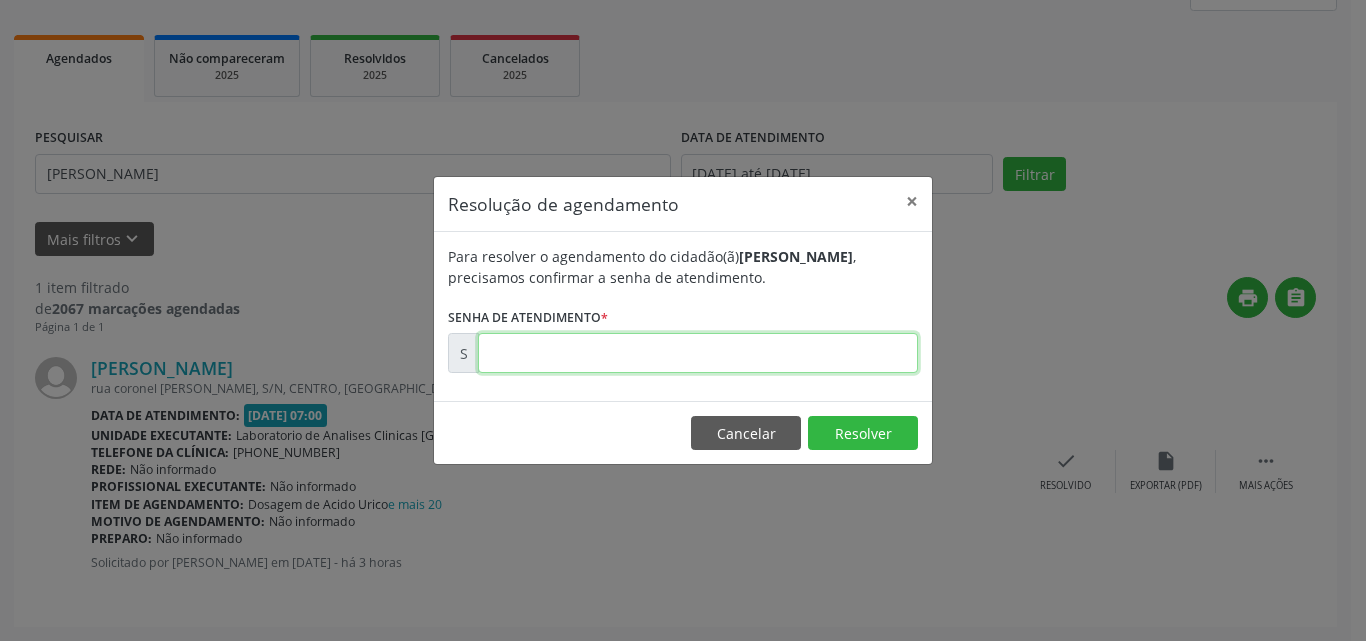 click at bounding box center [698, 353] 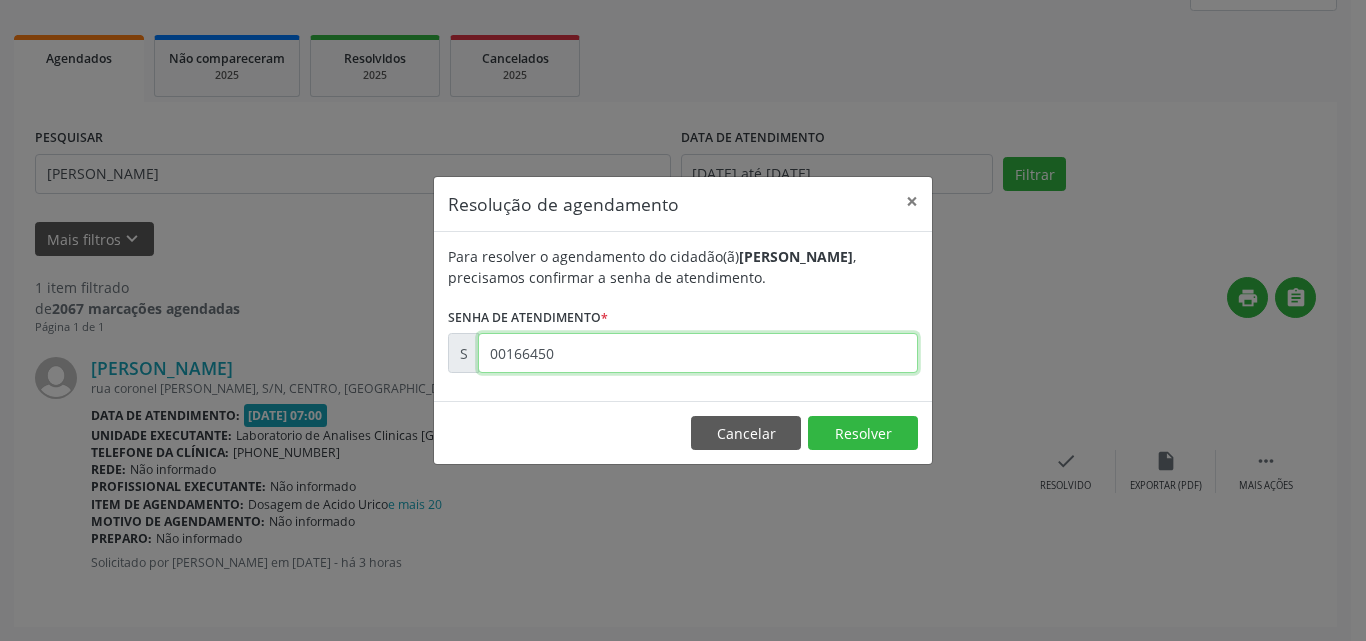 type on "00166450" 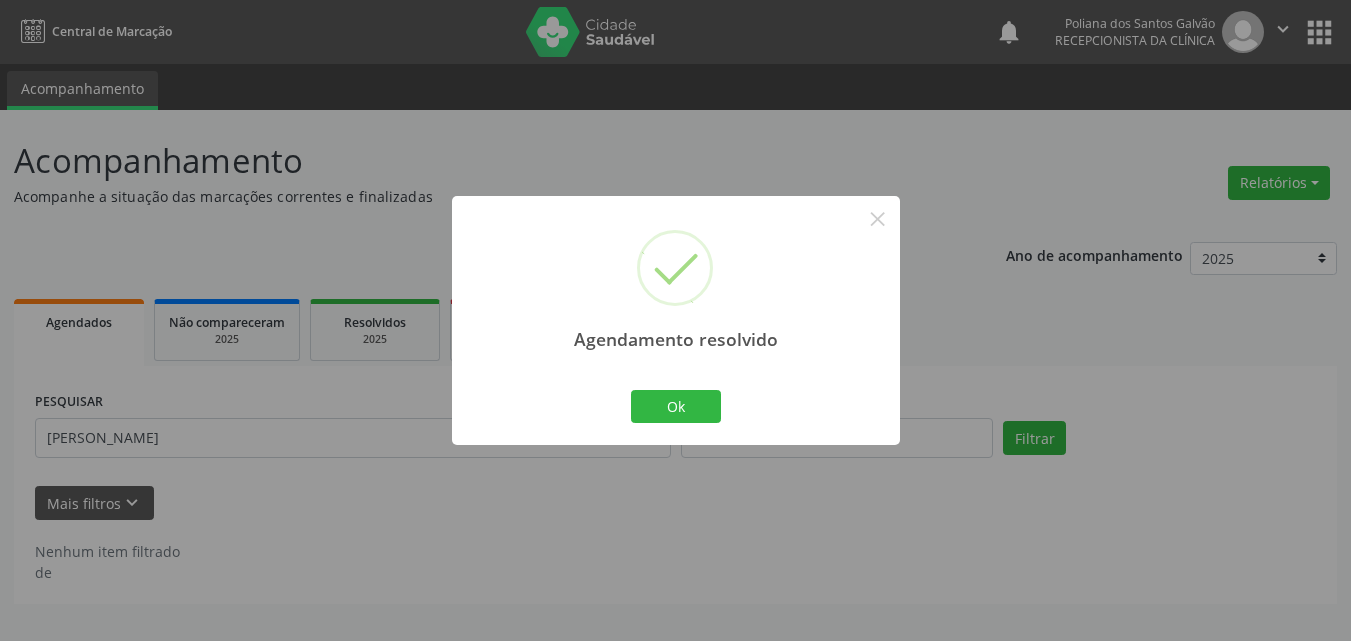 scroll, scrollTop: 0, scrollLeft: 0, axis: both 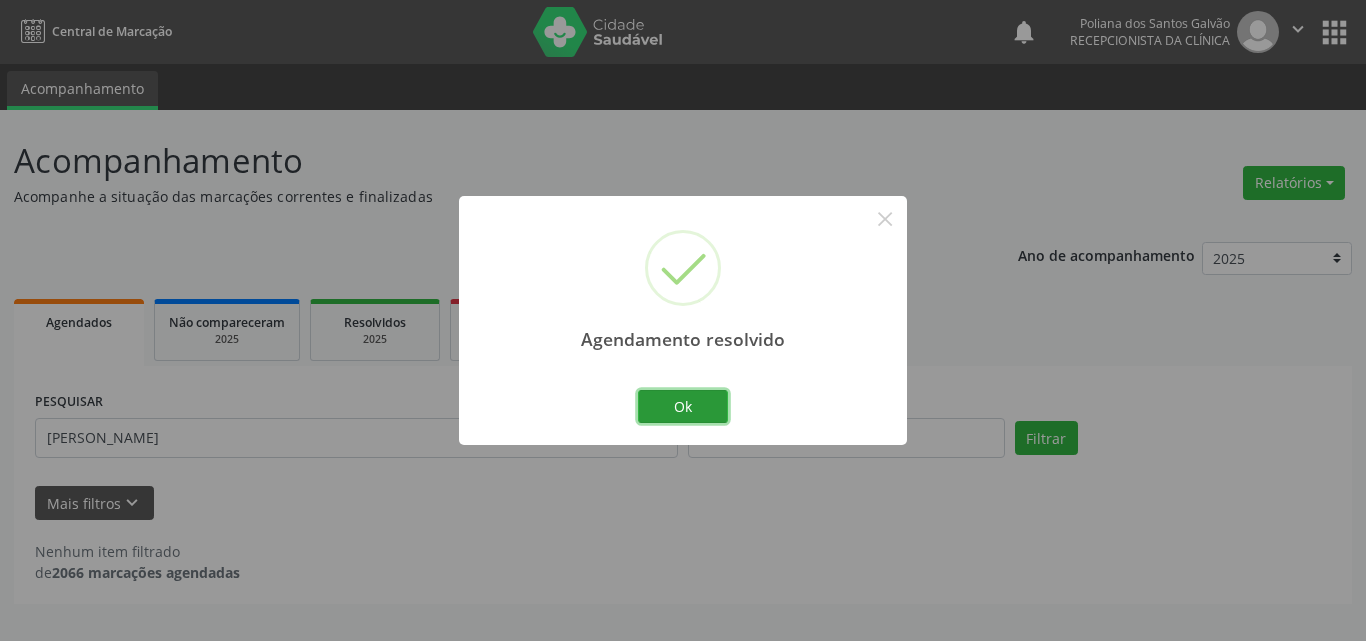 click on "Ok" at bounding box center (683, 407) 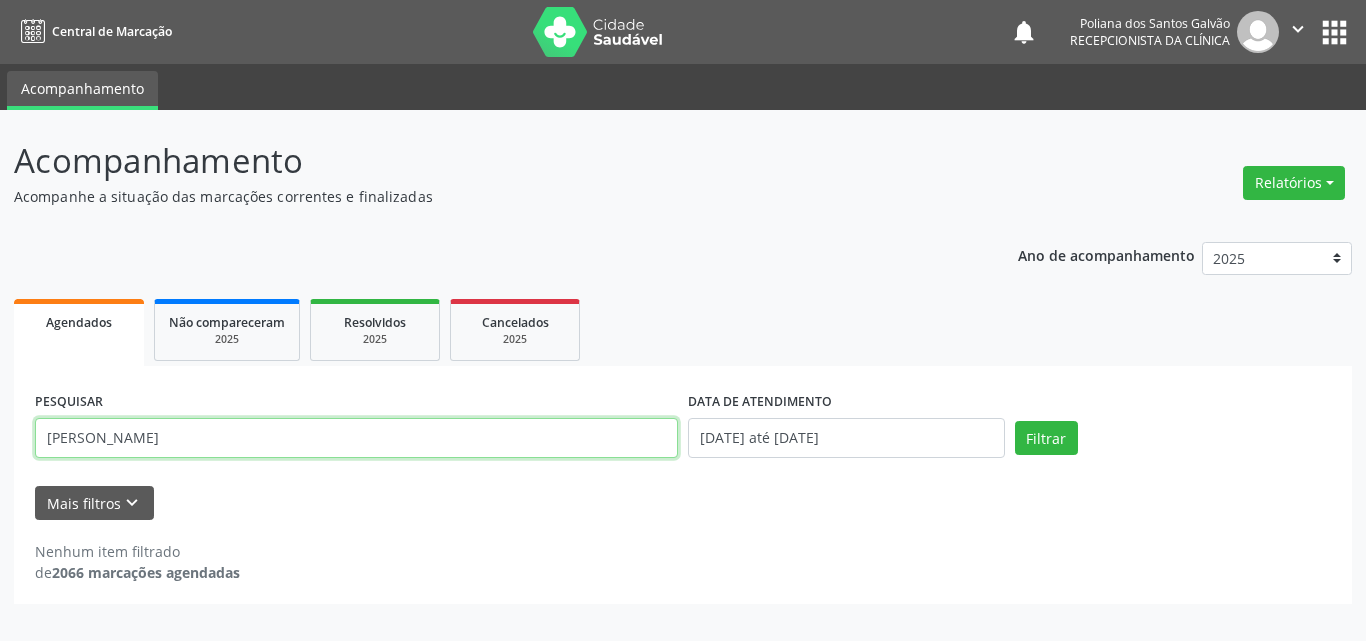 drag, startPoint x: 604, startPoint y: 452, endPoint x: 0, endPoint y: 153, distance: 673.95624 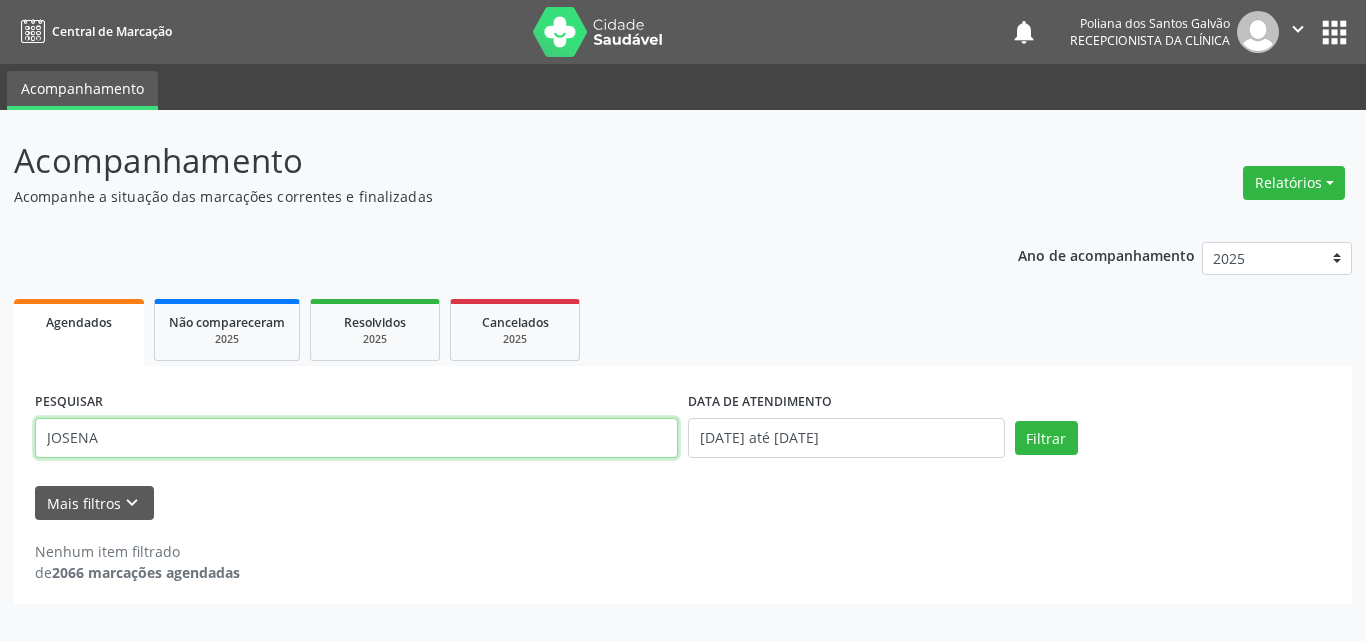click on "Filtrar" at bounding box center [1046, 438] 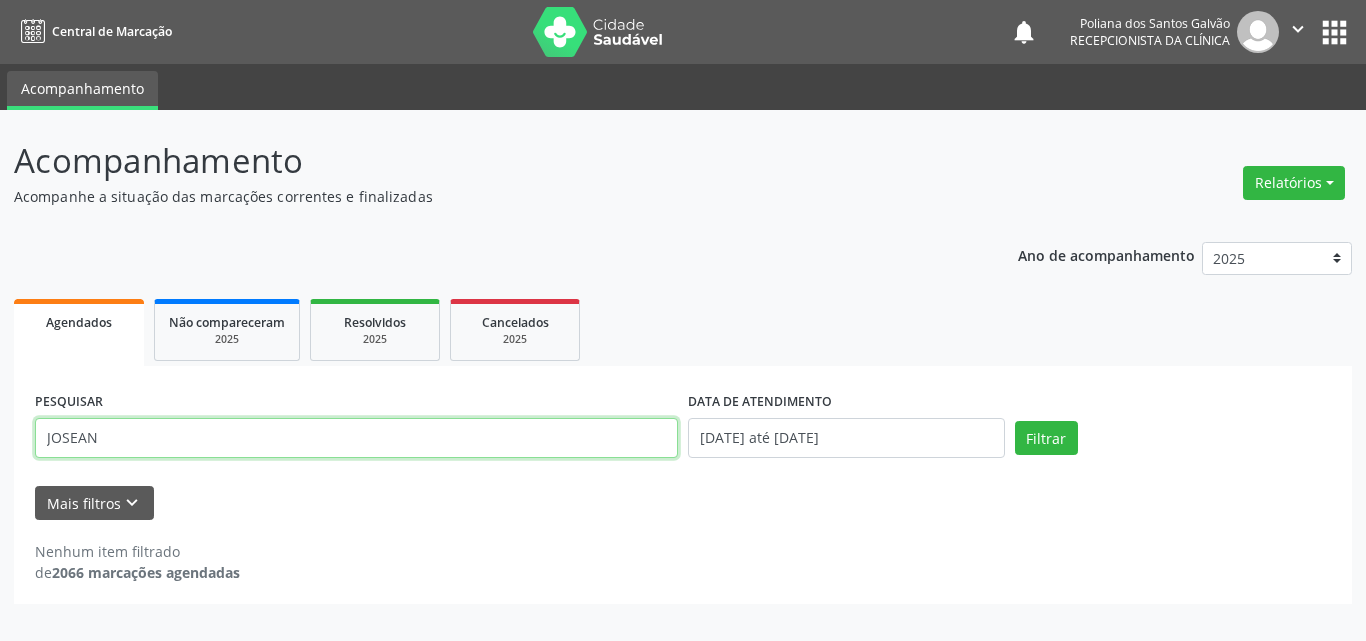 type on "JOSEAN" 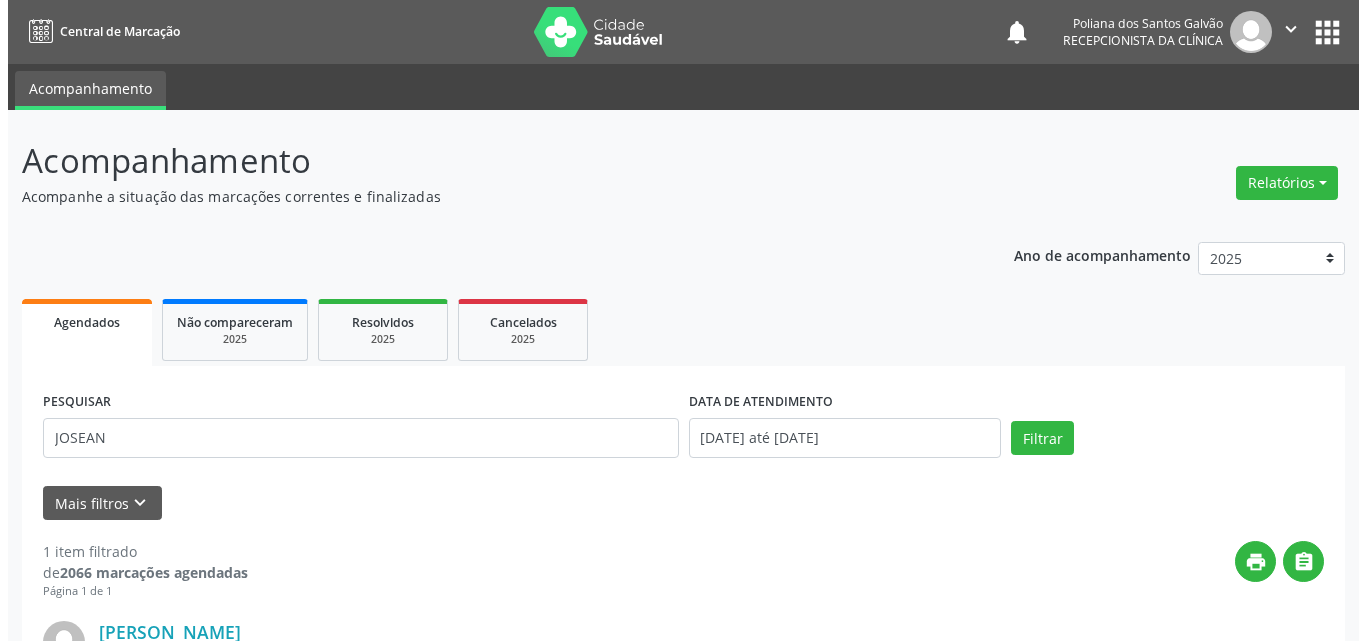 scroll, scrollTop: 264, scrollLeft: 0, axis: vertical 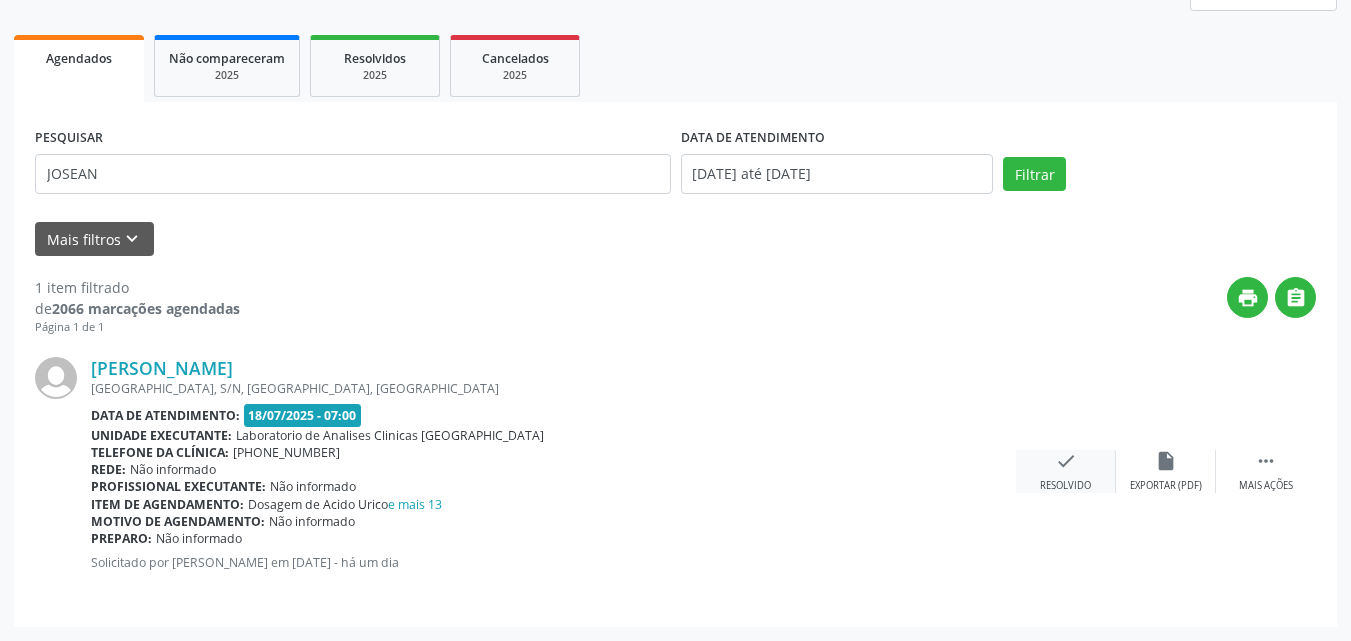 click on "check
Resolvido" at bounding box center (1066, 471) 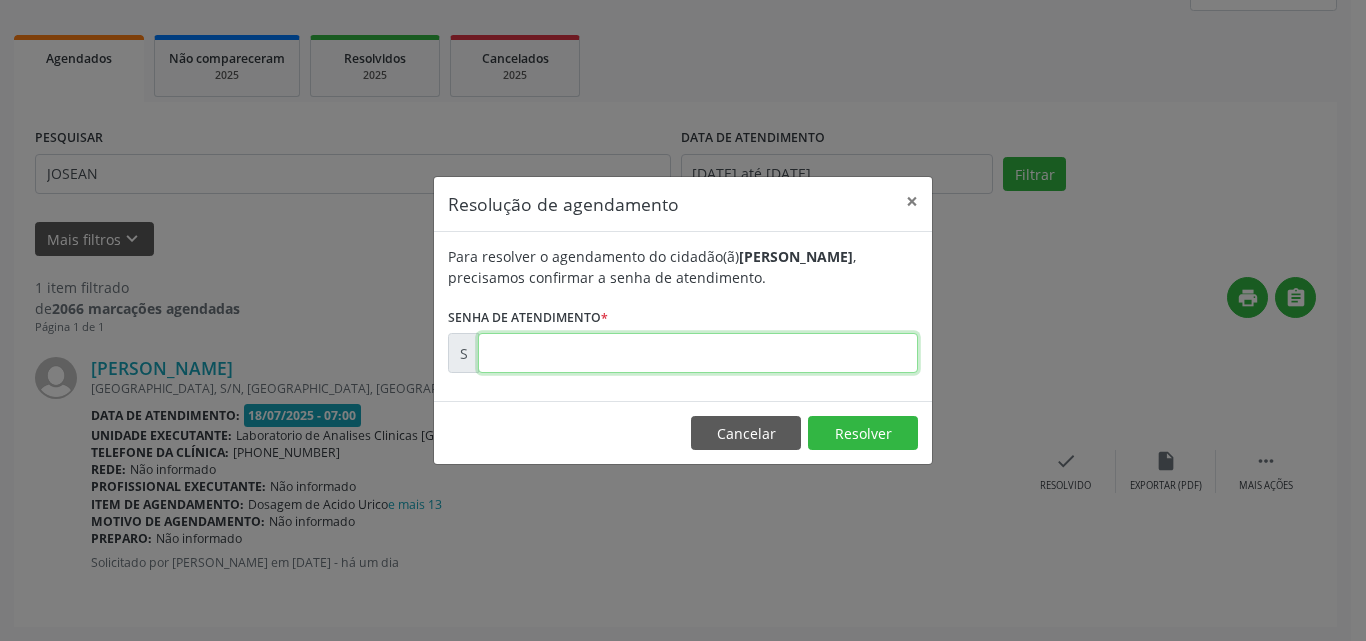 click at bounding box center (698, 353) 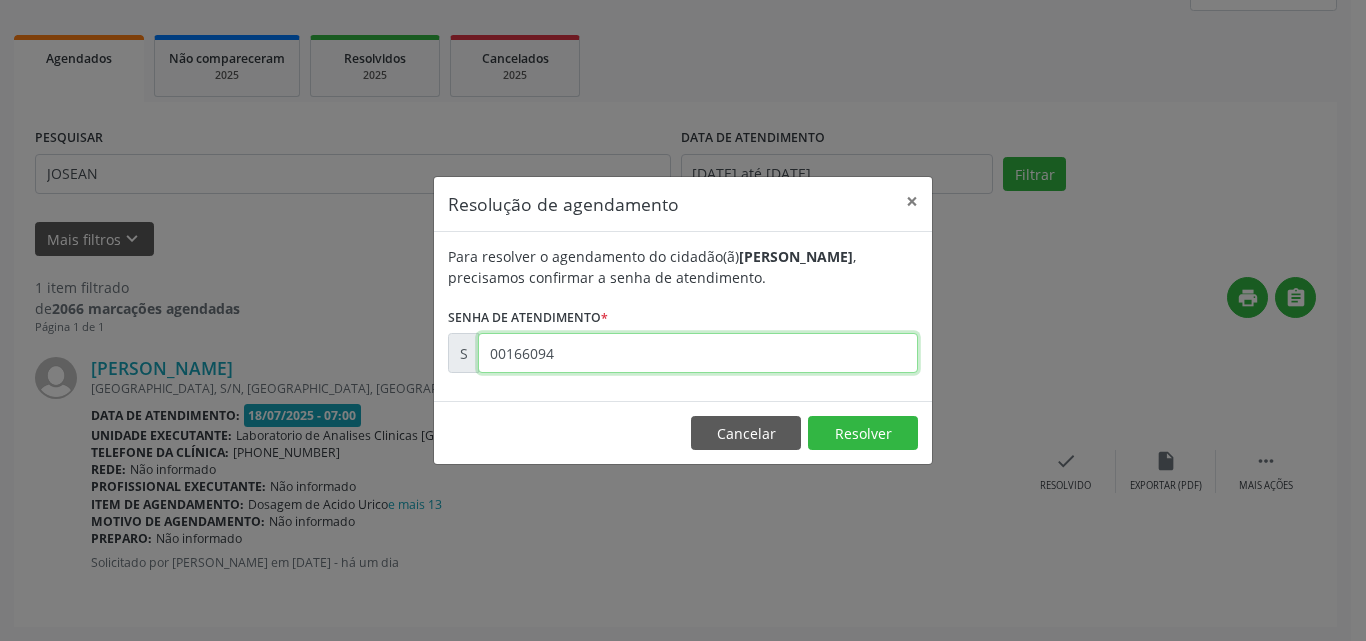 type on "00166094" 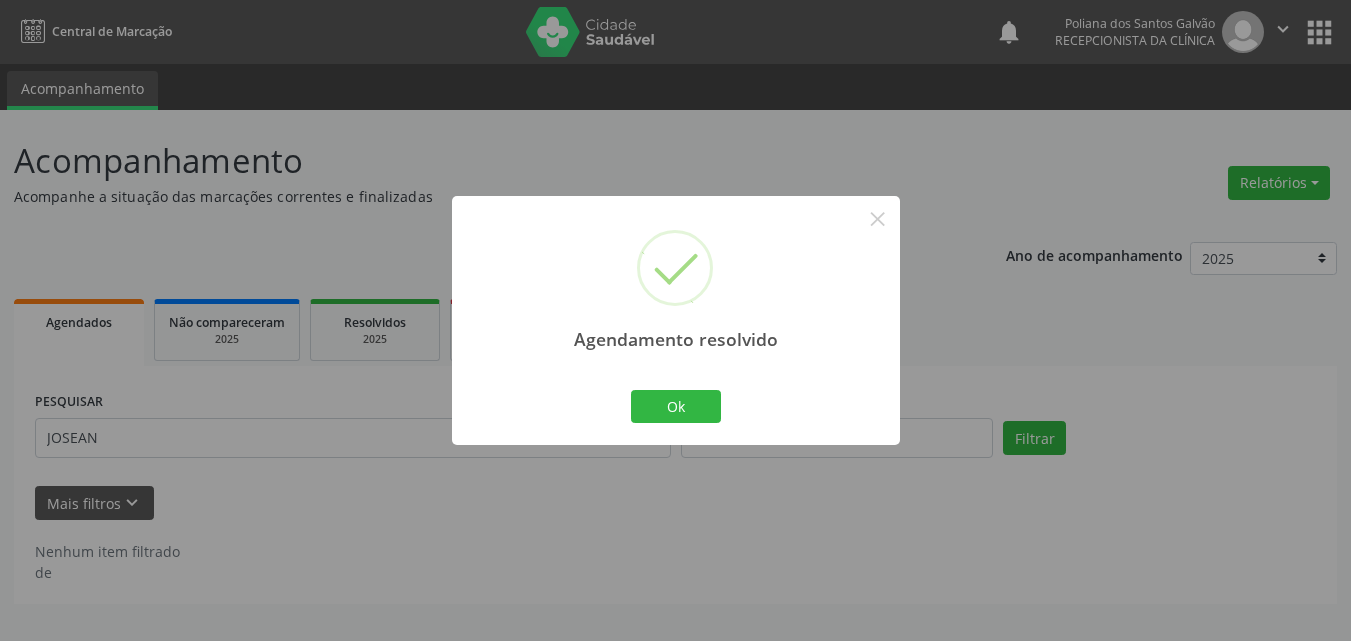 scroll, scrollTop: 0, scrollLeft: 0, axis: both 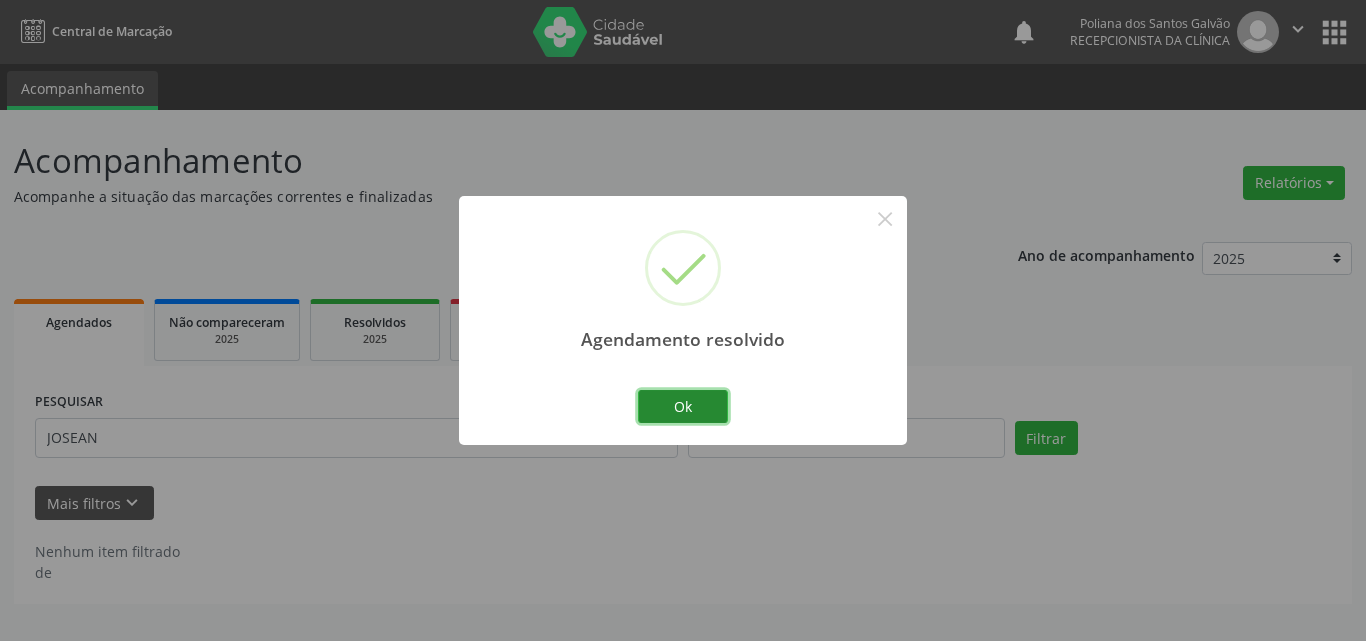 click on "Ok" at bounding box center [683, 407] 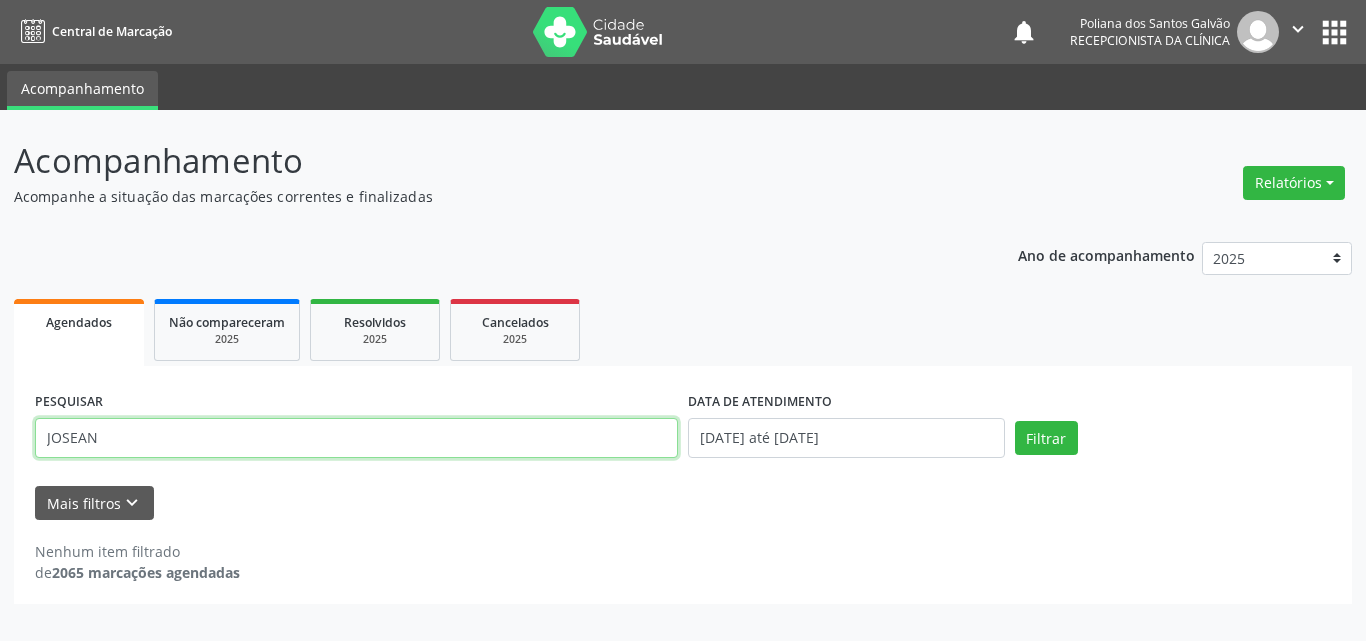 drag, startPoint x: 630, startPoint y: 440, endPoint x: 0, endPoint y: 125, distance: 704.3614 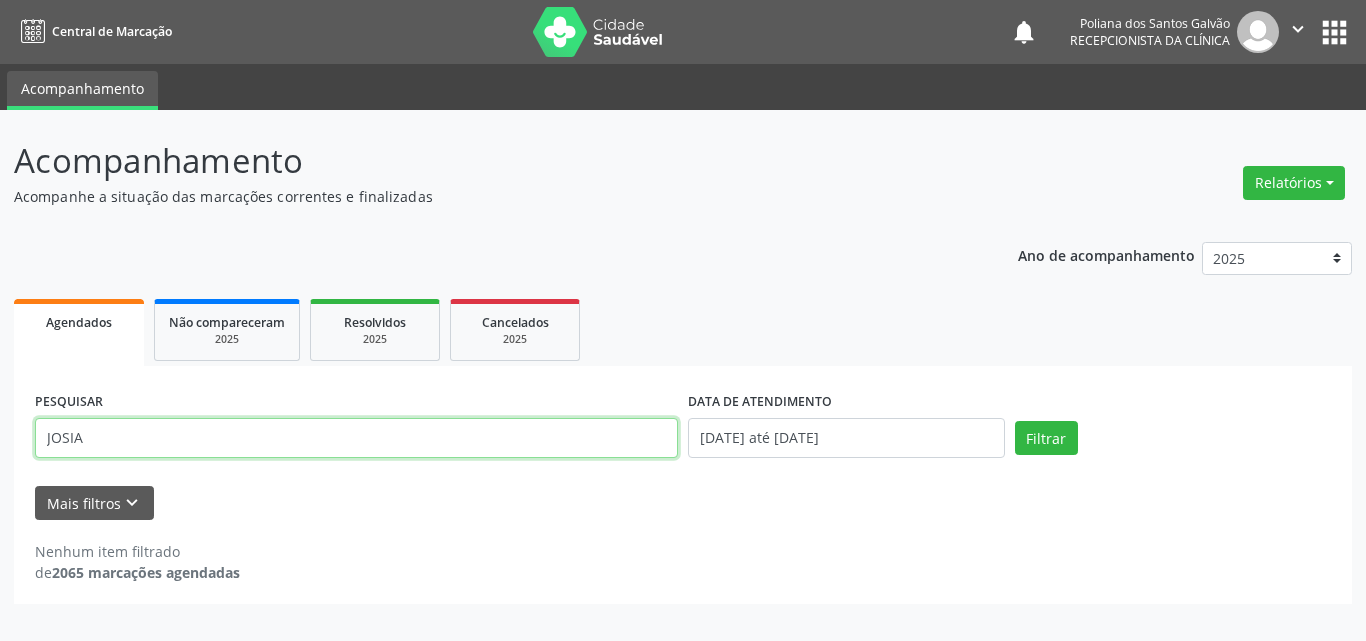 type on "JOSIA" 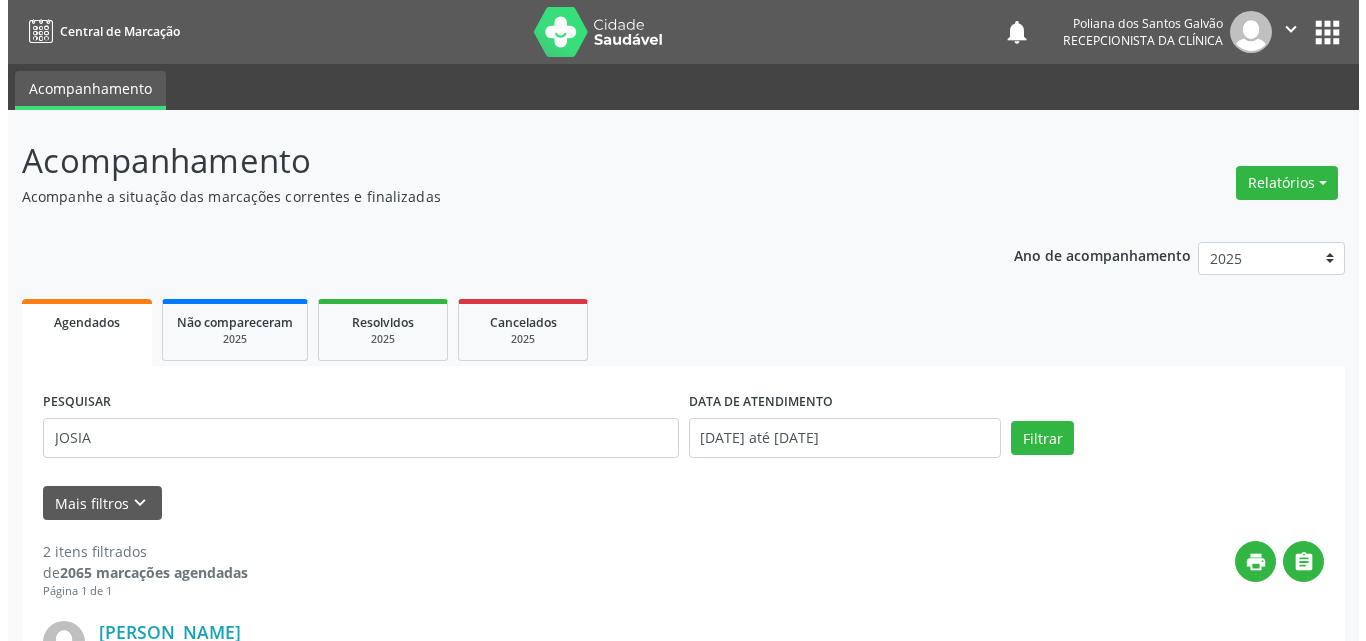 scroll, scrollTop: 535, scrollLeft: 0, axis: vertical 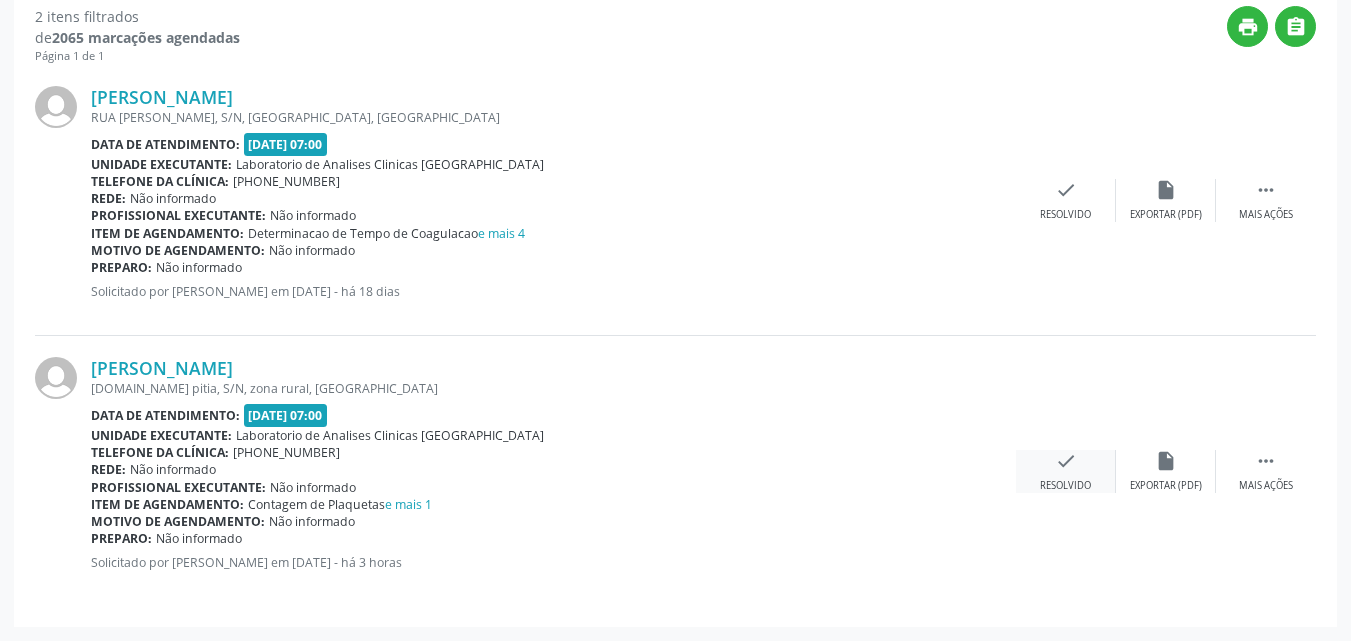 click on "check
Resolvido" at bounding box center [1066, 471] 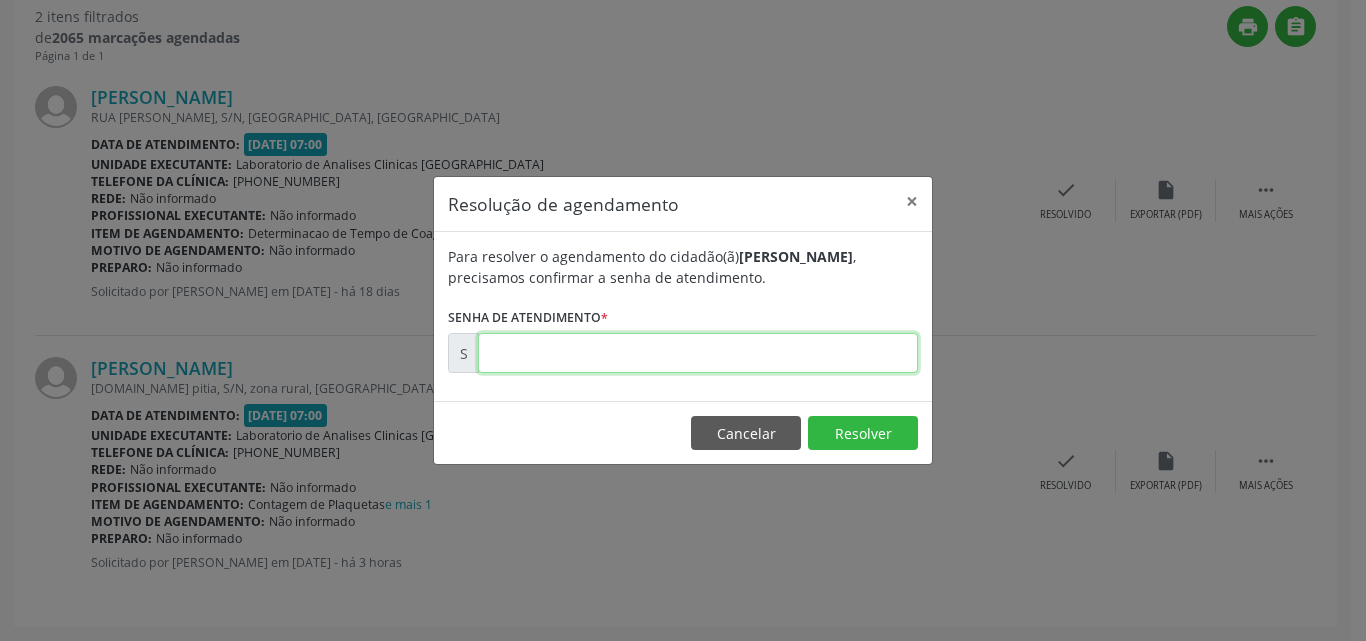 click at bounding box center (698, 353) 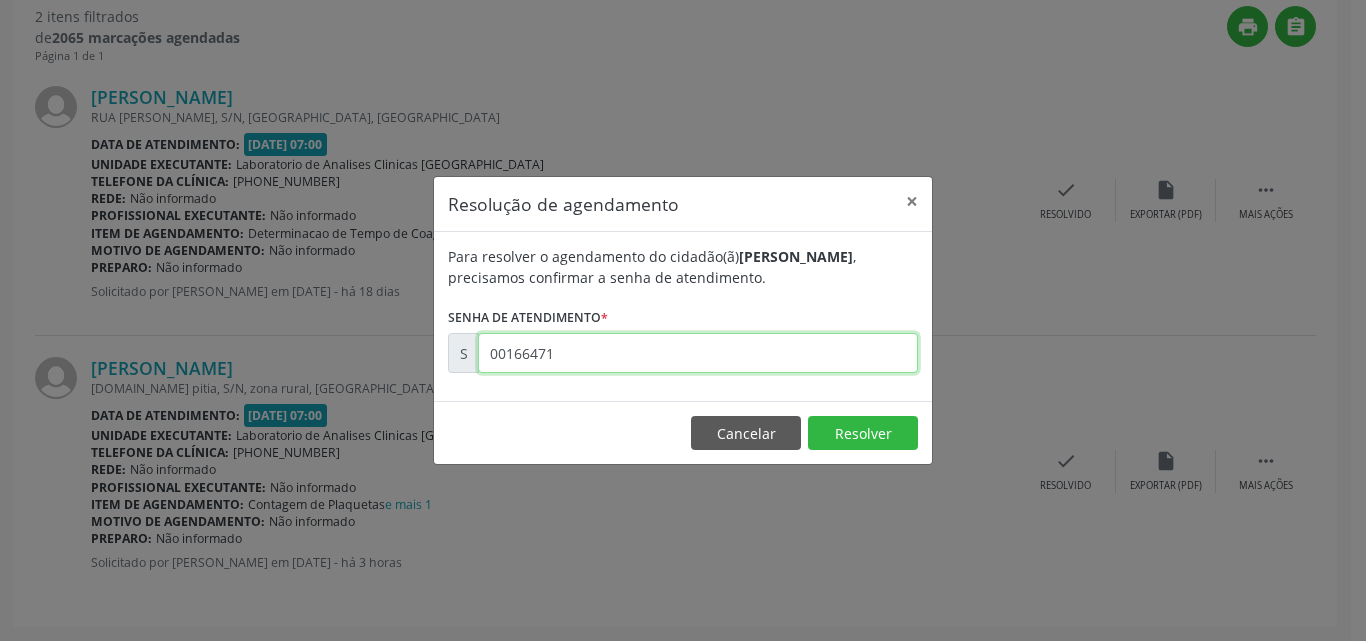 type on "00166471" 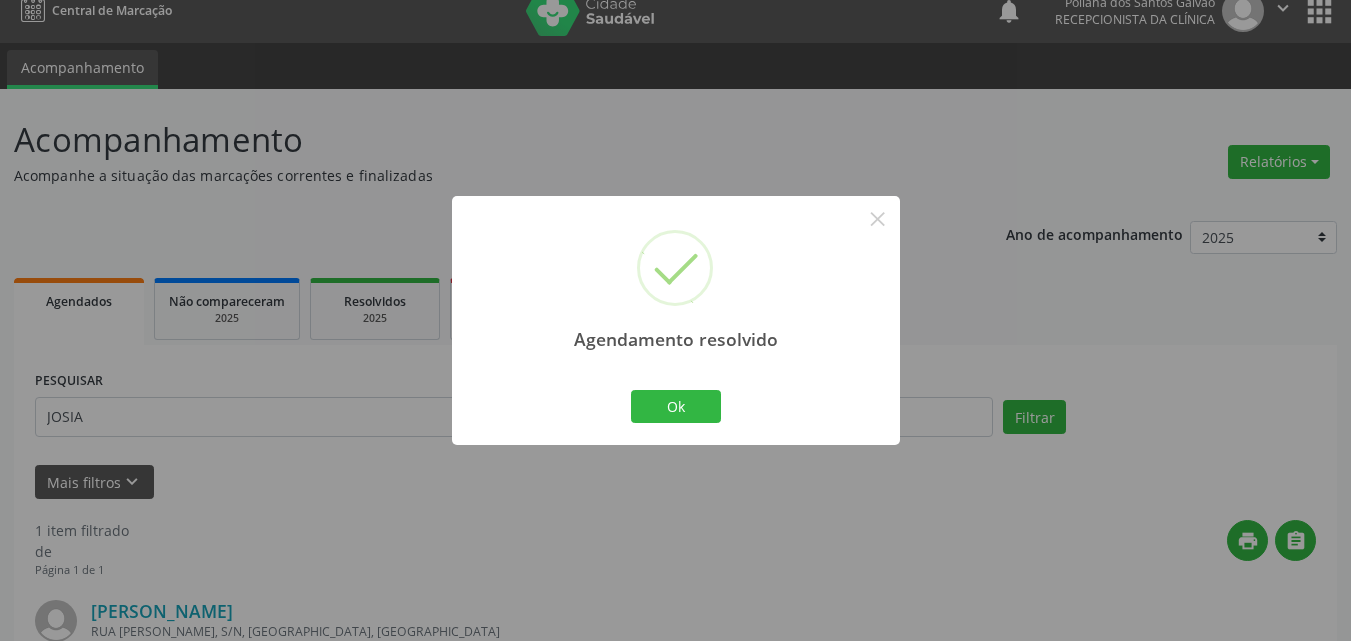 scroll, scrollTop: 264, scrollLeft: 0, axis: vertical 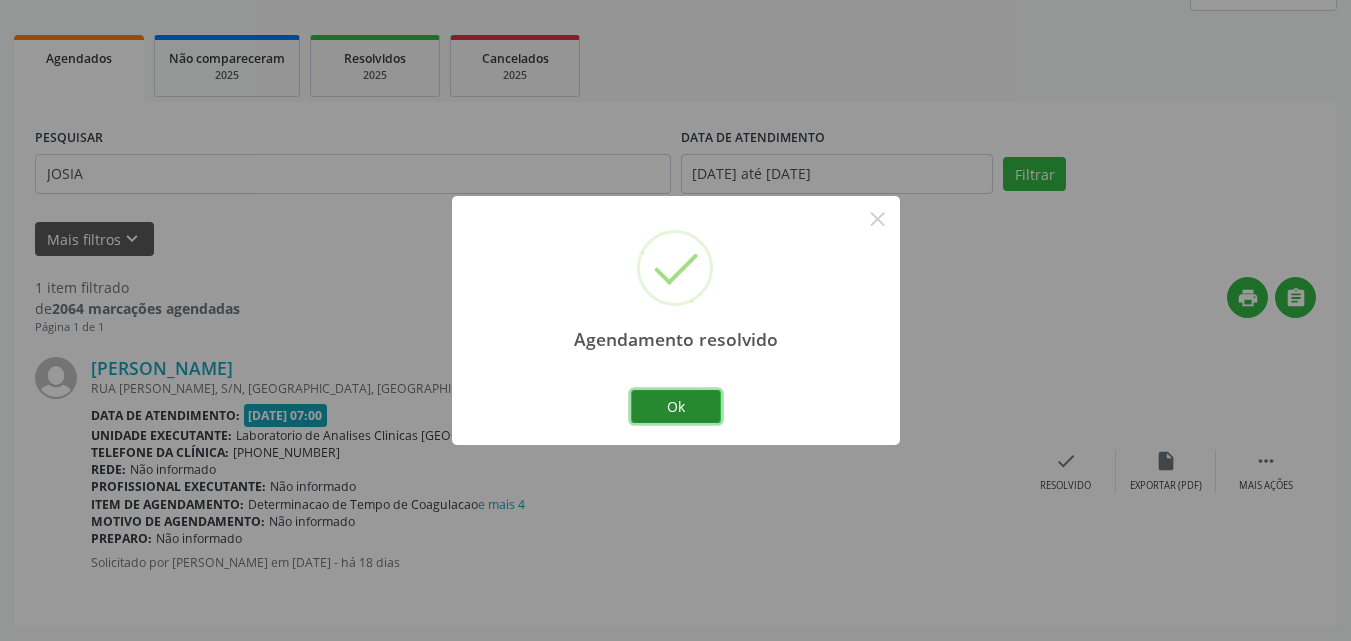 click on "Ok" at bounding box center (676, 407) 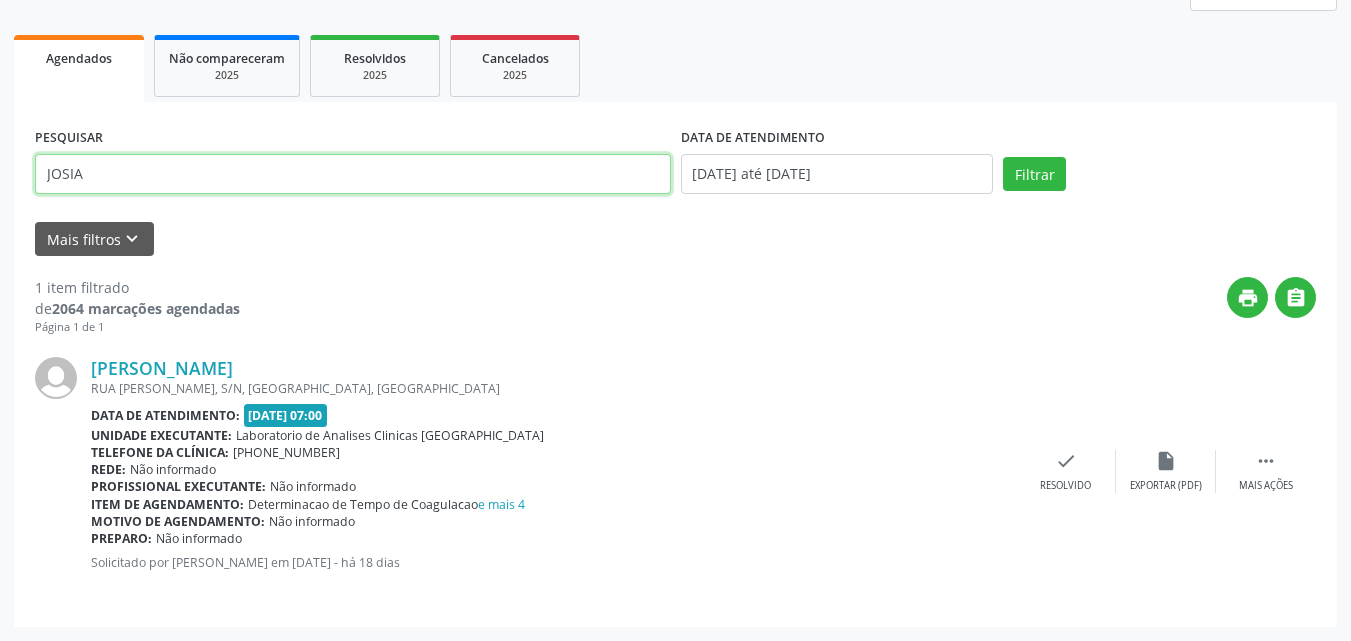 drag, startPoint x: 474, startPoint y: 177, endPoint x: 0, endPoint y: -77, distance: 537.76575 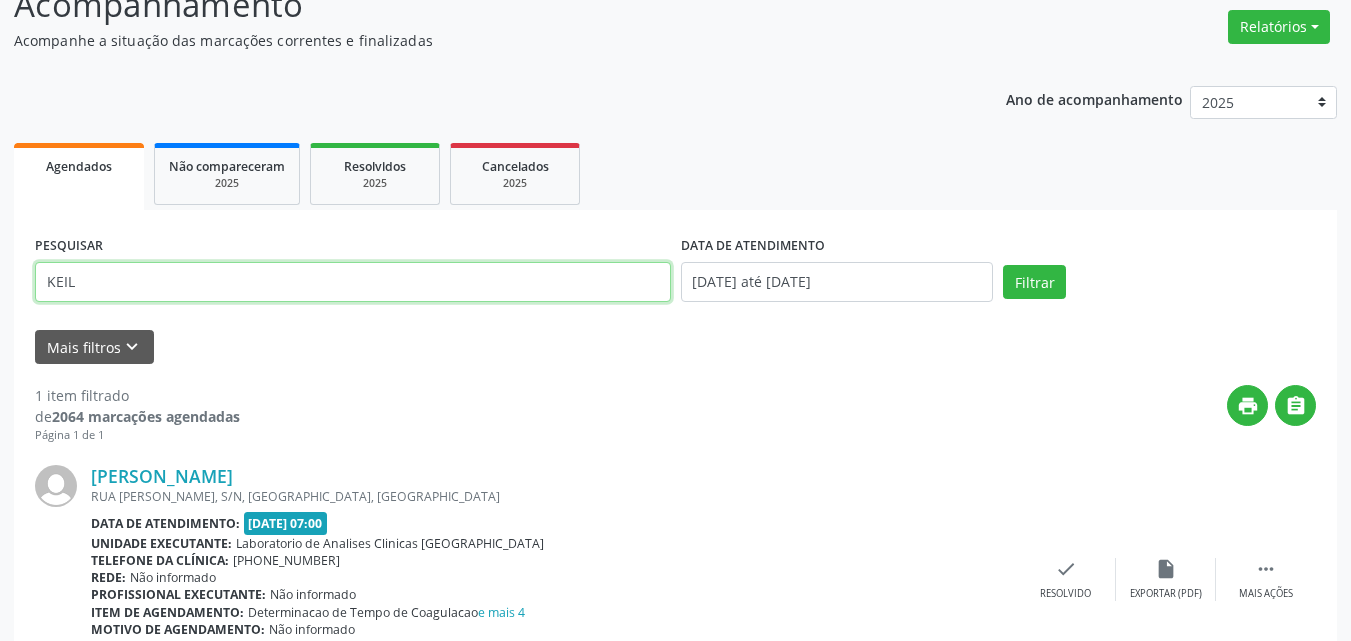 type on "KEIL" 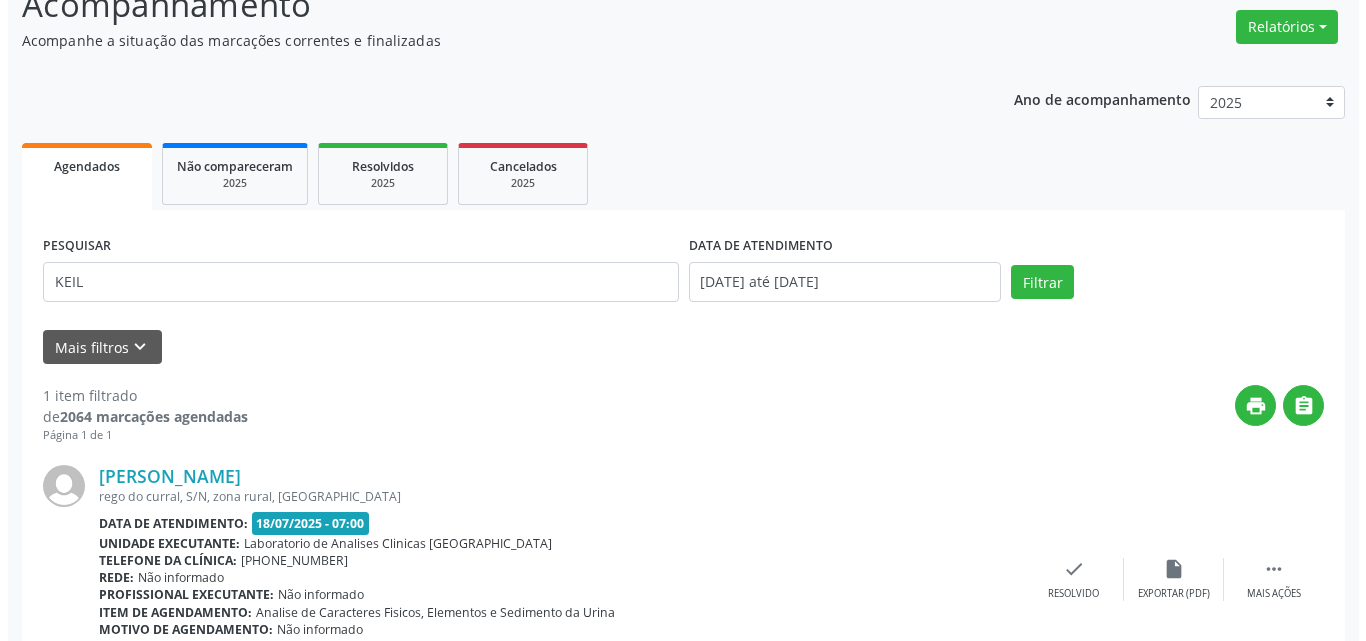scroll, scrollTop: 264, scrollLeft: 0, axis: vertical 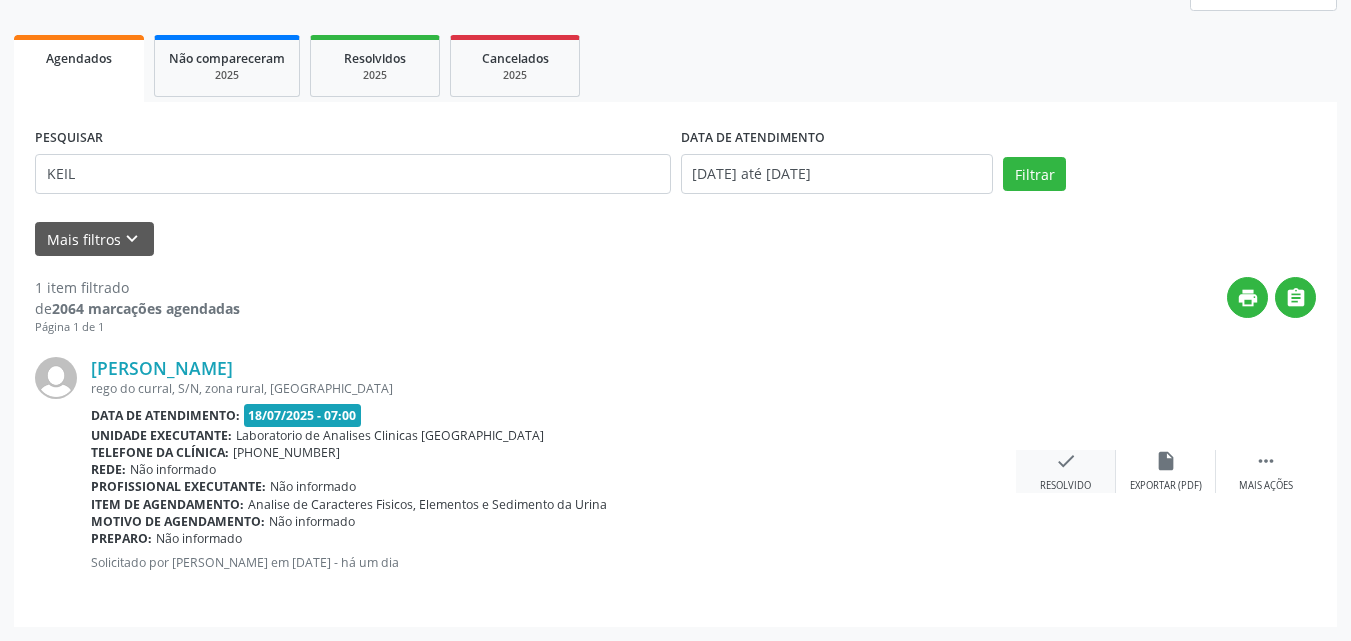click on "check
Resolvido" at bounding box center [1066, 471] 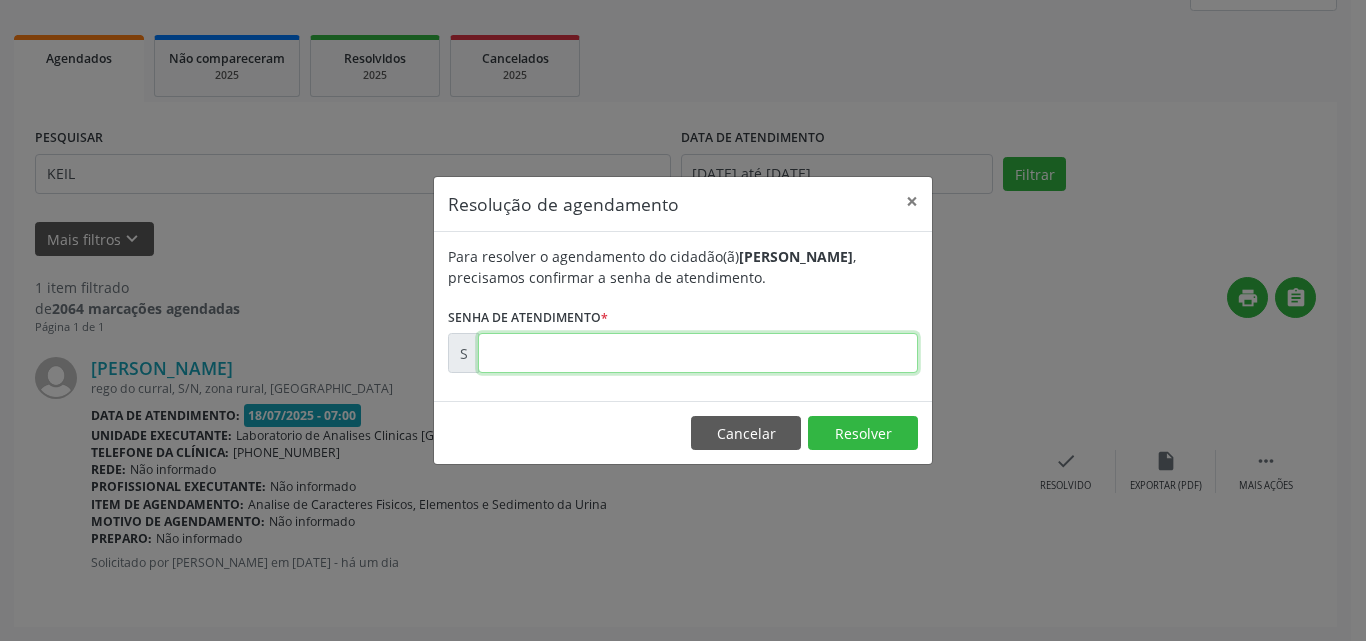 click at bounding box center [698, 353] 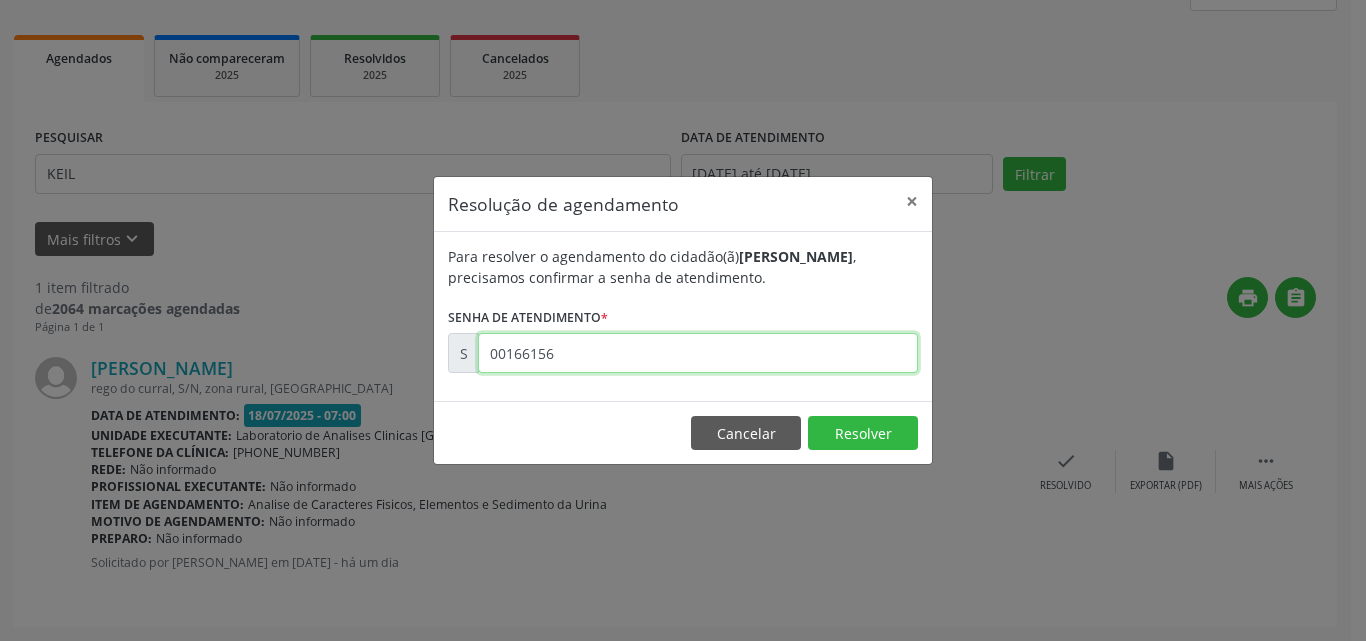 type on "00166156" 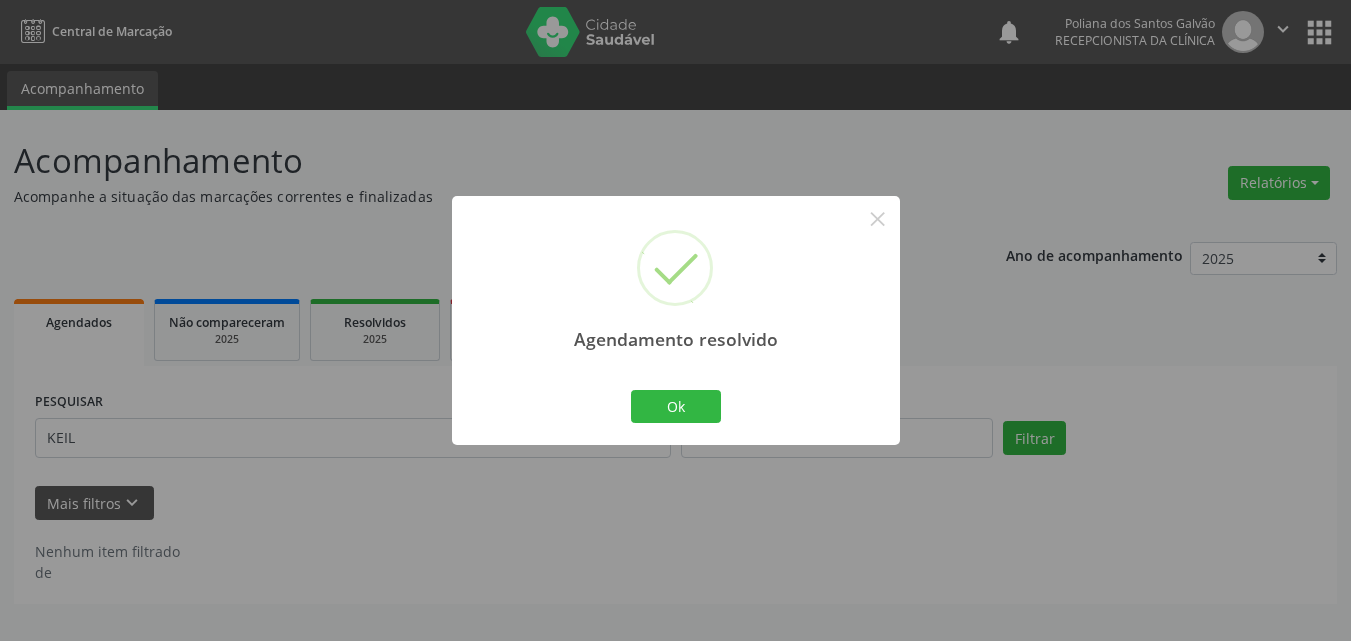 scroll, scrollTop: 0, scrollLeft: 0, axis: both 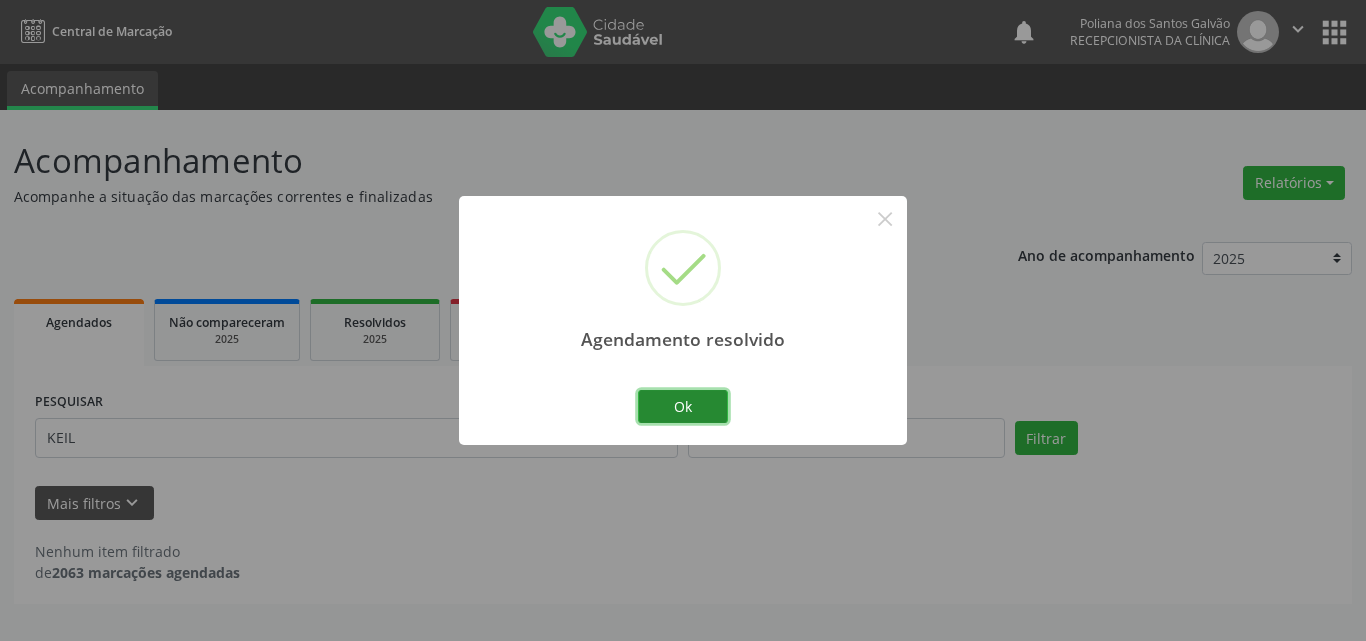 click on "Ok" at bounding box center (683, 407) 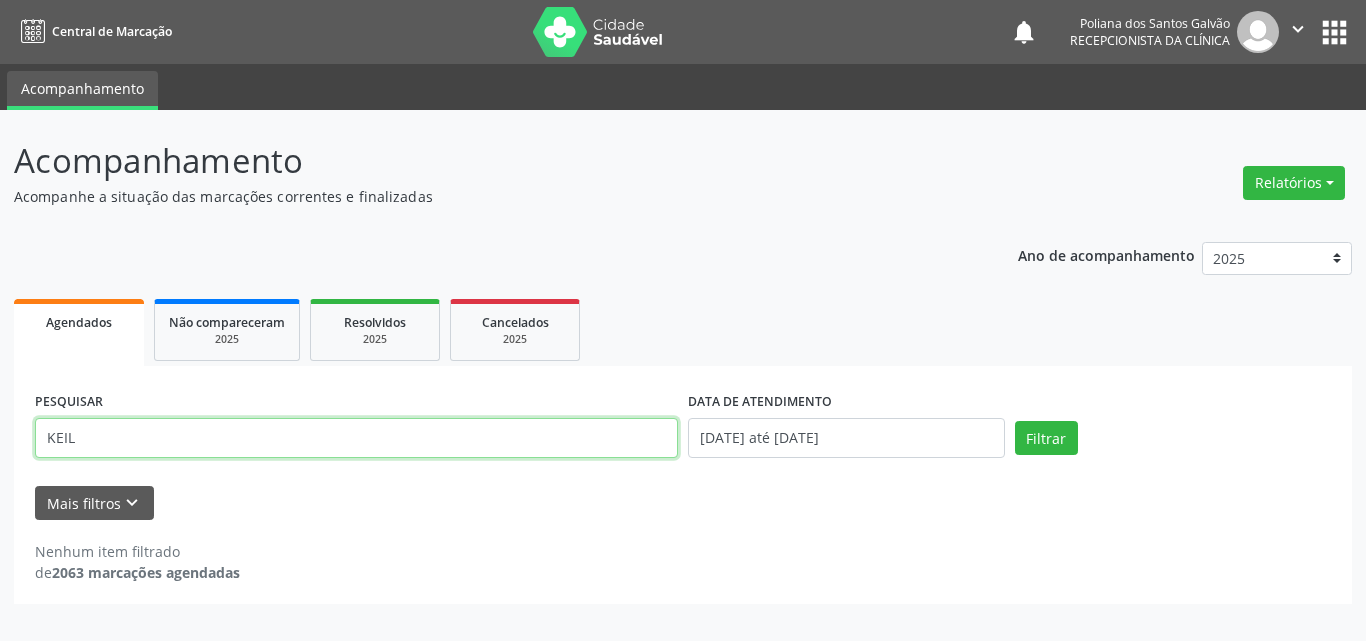 drag, startPoint x: 550, startPoint y: 433, endPoint x: 47, endPoint y: 185, distance: 560.8146 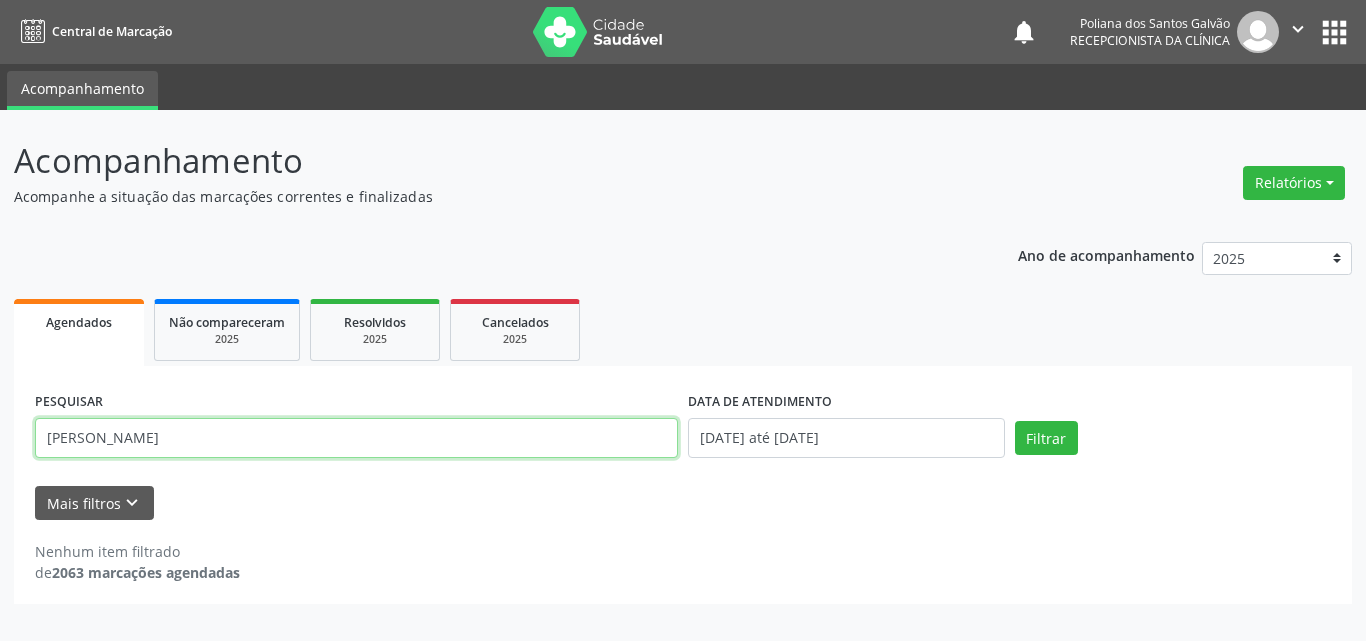 type on "[PERSON_NAME]" 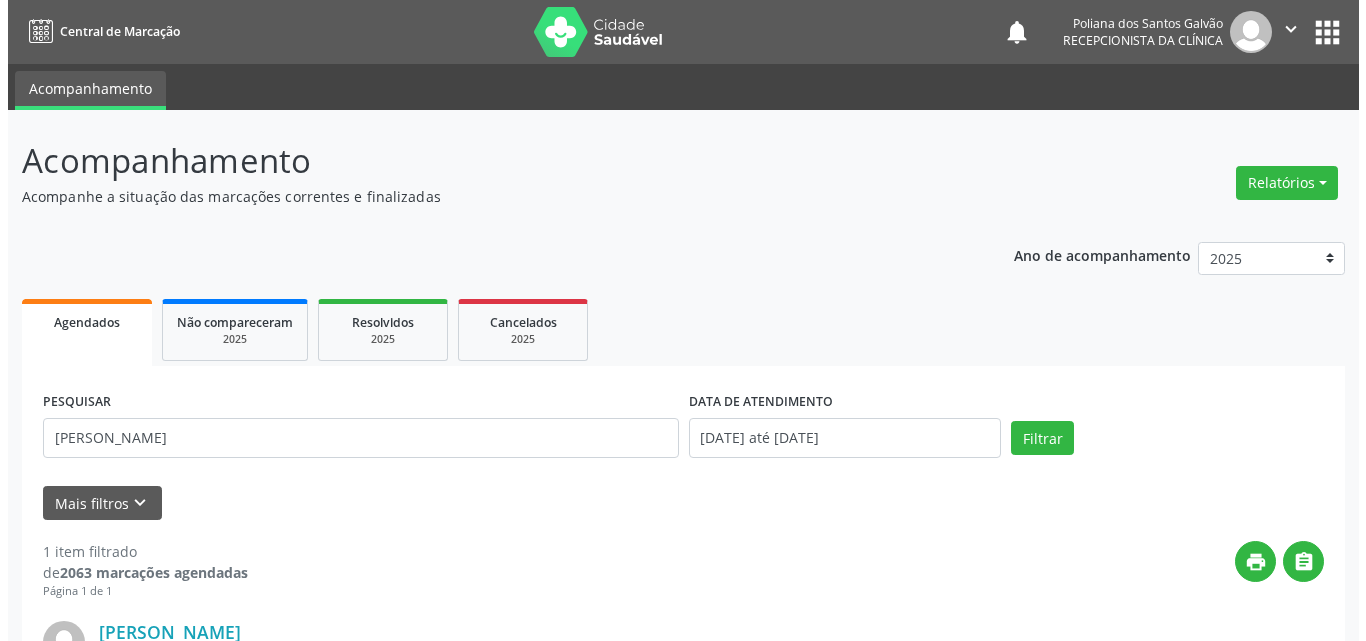 scroll, scrollTop: 264, scrollLeft: 0, axis: vertical 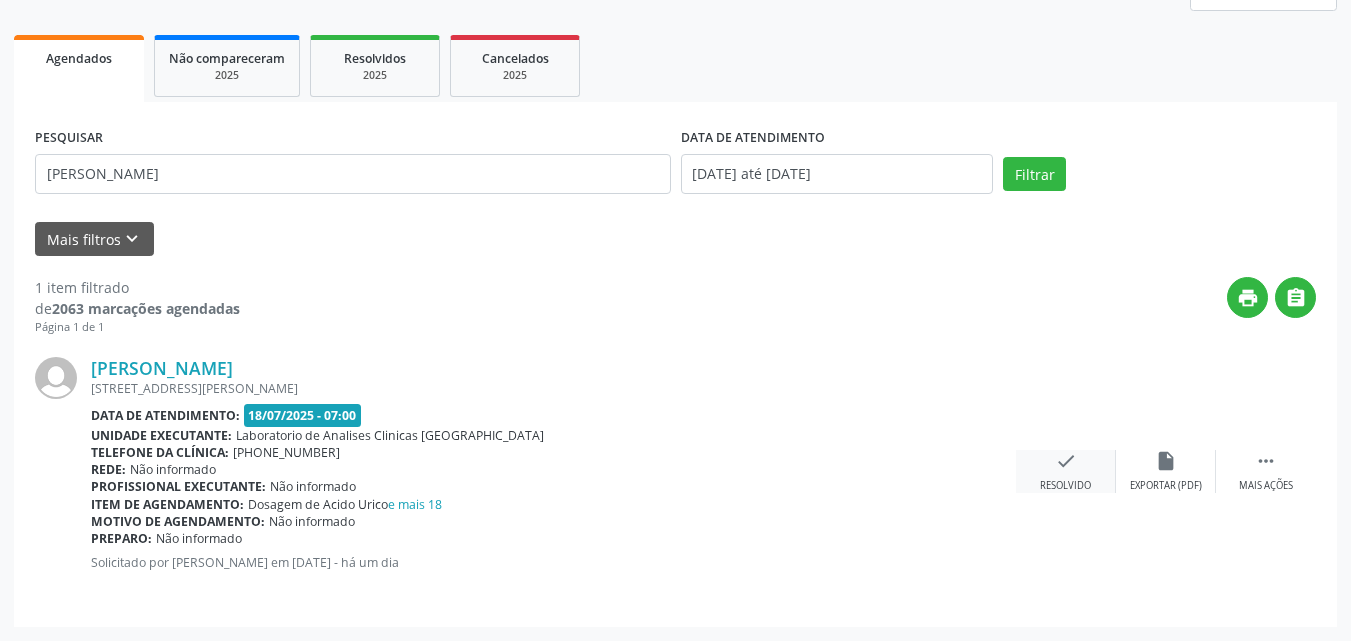 click on "check
Resolvido" at bounding box center [1066, 471] 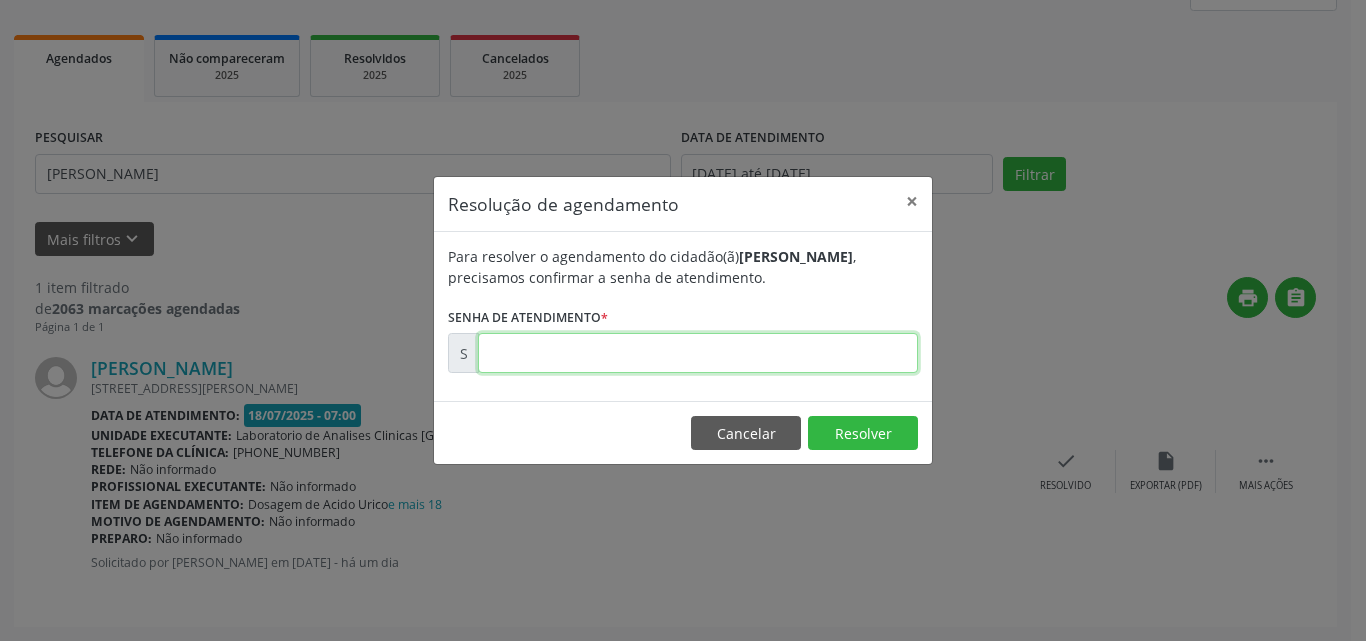 click at bounding box center [698, 353] 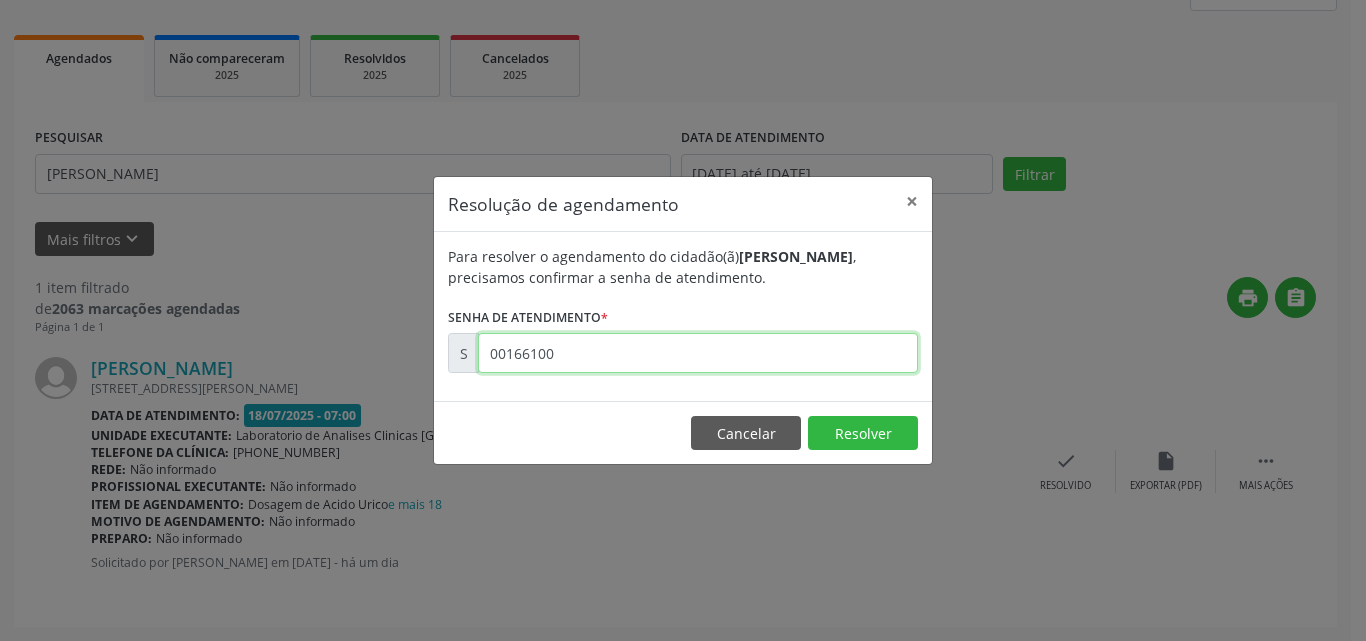 type on "00166100" 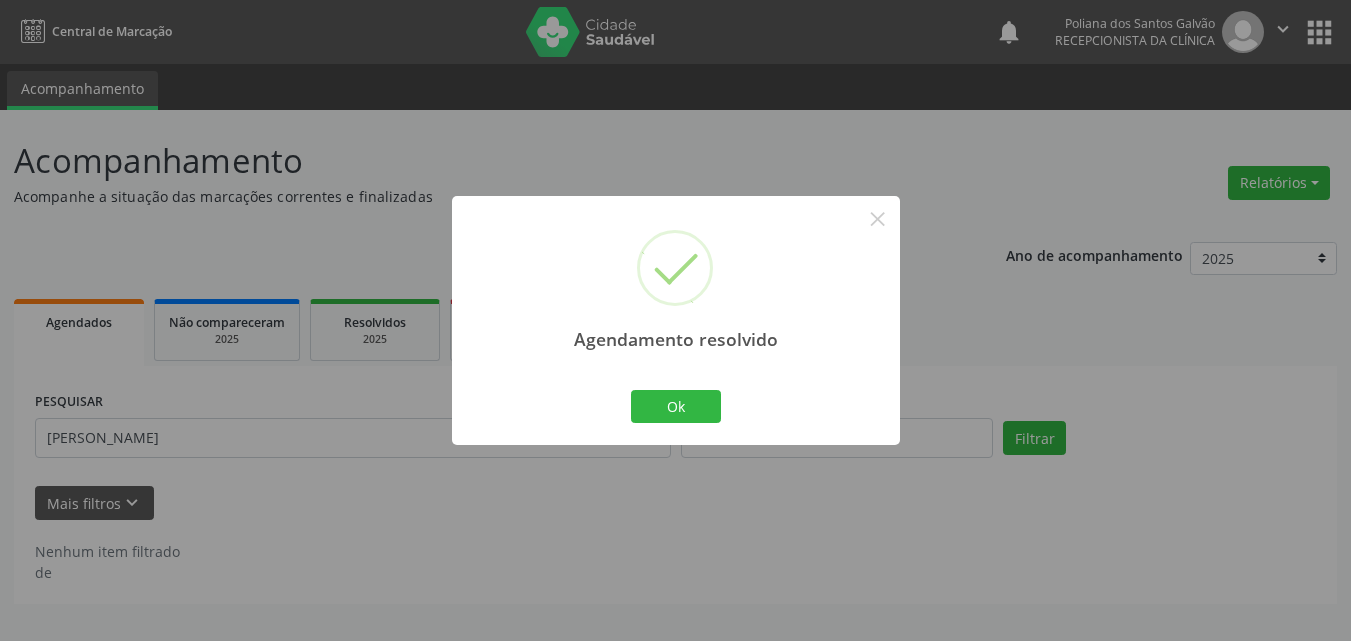 scroll, scrollTop: 0, scrollLeft: 0, axis: both 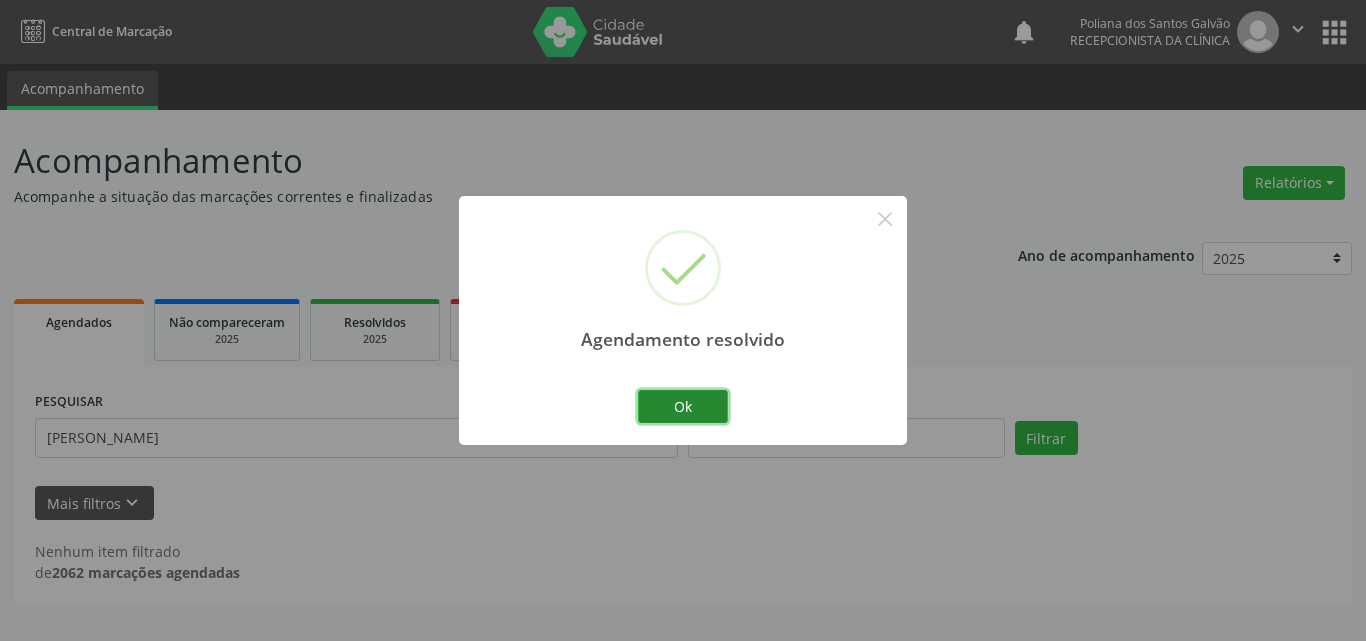click on "Ok" at bounding box center [683, 407] 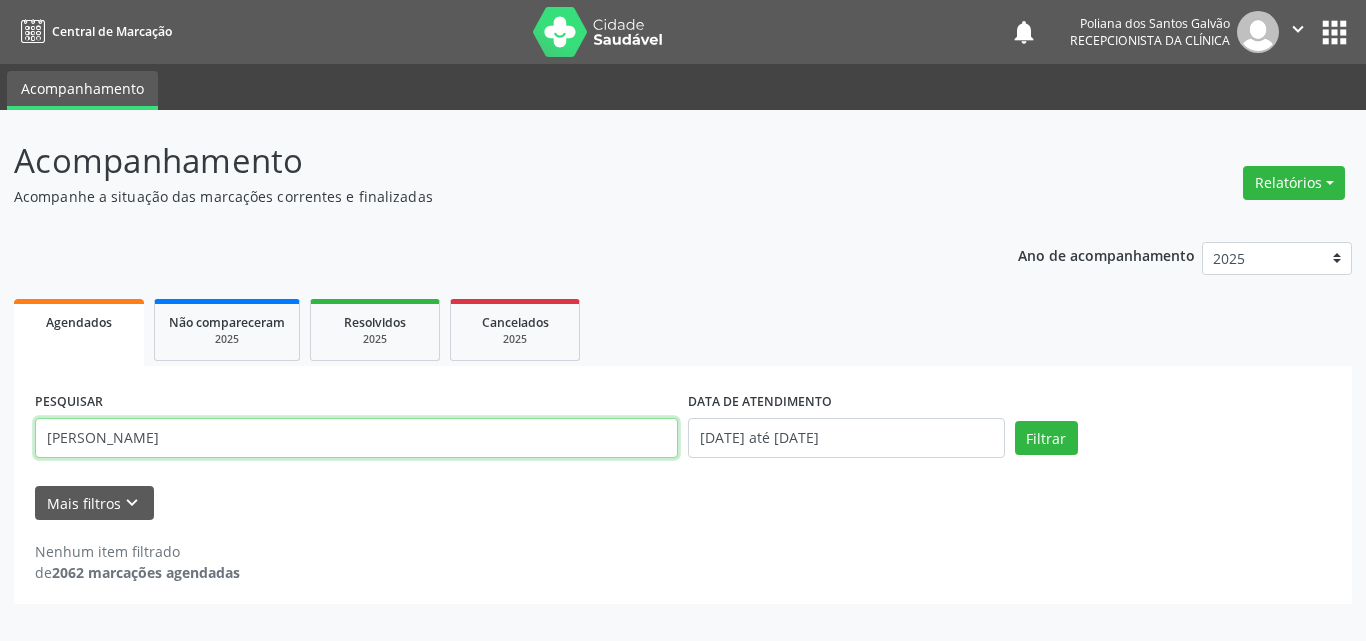 drag, startPoint x: 627, startPoint y: 424, endPoint x: 0, endPoint y: 63, distance: 723.4985 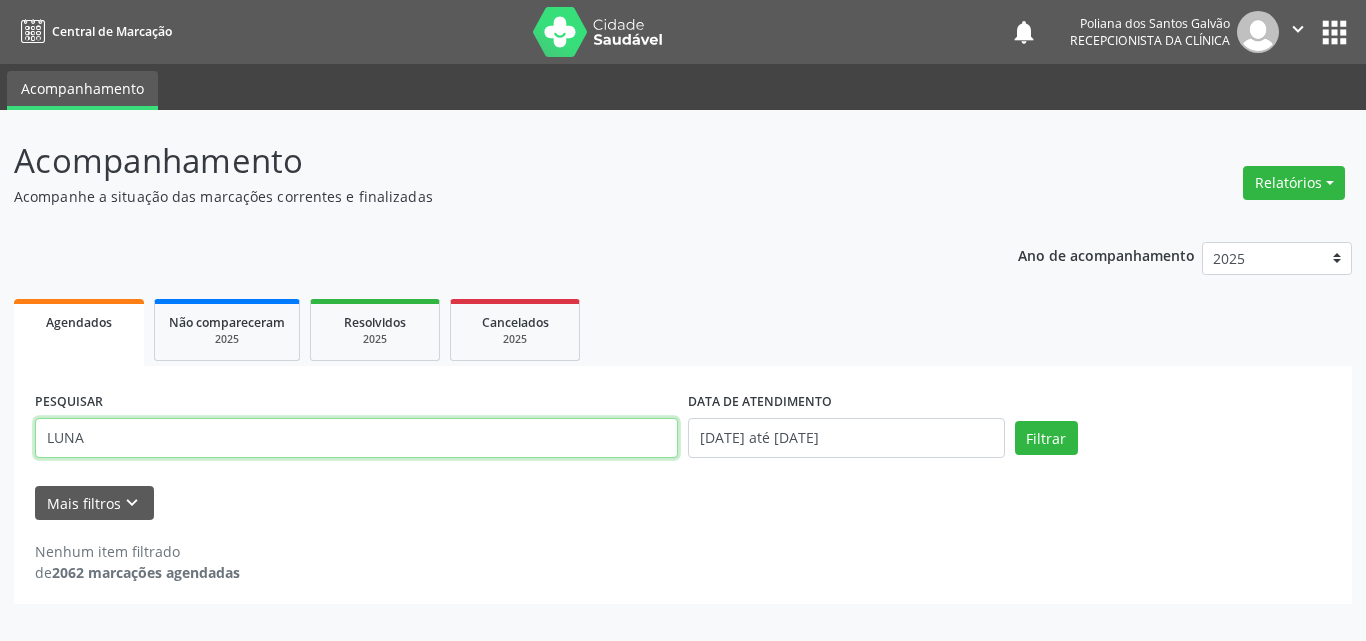 type on "LUNA" 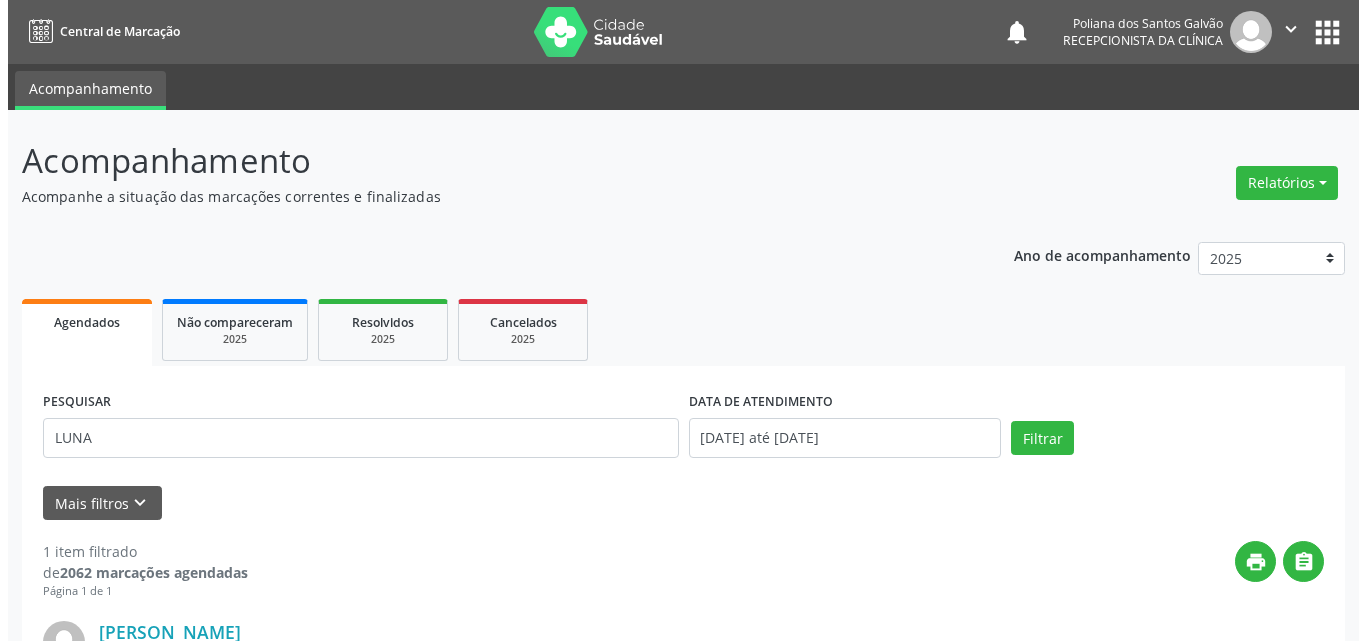 scroll, scrollTop: 264, scrollLeft: 0, axis: vertical 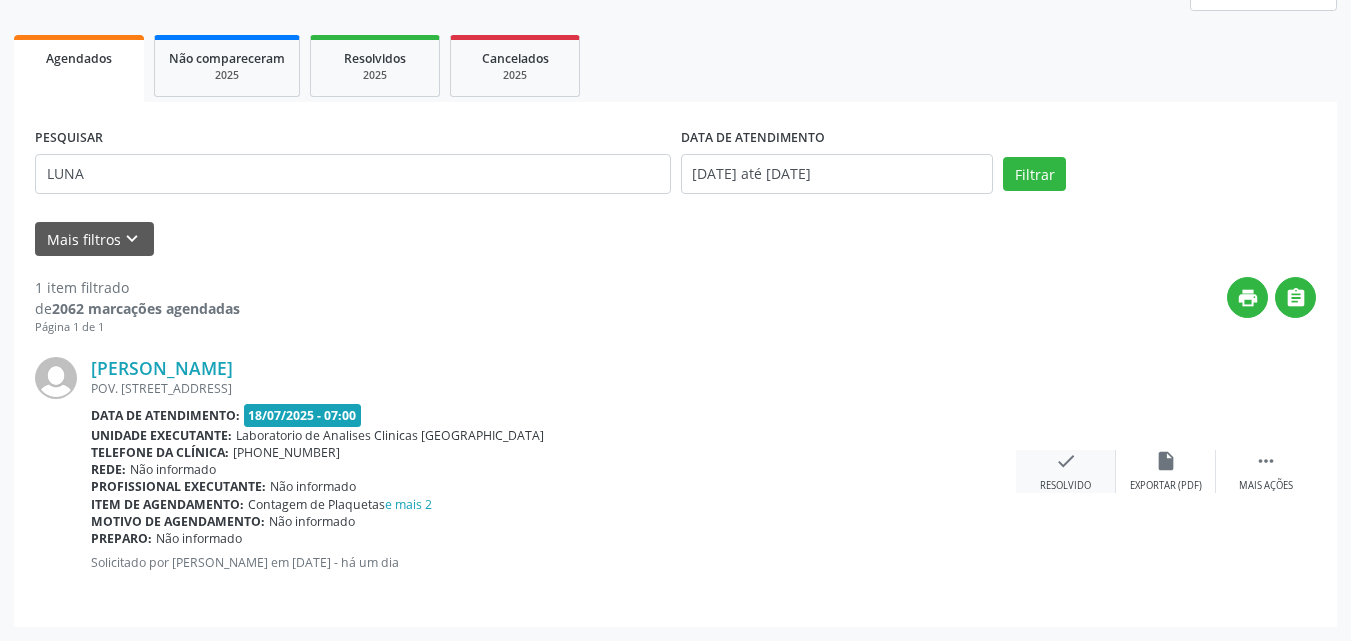 click on "check
Resolvido" at bounding box center (1066, 471) 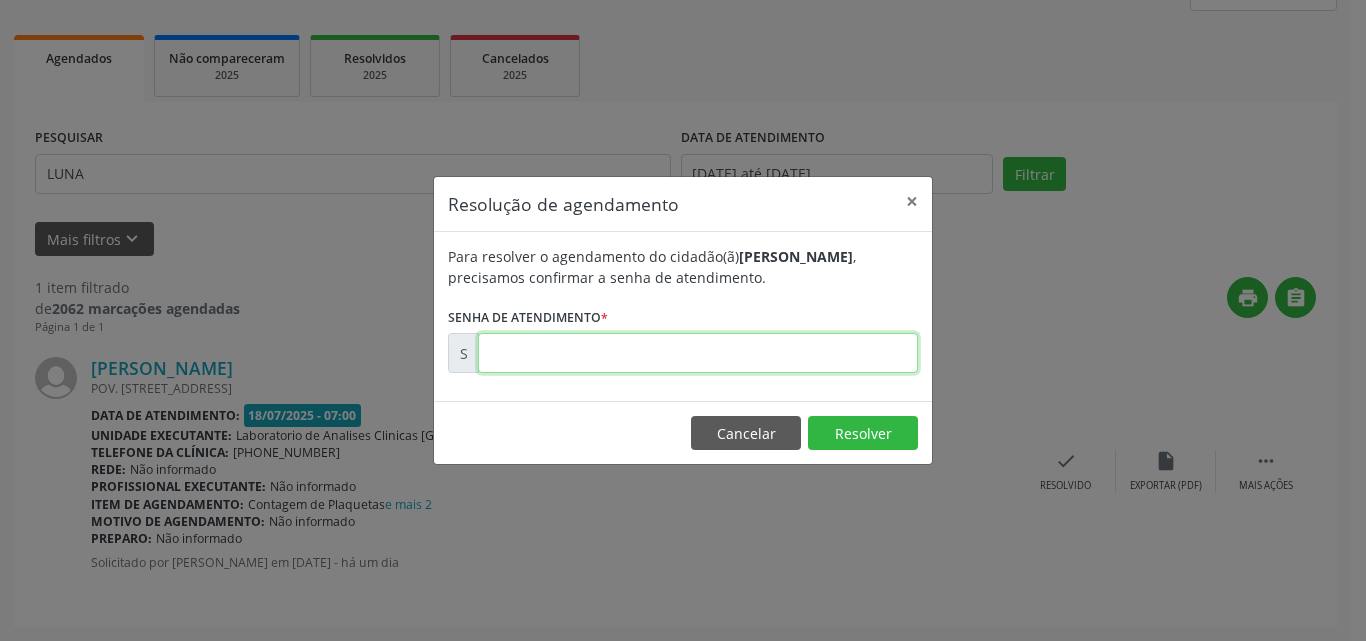 click at bounding box center (698, 353) 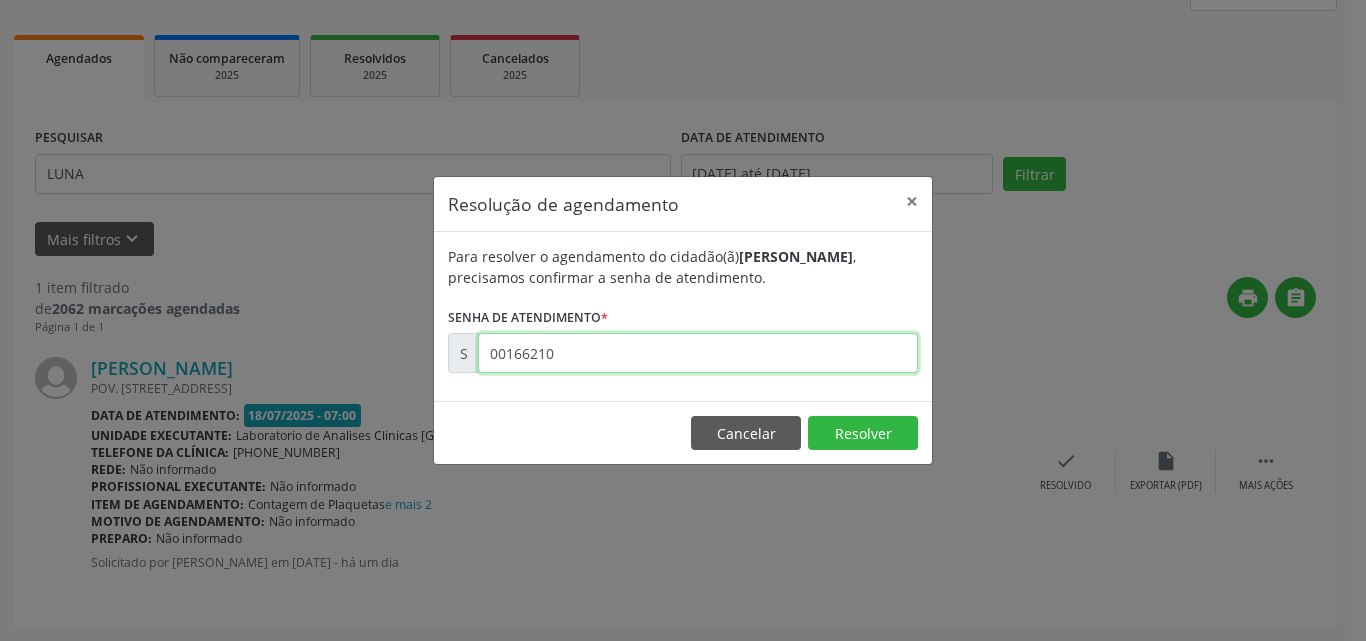 type on "00166210" 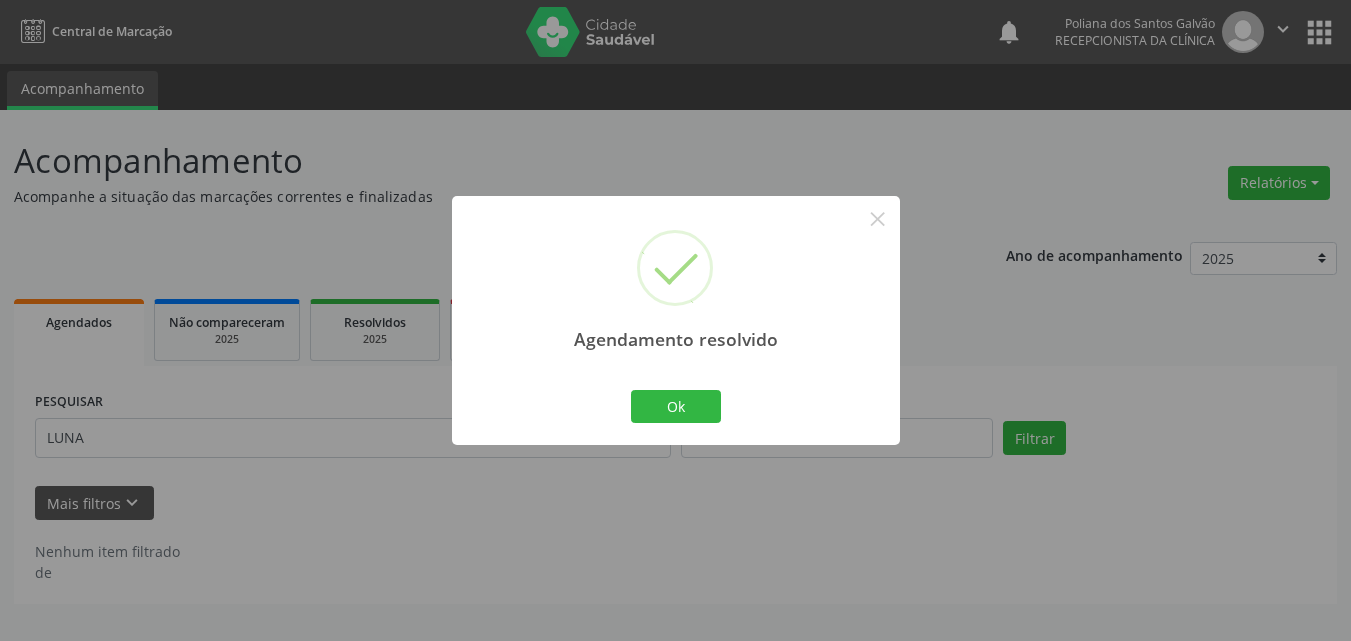 scroll, scrollTop: 0, scrollLeft: 0, axis: both 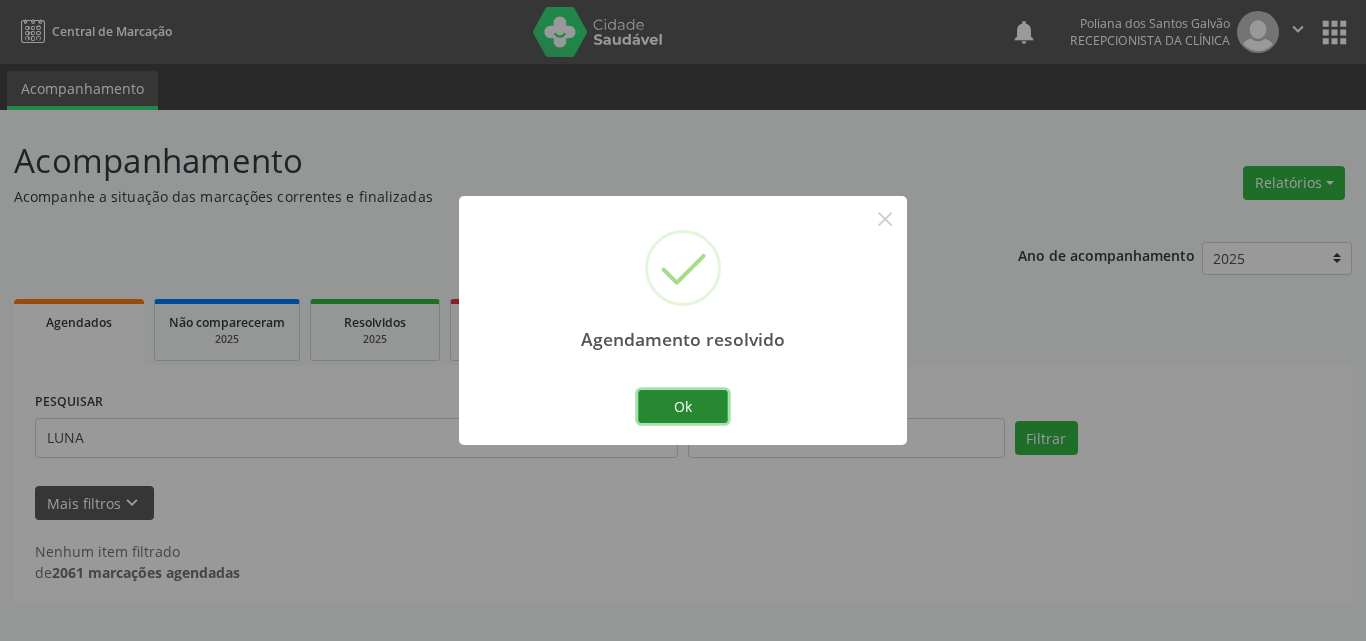 click on "Ok" at bounding box center (683, 407) 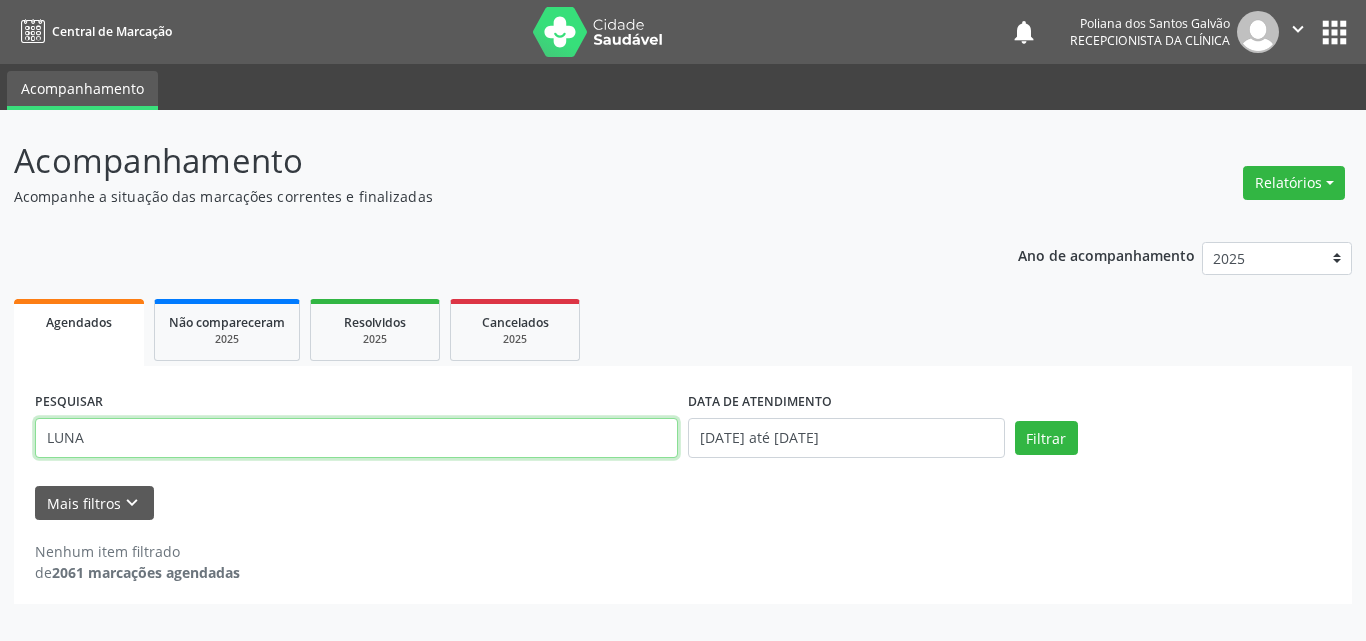 drag, startPoint x: 37, startPoint y: 352, endPoint x: 0, endPoint y: 283, distance: 78.29432 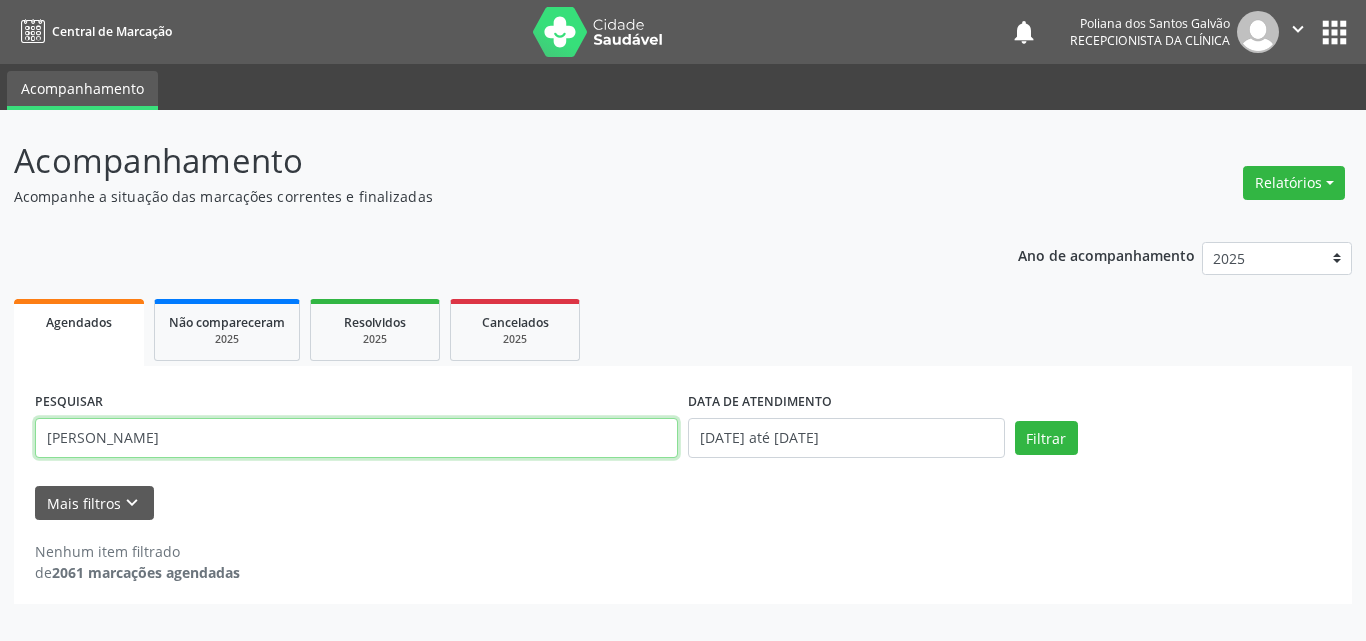 type on "[PERSON_NAME]" 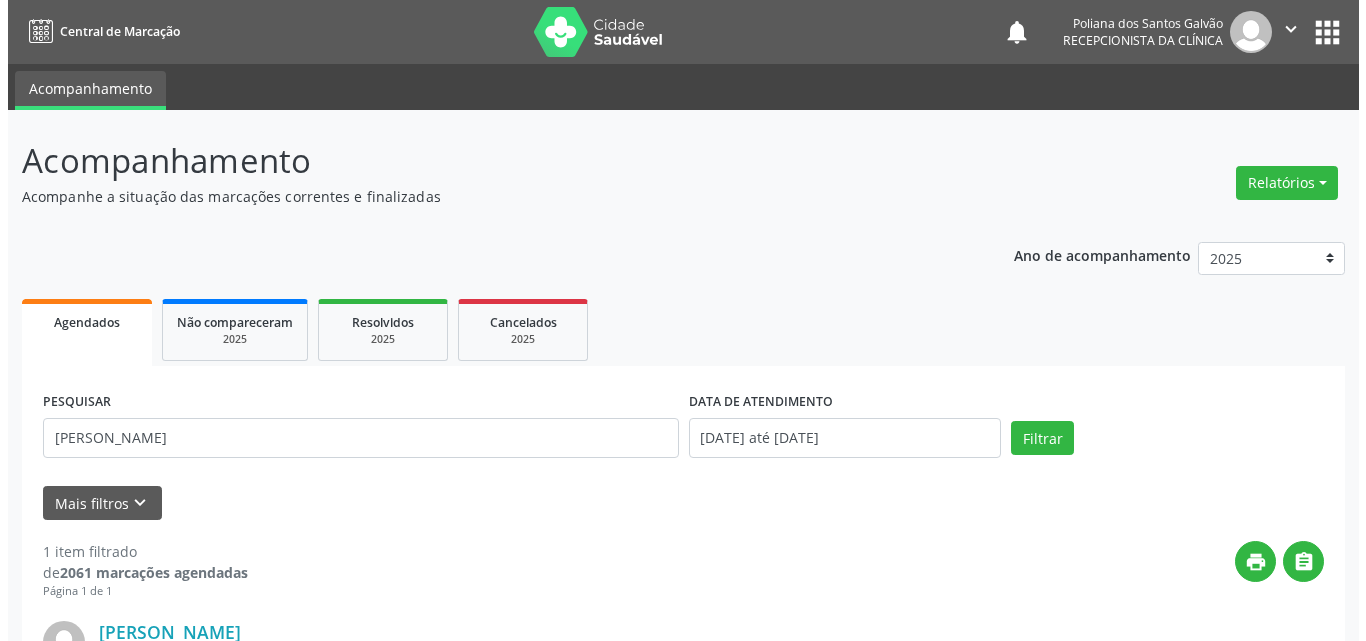 scroll, scrollTop: 264, scrollLeft: 0, axis: vertical 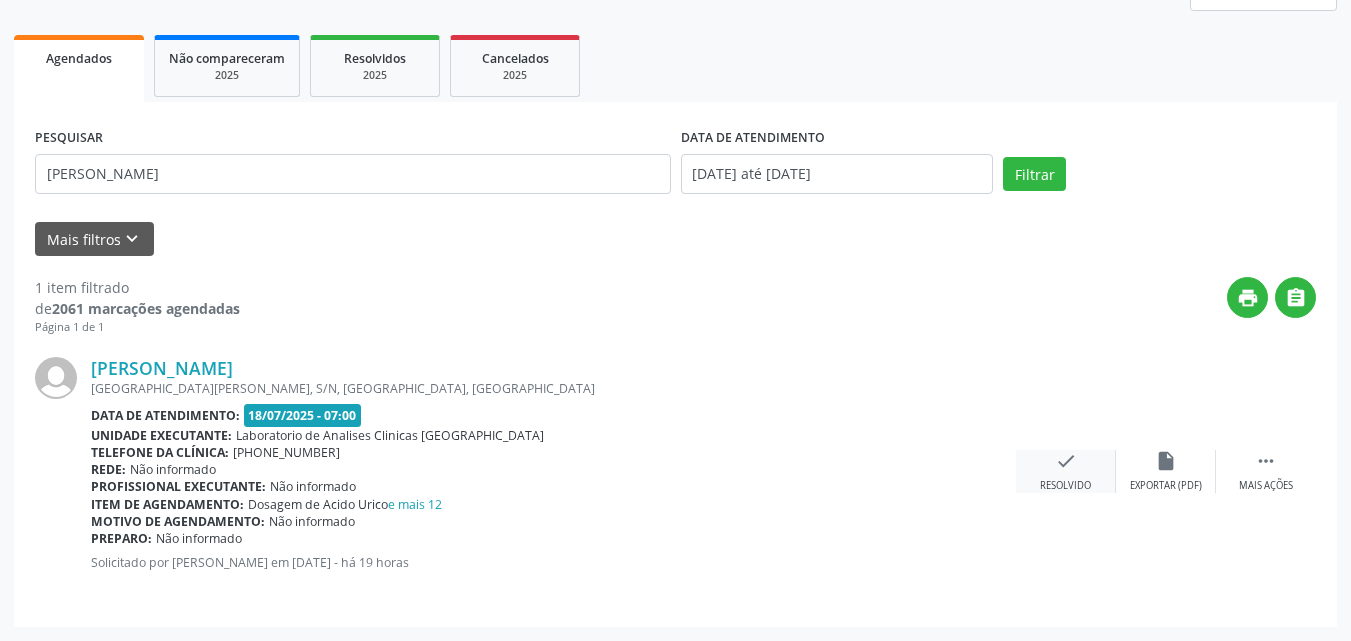 click on "check" at bounding box center [1066, 461] 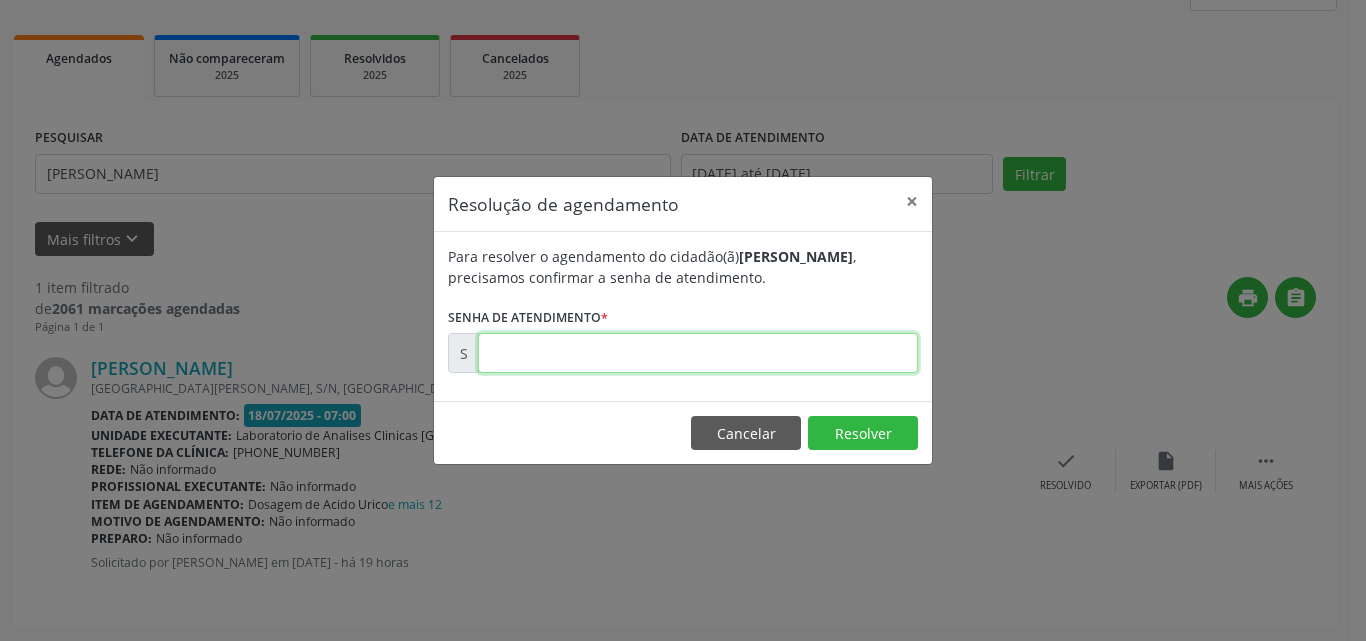 click at bounding box center (698, 353) 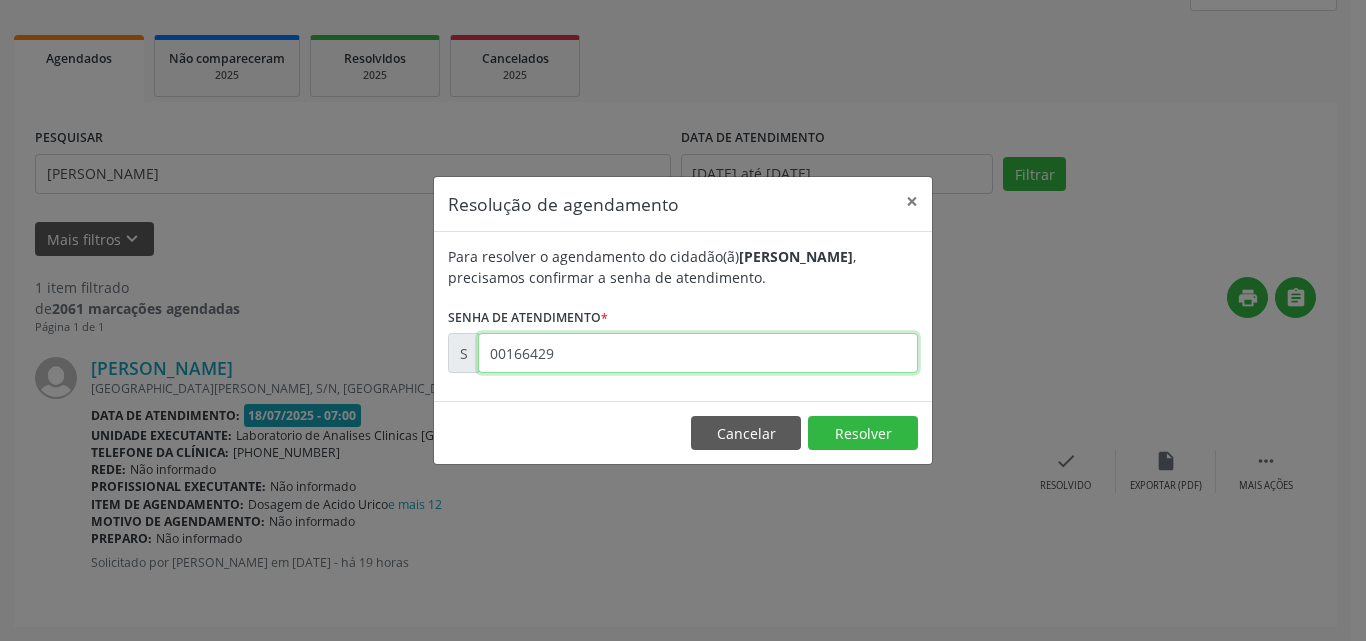 type on "00166429" 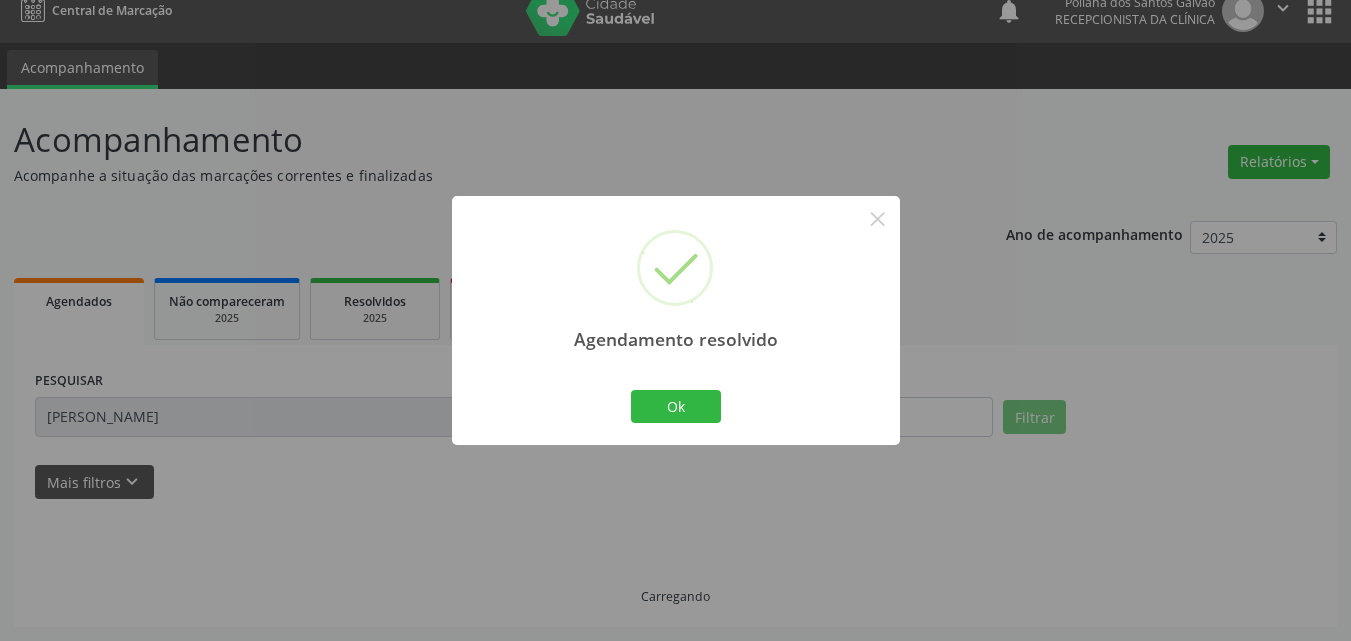 scroll, scrollTop: 0, scrollLeft: 0, axis: both 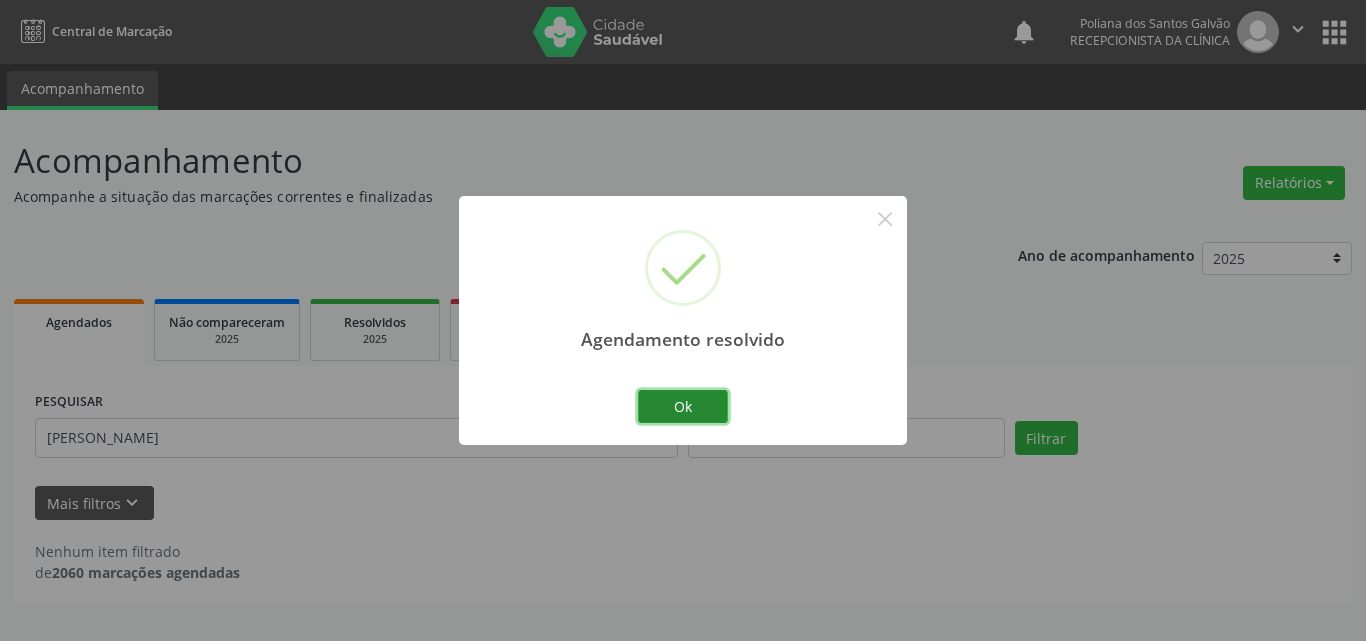 click on "Ok" at bounding box center [683, 407] 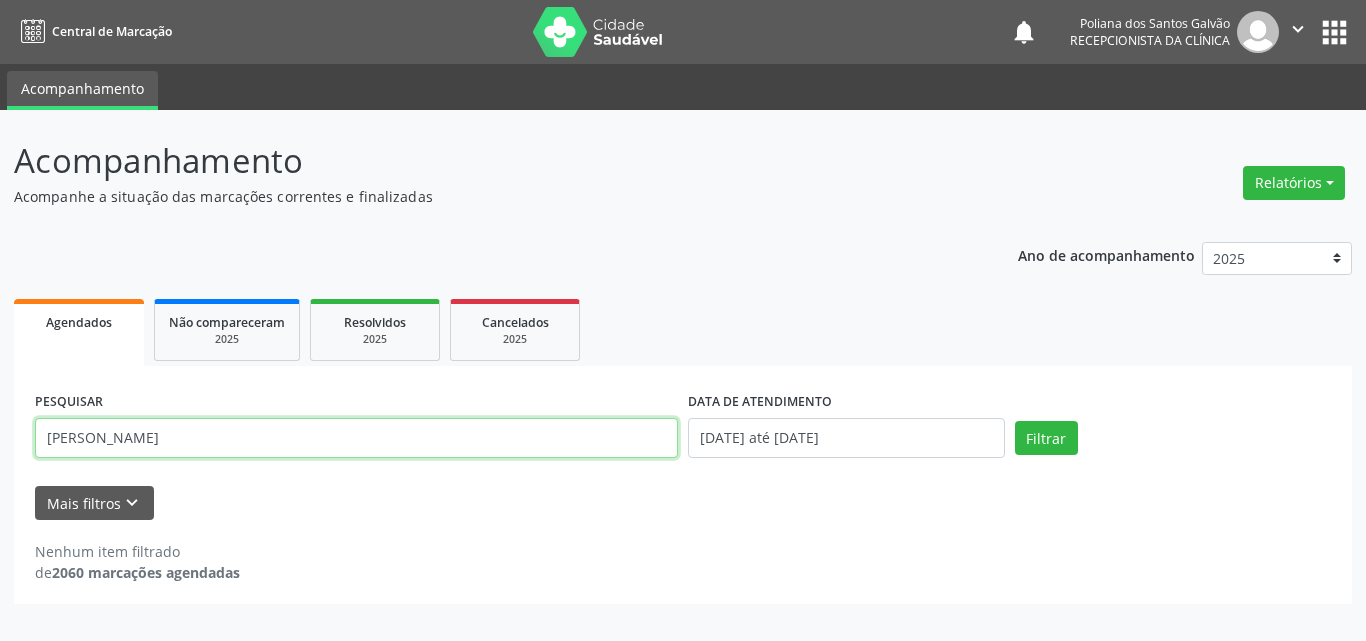 drag, startPoint x: 197, startPoint y: 423, endPoint x: 0, endPoint y: 85, distance: 391.21988 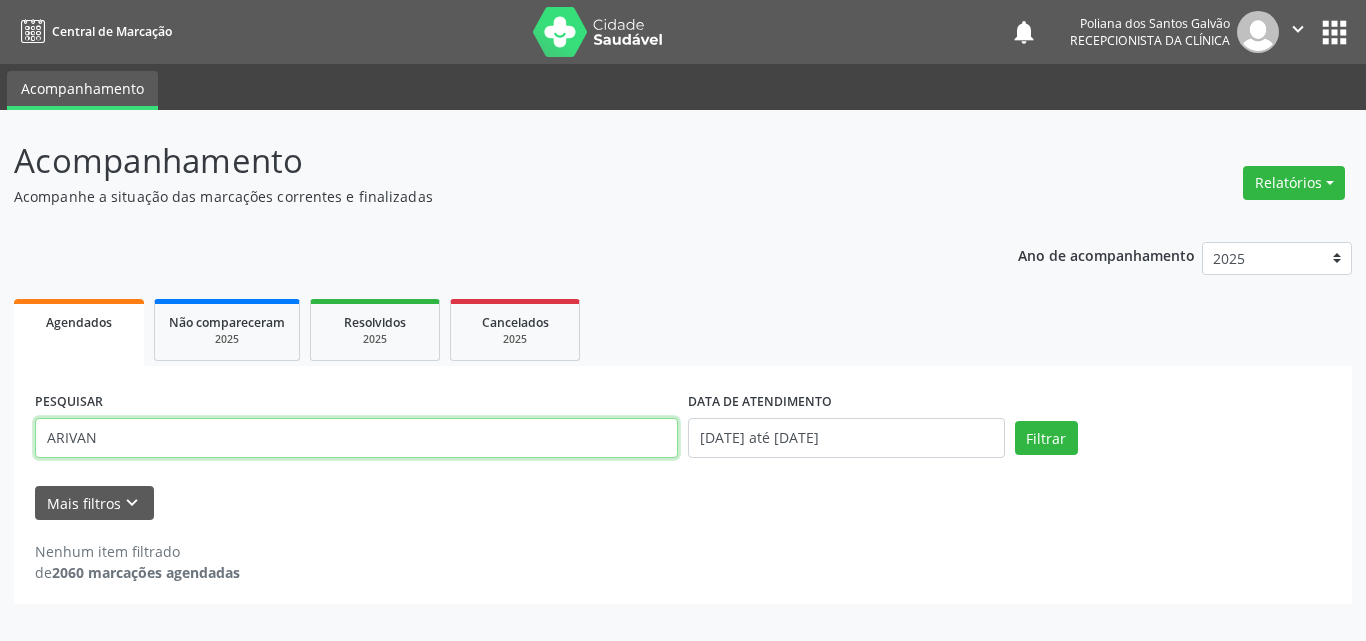 type on "ARIVAN" 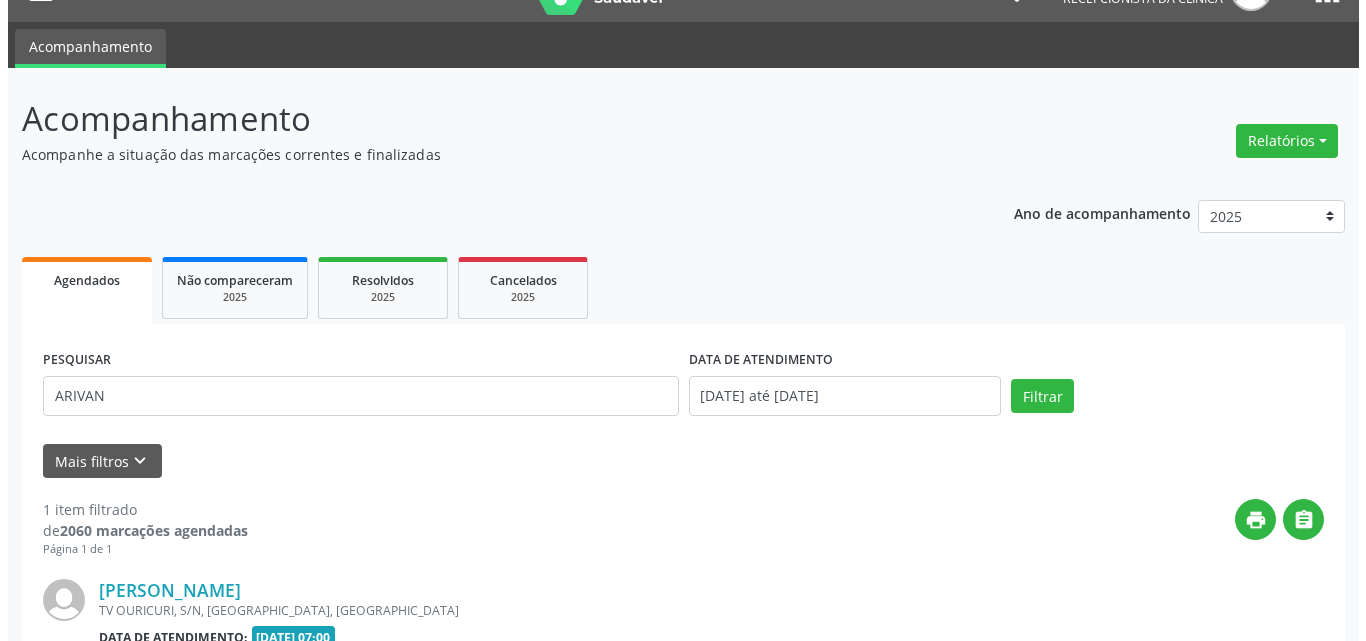 scroll, scrollTop: 264, scrollLeft: 0, axis: vertical 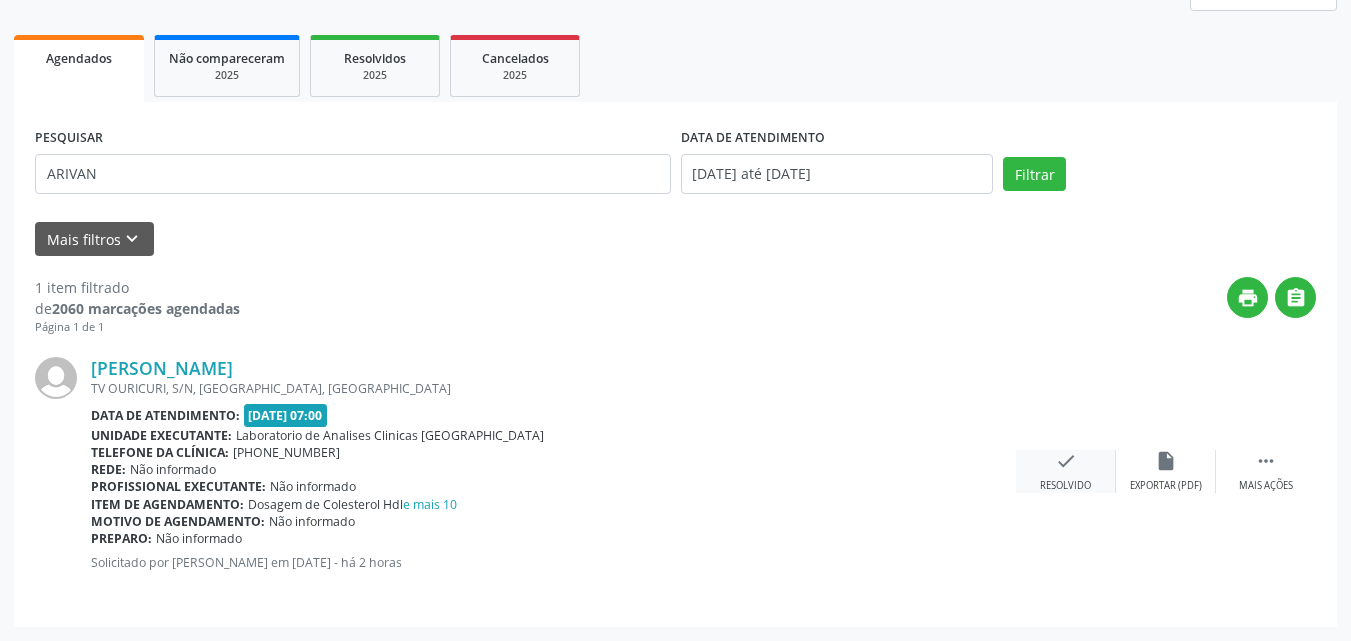click on "check" at bounding box center (1066, 461) 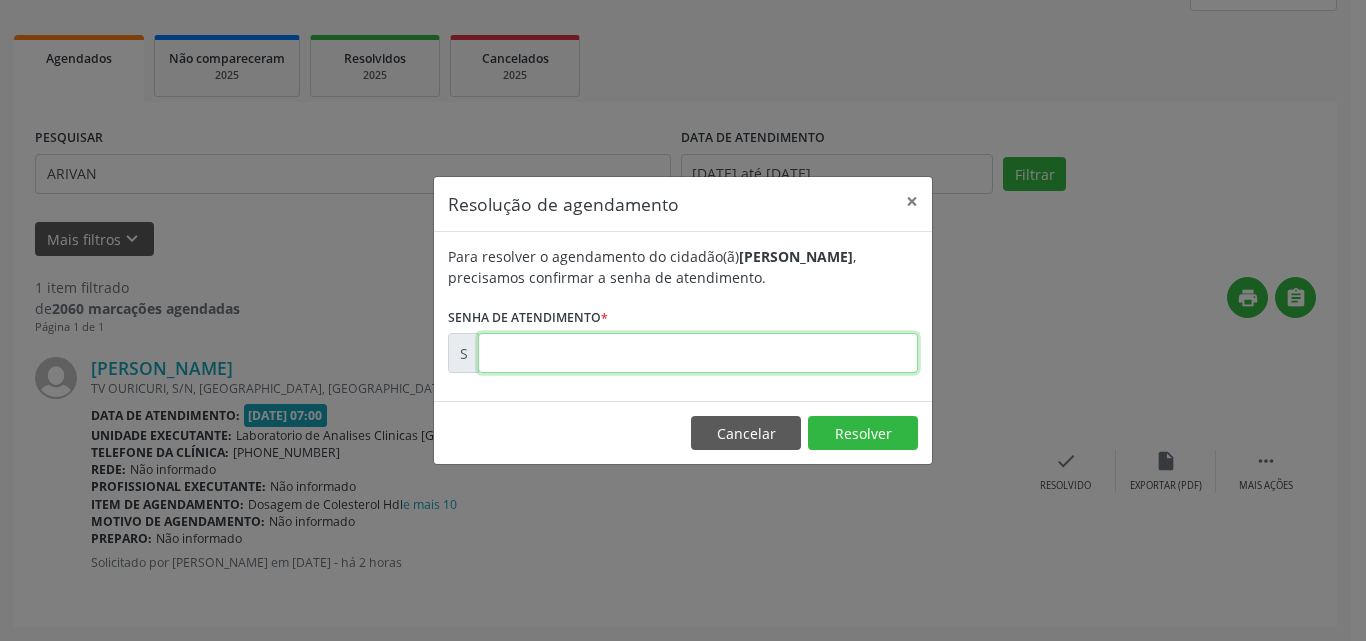 click at bounding box center (698, 353) 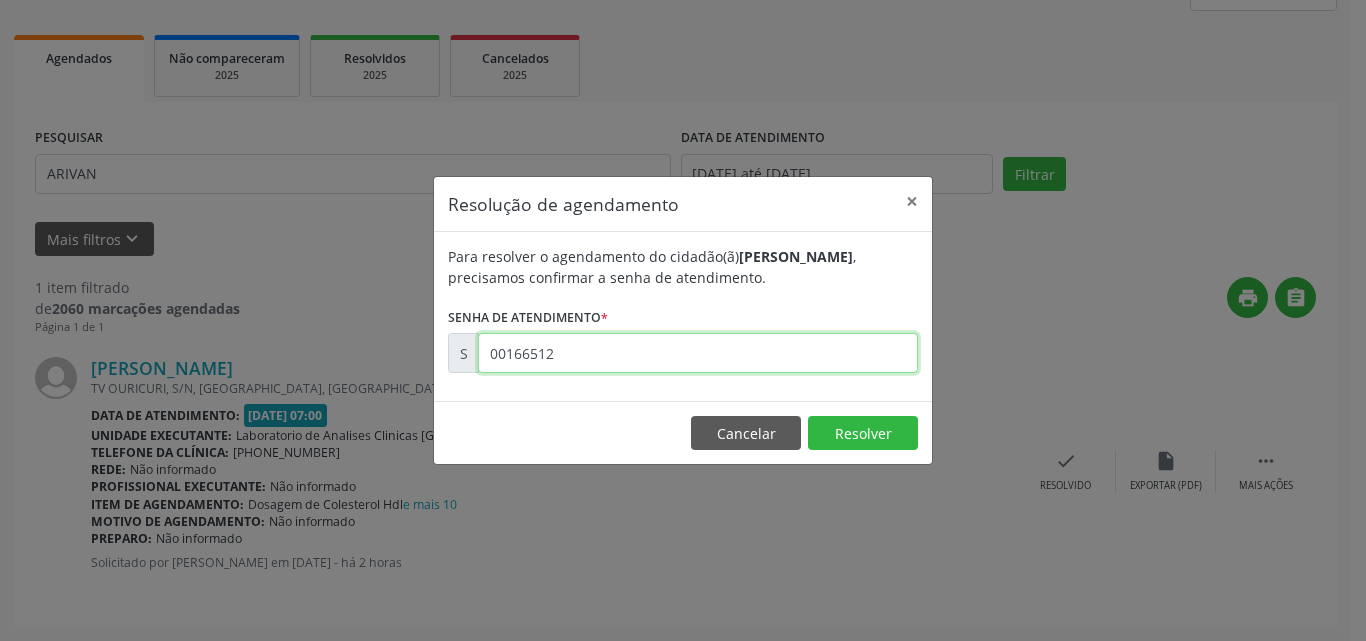 type on "00166512" 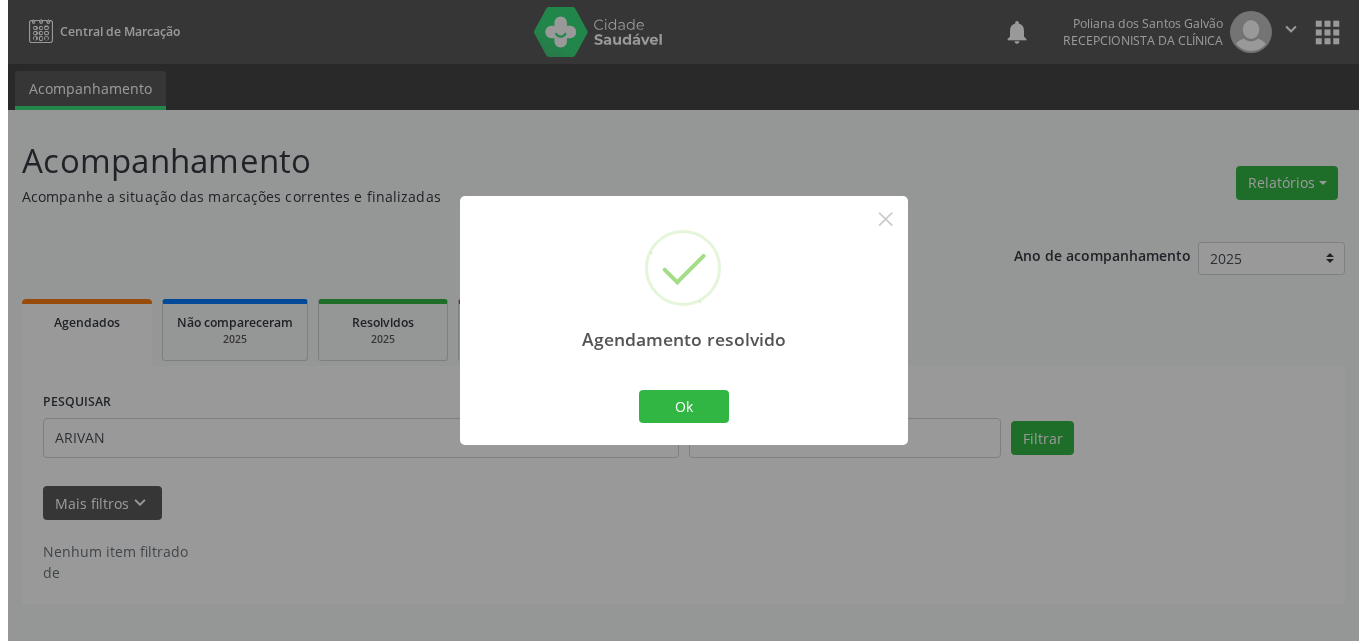 scroll, scrollTop: 0, scrollLeft: 0, axis: both 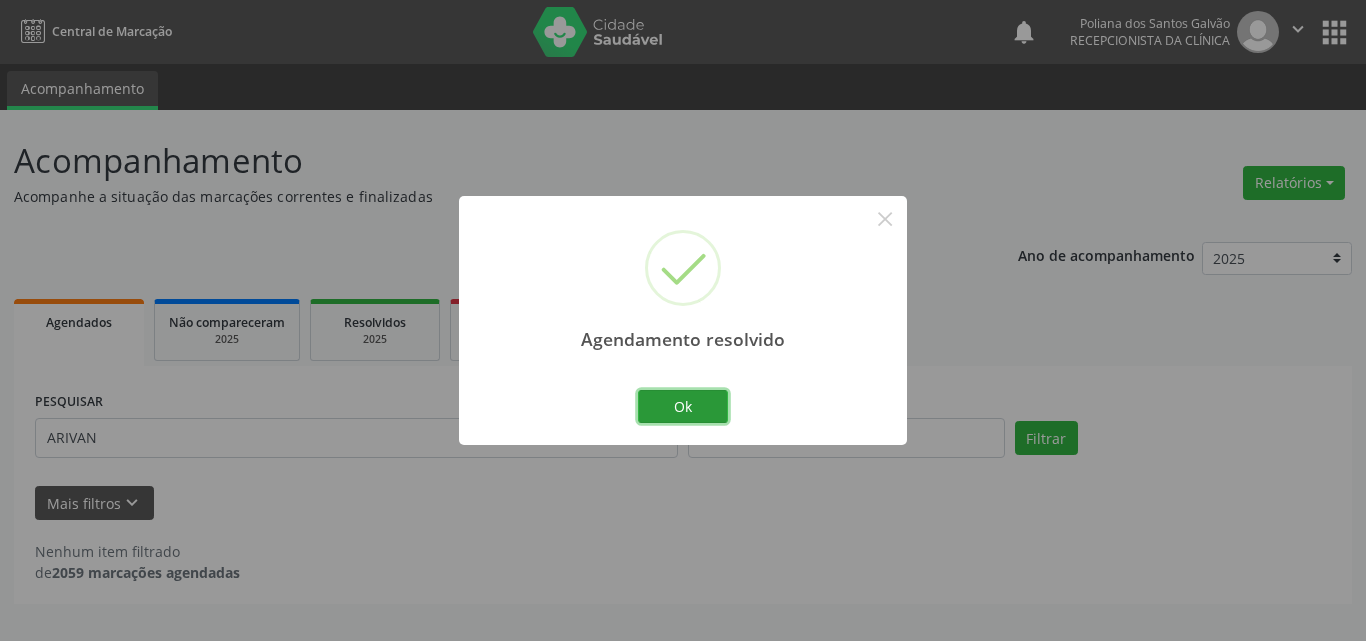 drag, startPoint x: 705, startPoint y: 396, endPoint x: 733, endPoint y: 396, distance: 28 